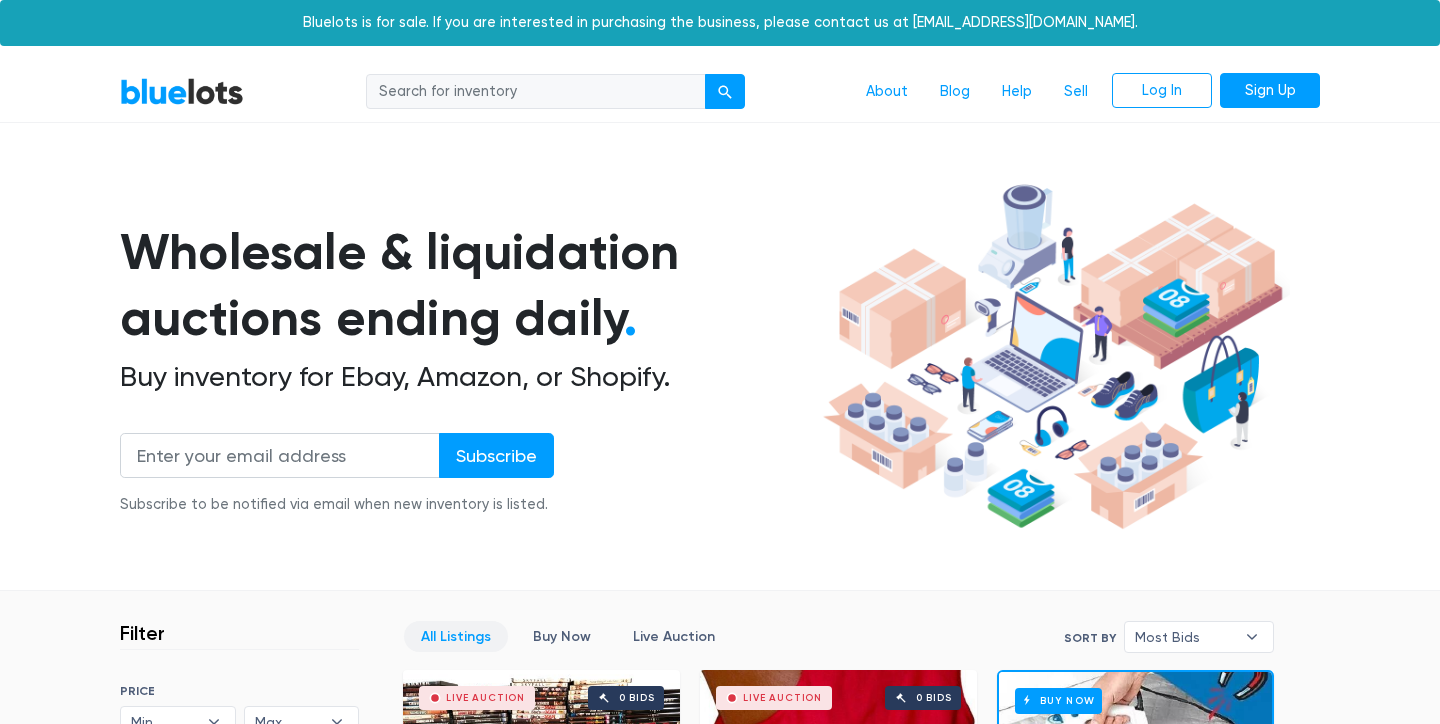scroll, scrollTop: 0, scrollLeft: 0, axis: both 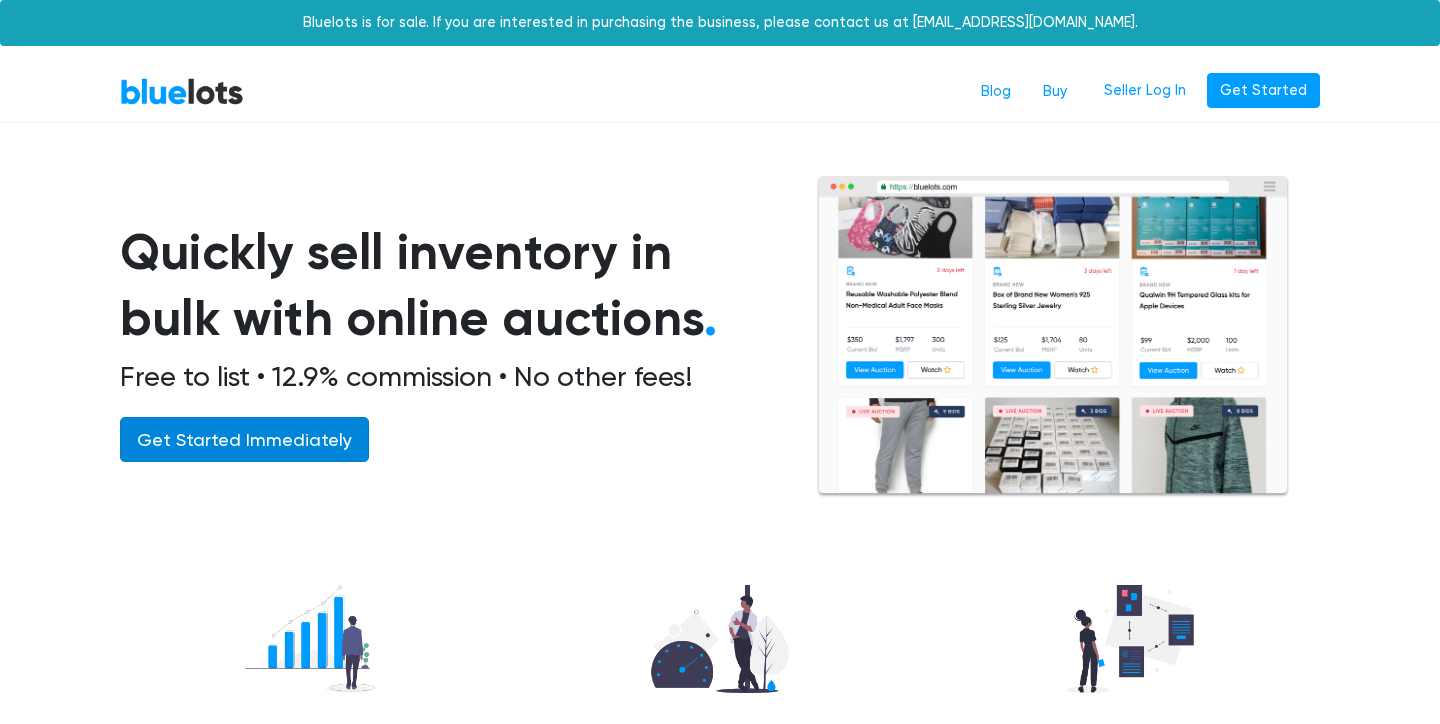 click on "Get Started Immediately" at bounding box center [244, 439] 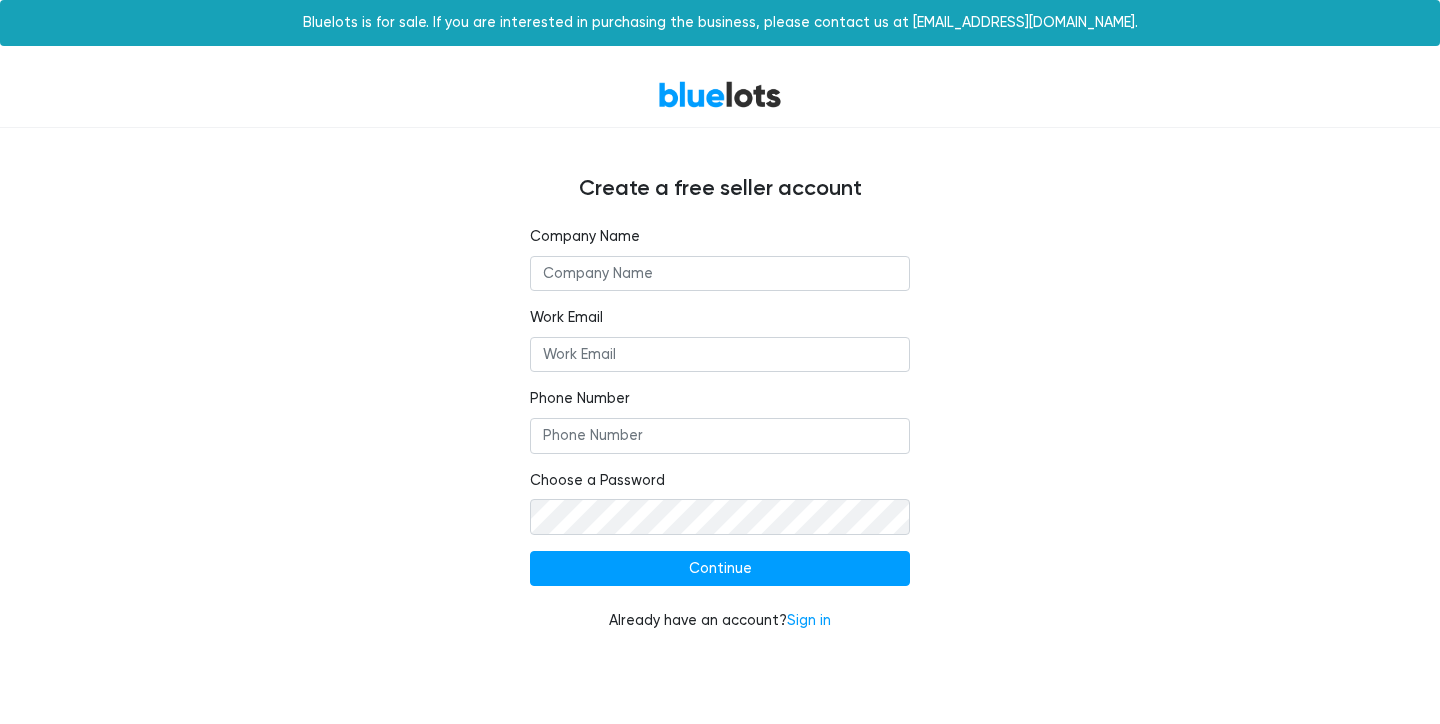 scroll, scrollTop: 0, scrollLeft: 0, axis: both 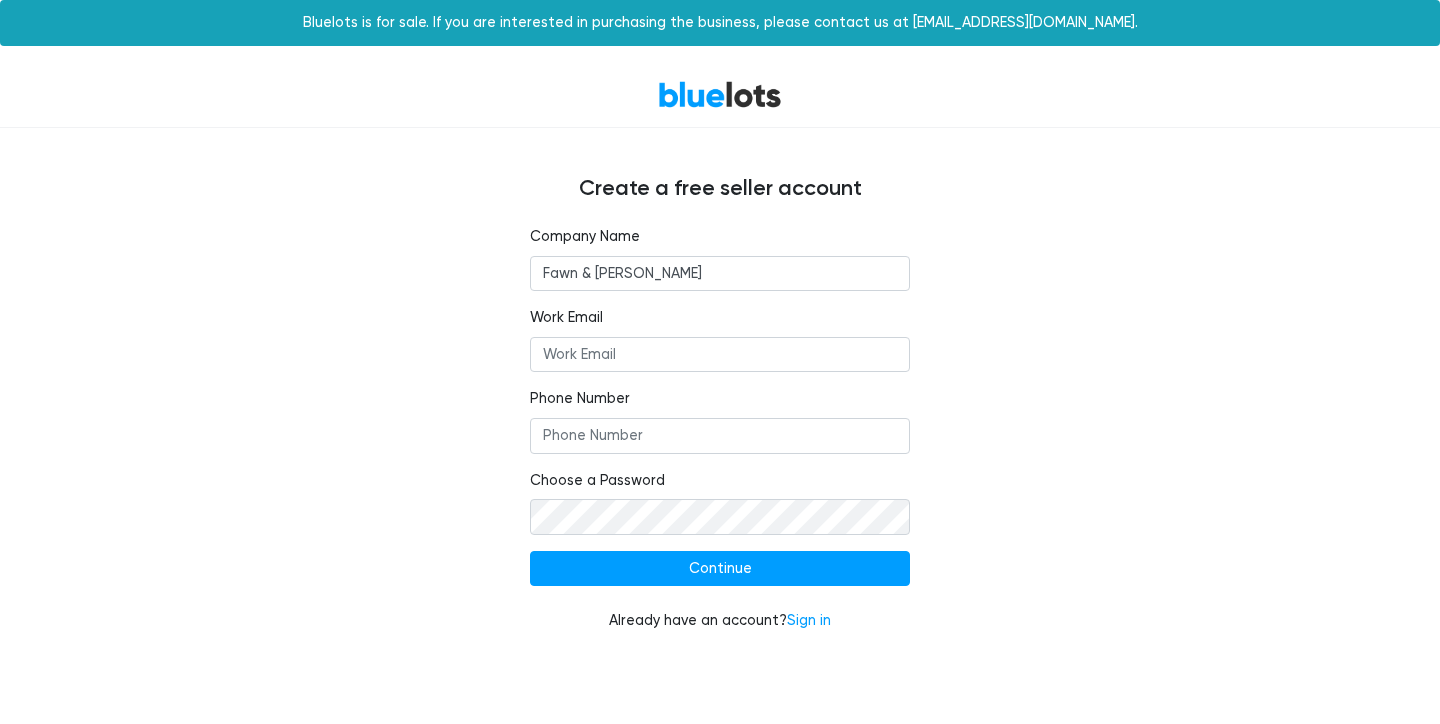 type on "Fawn & Foster" 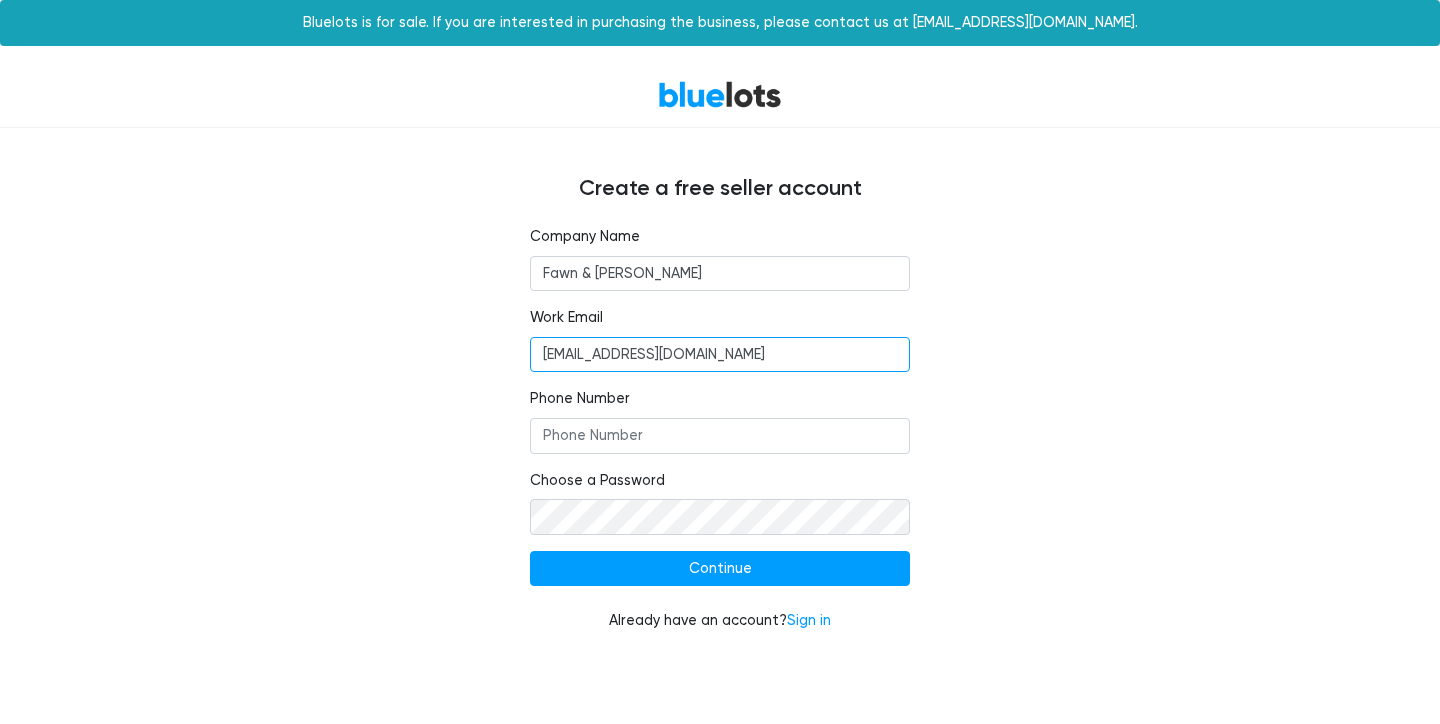 type on "office@fawnandfoster.com" 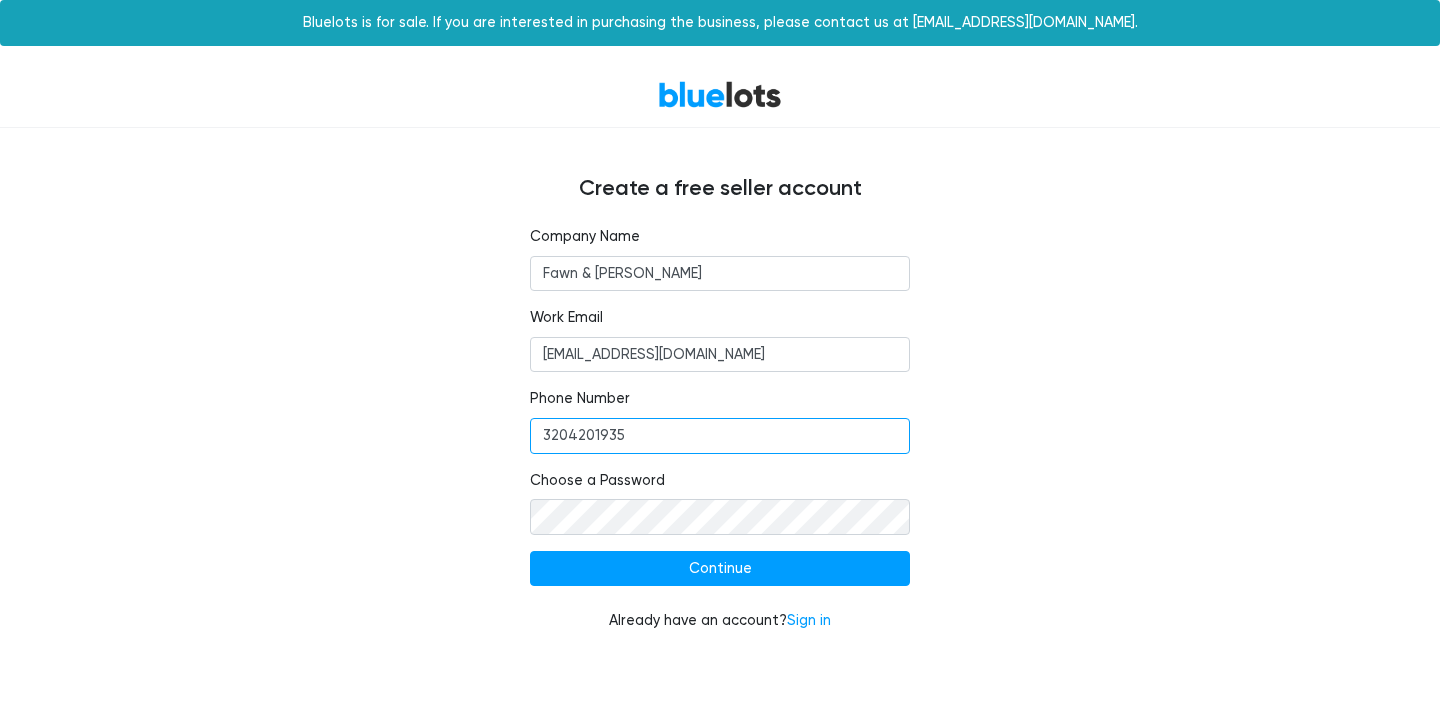 type on "3204201935" 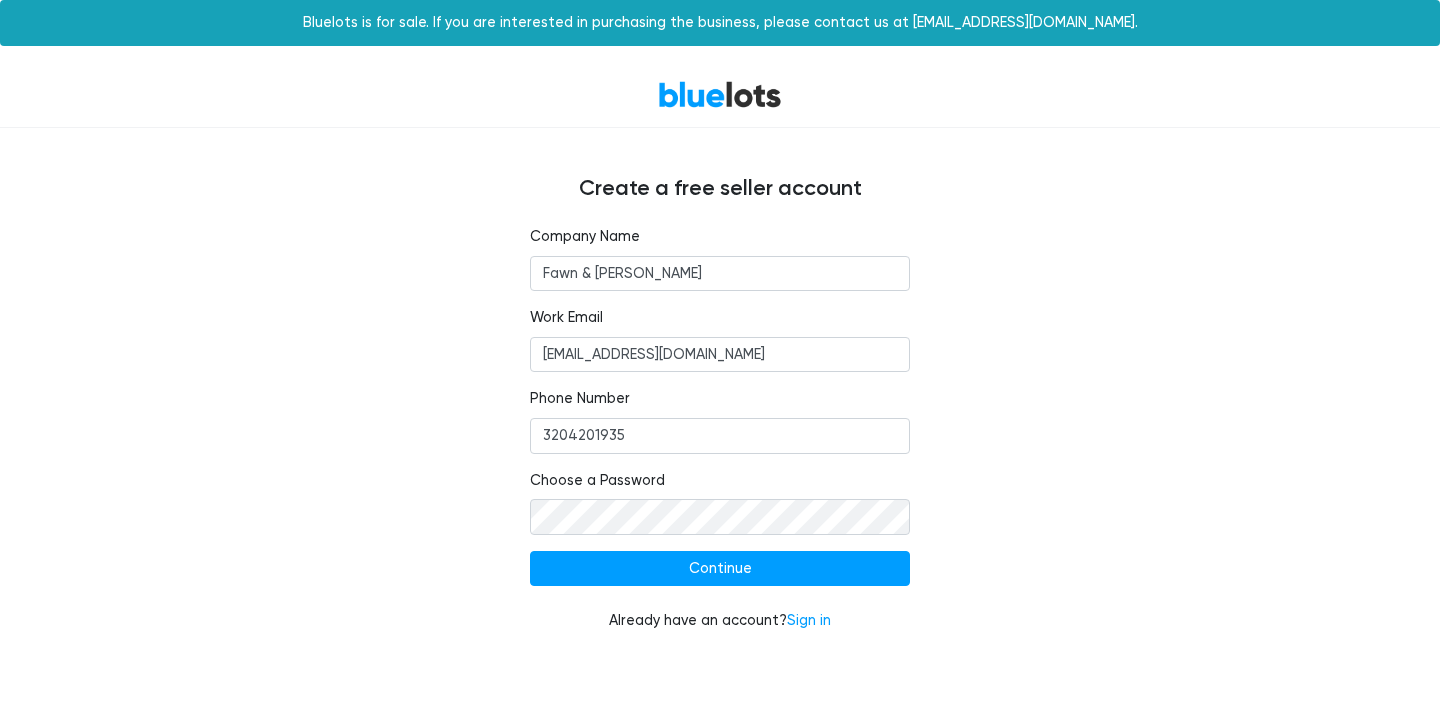 click on "Company Name
Fawn & Foster
Work Email
office@fawnandfoster.com
Phone Number
3204201935
Choose a Password
Continue
Already have an account?  Sign in" at bounding box center (720, 429) 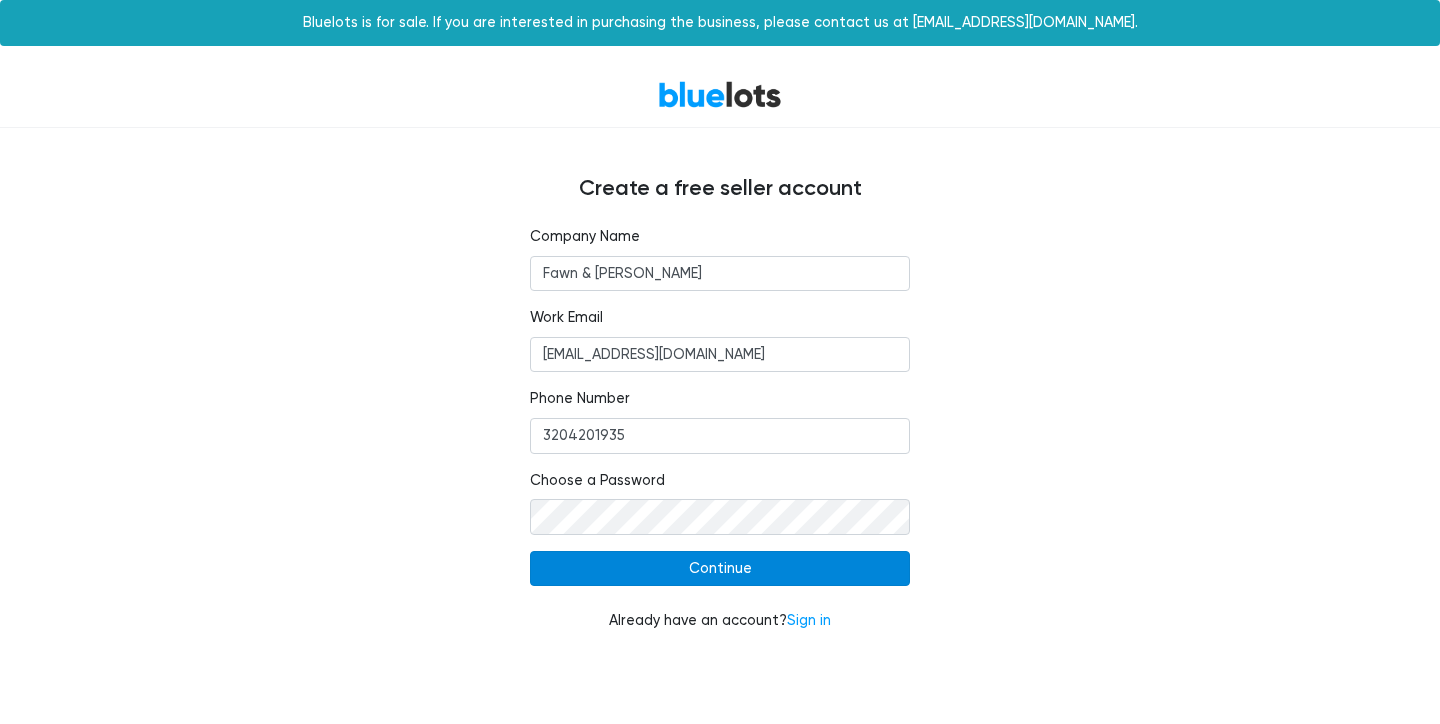 click on "Continue" at bounding box center (720, 569) 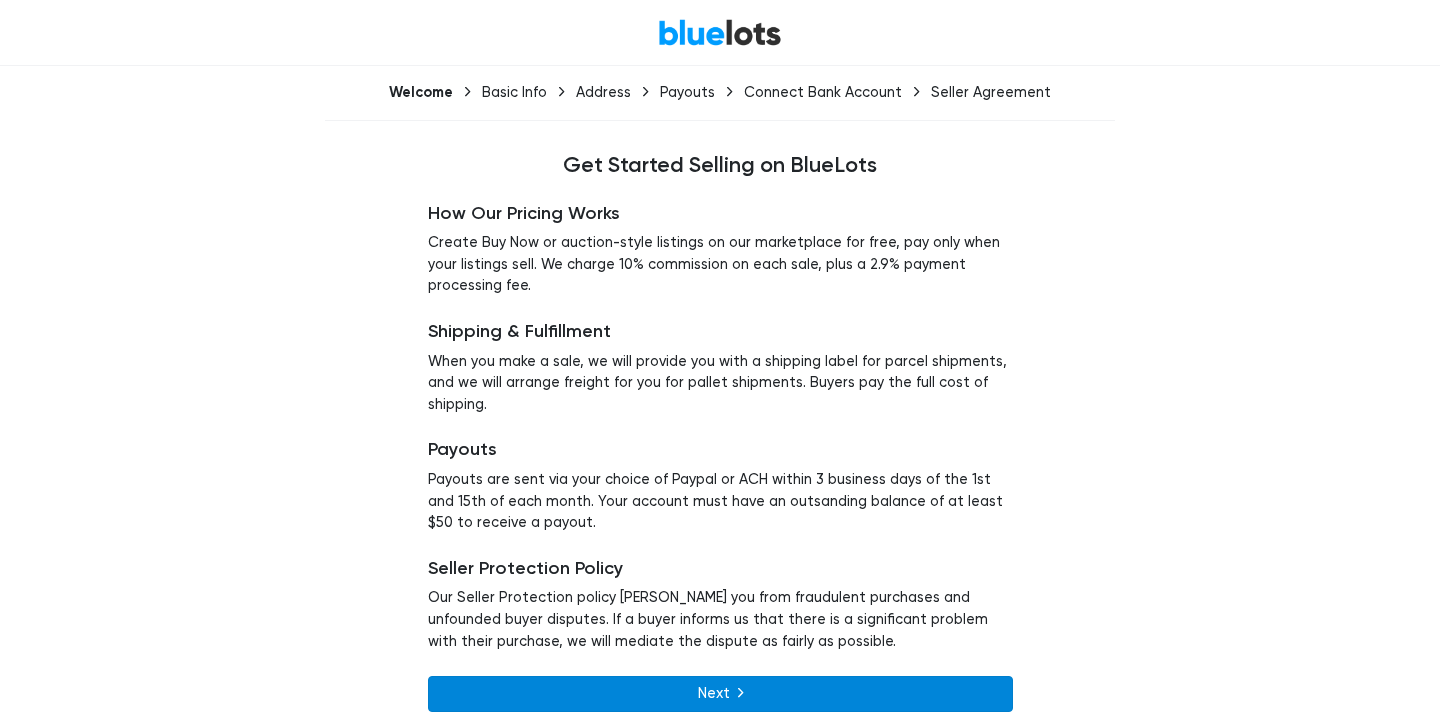 scroll, scrollTop: 61, scrollLeft: 0, axis: vertical 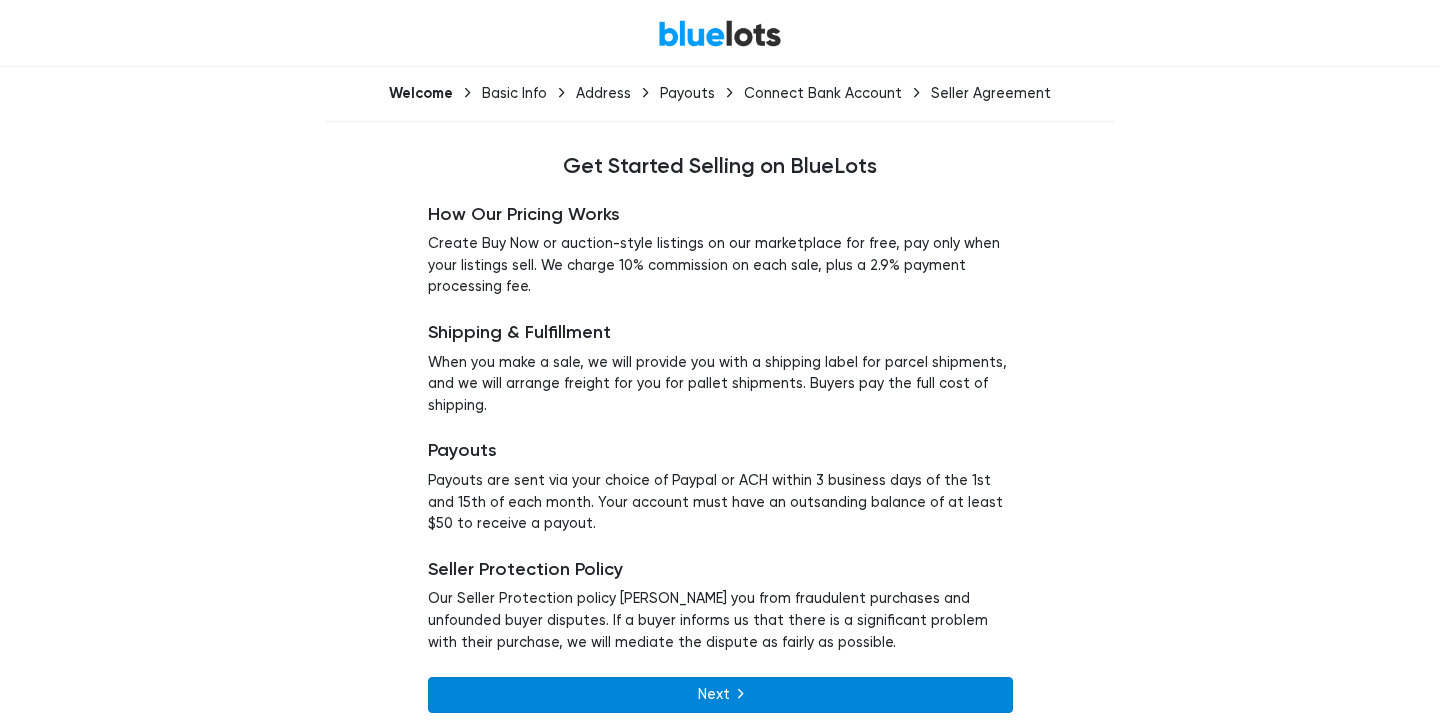 click on "Next" at bounding box center (720, 695) 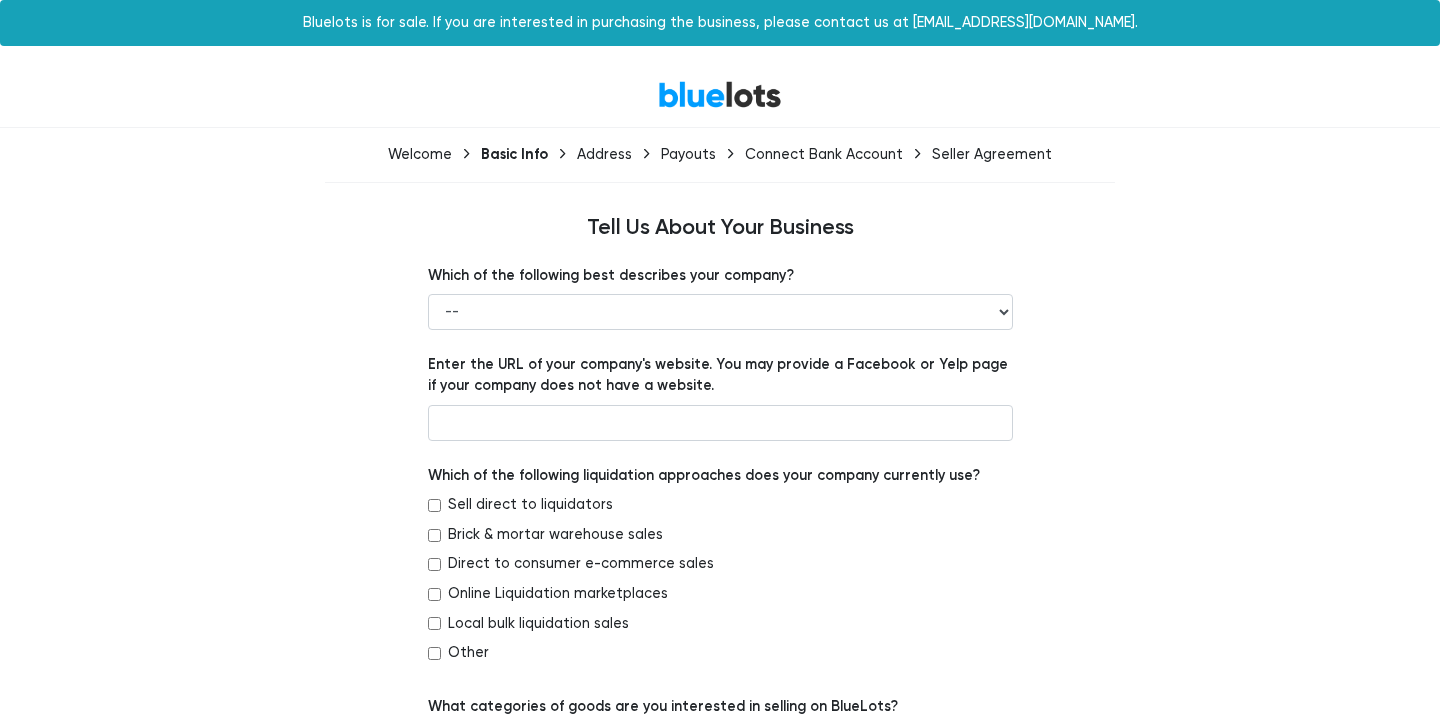 scroll, scrollTop: 0, scrollLeft: 0, axis: both 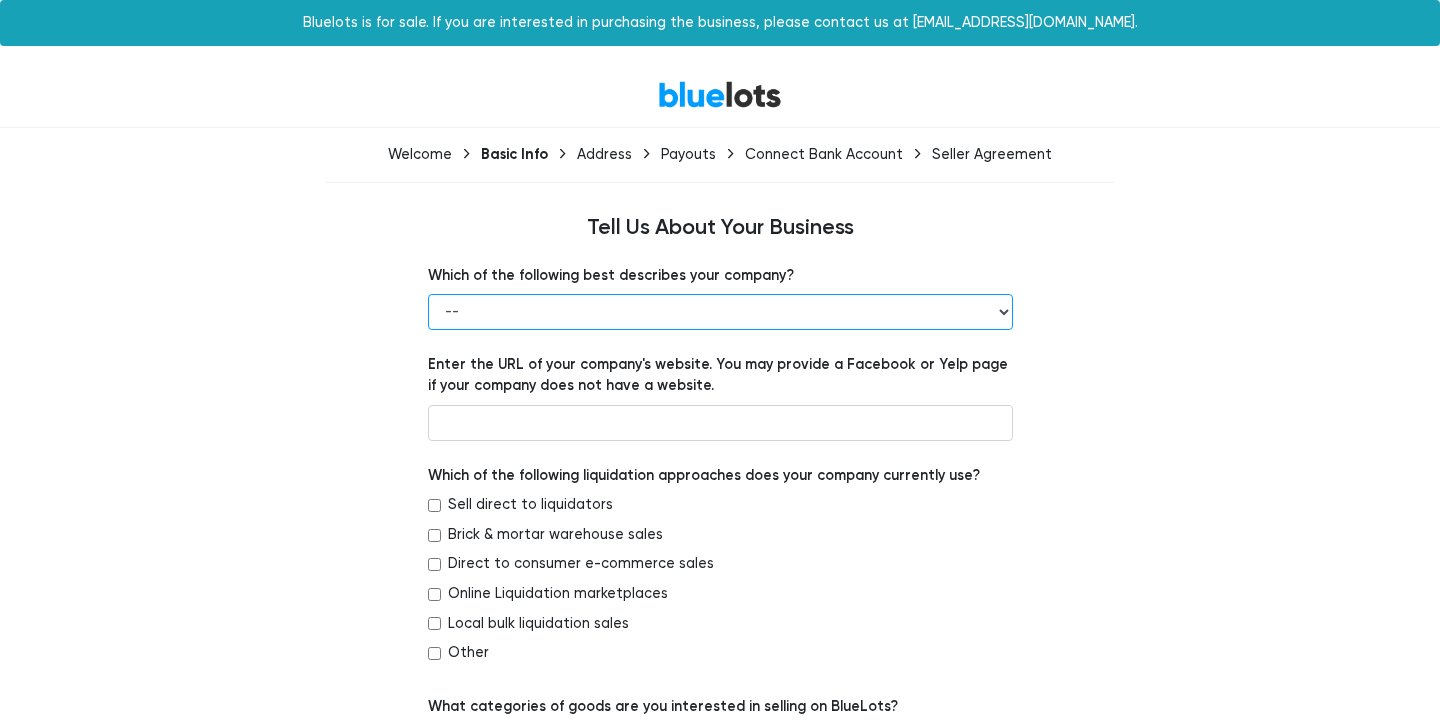 select on "Brand or Manufacturer" 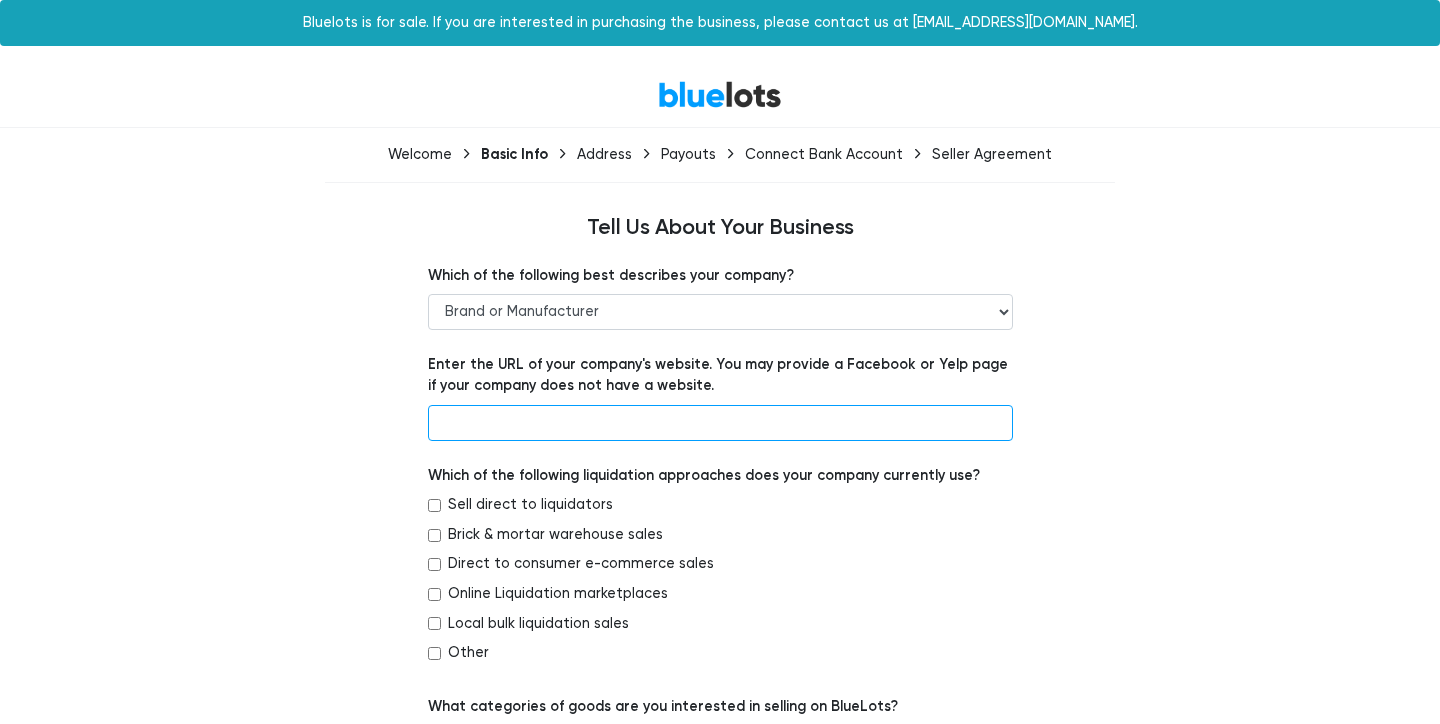click at bounding box center (720, 423) 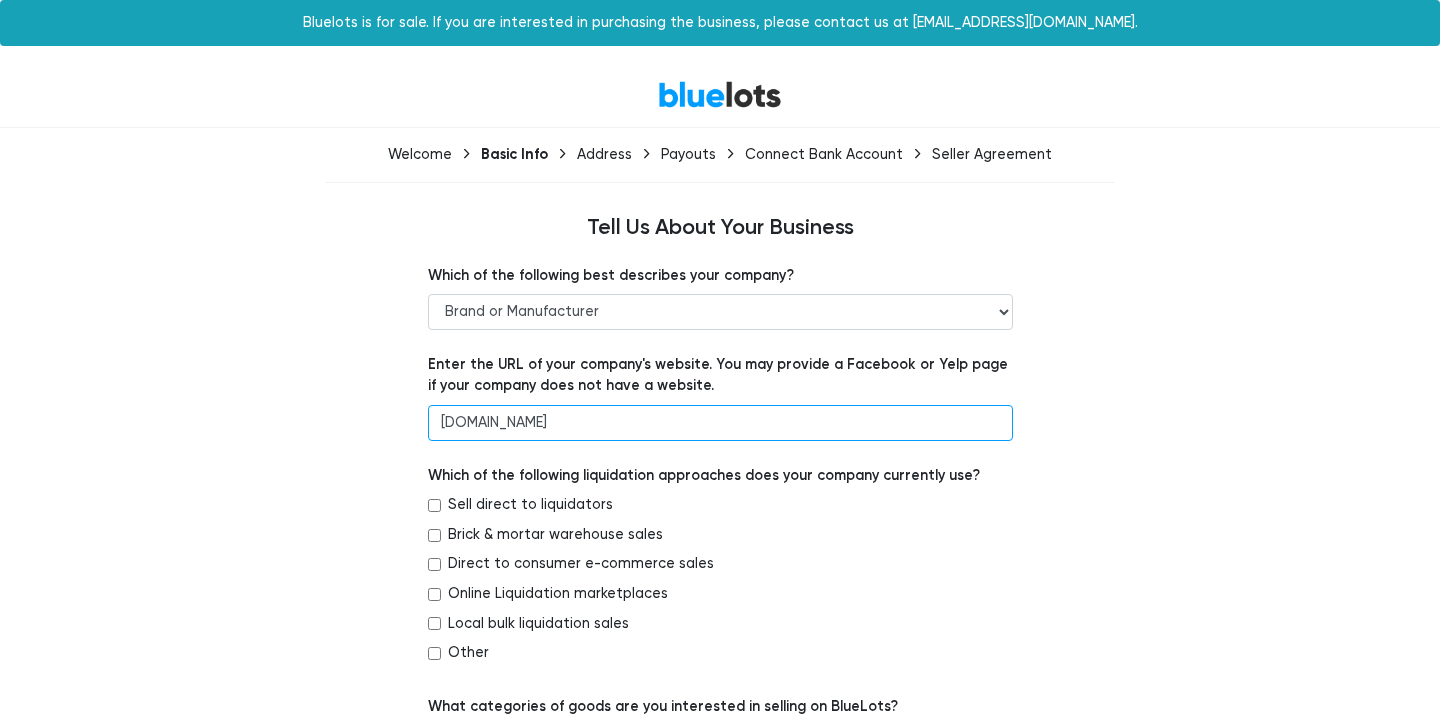 type on "www.fawnandfoster.com" 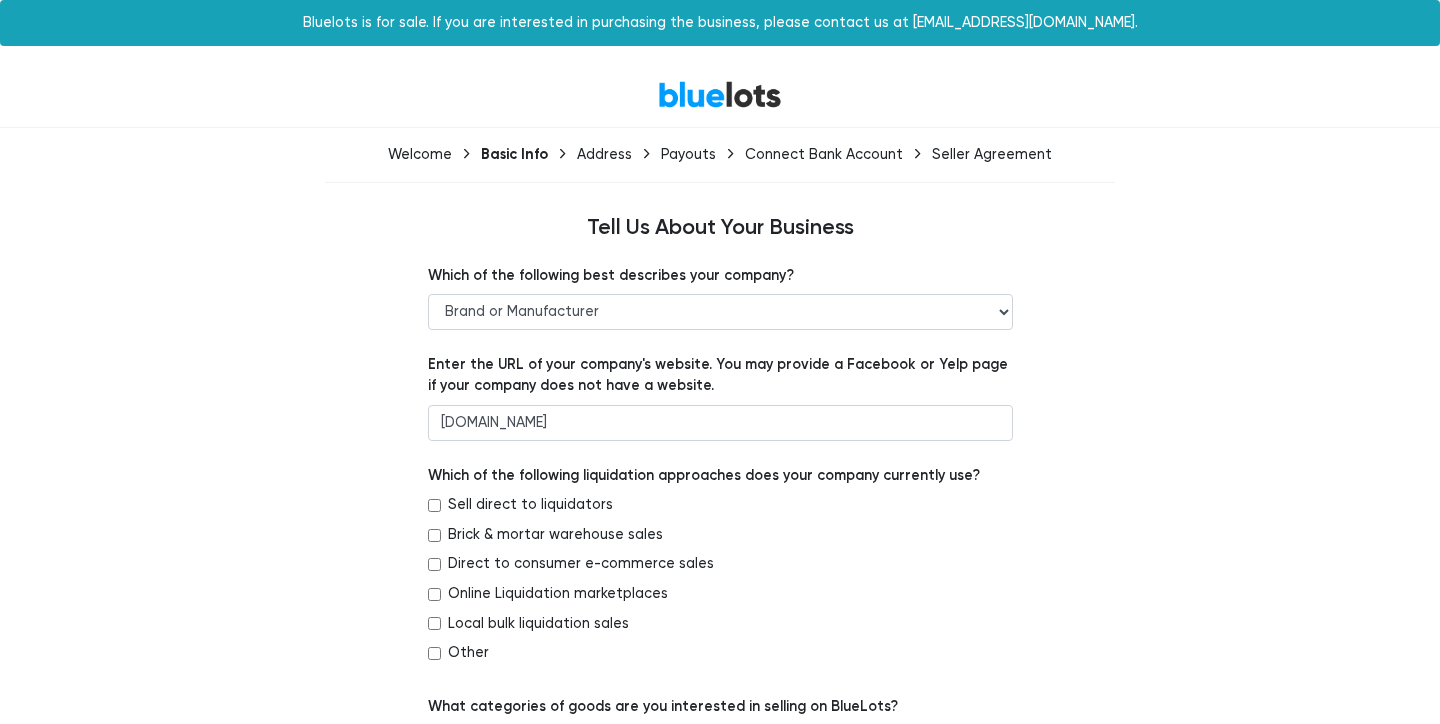 click on "Brick & mortar warehouse sales" at bounding box center (555, 535) 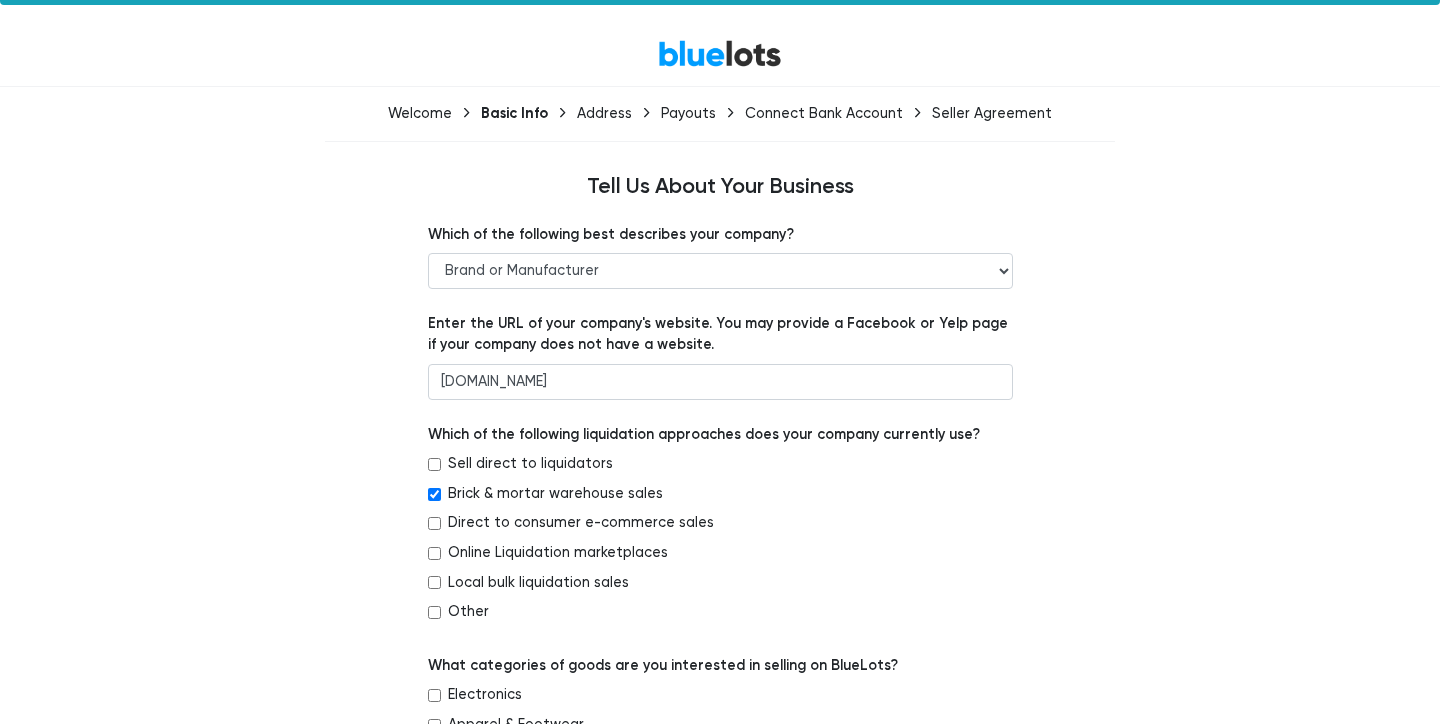 scroll, scrollTop: 42, scrollLeft: 0, axis: vertical 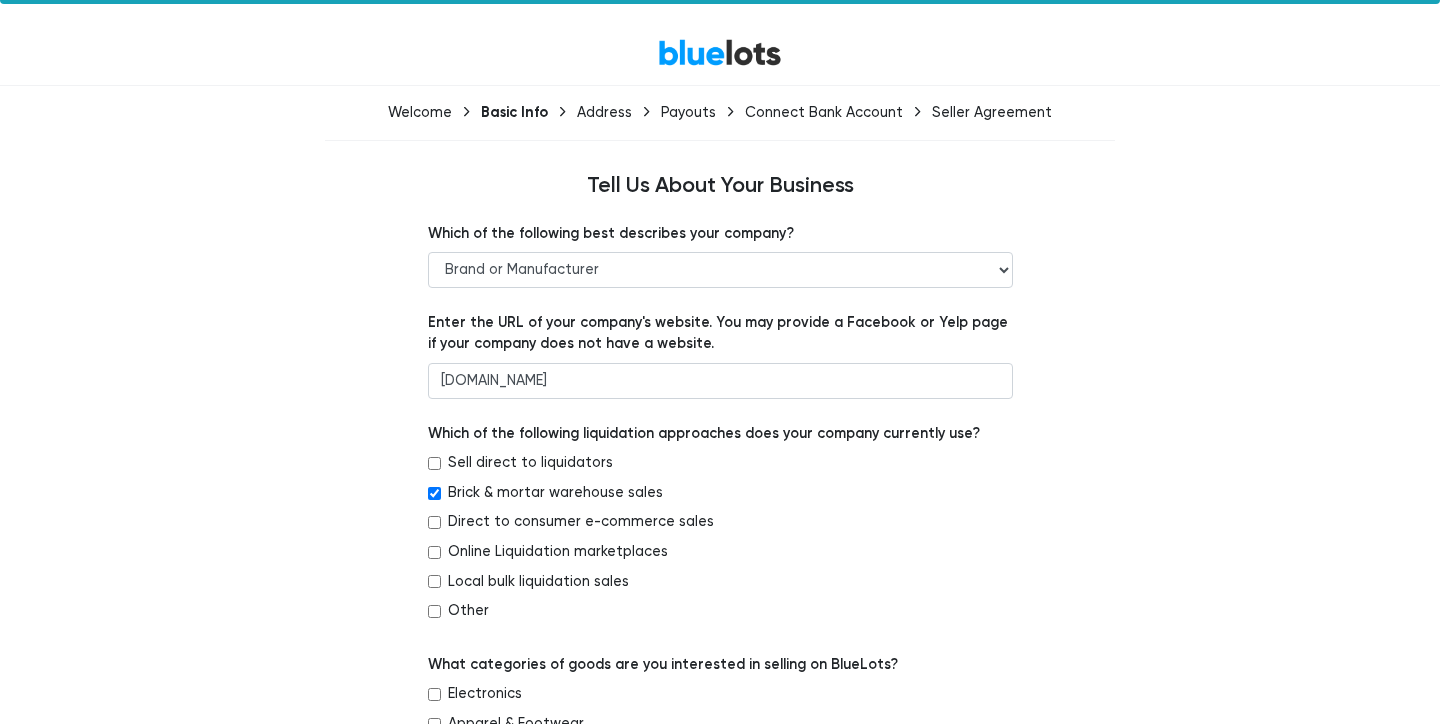 click on "Direct to consumer e-commerce sales" at bounding box center (581, 522) 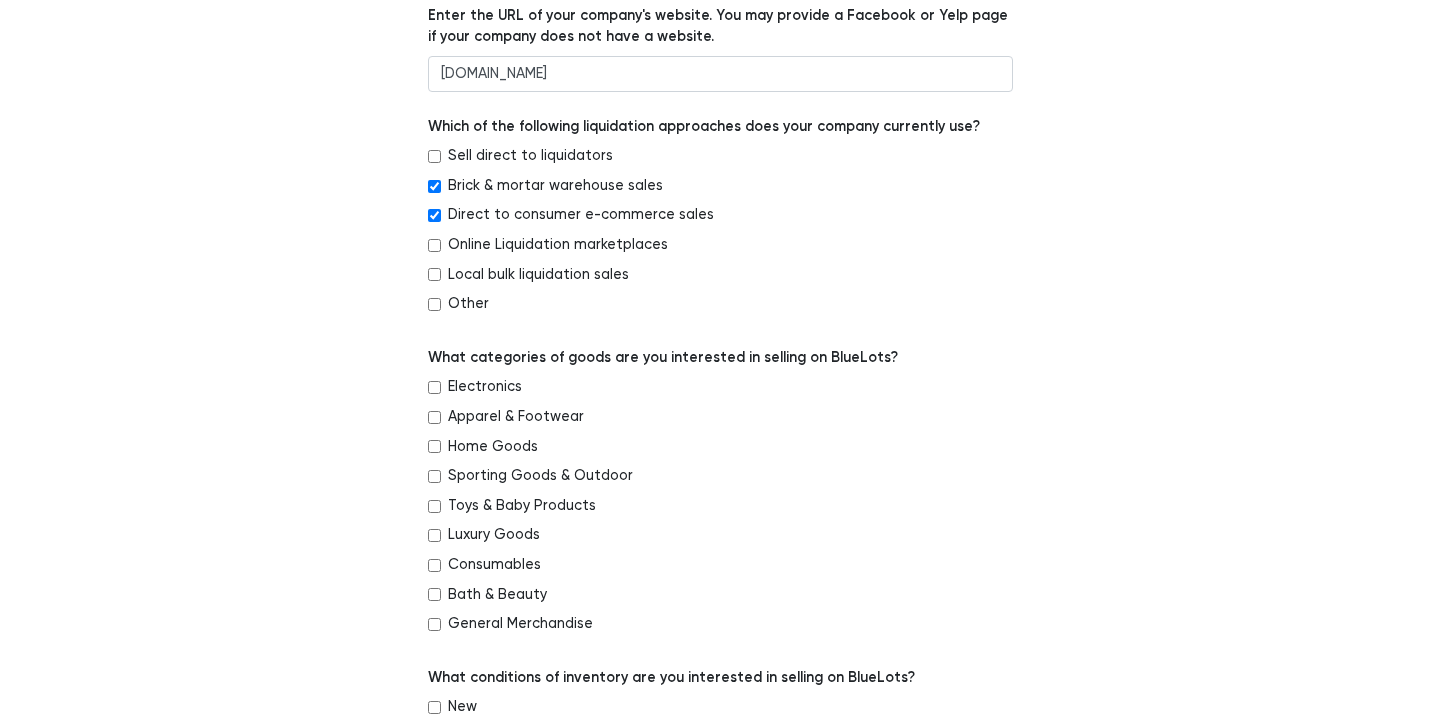 scroll, scrollTop: 351, scrollLeft: 0, axis: vertical 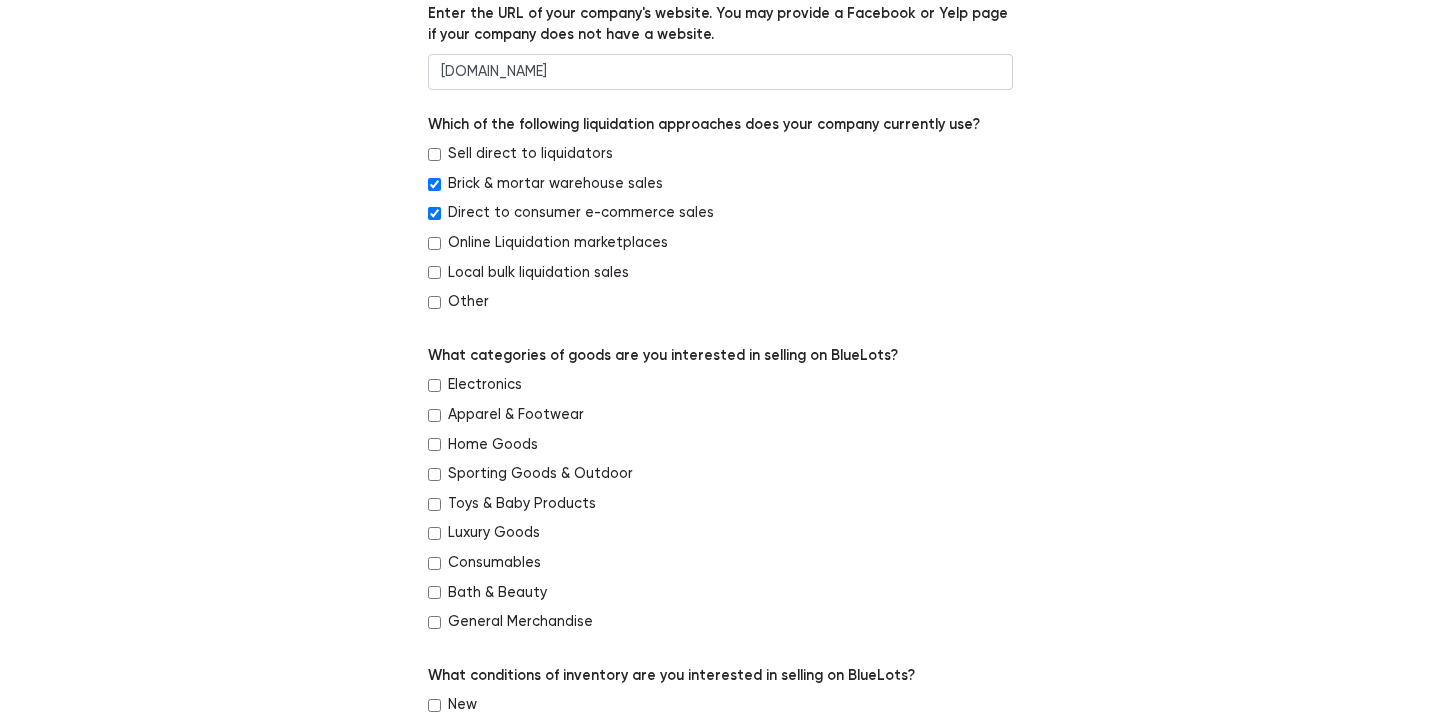 click on "Toys & Baby Products" at bounding box center (522, 504) 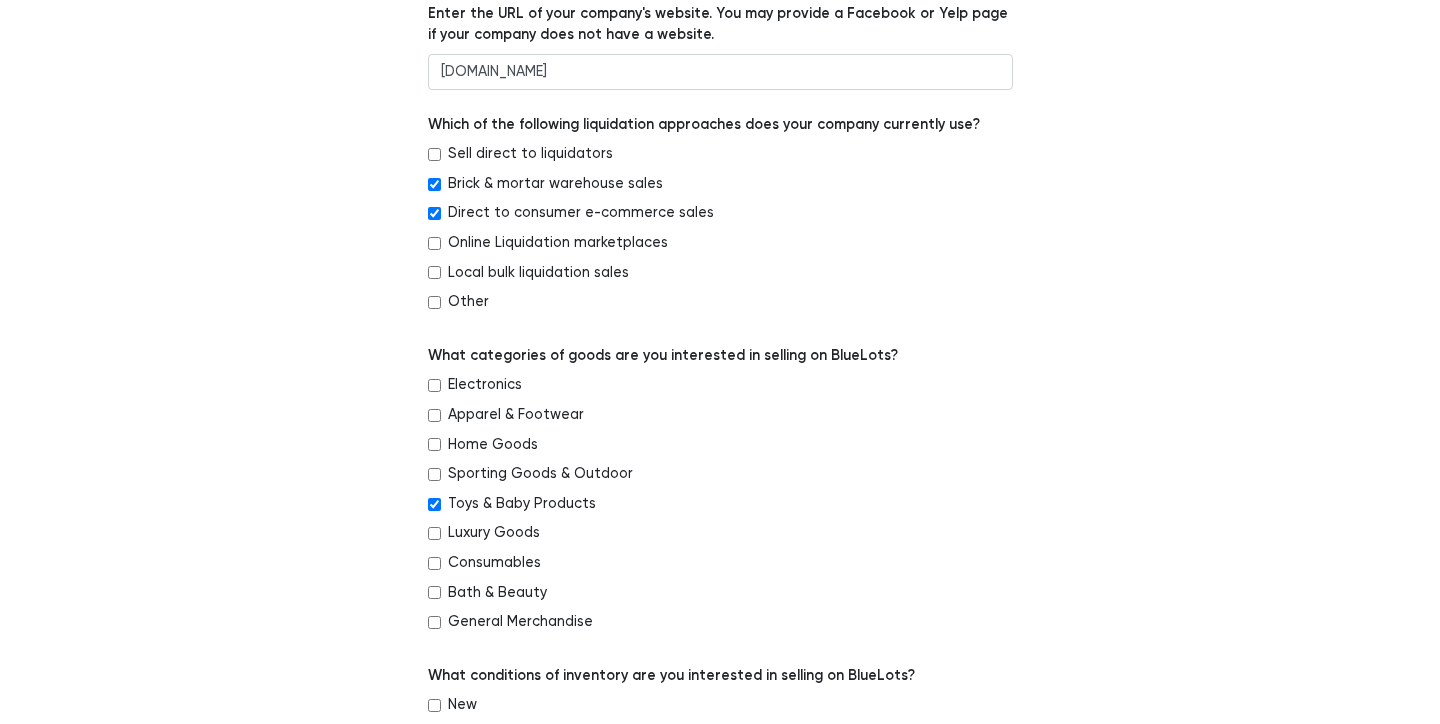 click on "Apparel & Footwear" at bounding box center [516, 415] 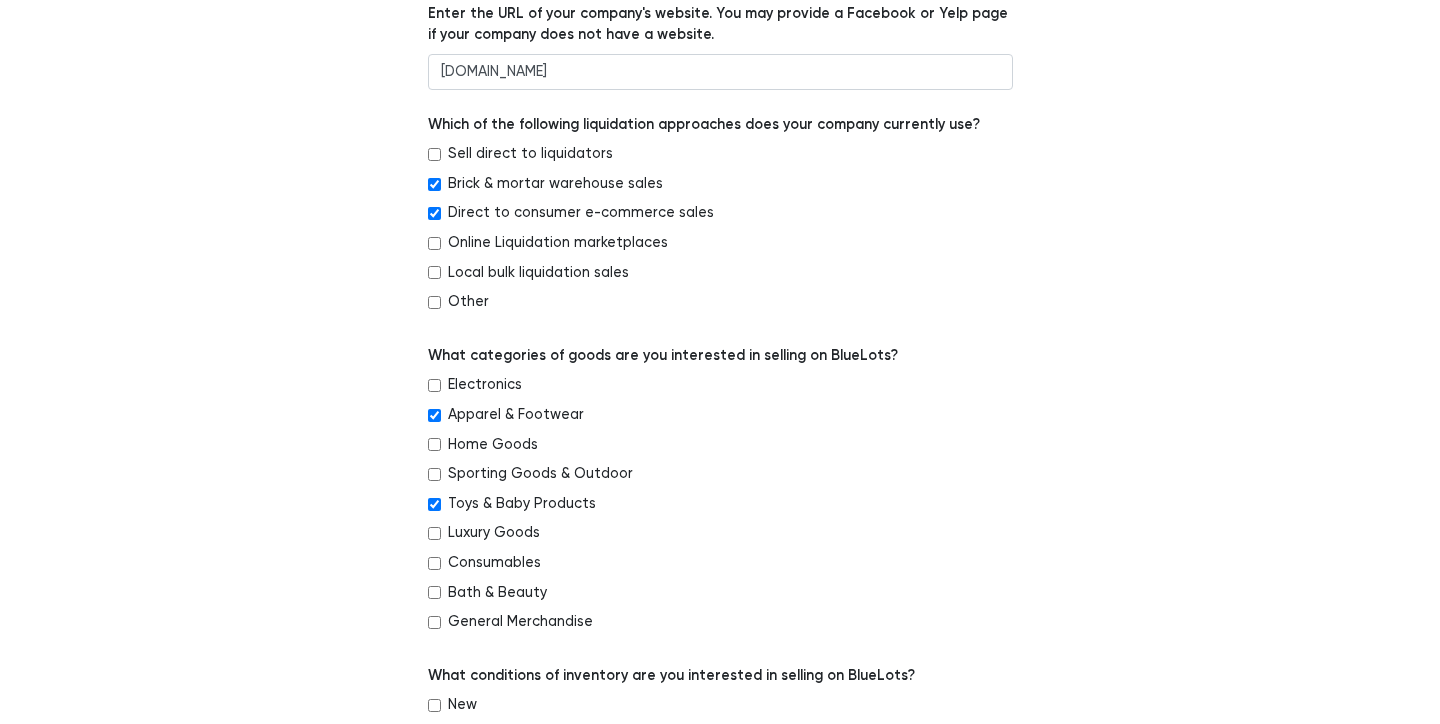click on "Toys & Baby Products" at bounding box center [522, 504] 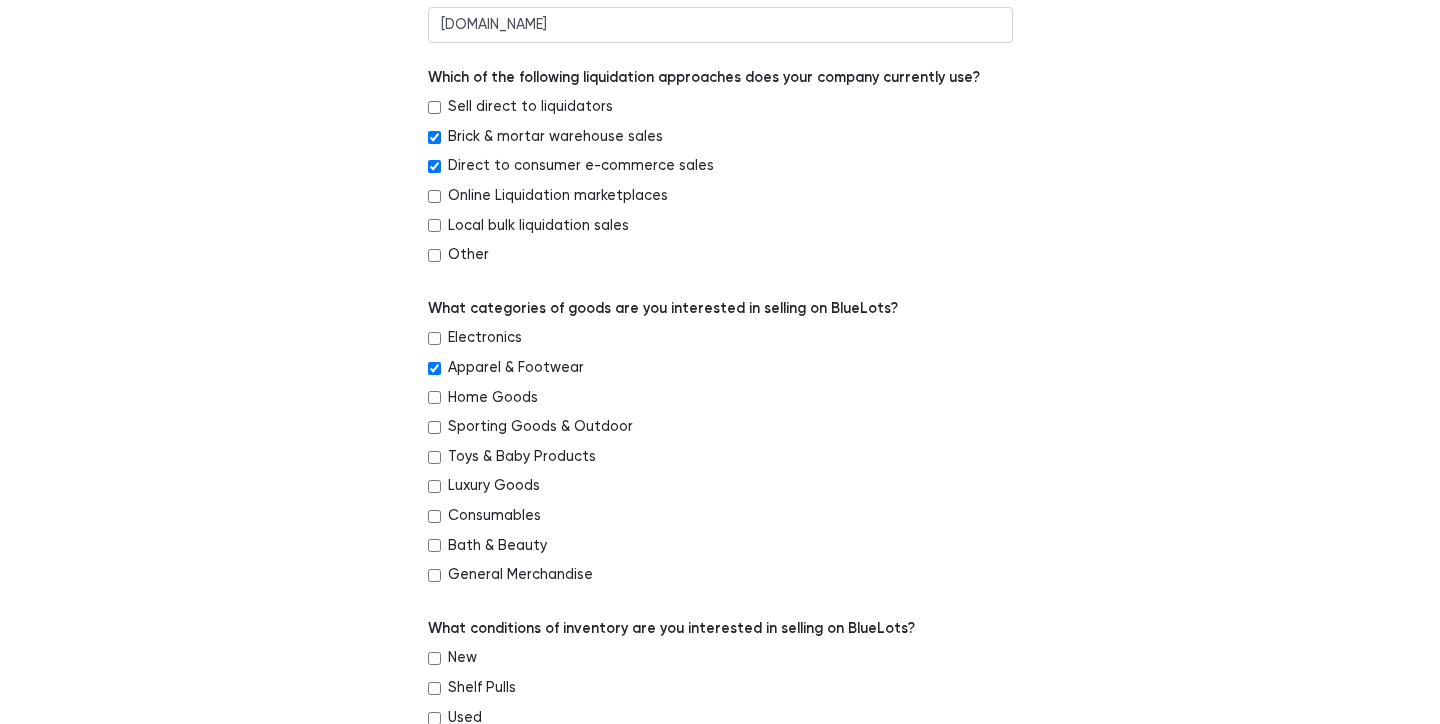 scroll, scrollTop: 401, scrollLeft: 0, axis: vertical 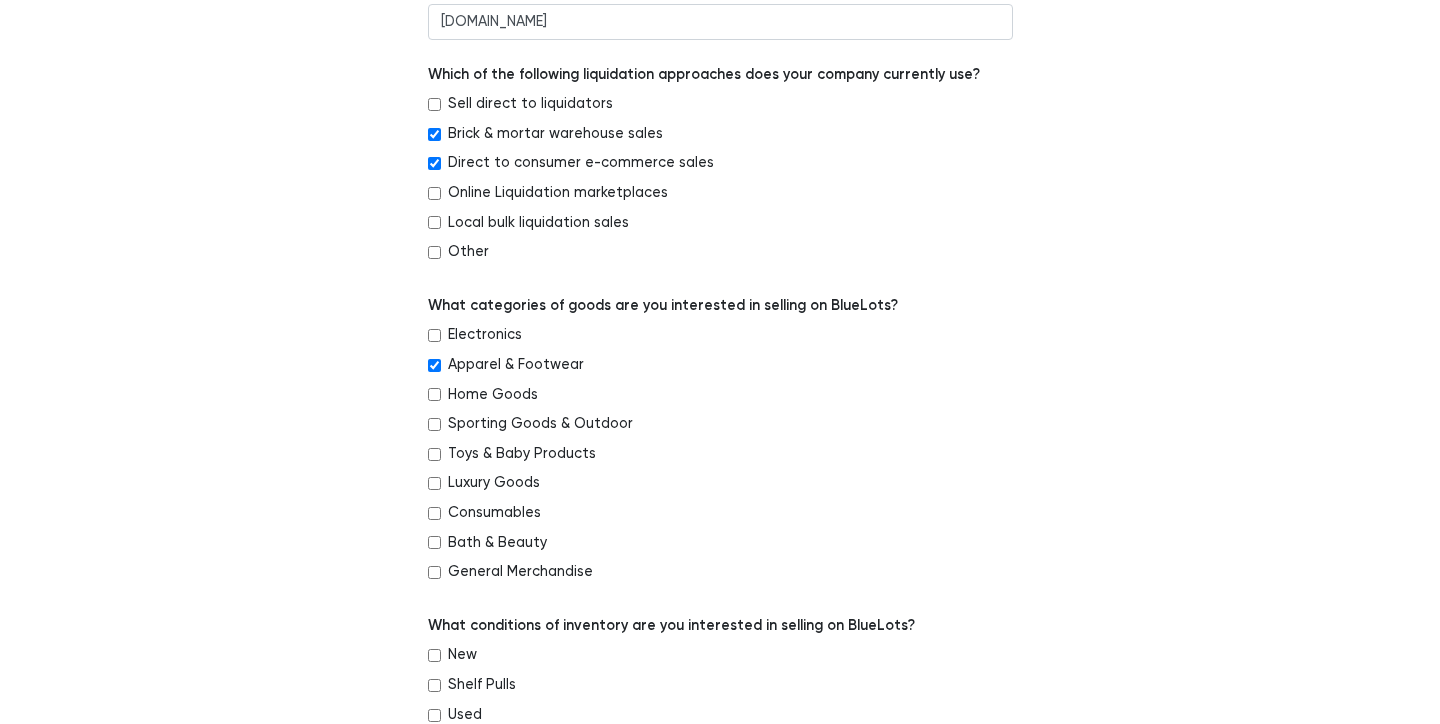 click on "Toys & Baby Products" at bounding box center (522, 454) 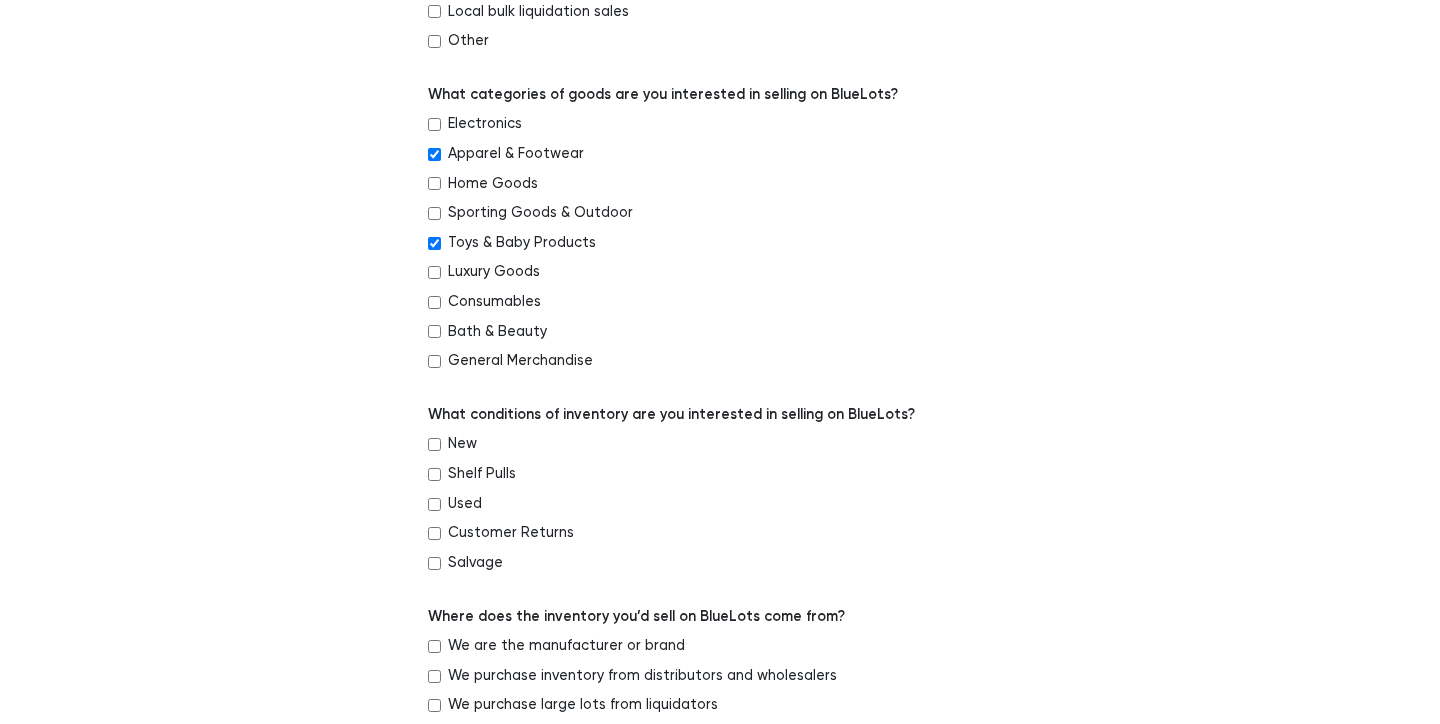 scroll, scrollTop: 615, scrollLeft: 0, axis: vertical 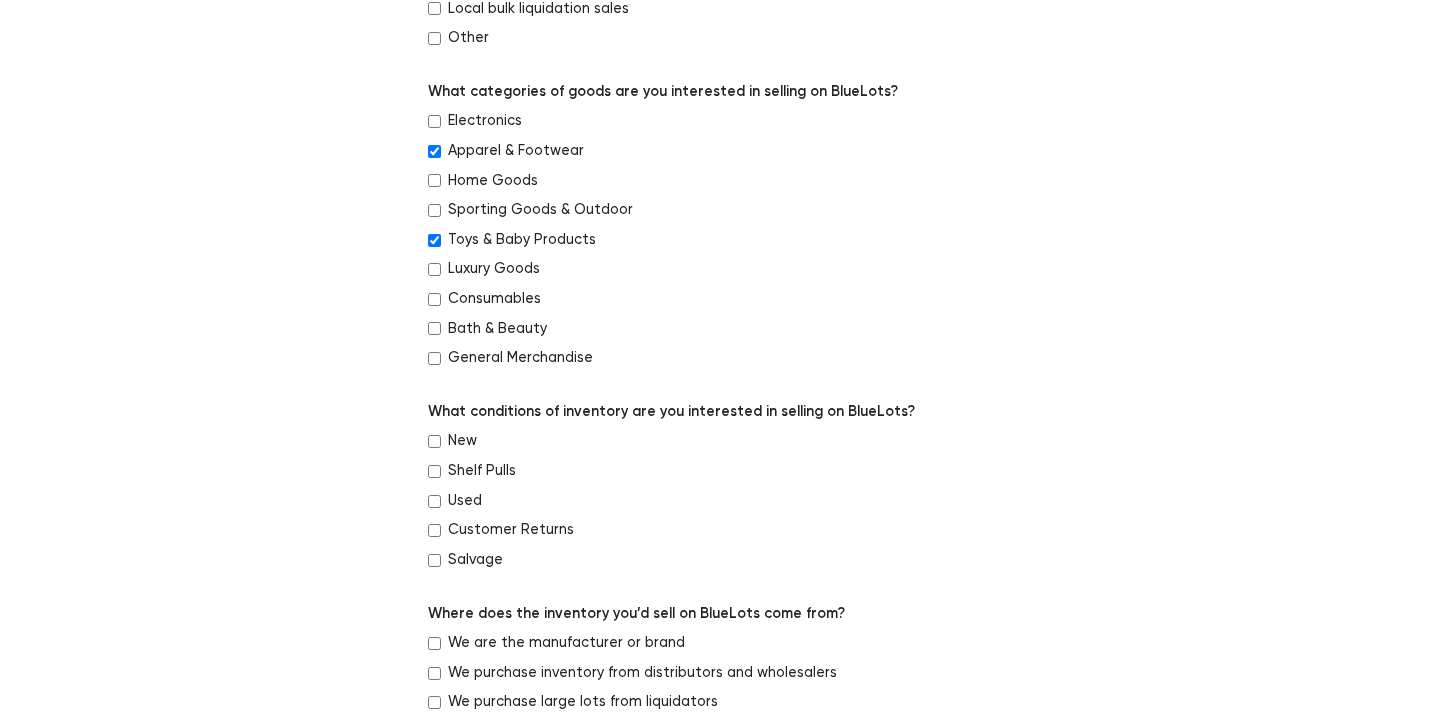 click on "New" at bounding box center [462, 441] 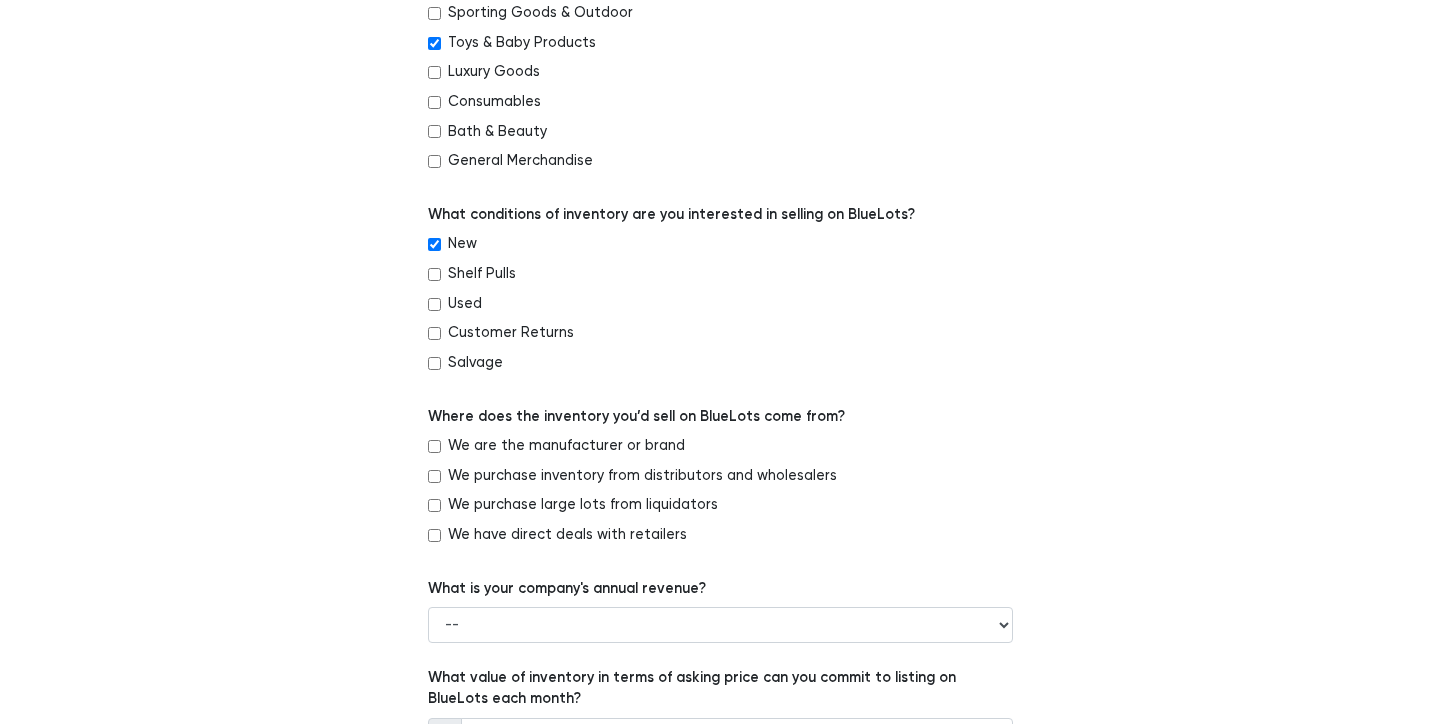 scroll, scrollTop: 816, scrollLeft: 0, axis: vertical 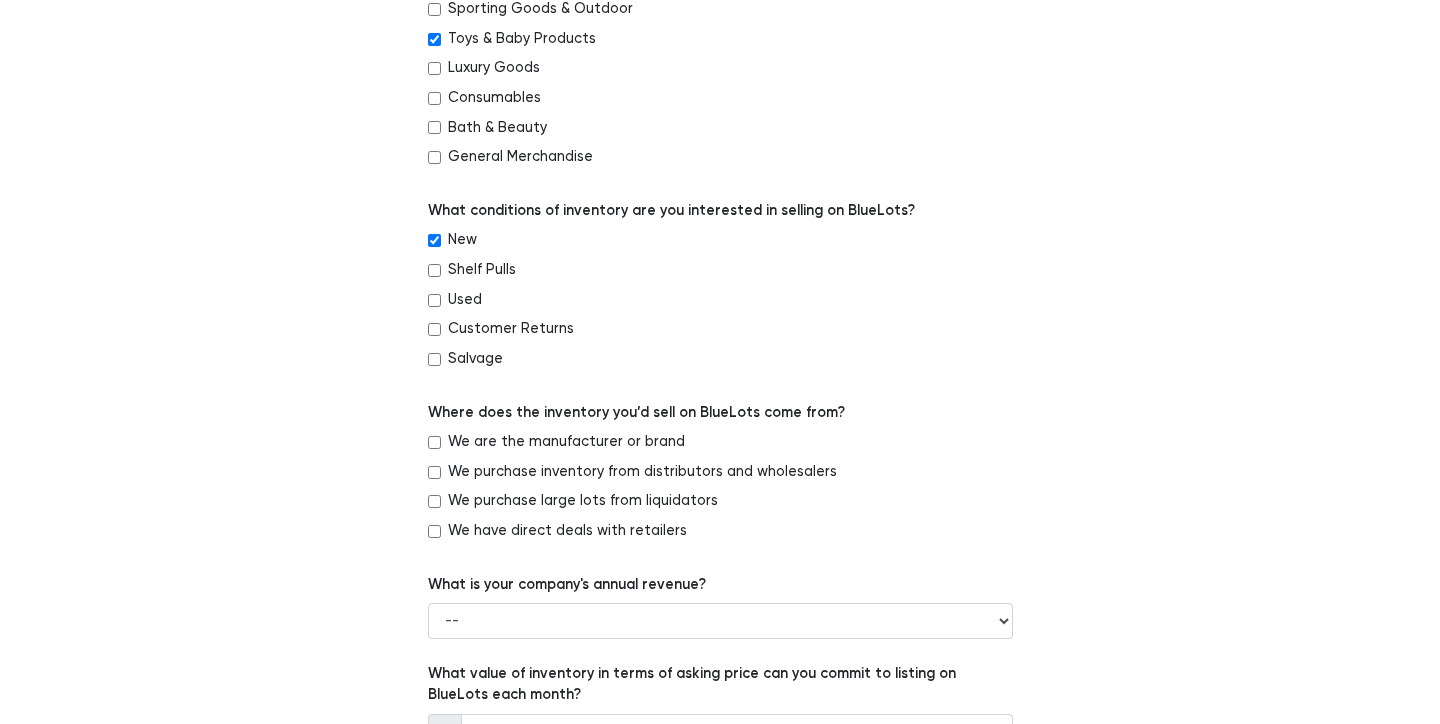 click on "We are the manufacturer or brand" at bounding box center [434, 442] 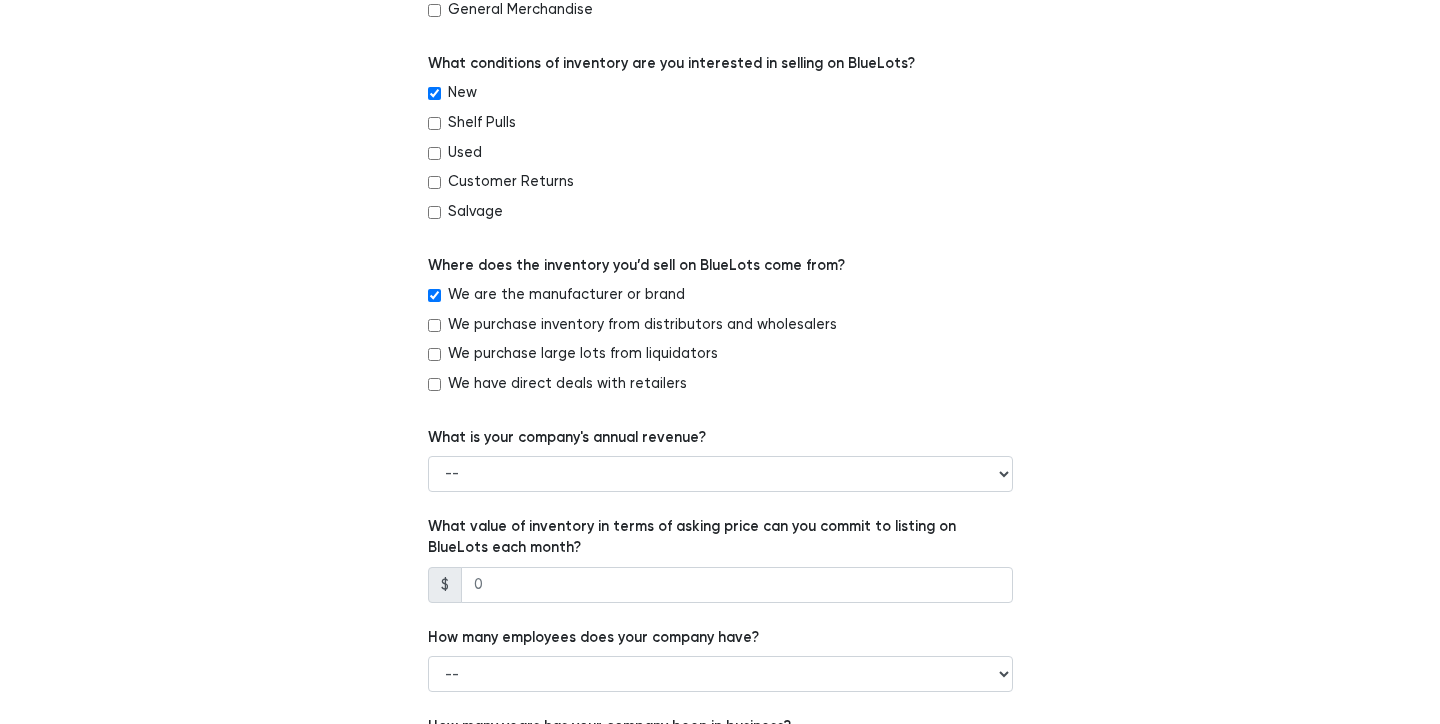scroll, scrollTop: 978, scrollLeft: 0, axis: vertical 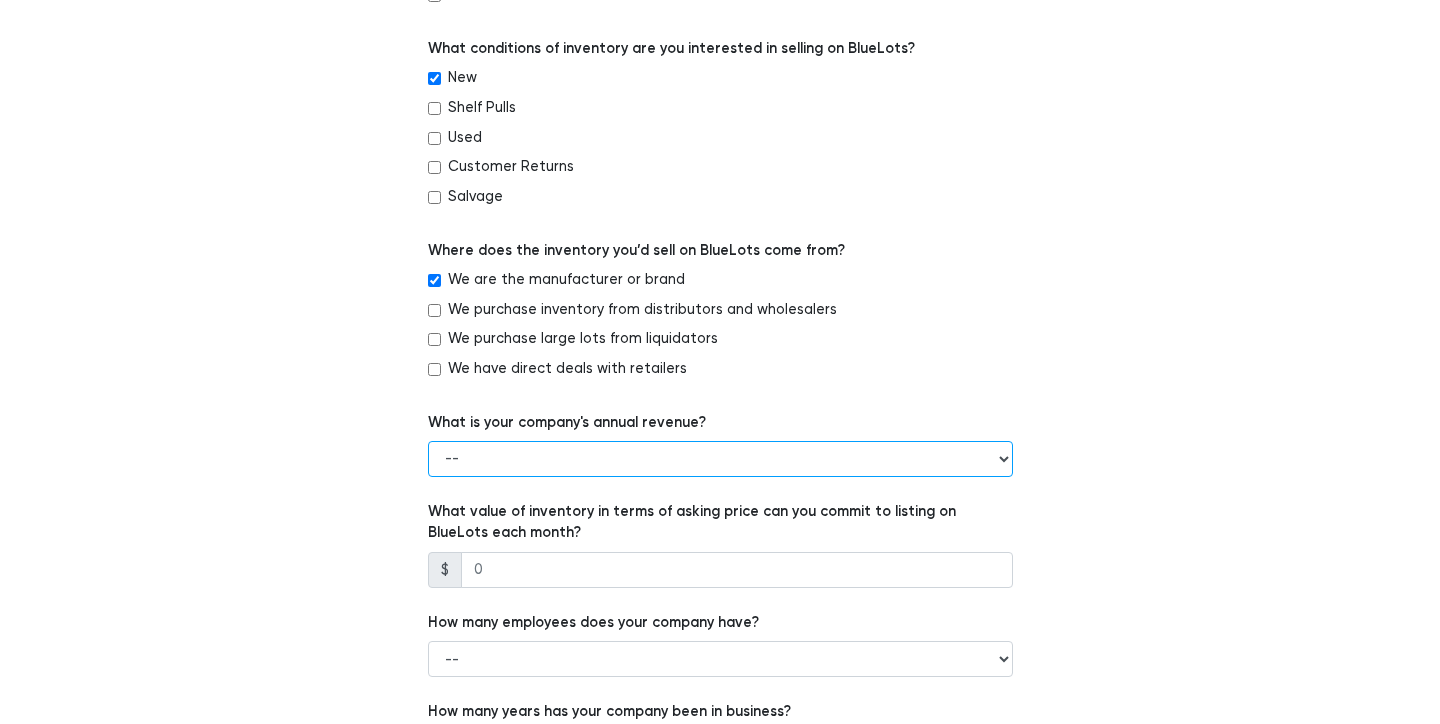 select on "Less than $100,000" 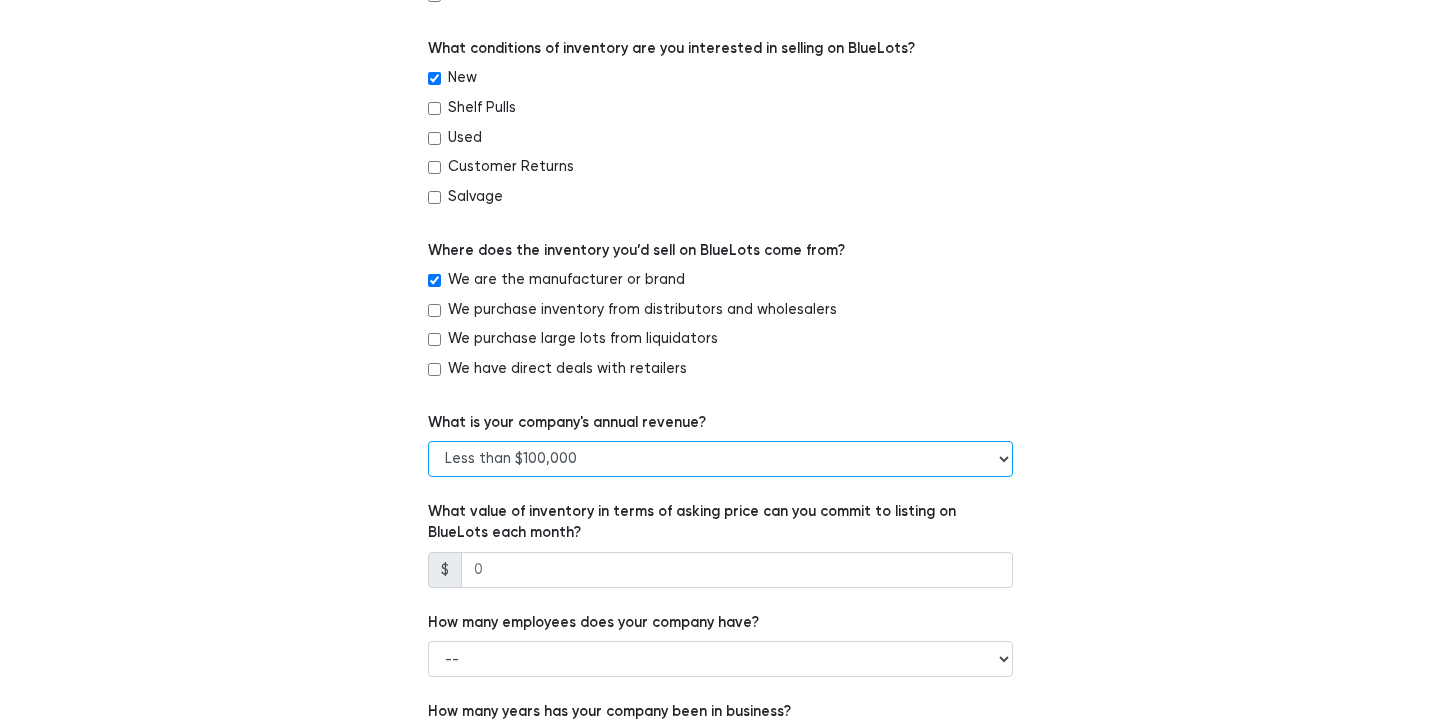 scroll, scrollTop: 1053, scrollLeft: 0, axis: vertical 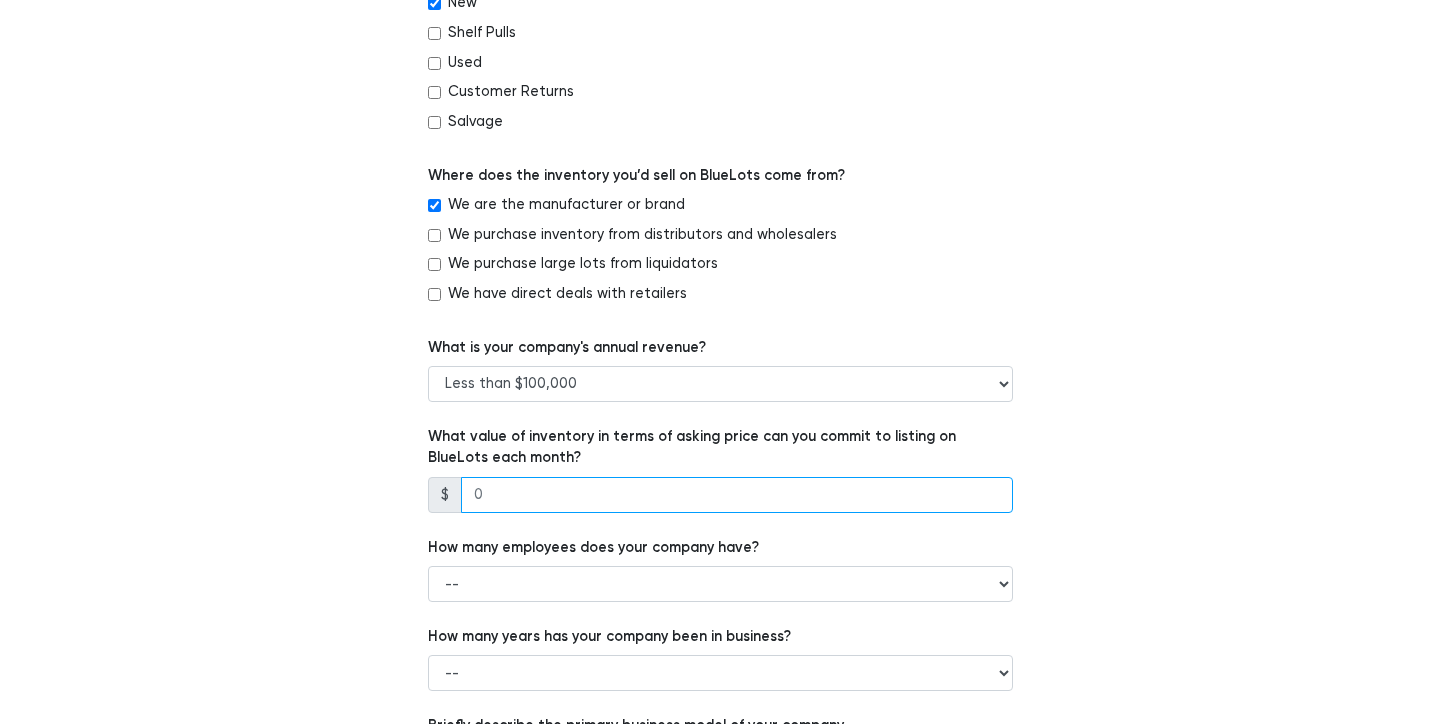 click at bounding box center [737, 495] 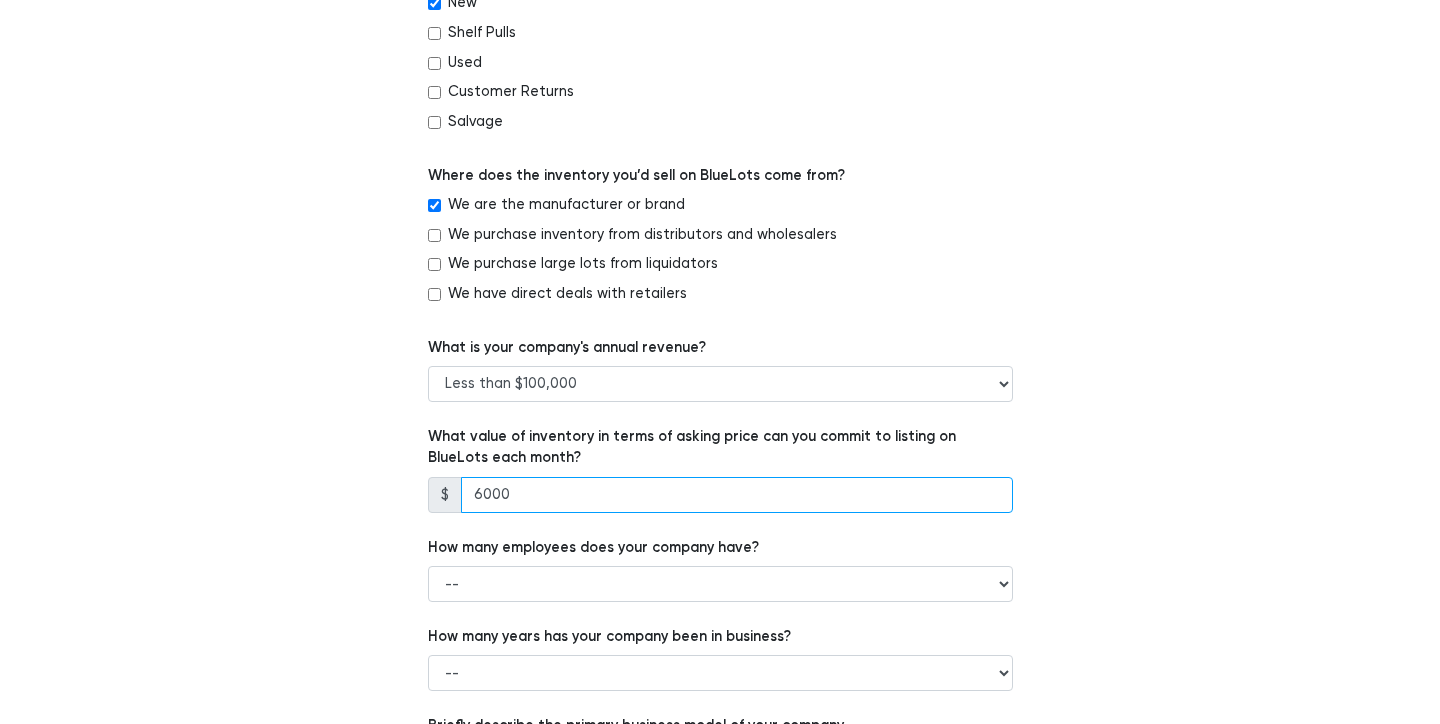 type on "6000" 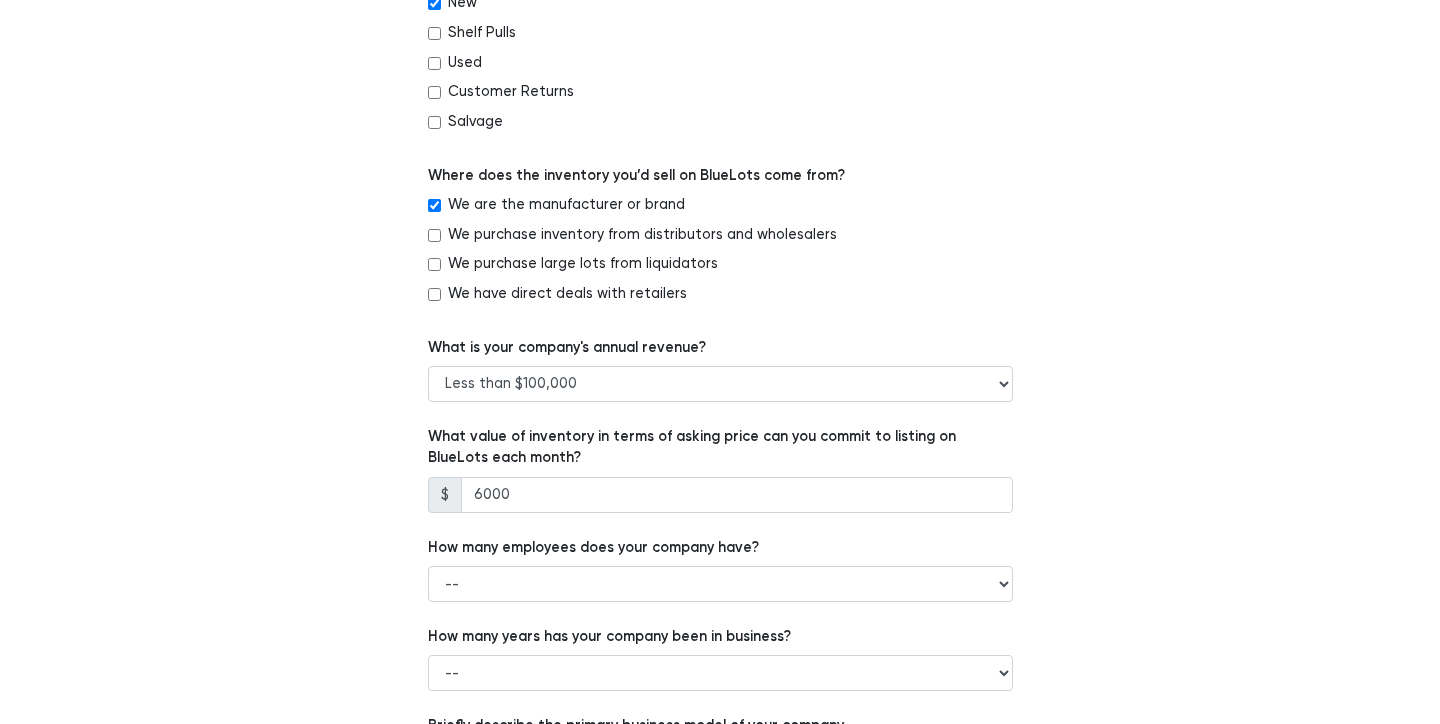 click on "Which of the following best describes your company?
--
Retailer
Wholesaler
Brand or Manufacturer
Liquidator
3PL
Other
Enter the URL of your company's website. You may provide a Facebook or Yelp page if your company does not have a website.
www.fawnandfoster.com
Which of the following liquidation approaches does your company currently use?
Sell direct to liquidators
Brick & mortar warehouse sales
Direct to consumer e-commerce sales
--" at bounding box center (720, 58) 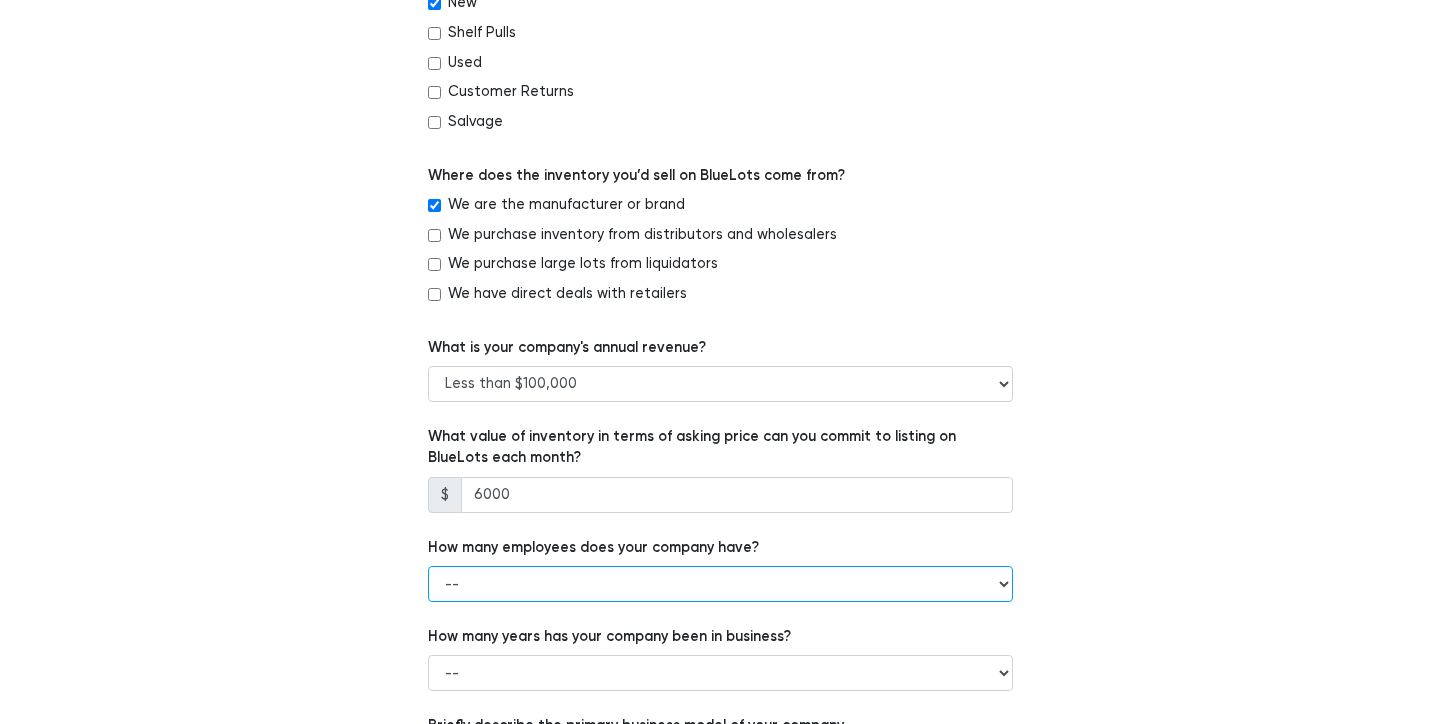 select on "1 - 5" 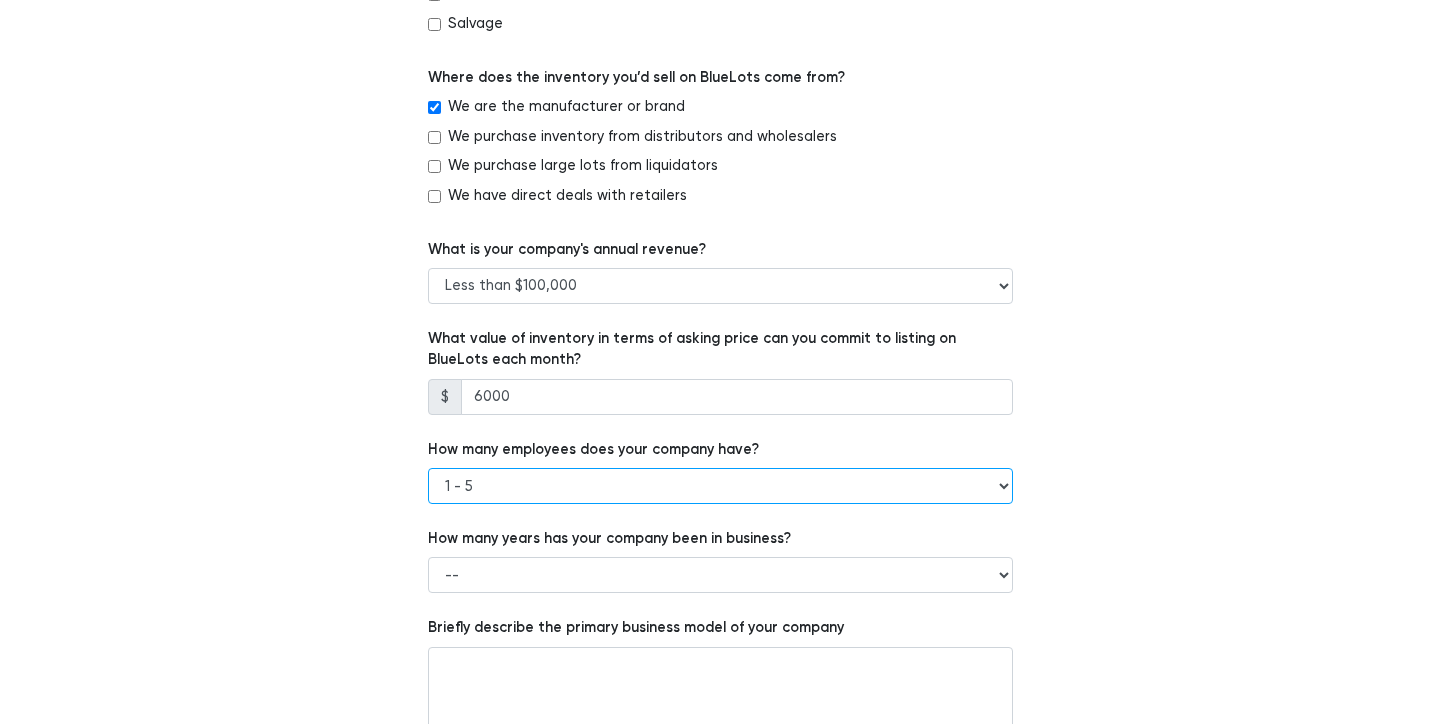 scroll, scrollTop: 1166, scrollLeft: 0, axis: vertical 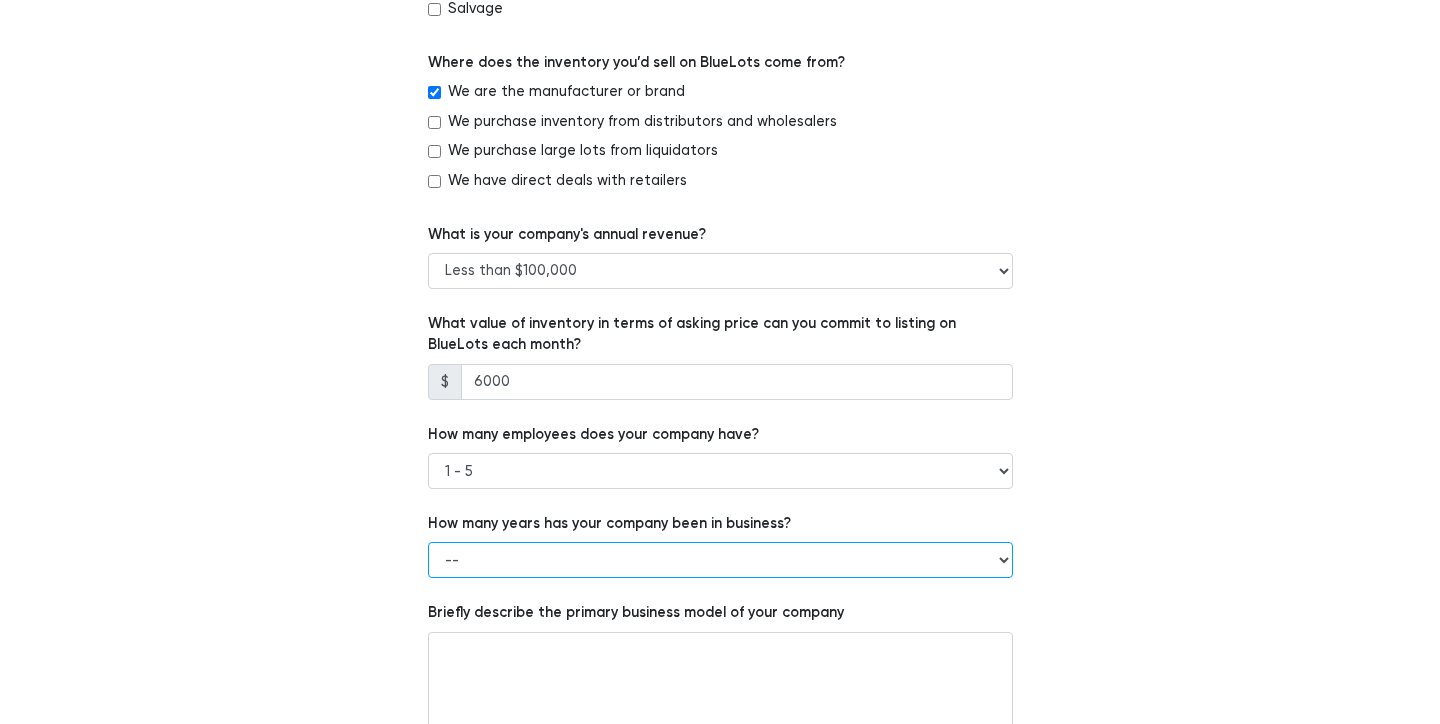 select on "1 to 3 years" 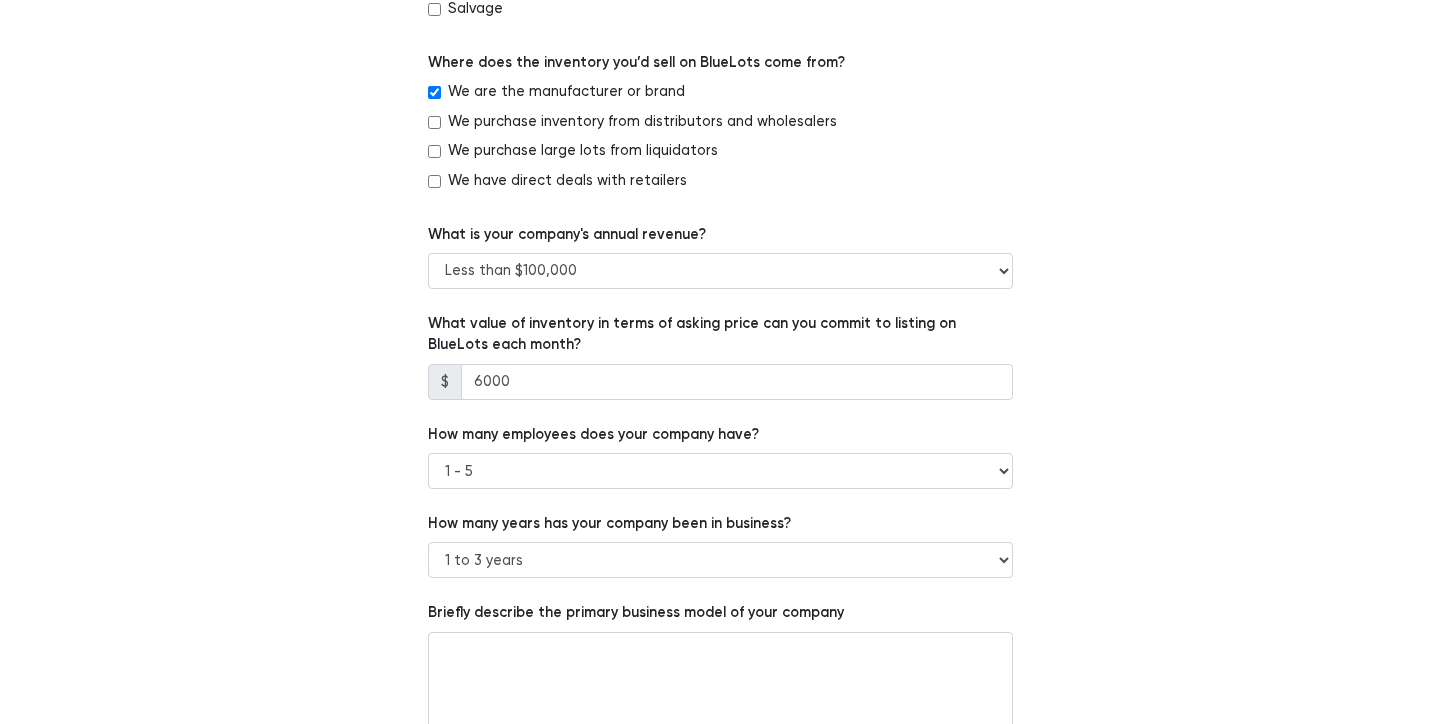 click on "Briefly describe the primary business model of your company" at bounding box center [636, 613] 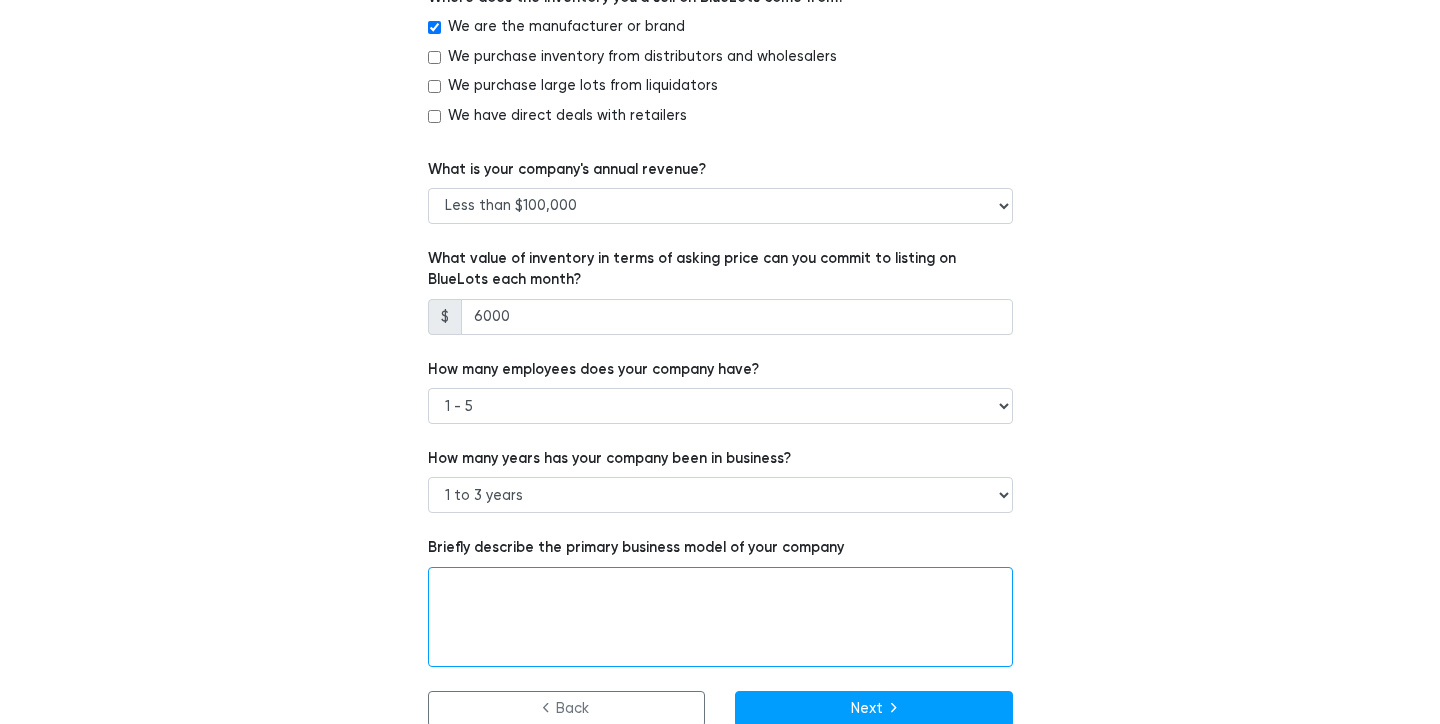 scroll, scrollTop: 1230, scrollLeft: 0, axis: vertical 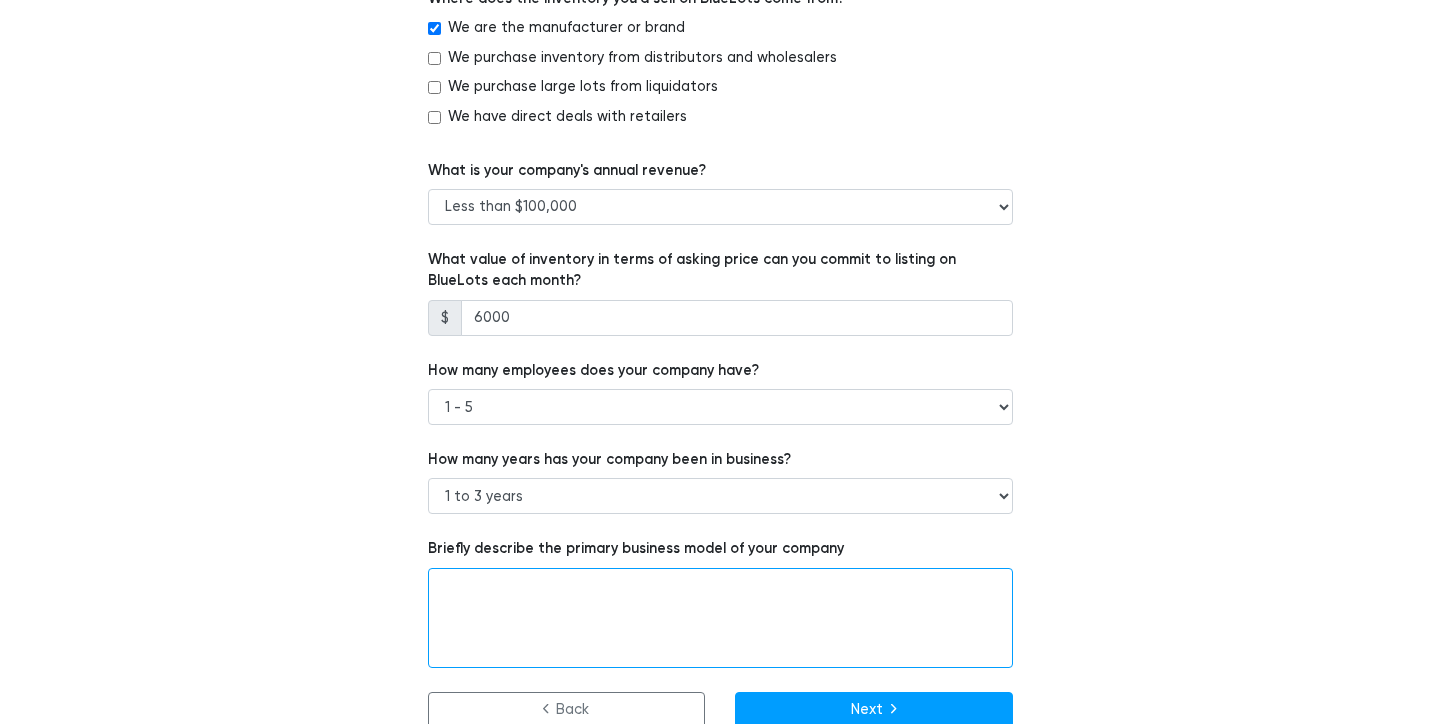 click at bounding box center (720, 618) 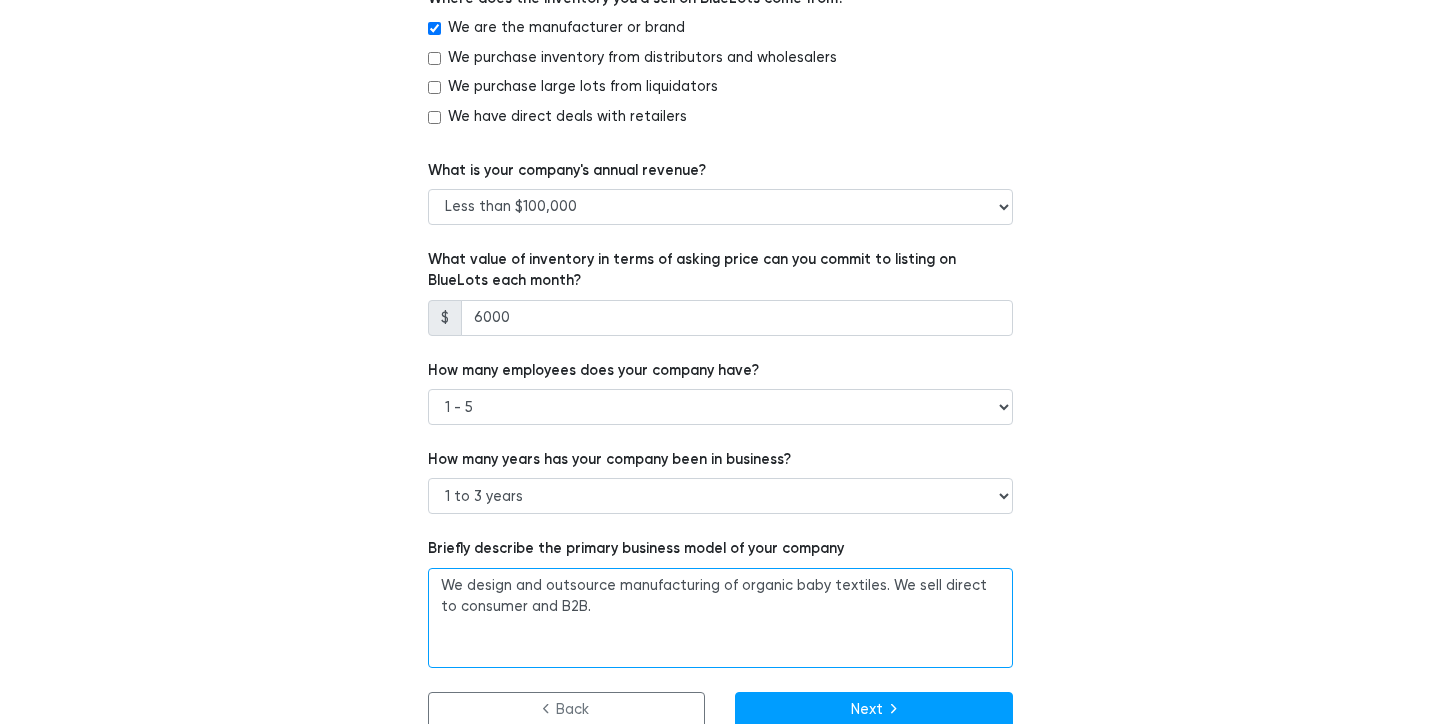 drag, startPoint x: 570, startPoint y: 582, endPoint x: 928, endPoint y: 550, distance: 359.4273 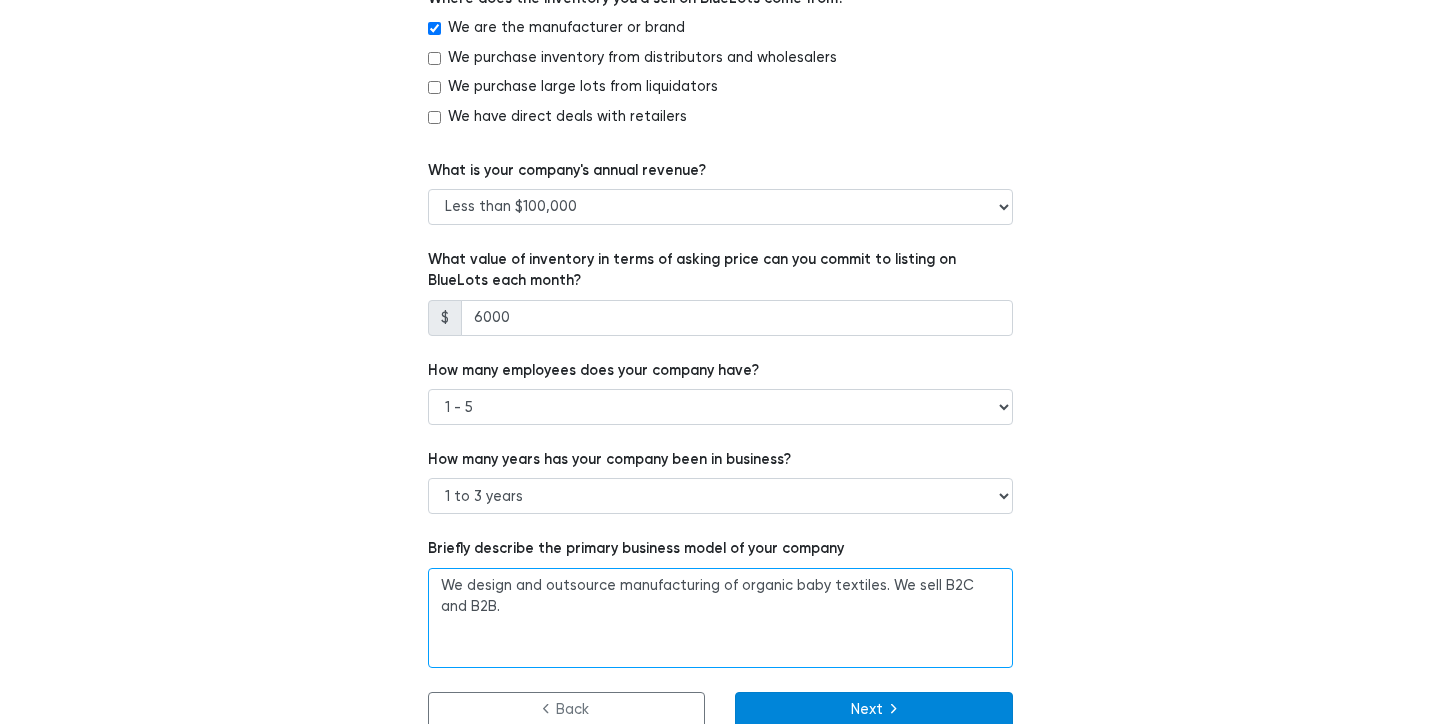 type on "We design and outsource manufacturing of organic baby textiles. We sell B2C and B2B." 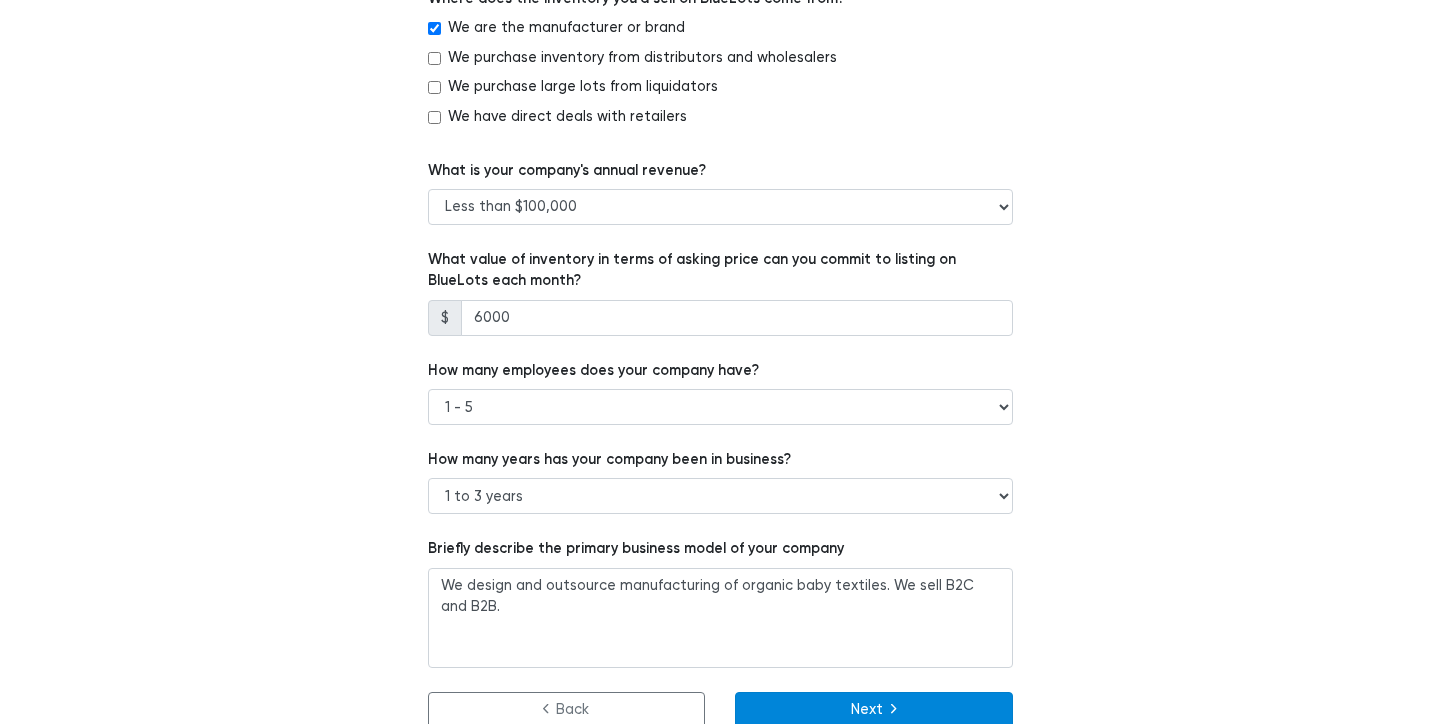 click on "Next" at bounding box center (874, 710) 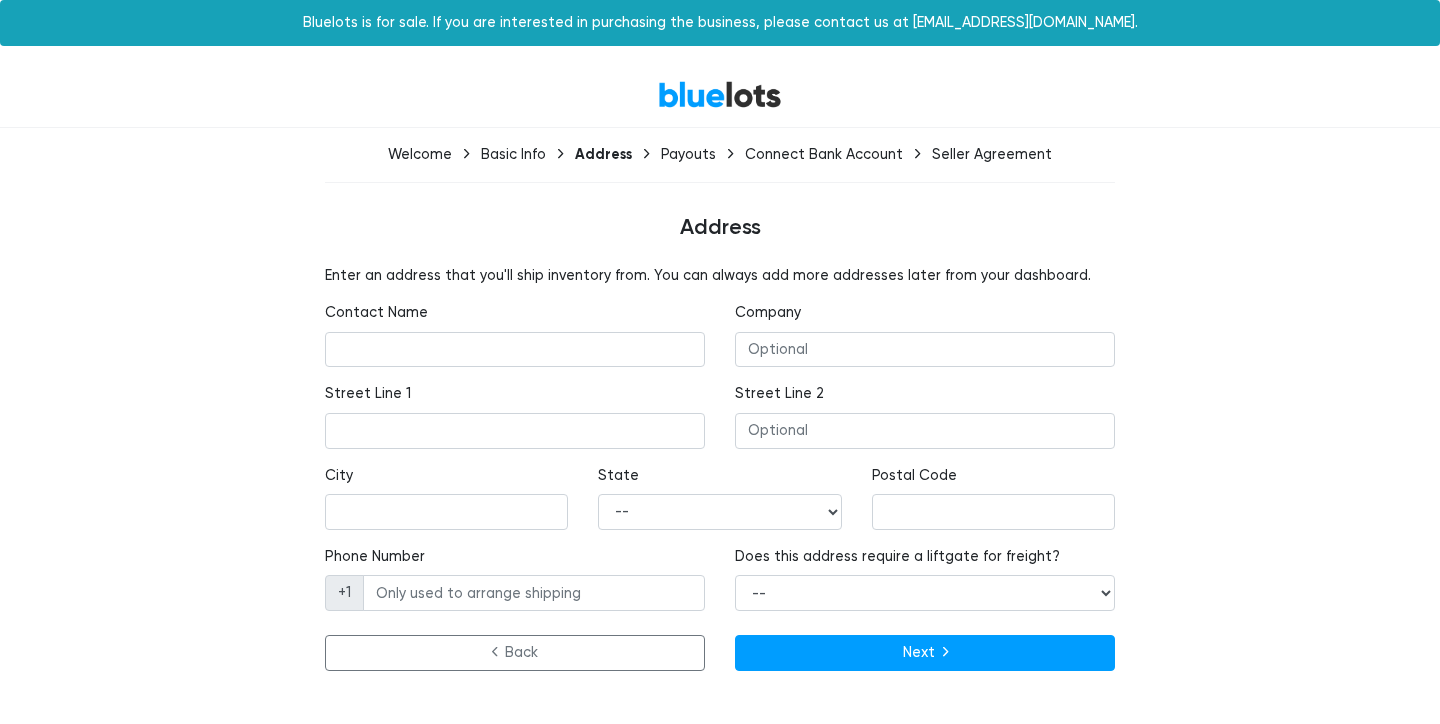 scroll, scrollTop: 0, scrollLeft: 0, axis: both 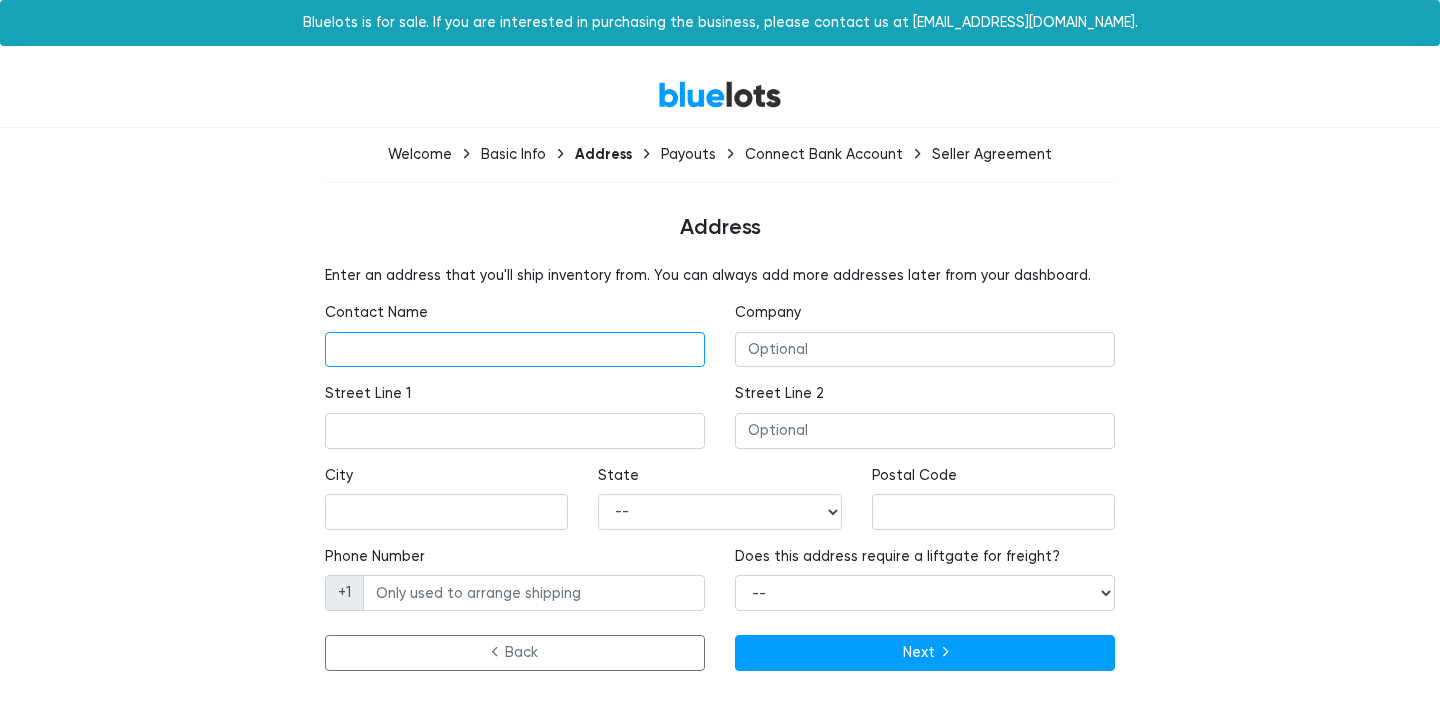 click at bounding box center (515, 350) 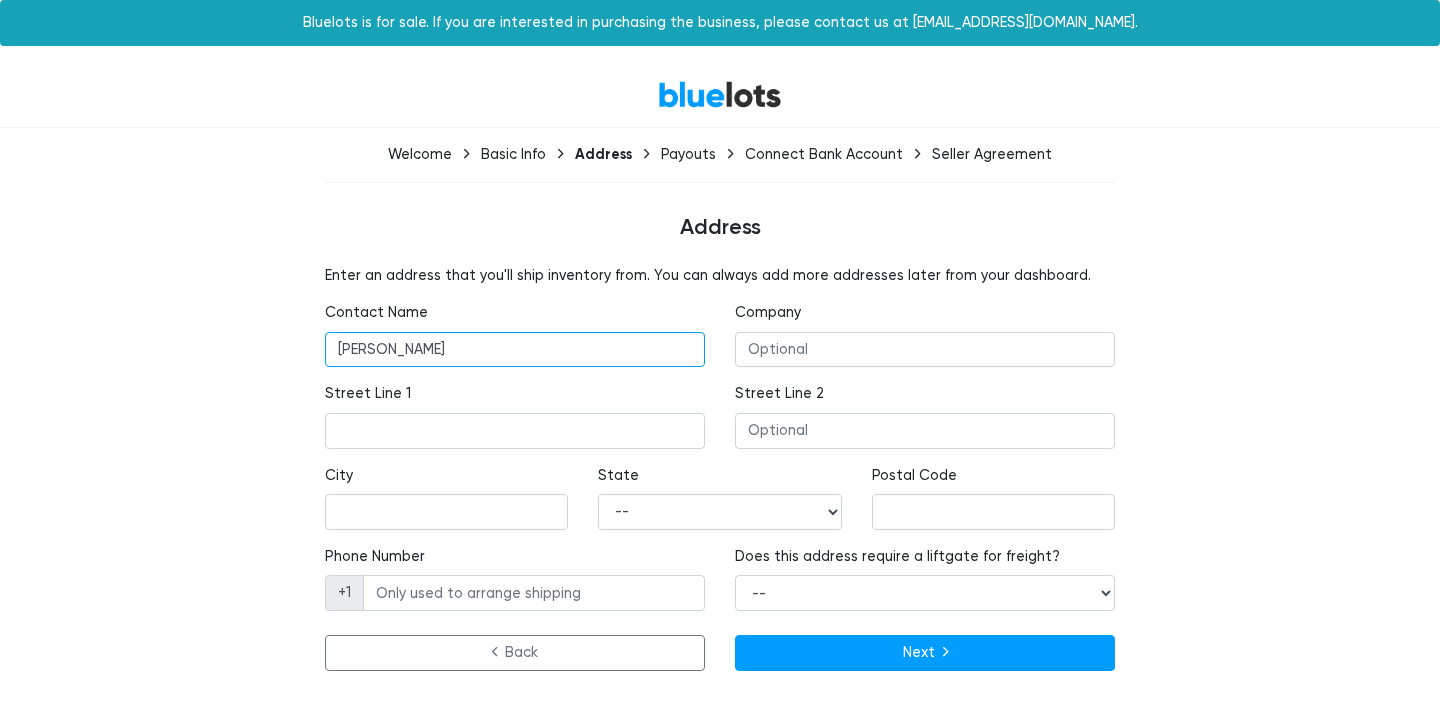 type on "Shantel Waytashek" 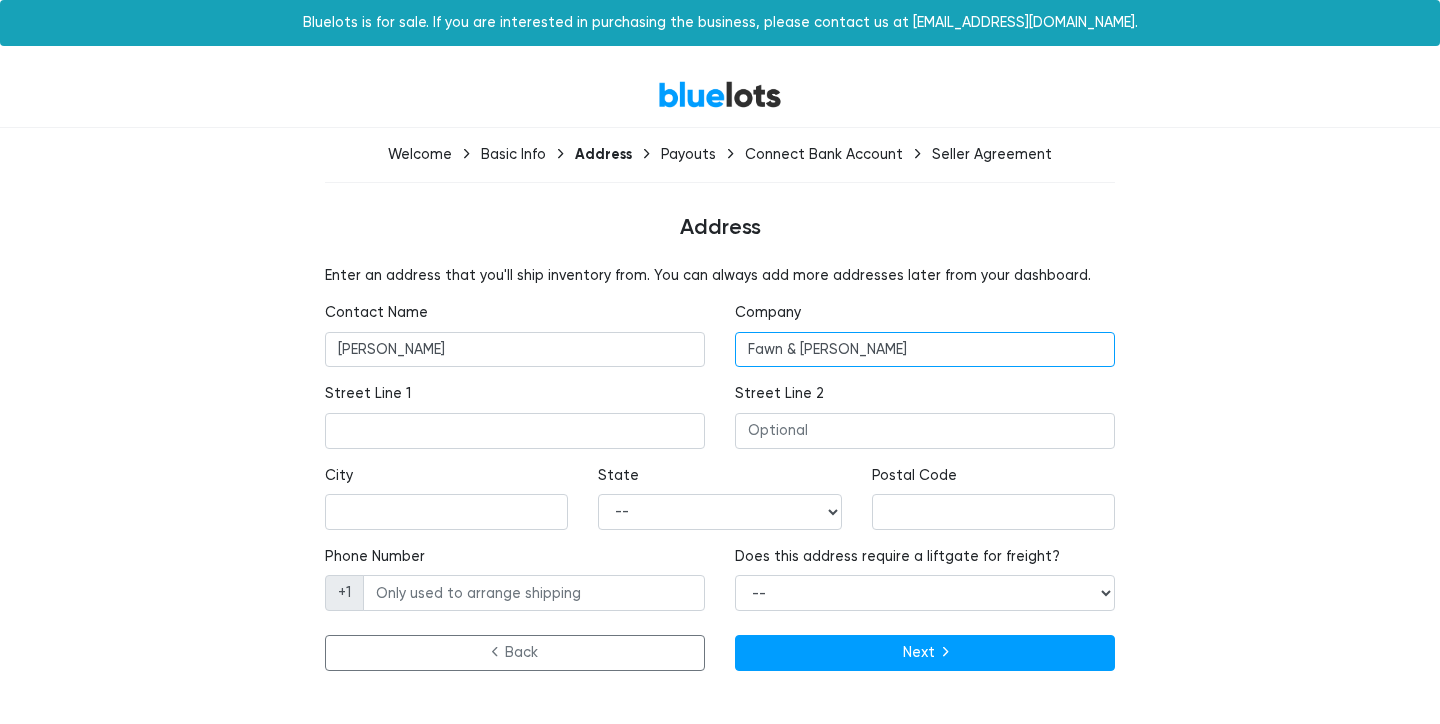 type on "Fawn & Foster" 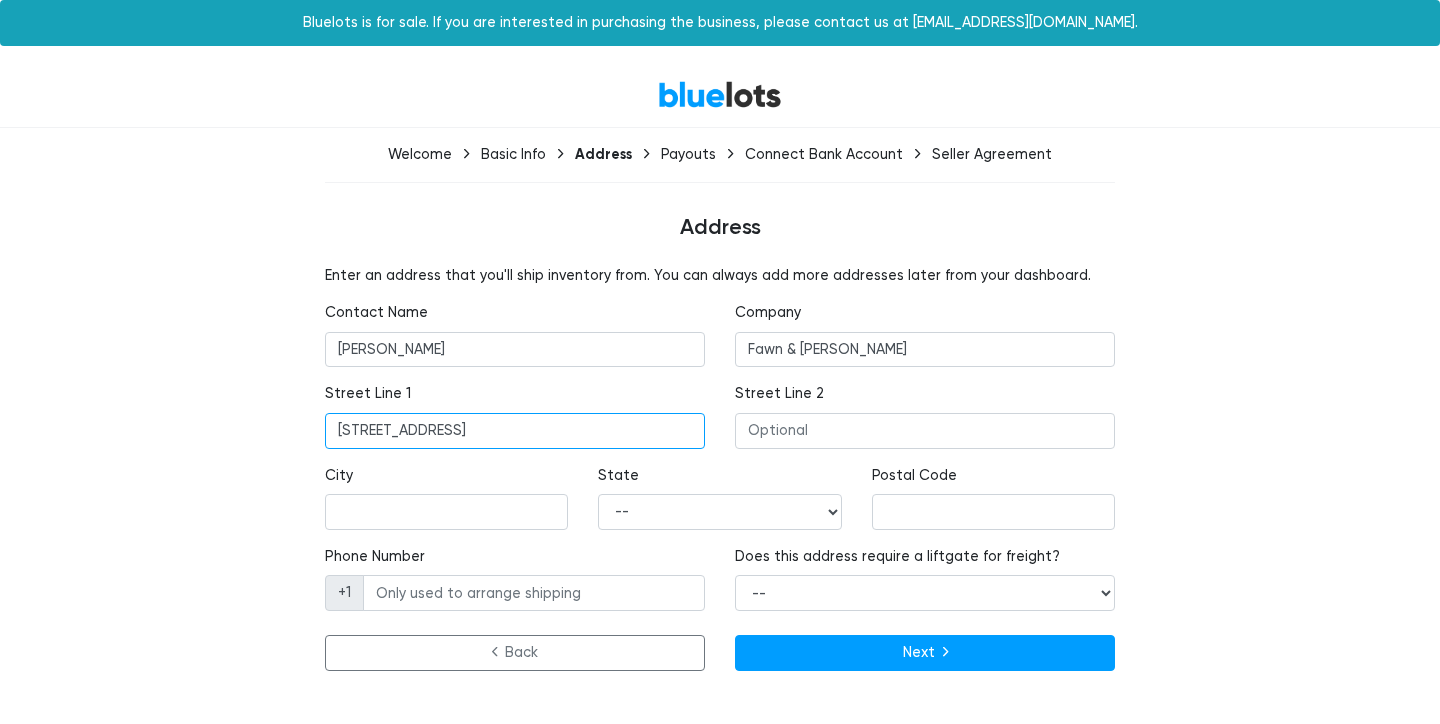 type on "25 1st Ave NW" 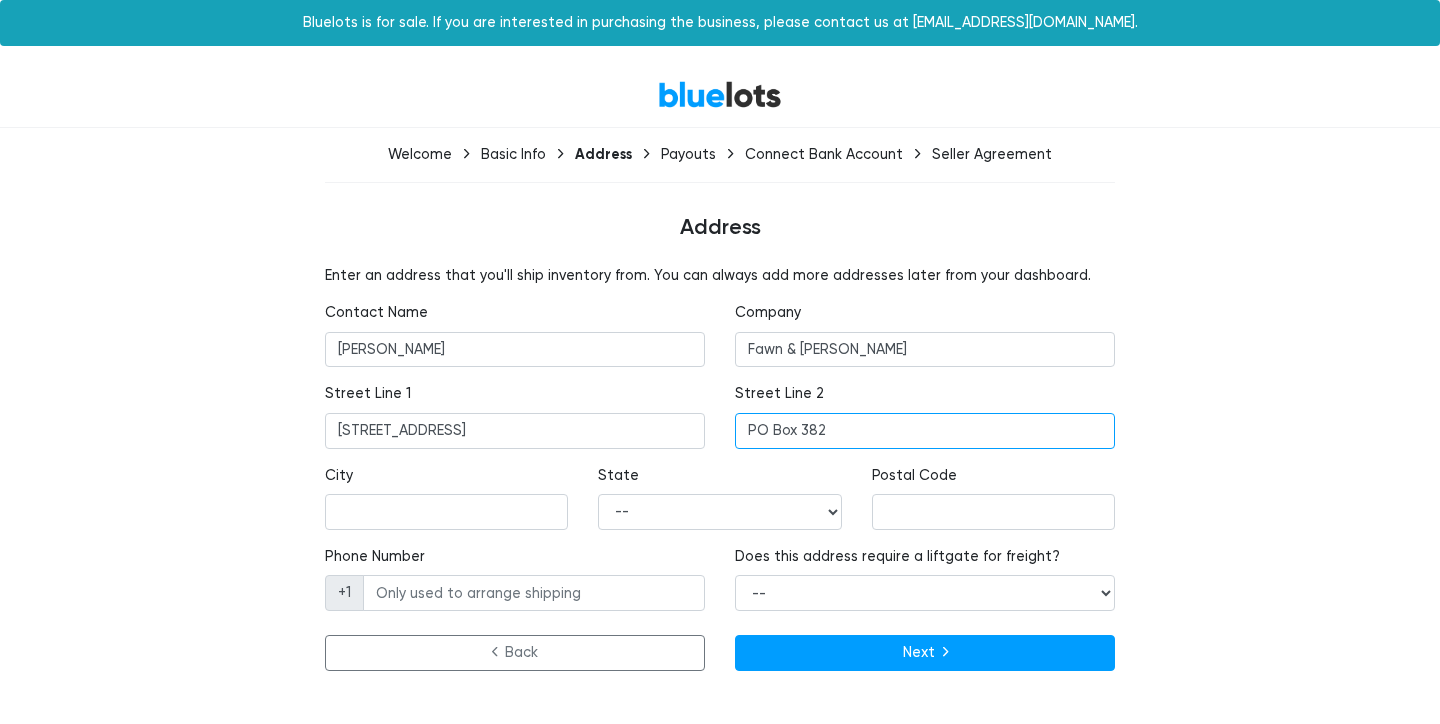 type on "PO Box 382" 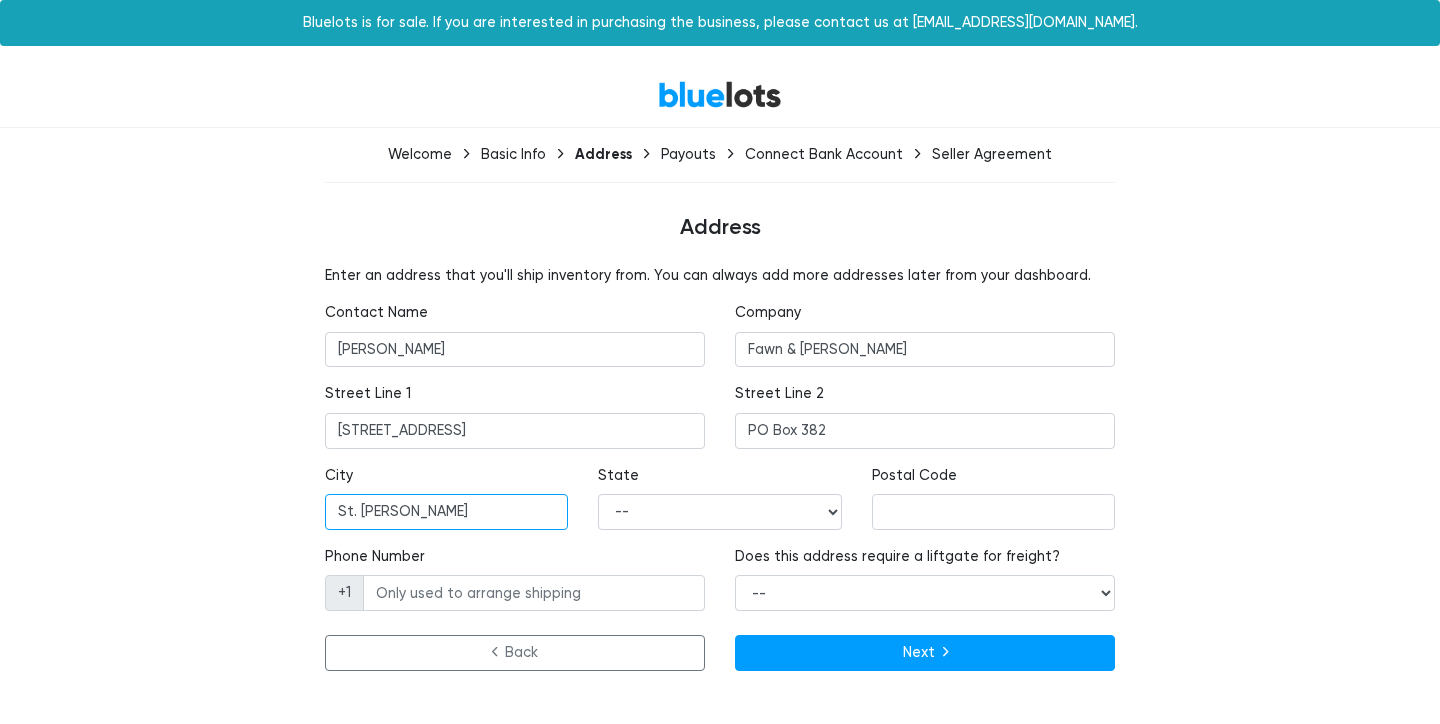 type on "St. Joseph" 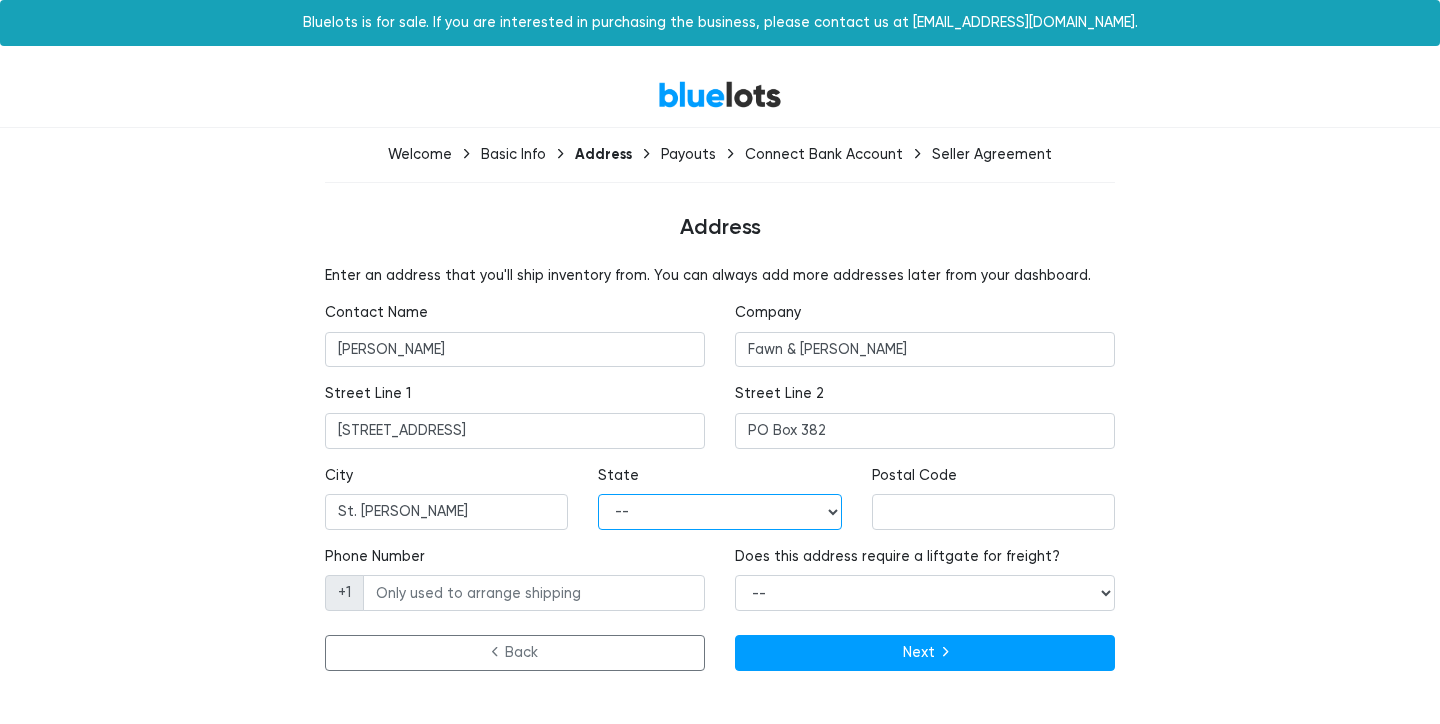 select on "MN" 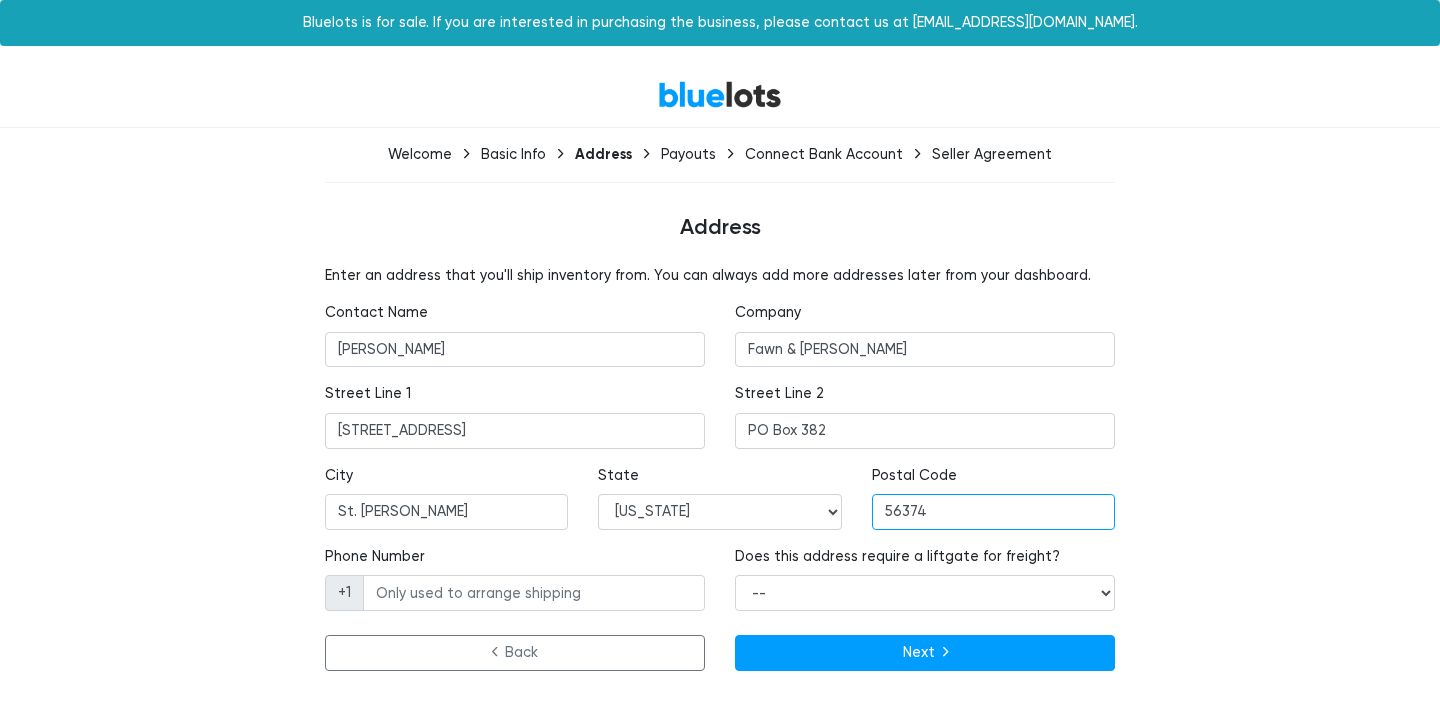 type on "56374" 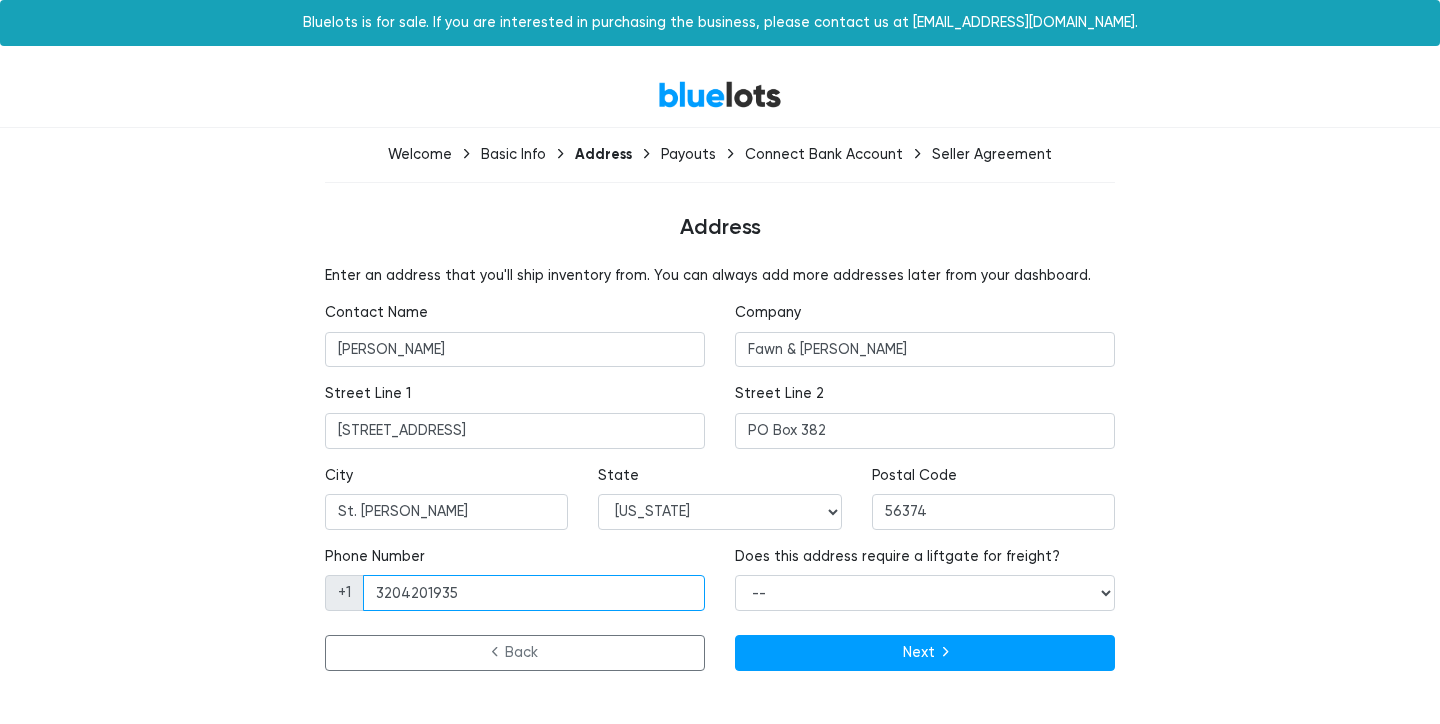 type on "3204201935" 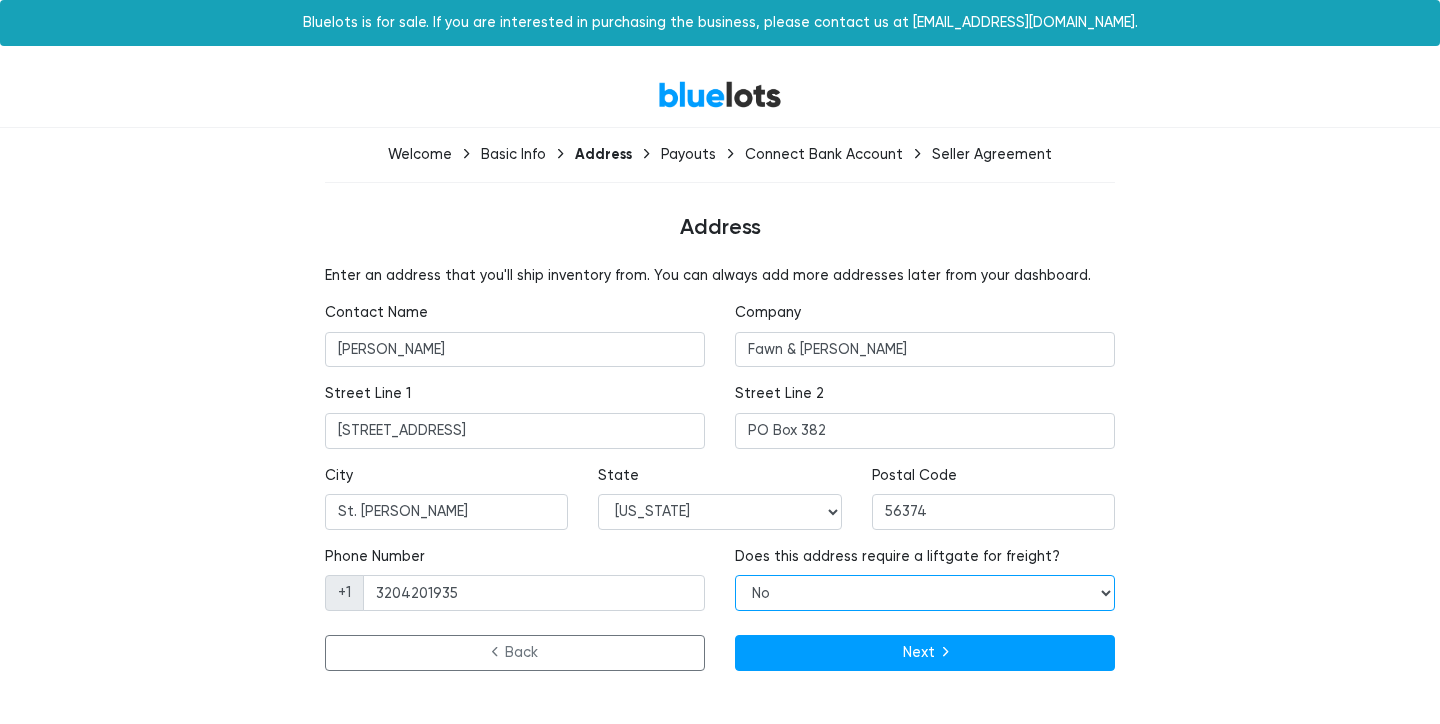 select on "true" 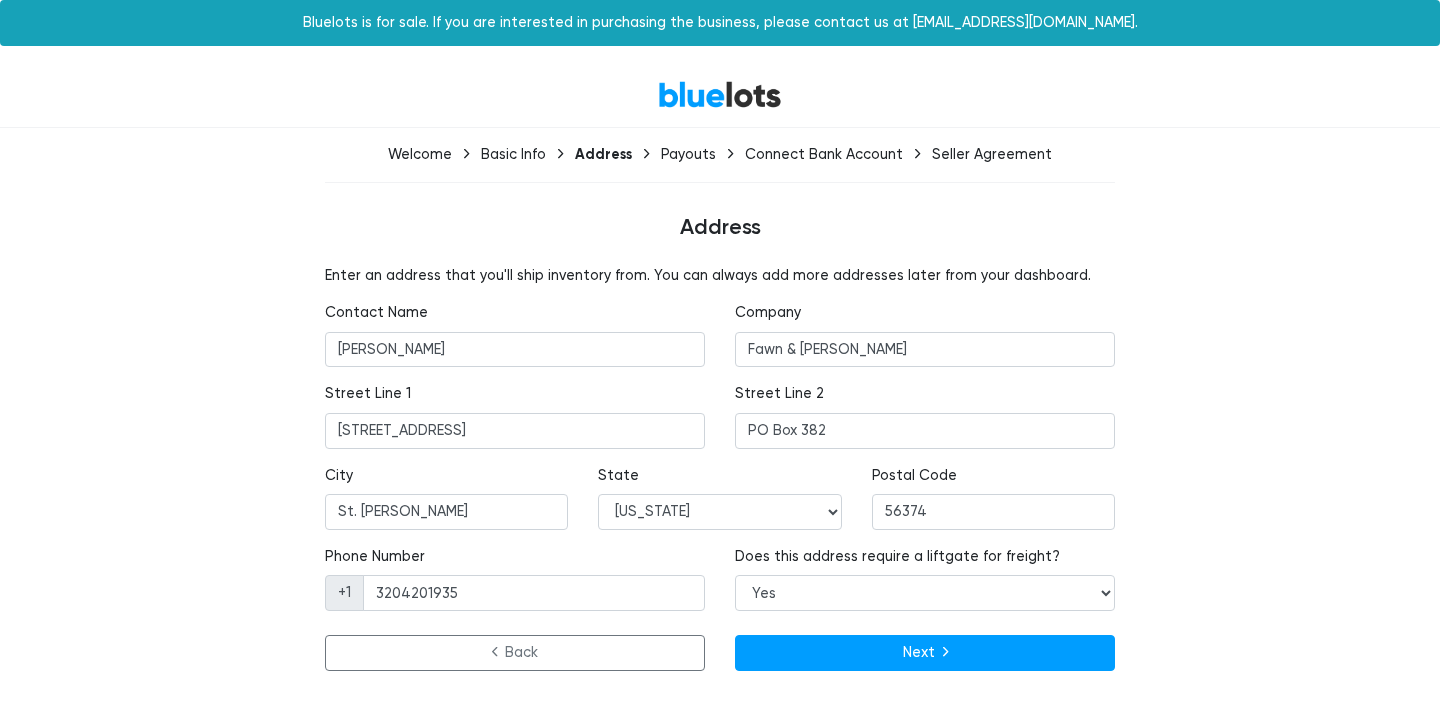 click on "Does this address require a liftgate for freight?
--
Yes
No" at bounding box center (925, 586) 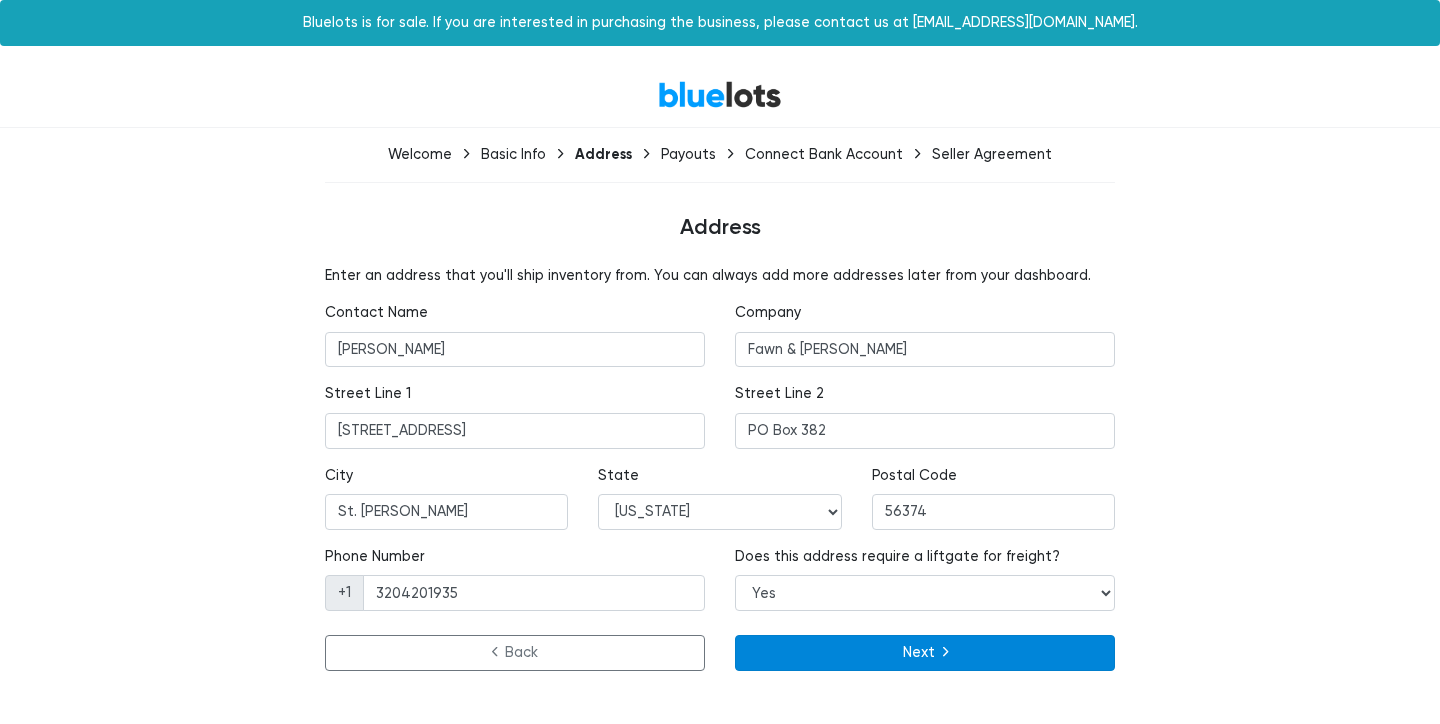 click on "Next" at bounding box center [925, 653] 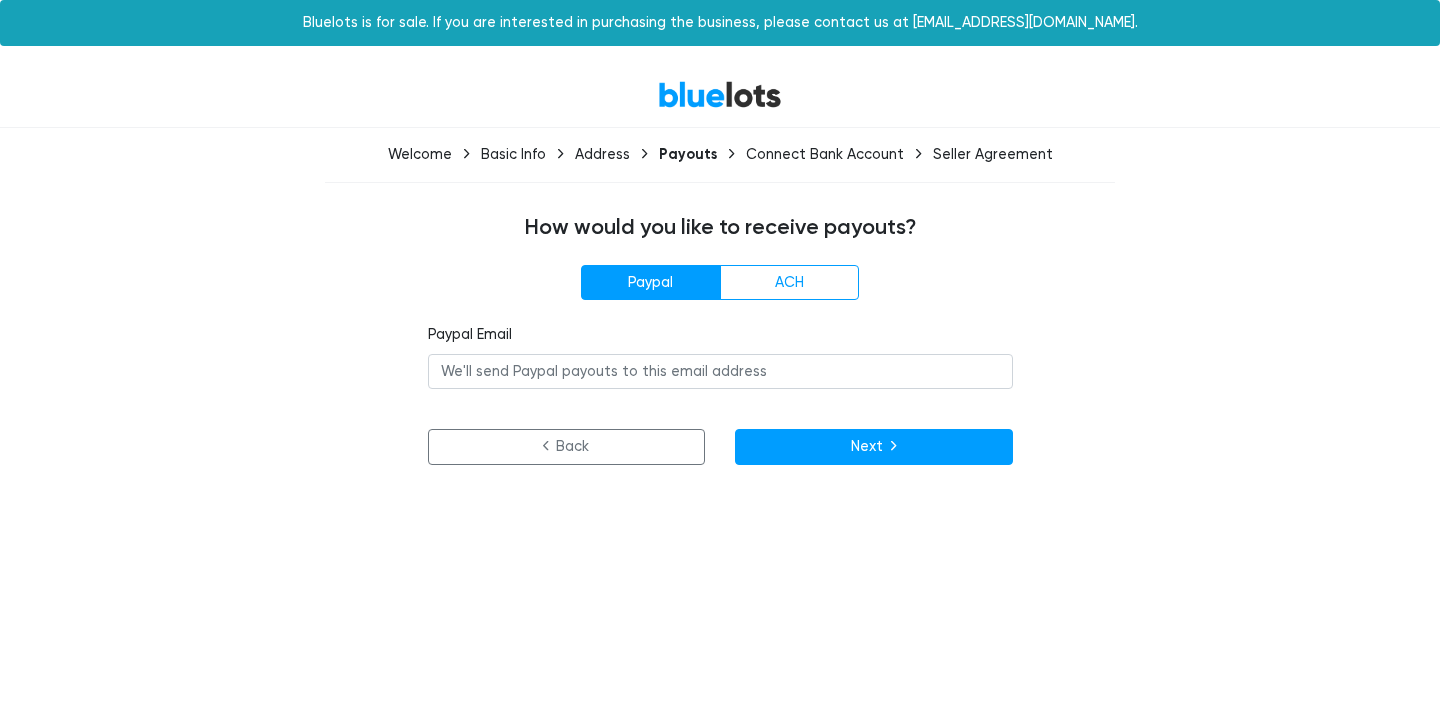 scroll, scrollTop: 0, scrollLeft: 0, axis: both 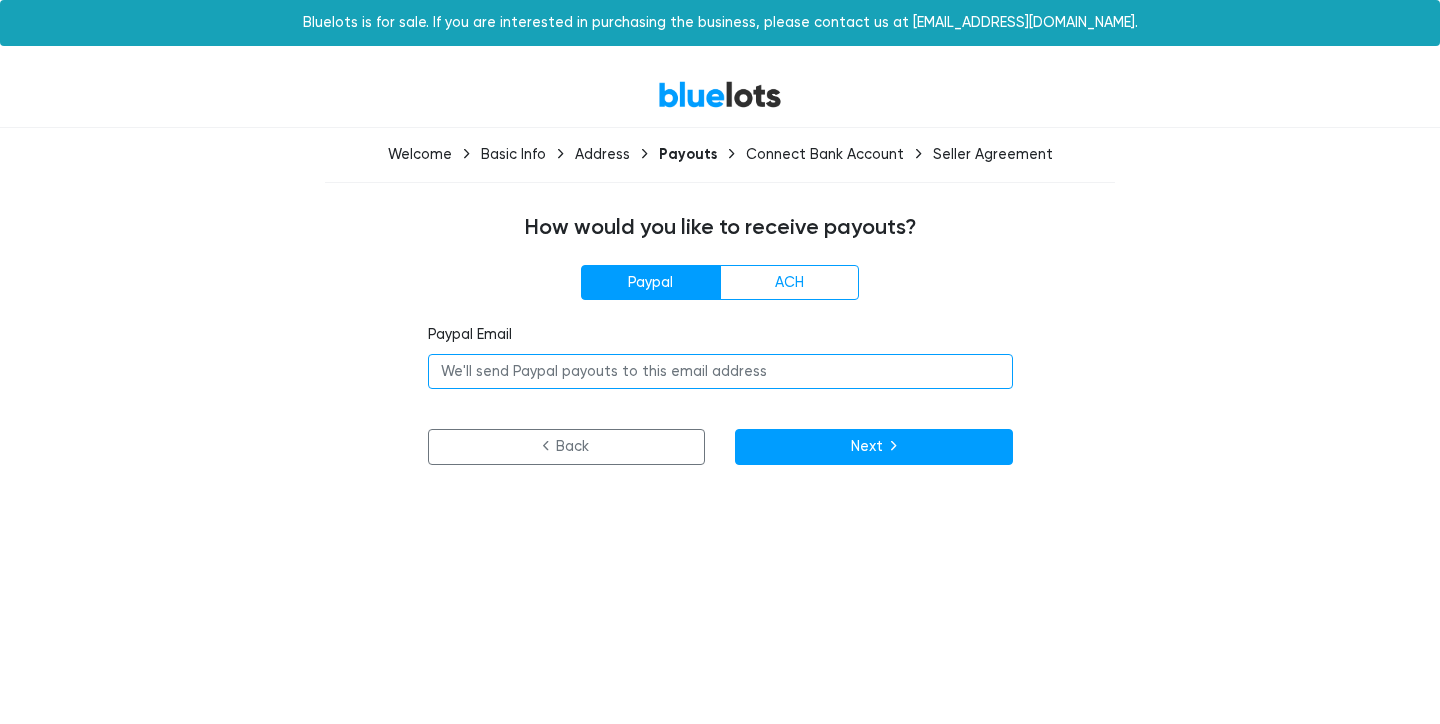 click at bounding box center [720, 372] 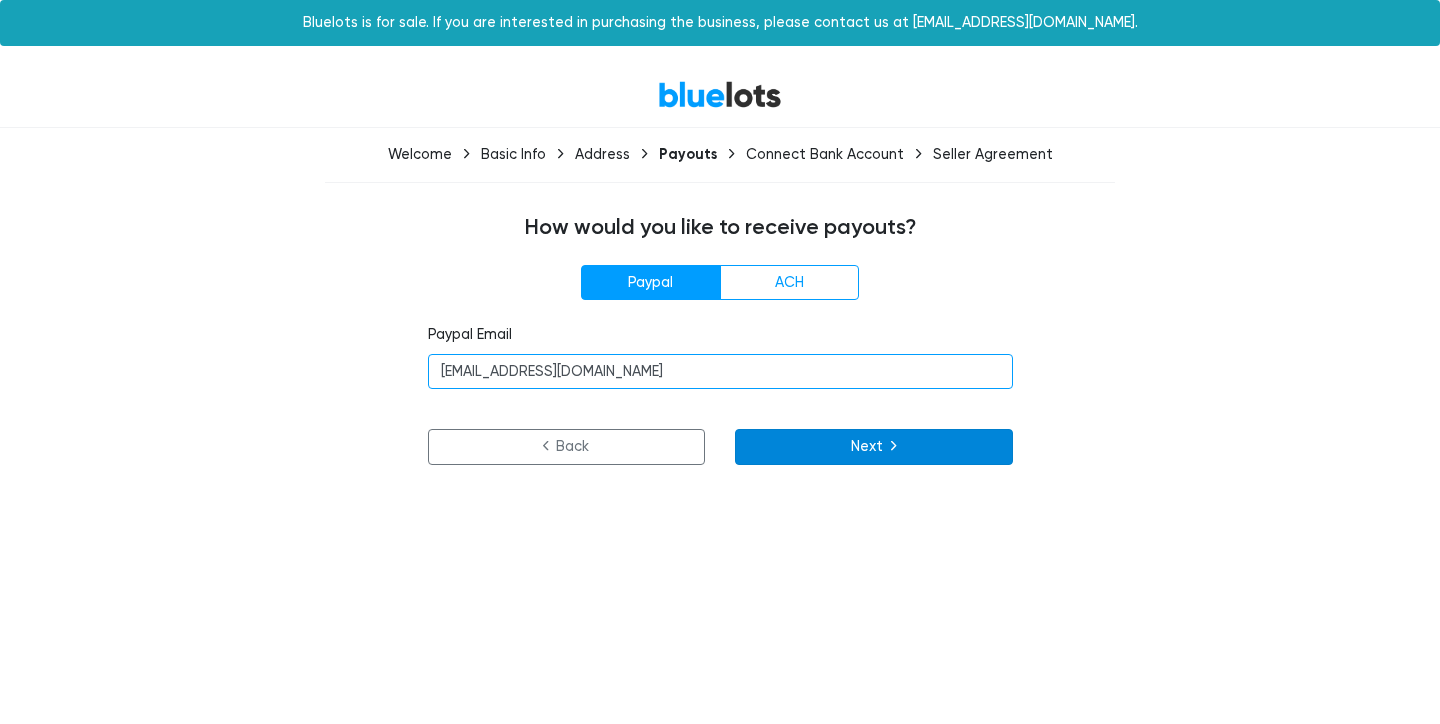 type on "office@fawnandfoster.com" 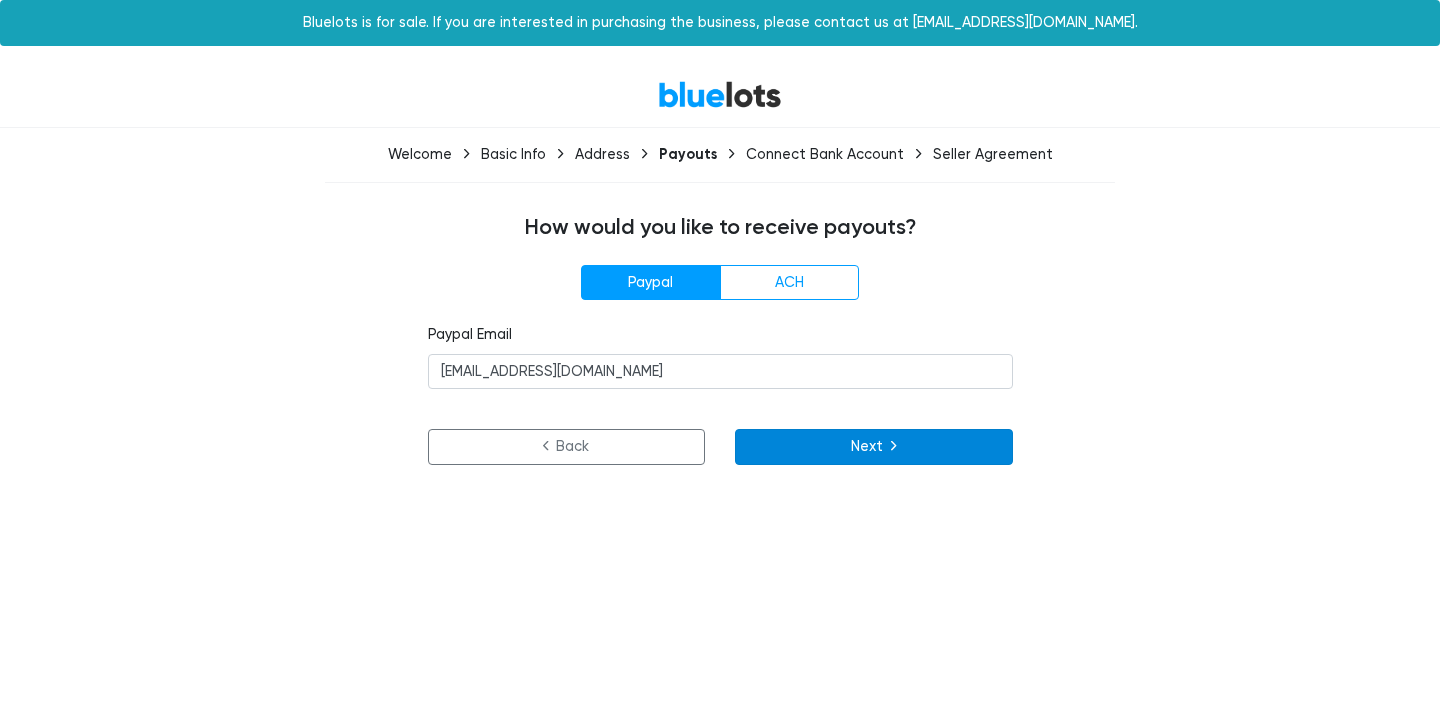 click on "Next" at bounding box center (874, 447) 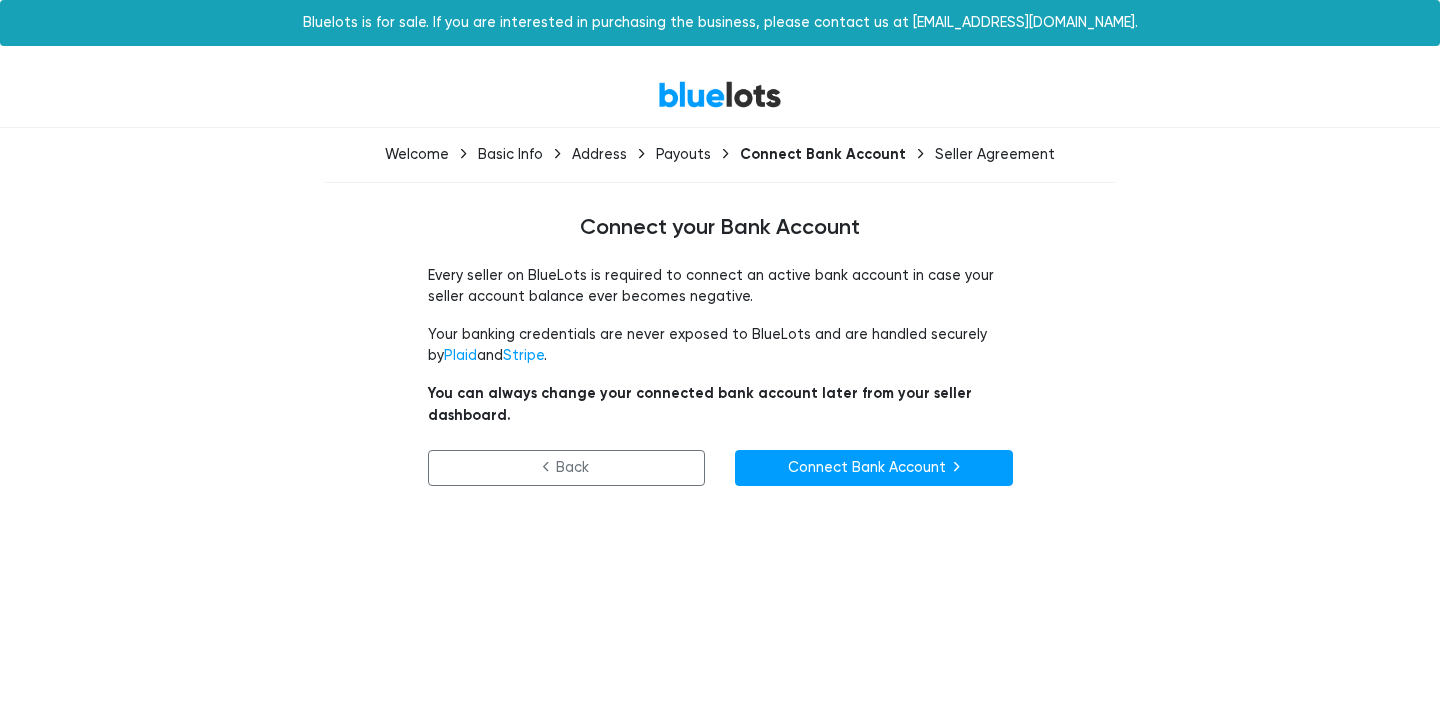 scroll, scrollTop: 0, scrollLeft: 0, axis: both 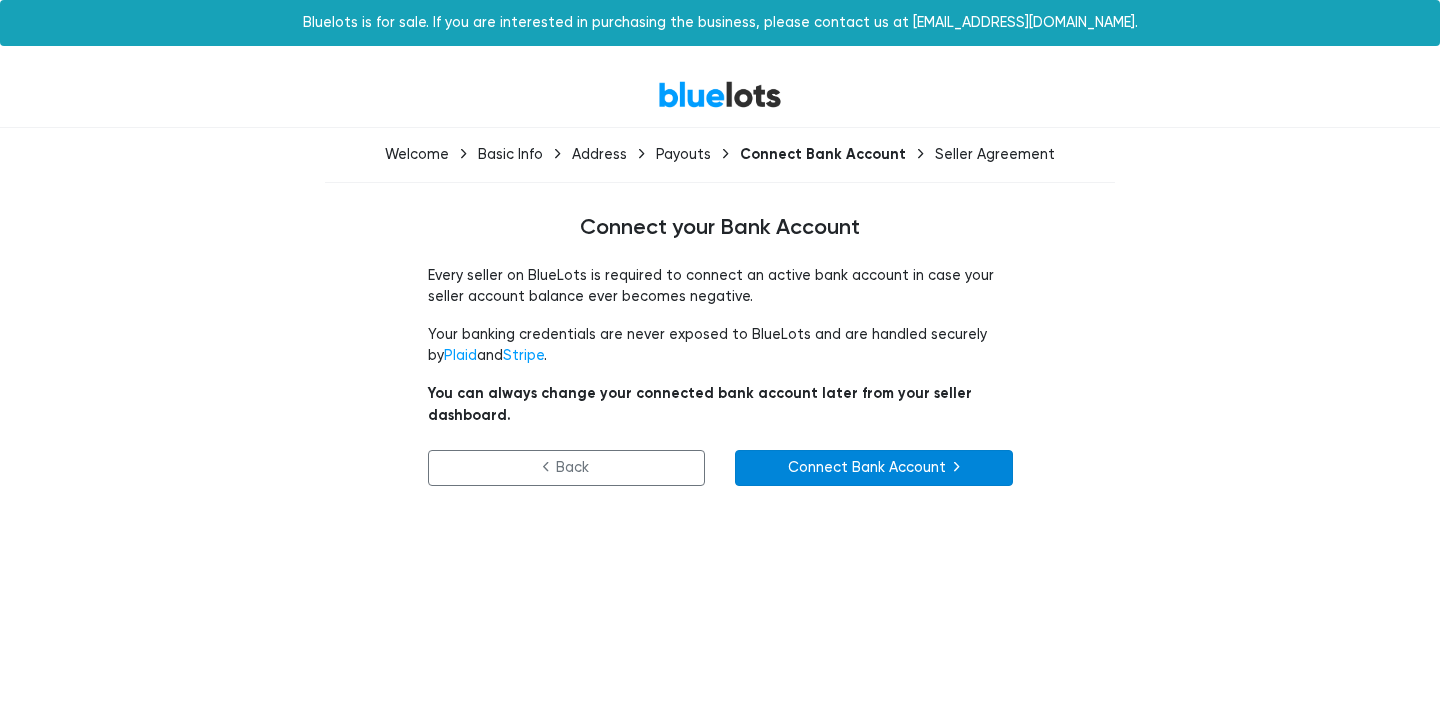 click on "Connect Bank Account" at bounding box center (874, 468) 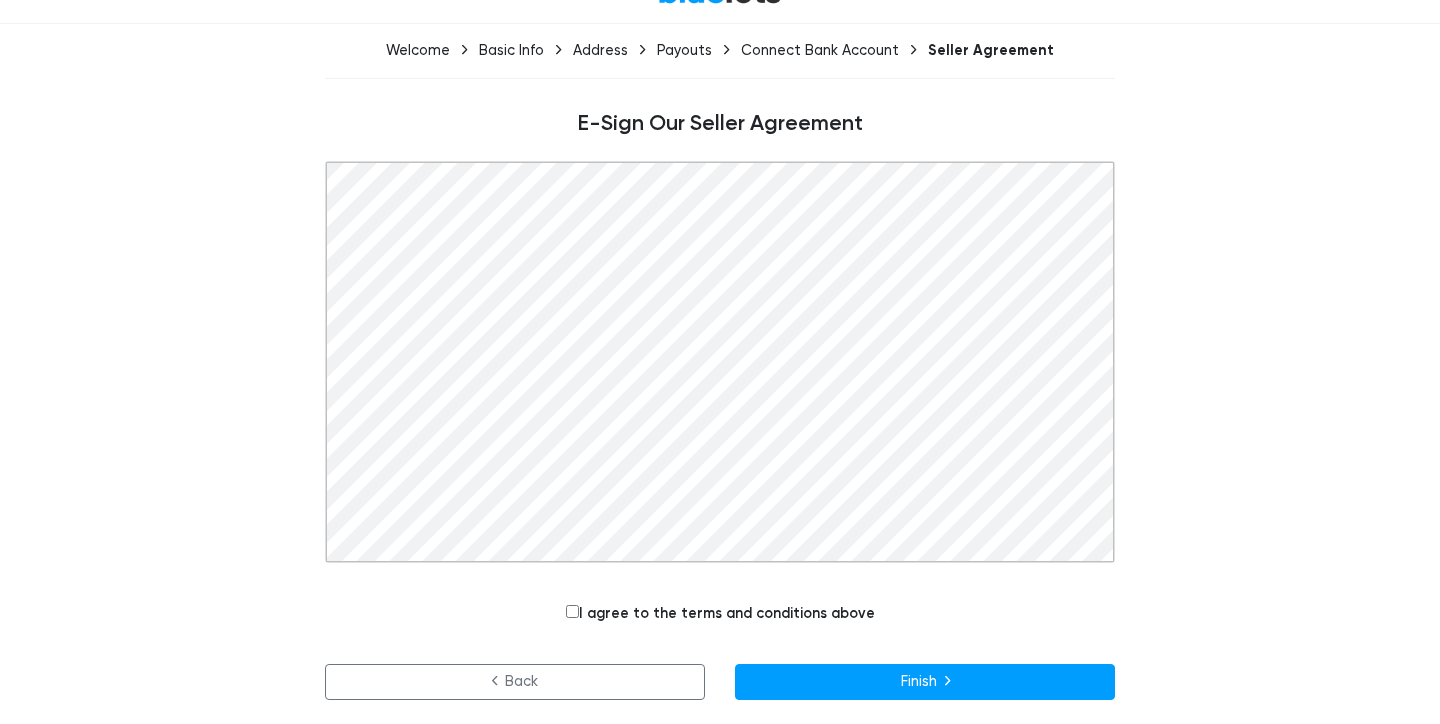 scroll, scrollTop: 100, scrollLeft: 0, axis: vertical 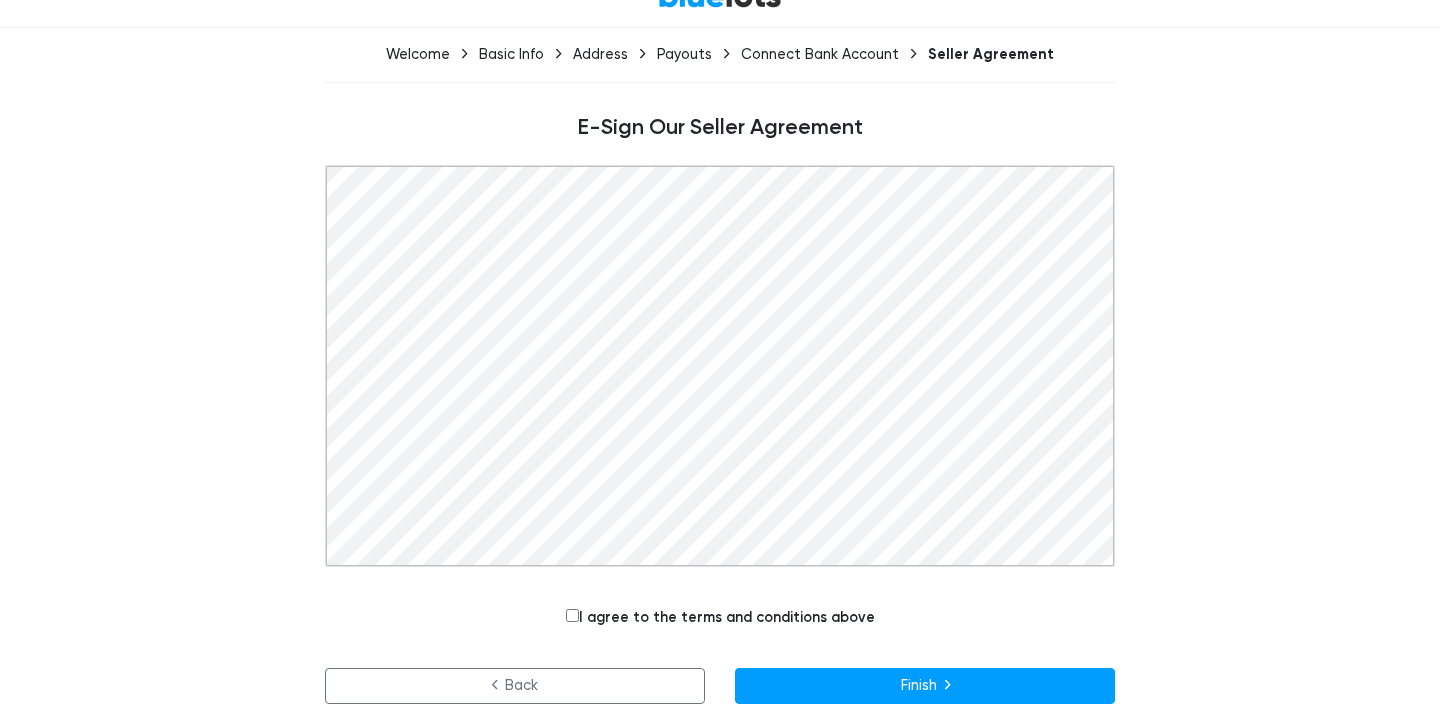 click on "I agree to the terms and conditions above" at bounding box center [720, 618] 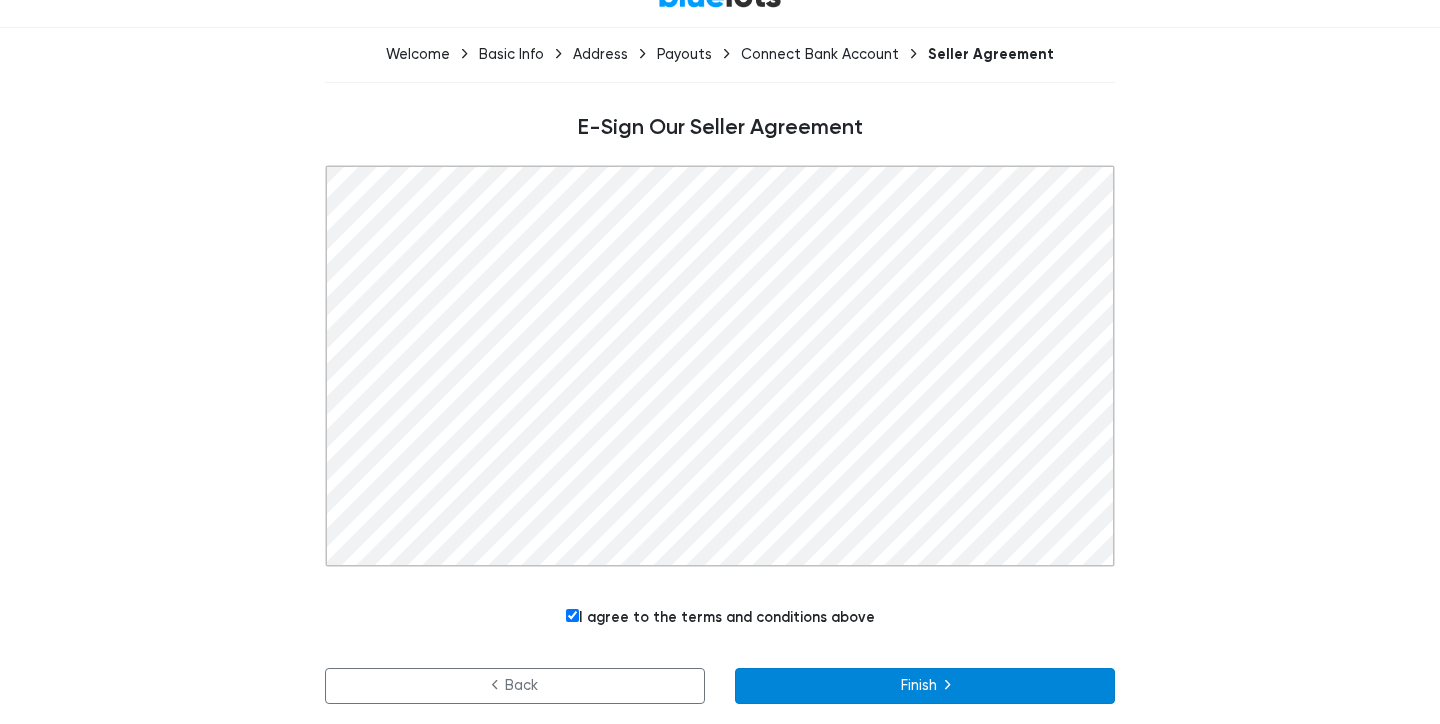 click on "Finish" at bounding box center (925, 686) 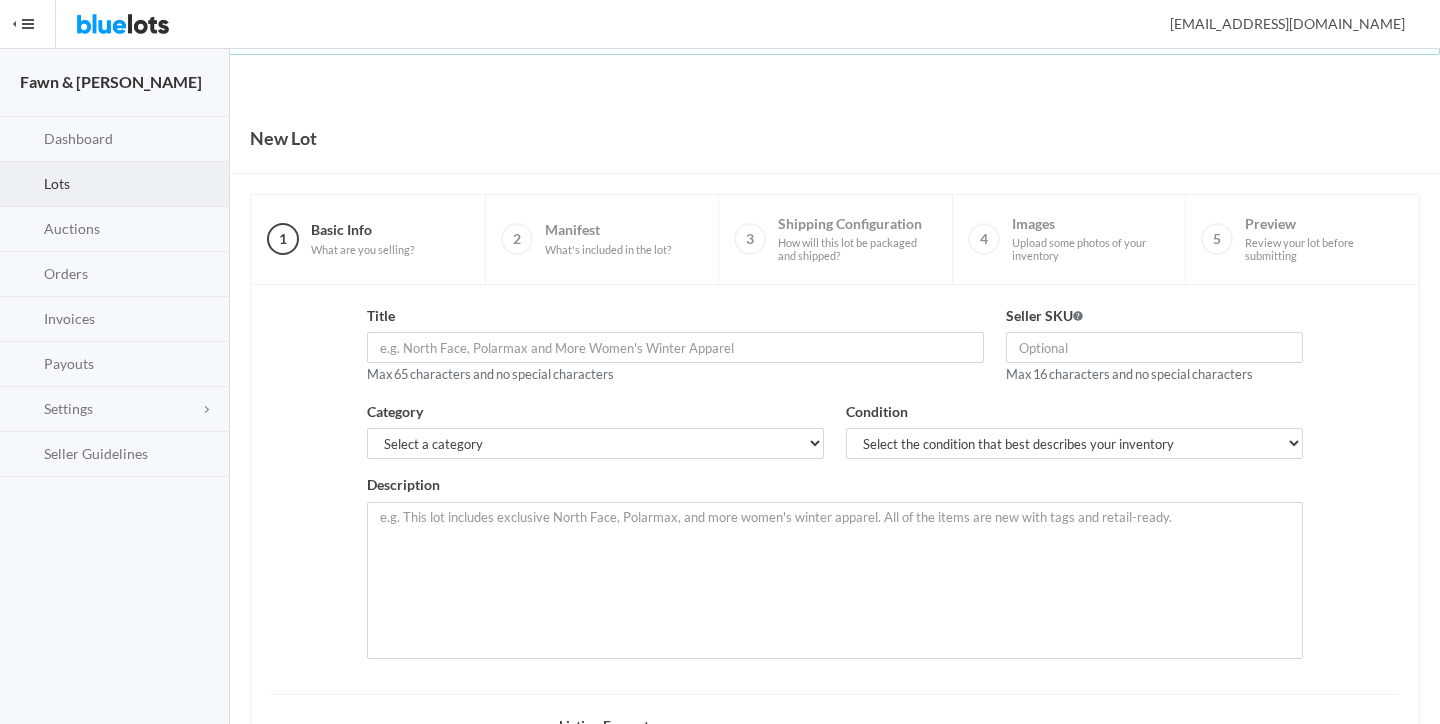 scroll, scrollTop: 0, scrollLeft: 0, axis: both 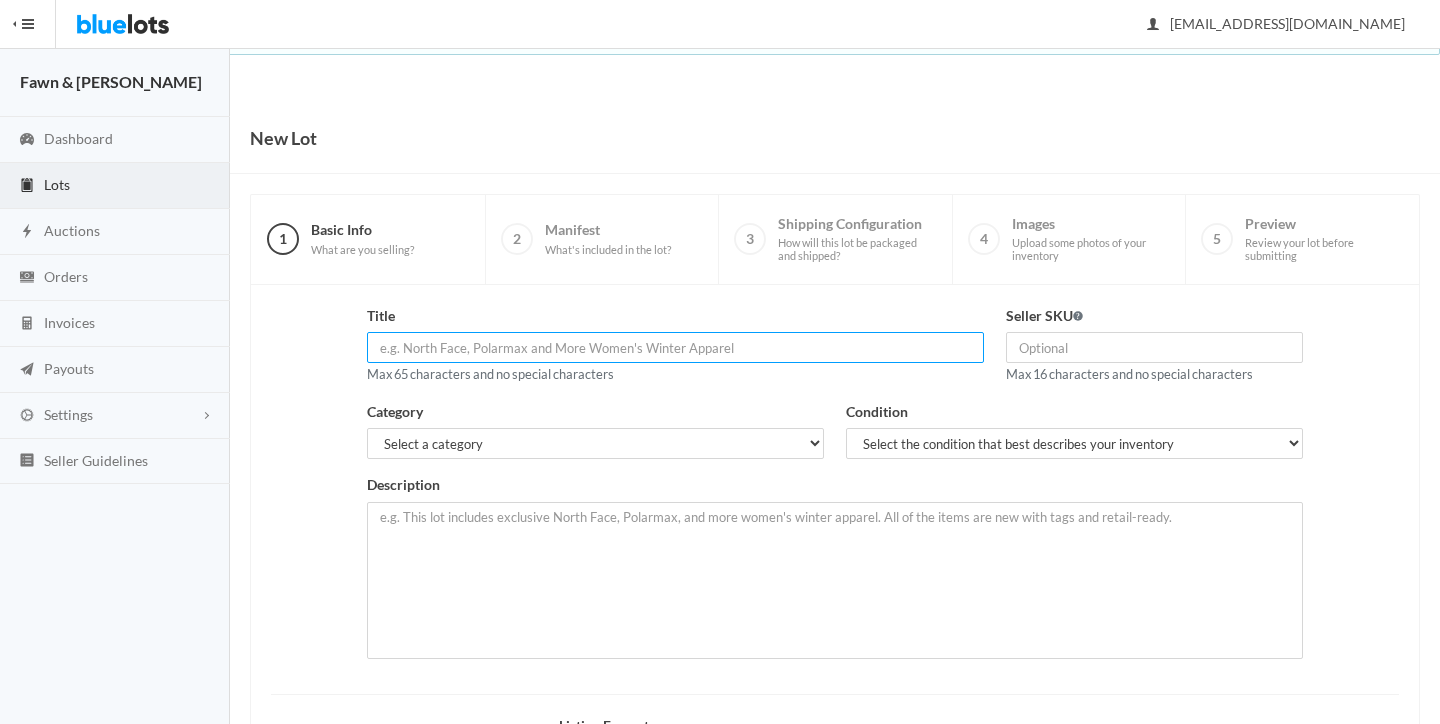 click at bounding box center (675, 347) 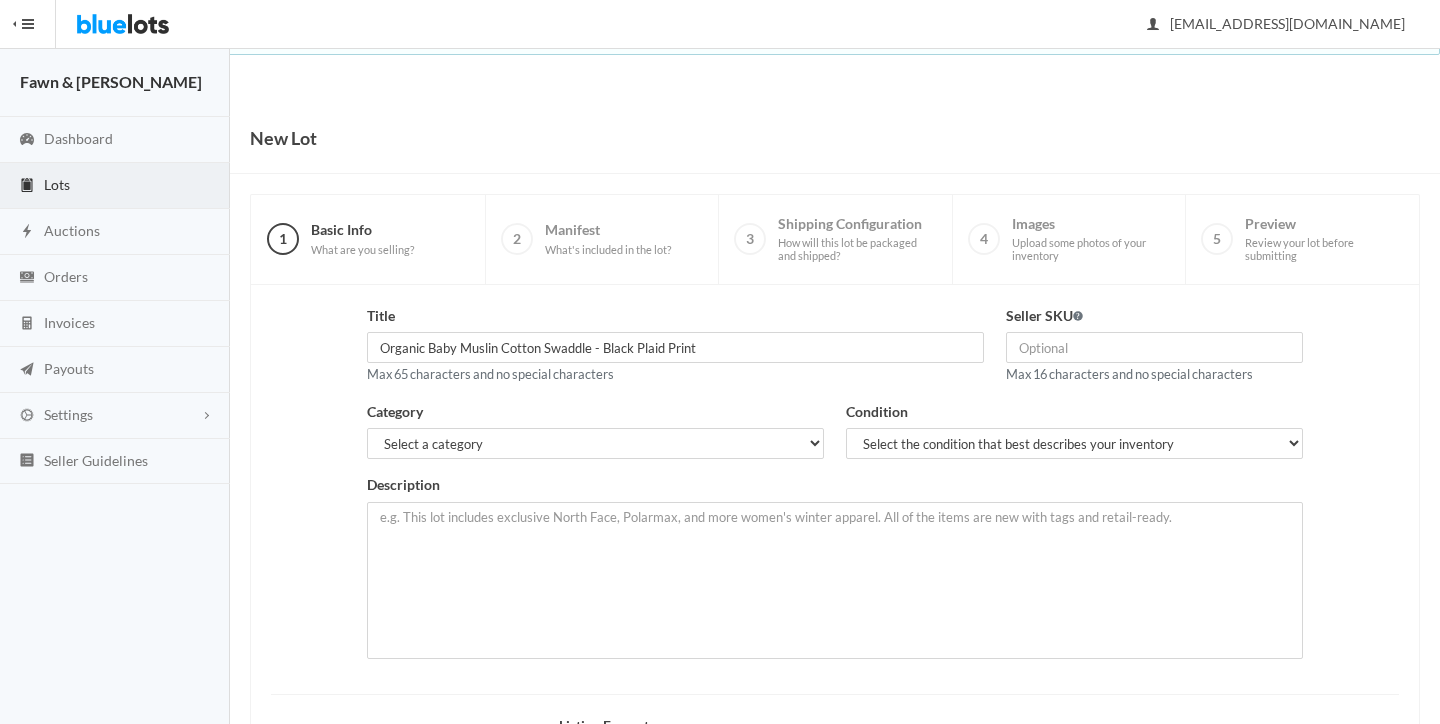 click on "Title
Organic Baby Muslin Cotton Swaddle - Black Plaid Print
Max 65 characters and no special characters" at bounding box center [675, 345] 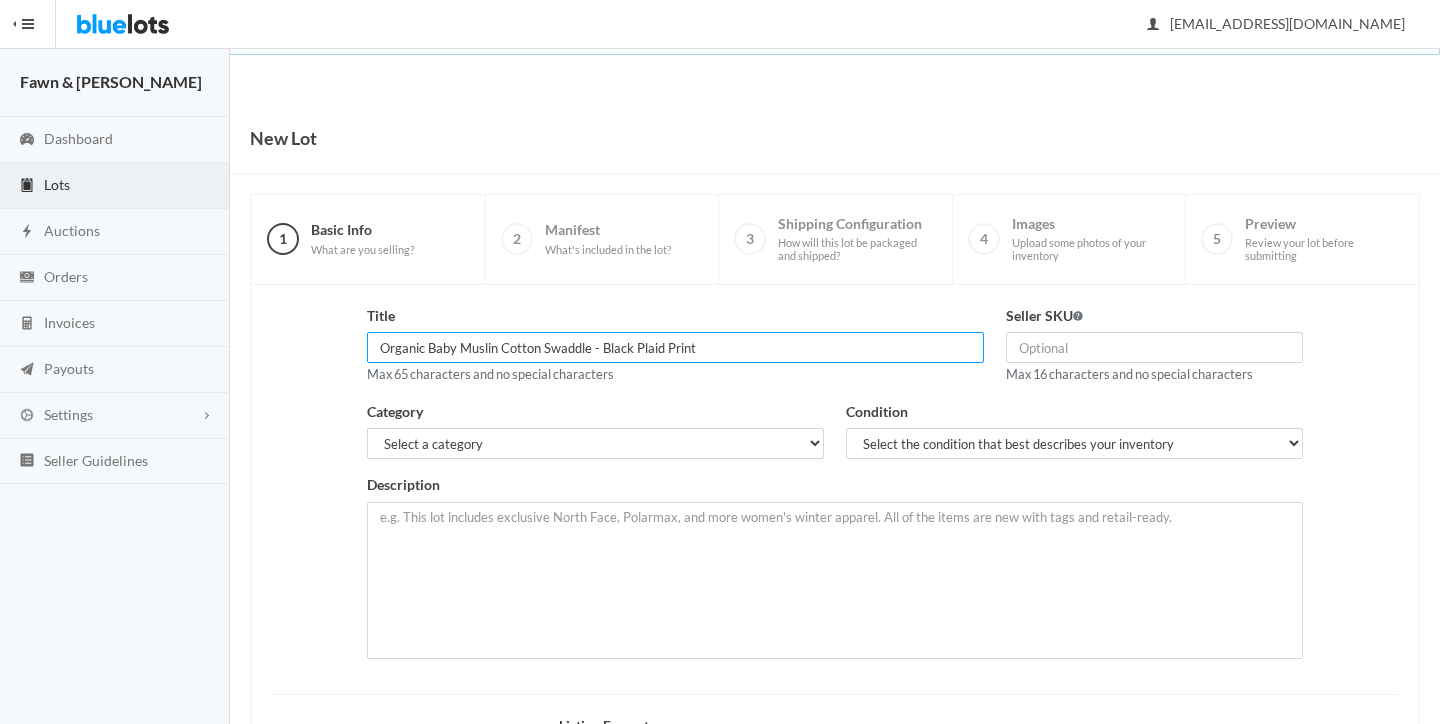 click on "Organic Baby Muslin Cotton Swaddle - Black Plaid Print" at bounding box center [675, 347] 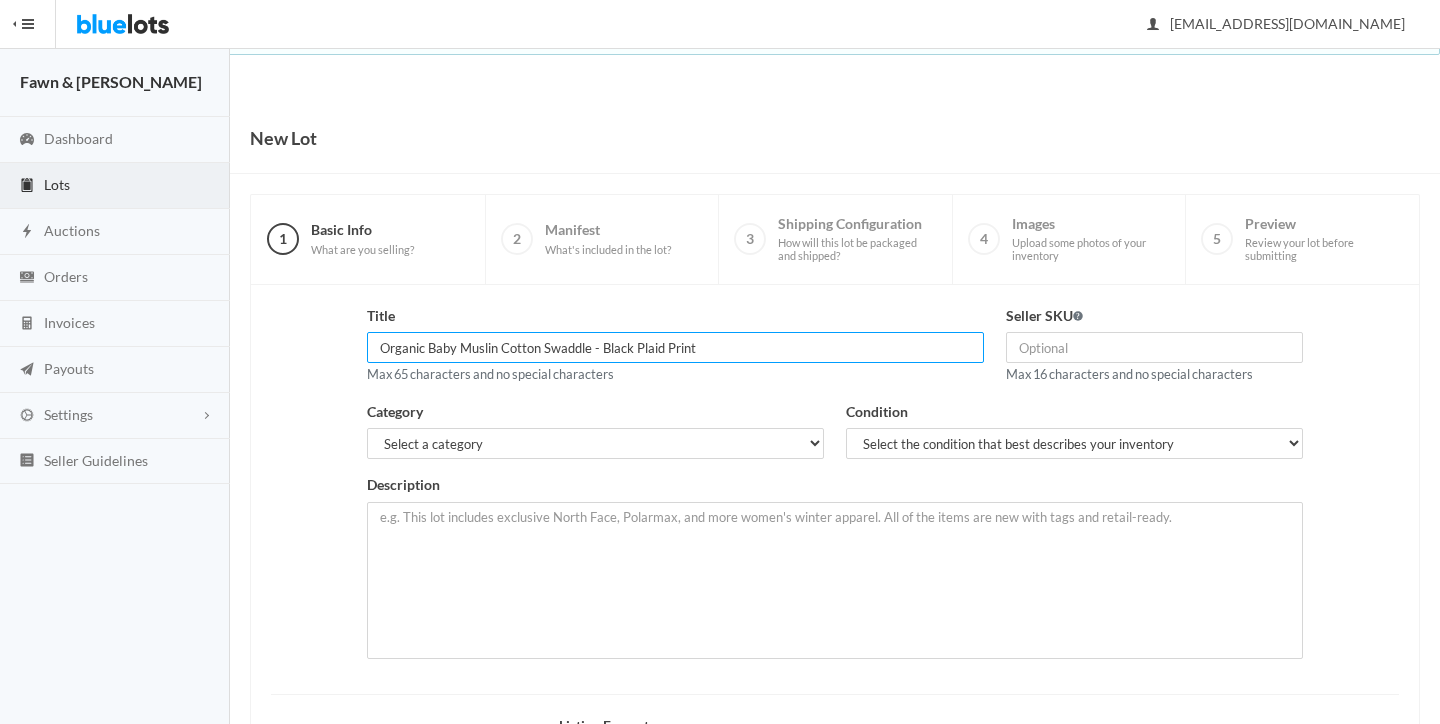 click on "Organic Baby Muslin Cotton Swaddle - Black Plaid Print" at bounding box center (675, 347) 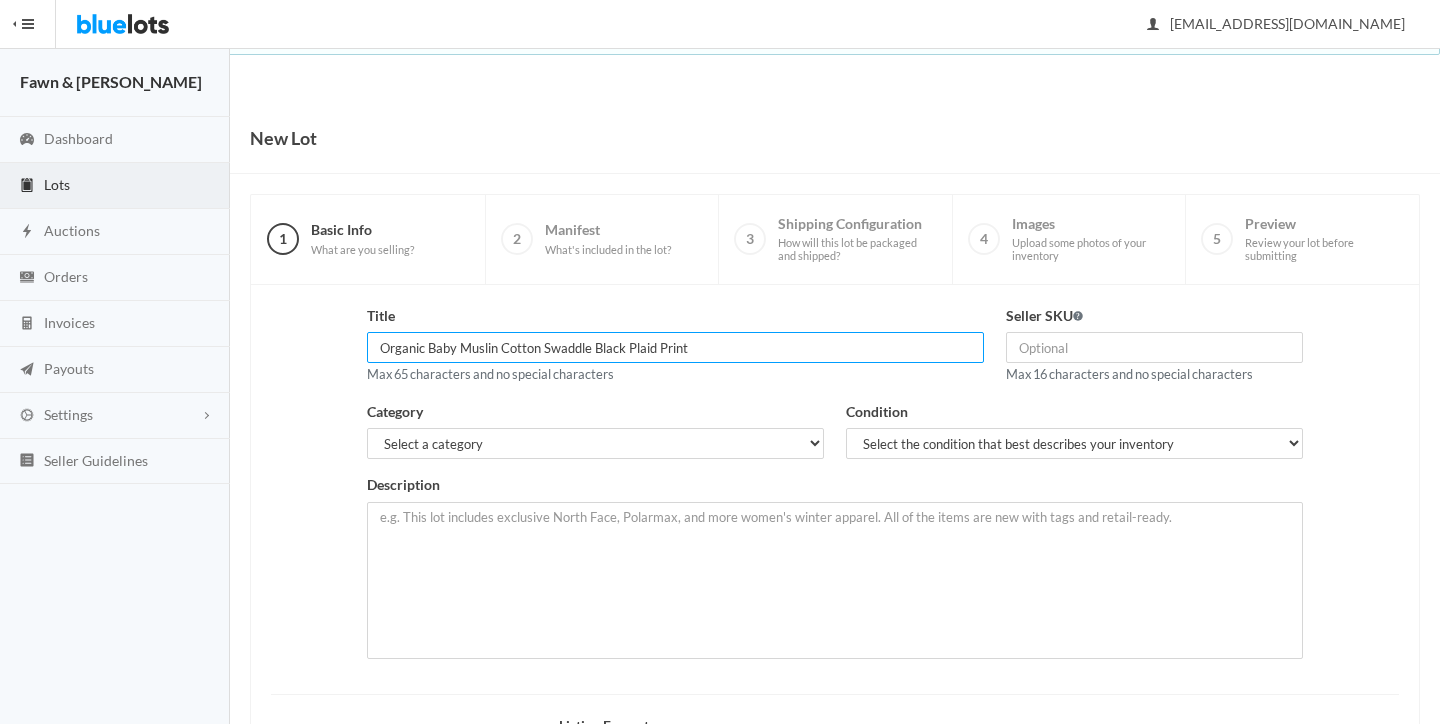 click on "Organic Baby Muslin Cotton Swaddle Black Plaid Print" at bounding box center (675, 347) 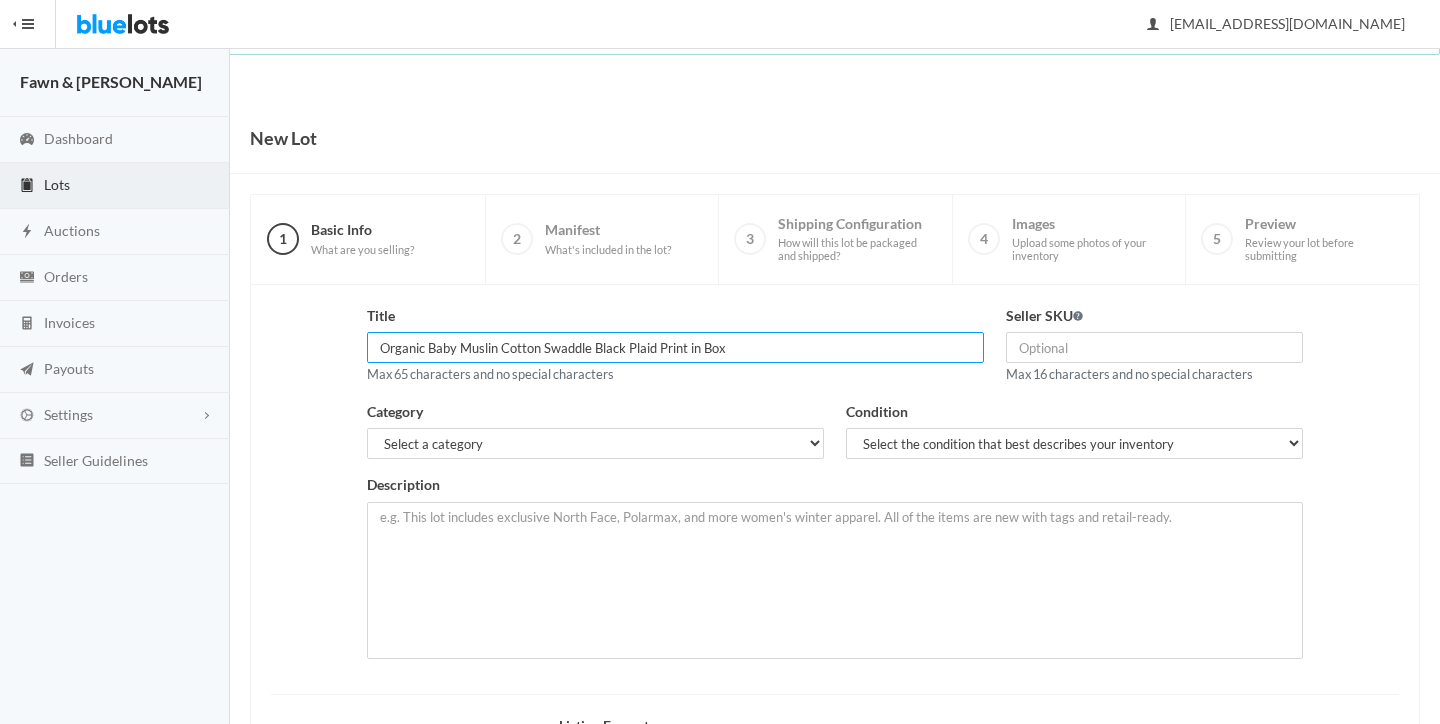 type on "Organic Baby Muslin Cotton Swaddle Black Plaid Print in Box" 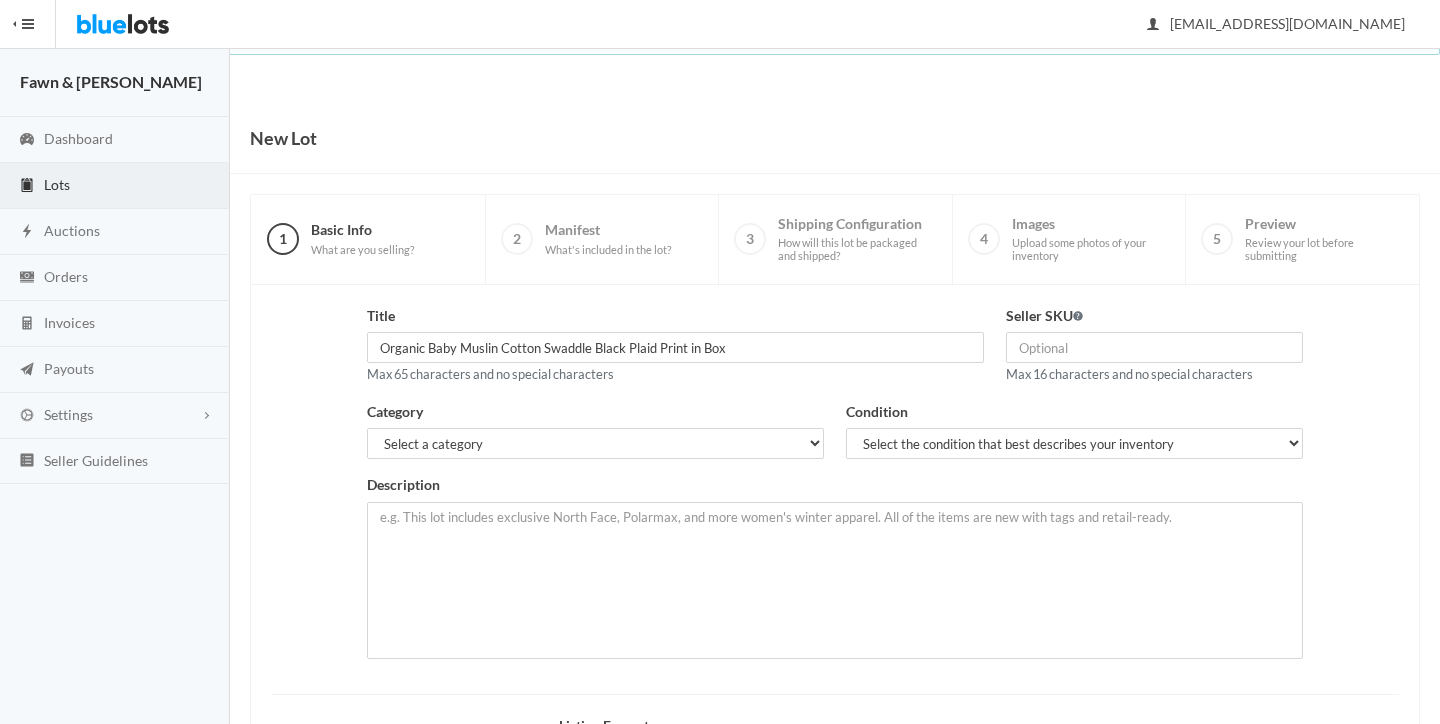 click on "Title
Organic Baby Muslin Cotton Swaddle Black Plaid Print in Box
Max 65 characters and no special characters" at bounding box center [675, 353] 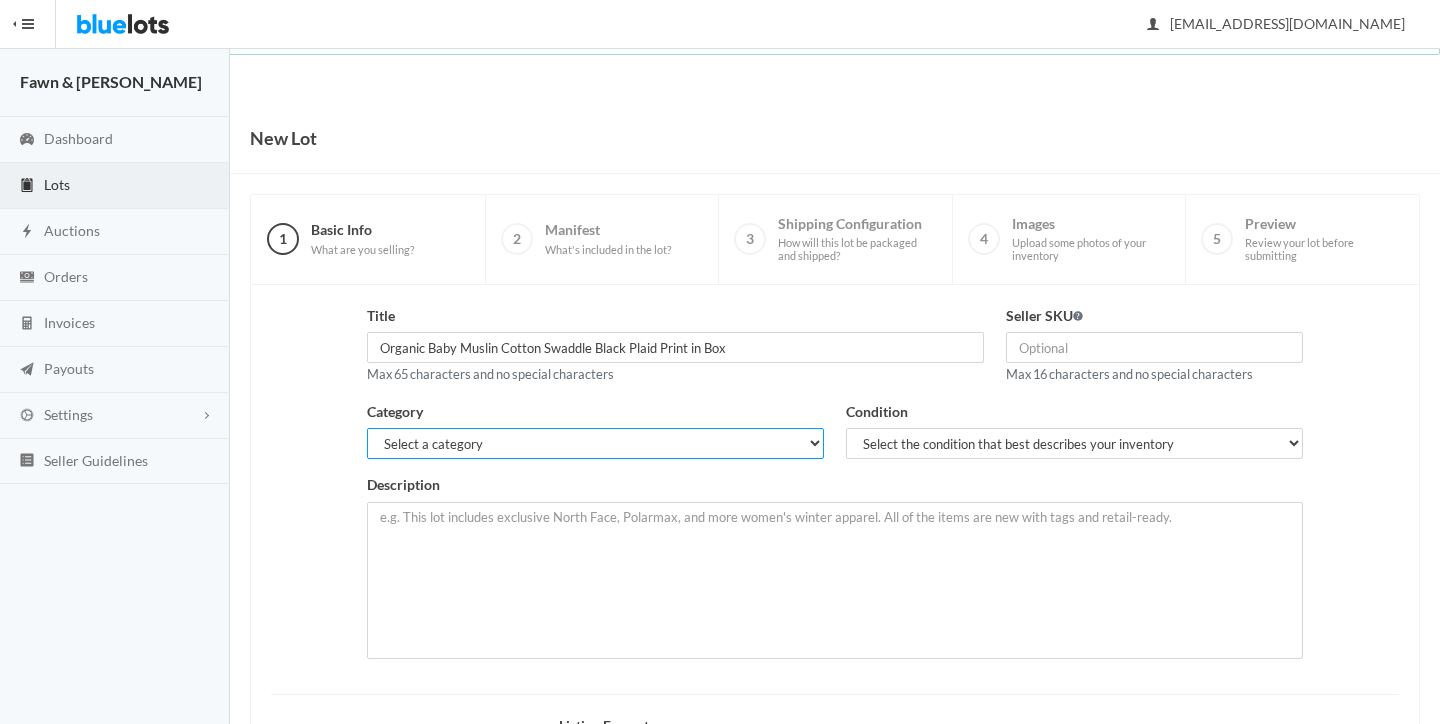 select on "6" 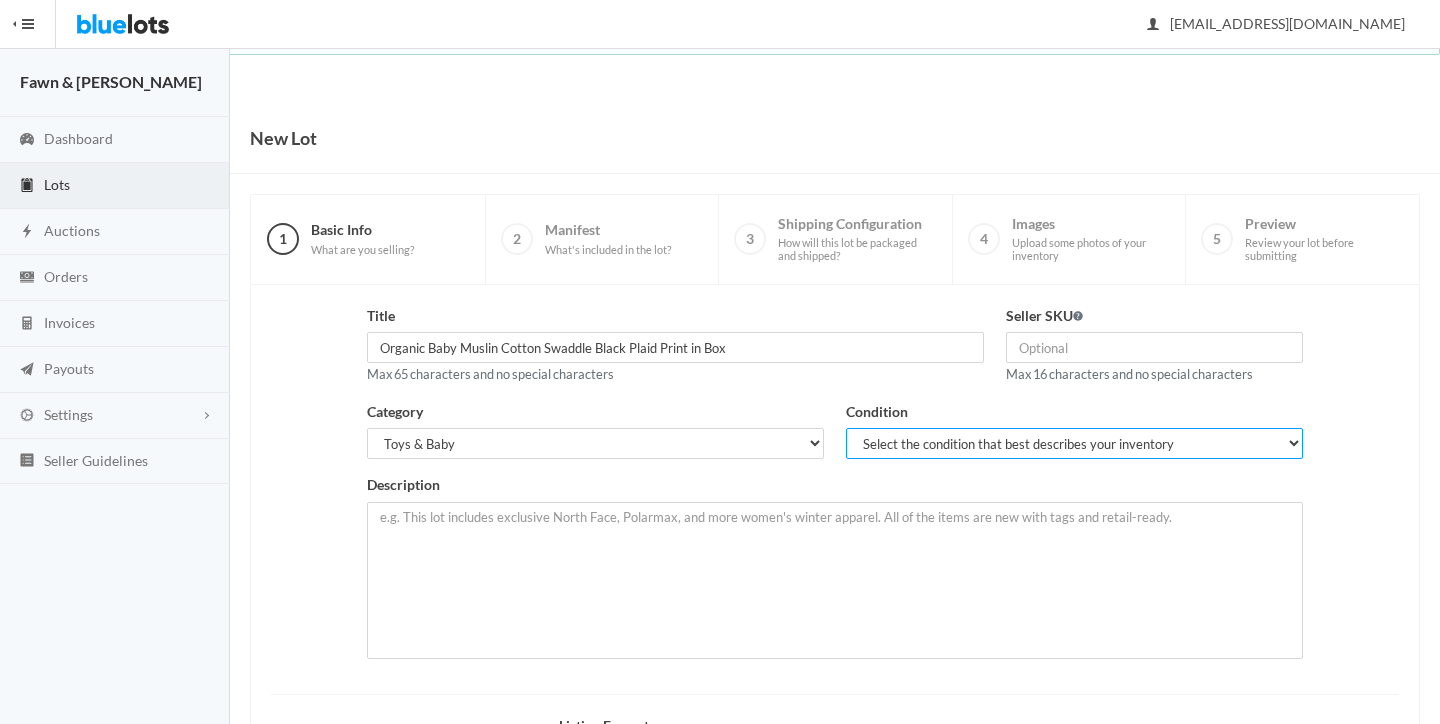 select on "1" 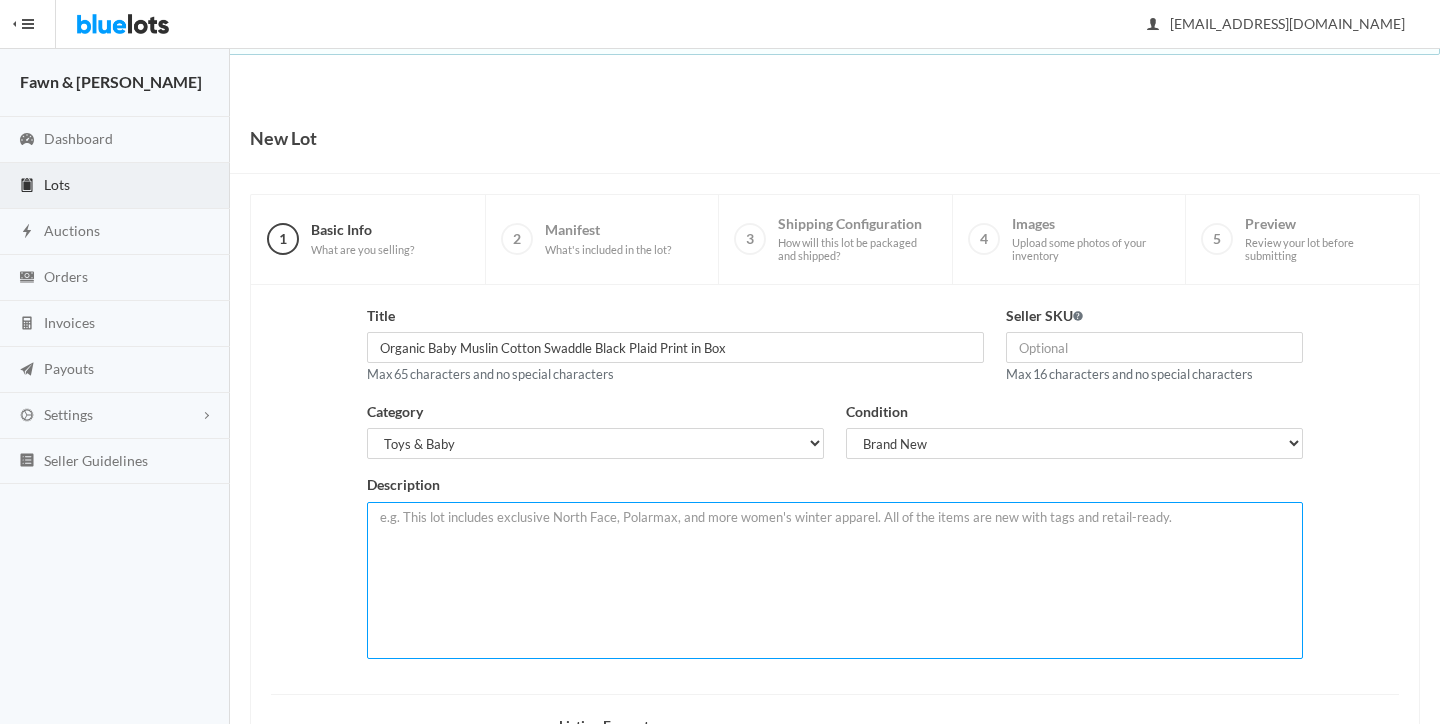 click at bounding box center (835, 580) 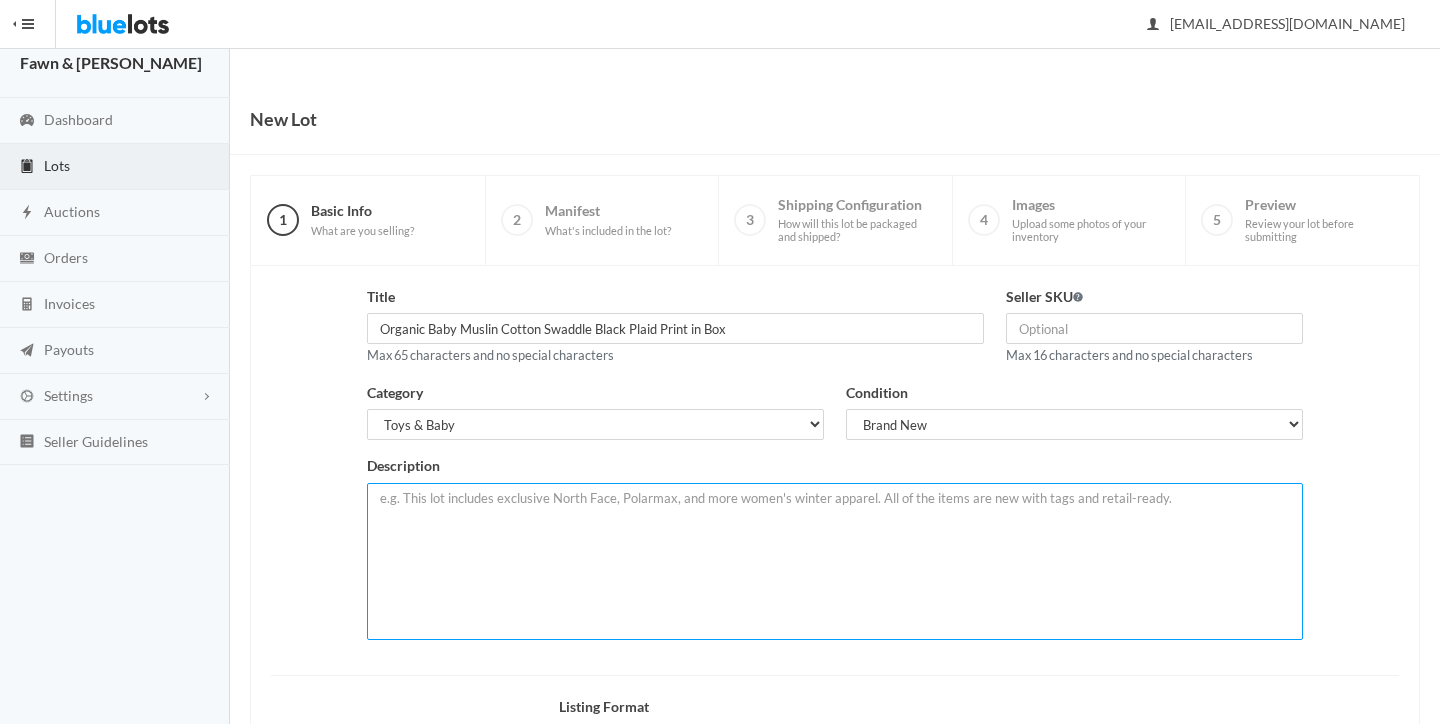 scroll, scrollTop: 16, scrollLeft: 0, axis: vertical 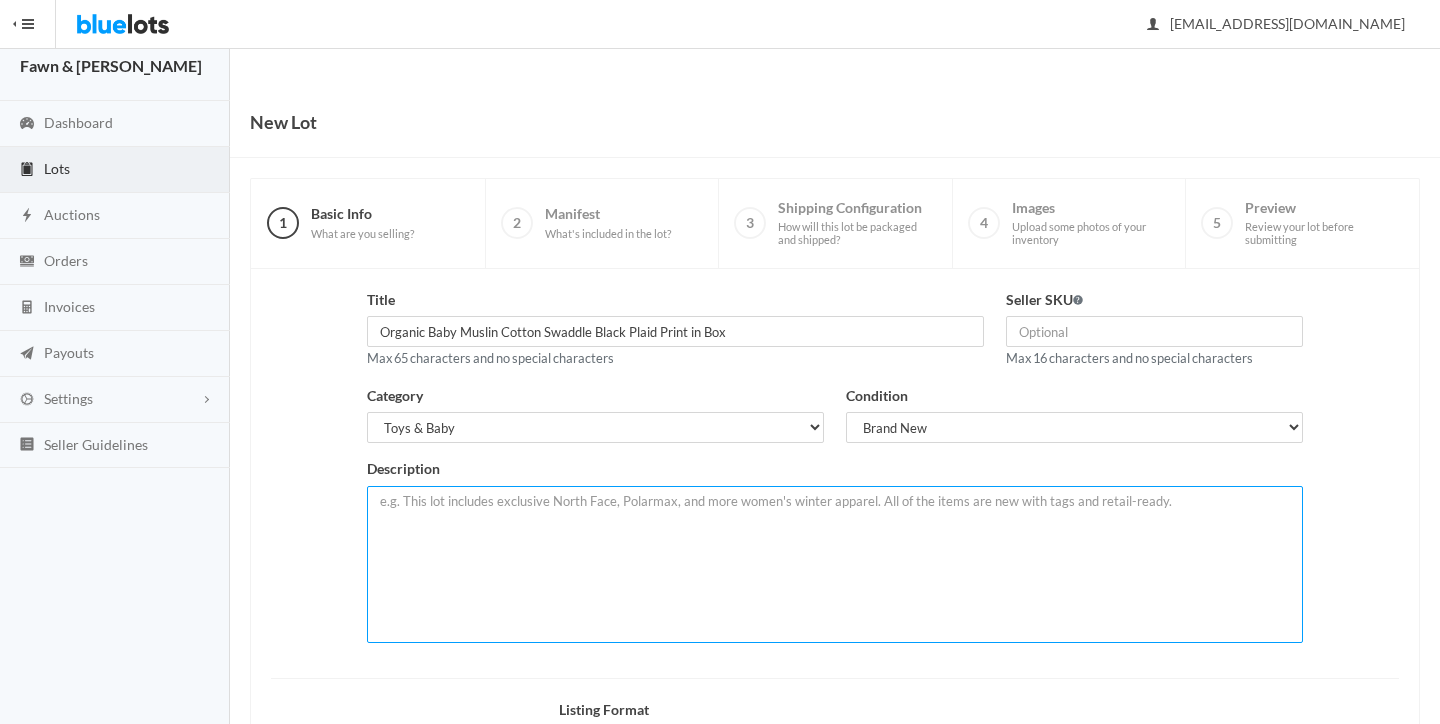click at bounding box center [835, 564] 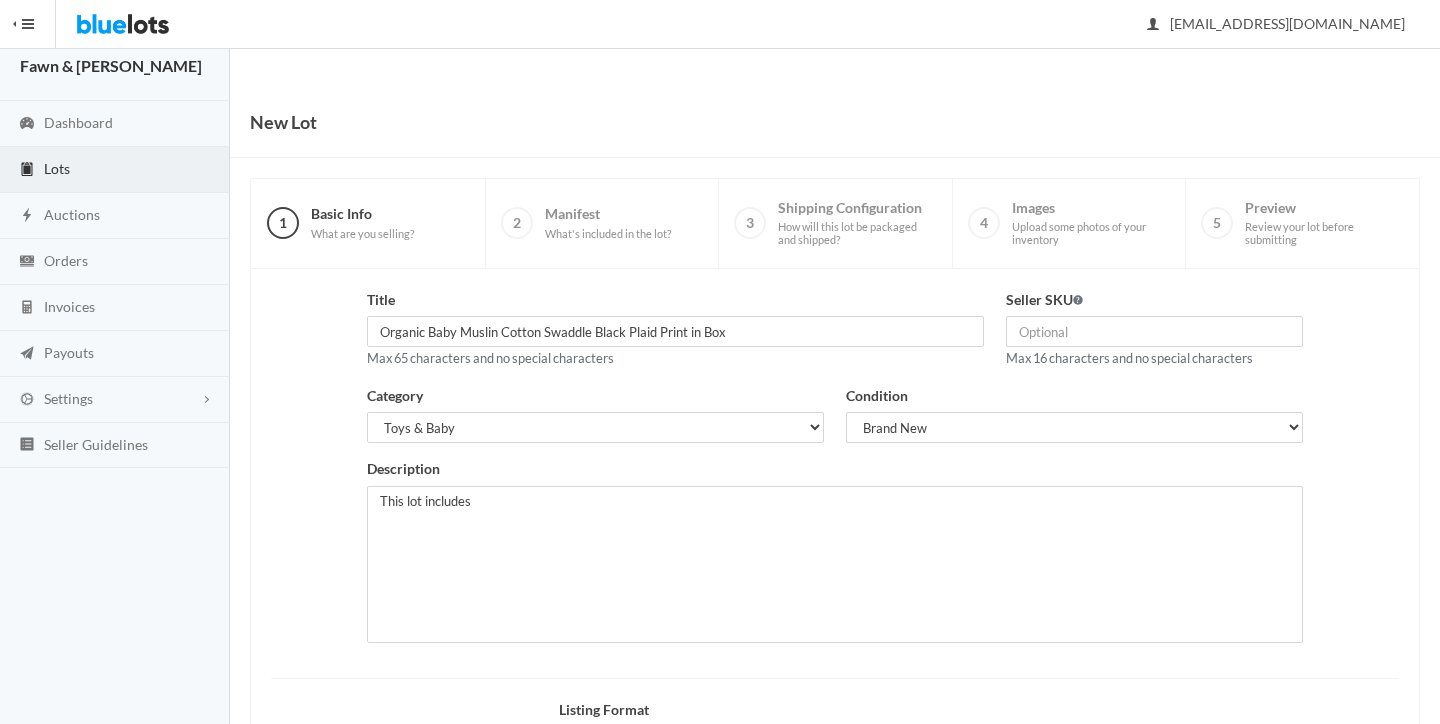 click on "Title
Organic Baby Muslin Cotton Swaddle Black Plaid Print in Box
Max 65 characters and no special characters" at bounding box center [675, 329] 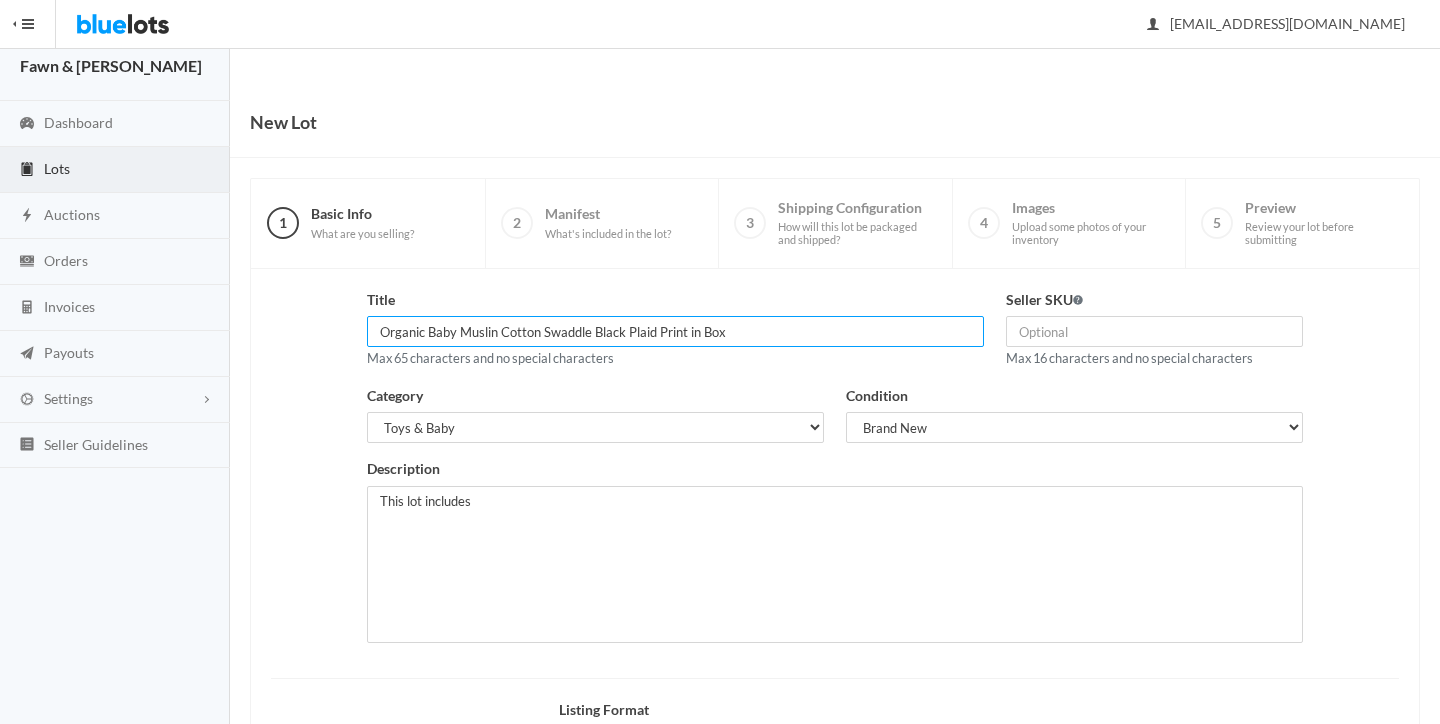 drag, startPoint x: 460, startPoint y: 329, endPoint x: 518, endPoint y: 328, distance: 58.00862 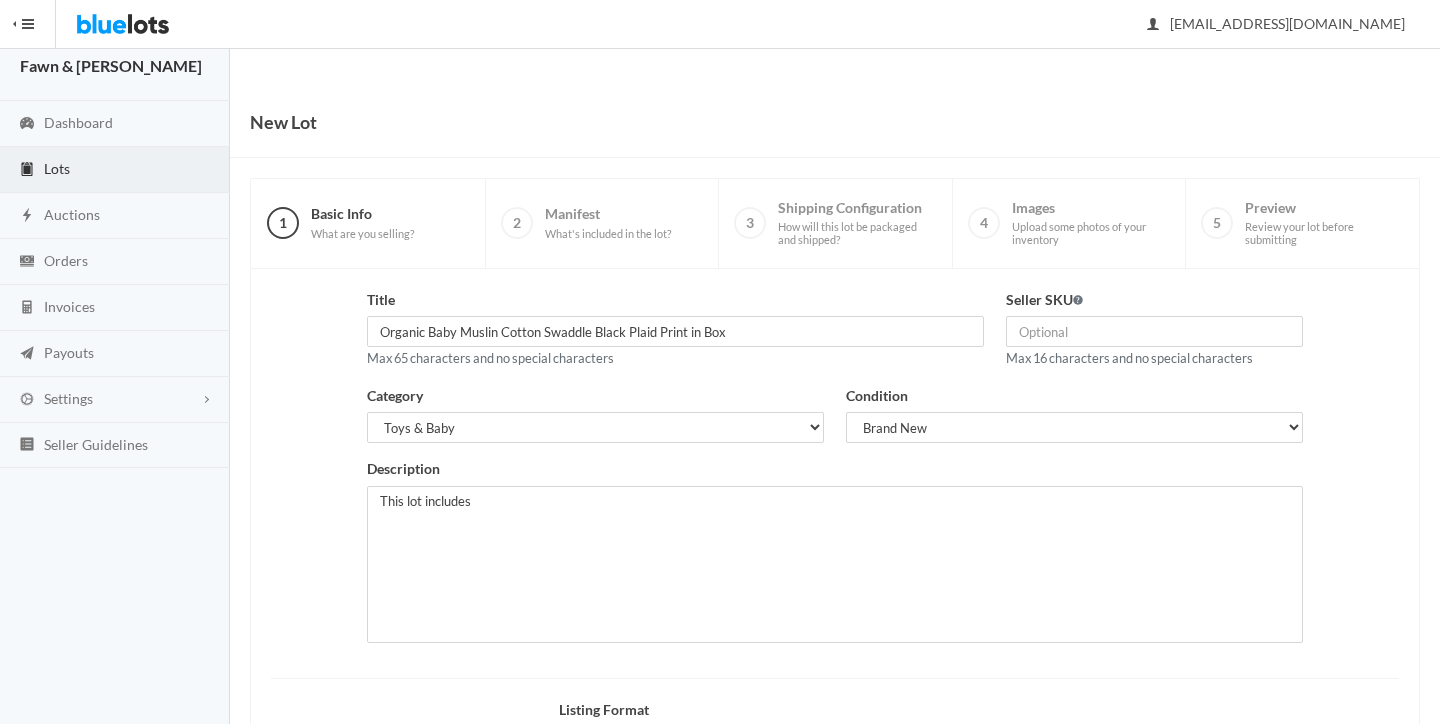 click on "Title
Organic Baby Muslin Cotton Swaddle Black Plaid Print in Box
Max 65 characters and no special characters" at bounding box center [675, 337] 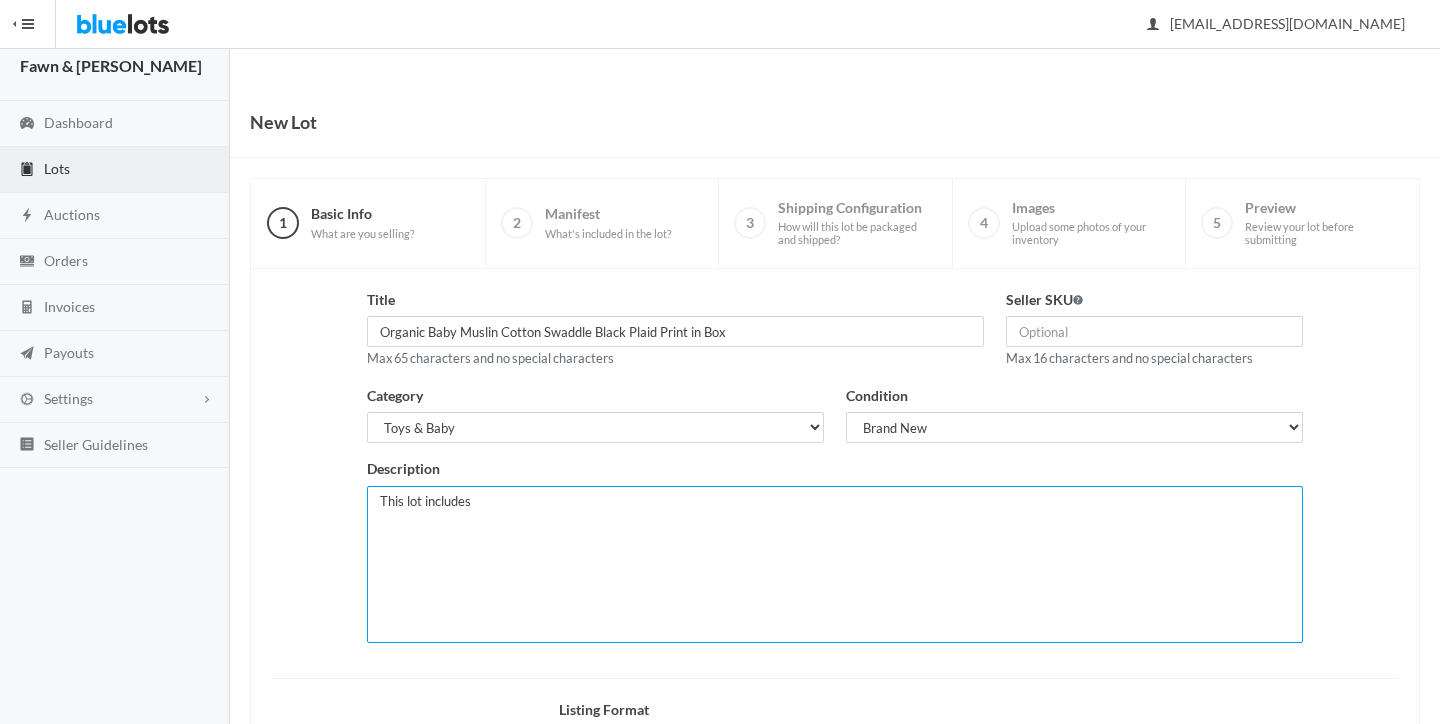 click on "This lot includes" at bounding box center (835, 564) 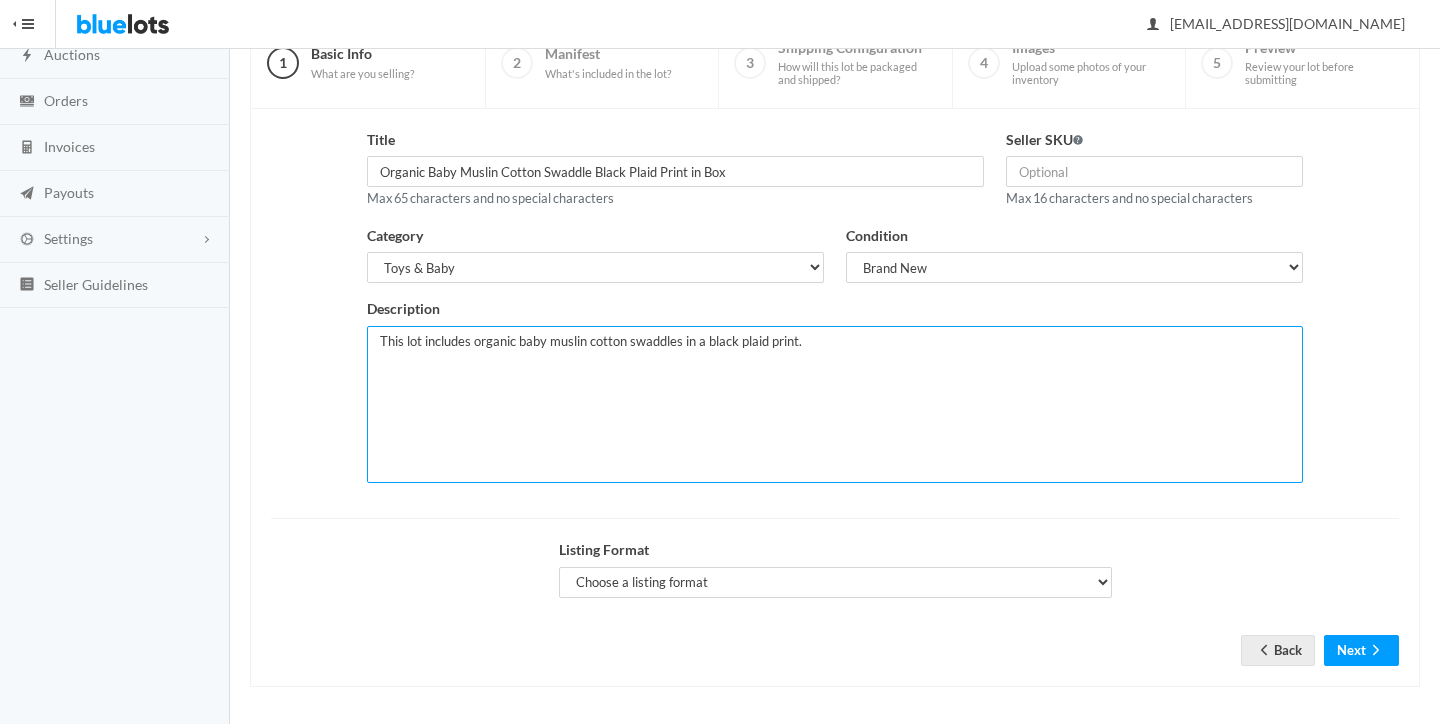 scroll, scrollTop: 175, scrollLeft: 0, axis: vertical 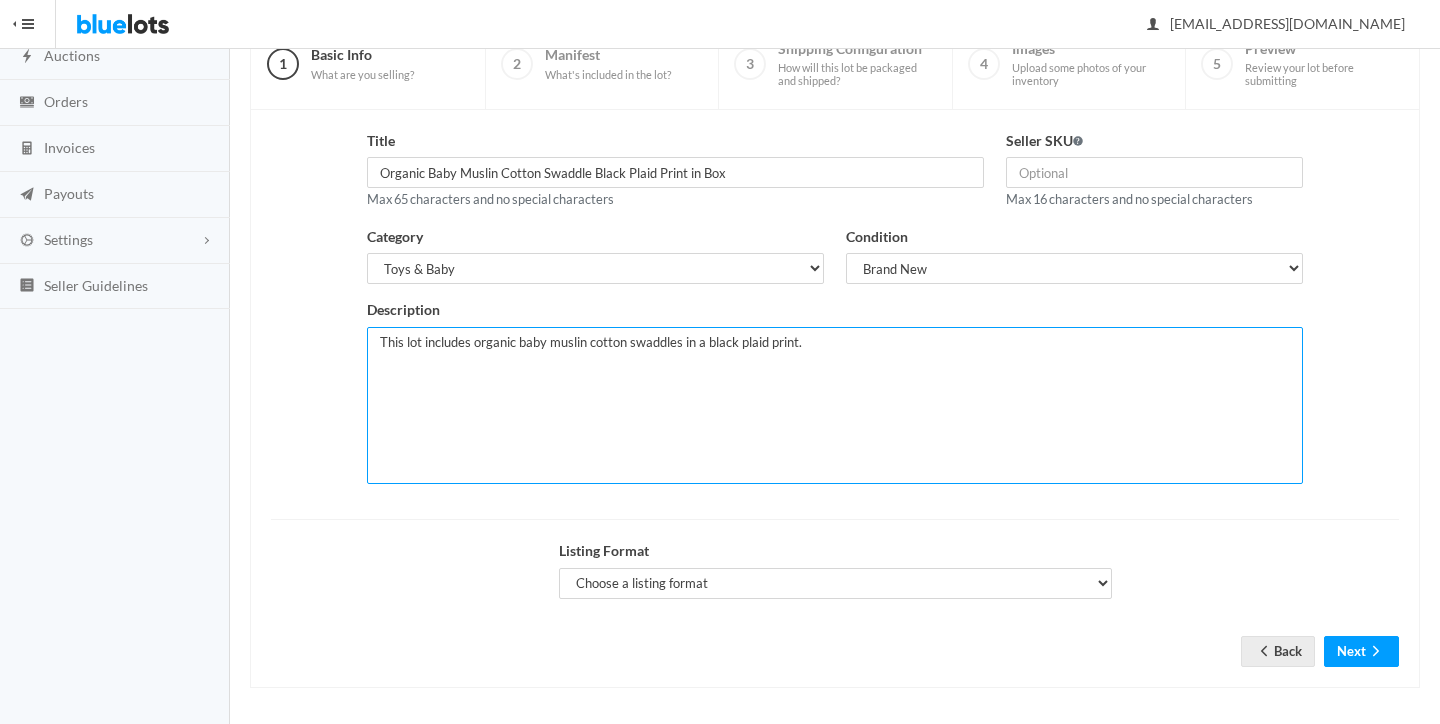 type on "This lot includes organic baby muslin cotton swaddles in a black plaid print." 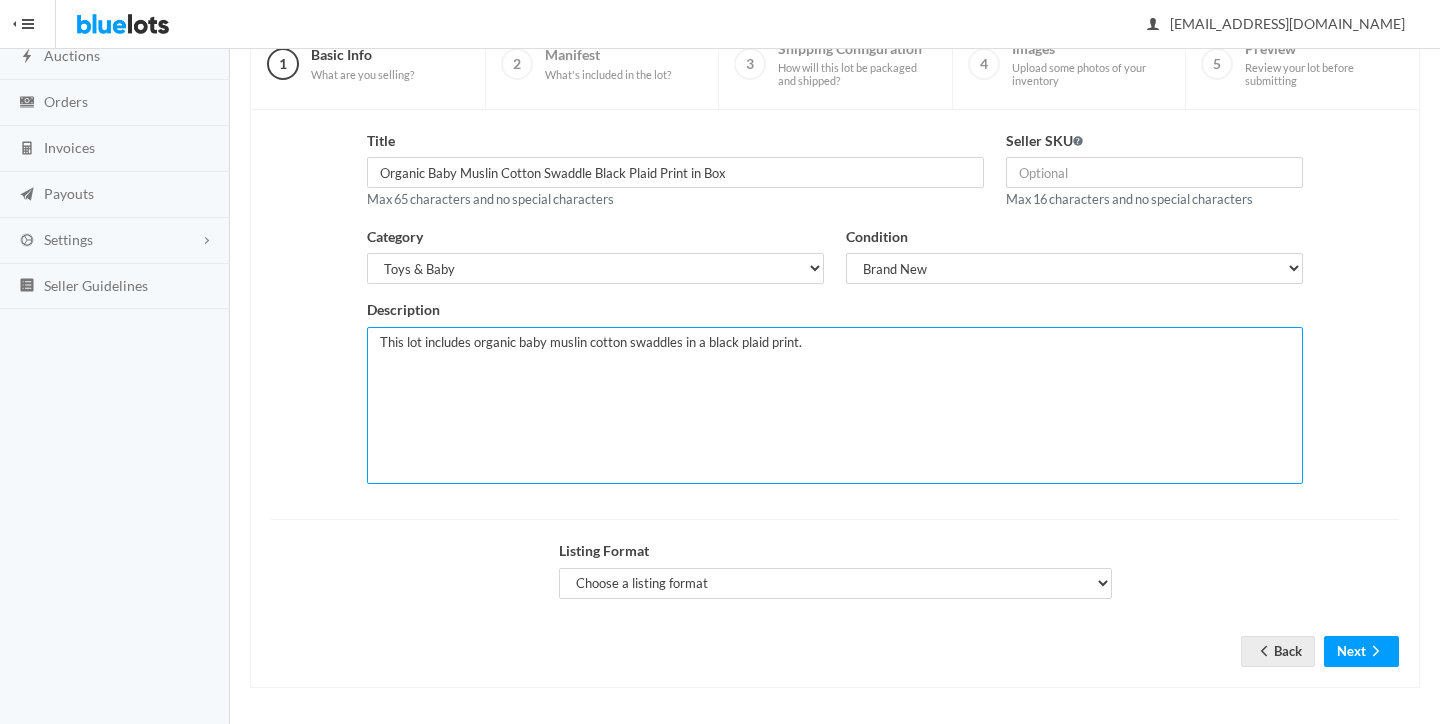 click on "This lot includes organic baby muslin cotton swaddles in a black plaid print." at bounding box center [835, 405] 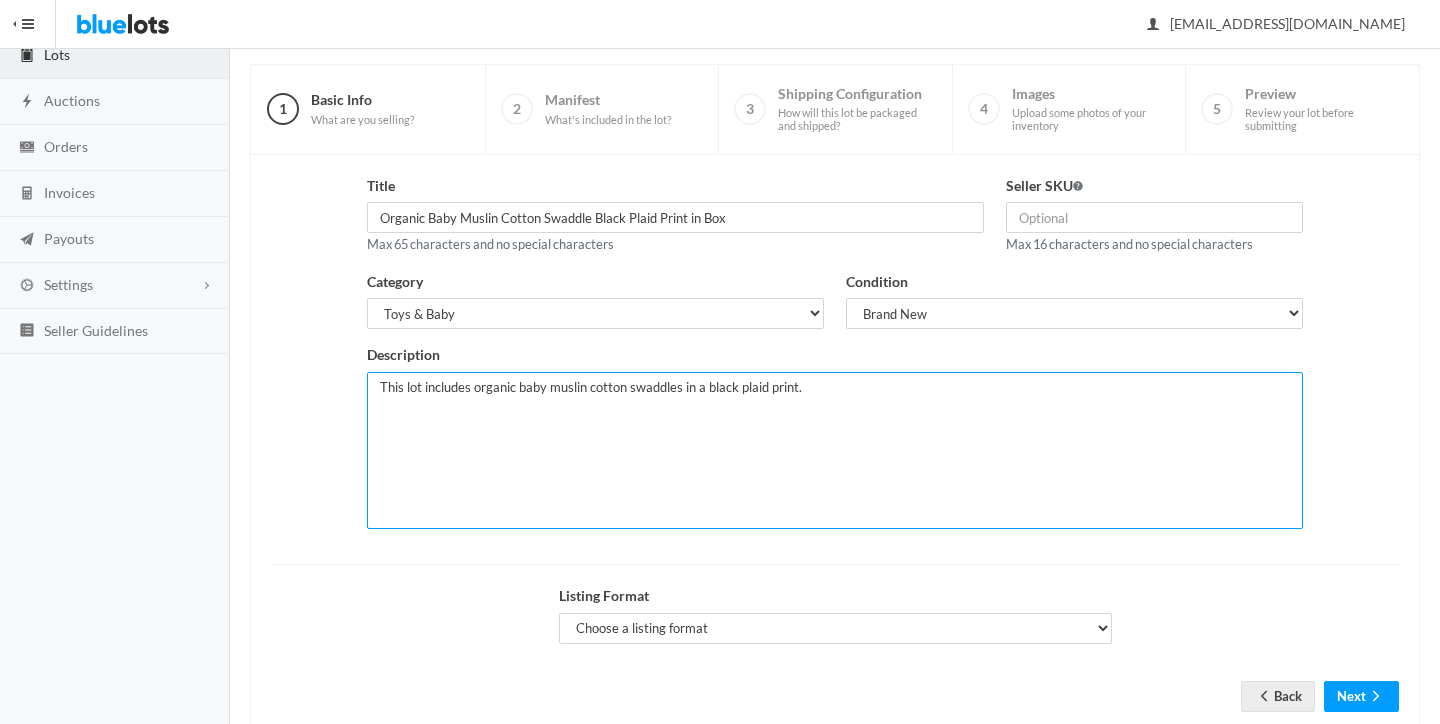 scroll, scrollTop: 134, scrollLeft: 0, axis: vertical 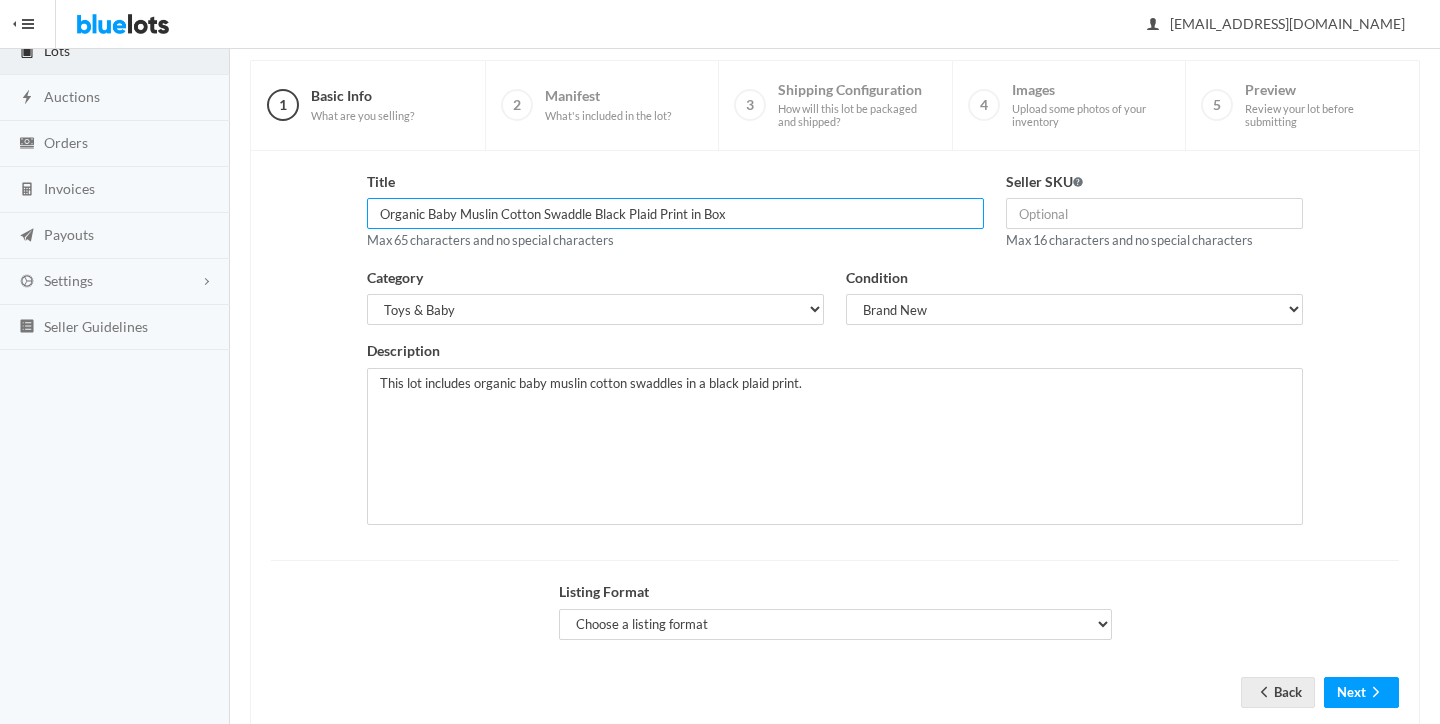 click on "Organic Baby Muslin Cotton Swaddle Black Plaid Print in Box" at bounding box center (675, 213) 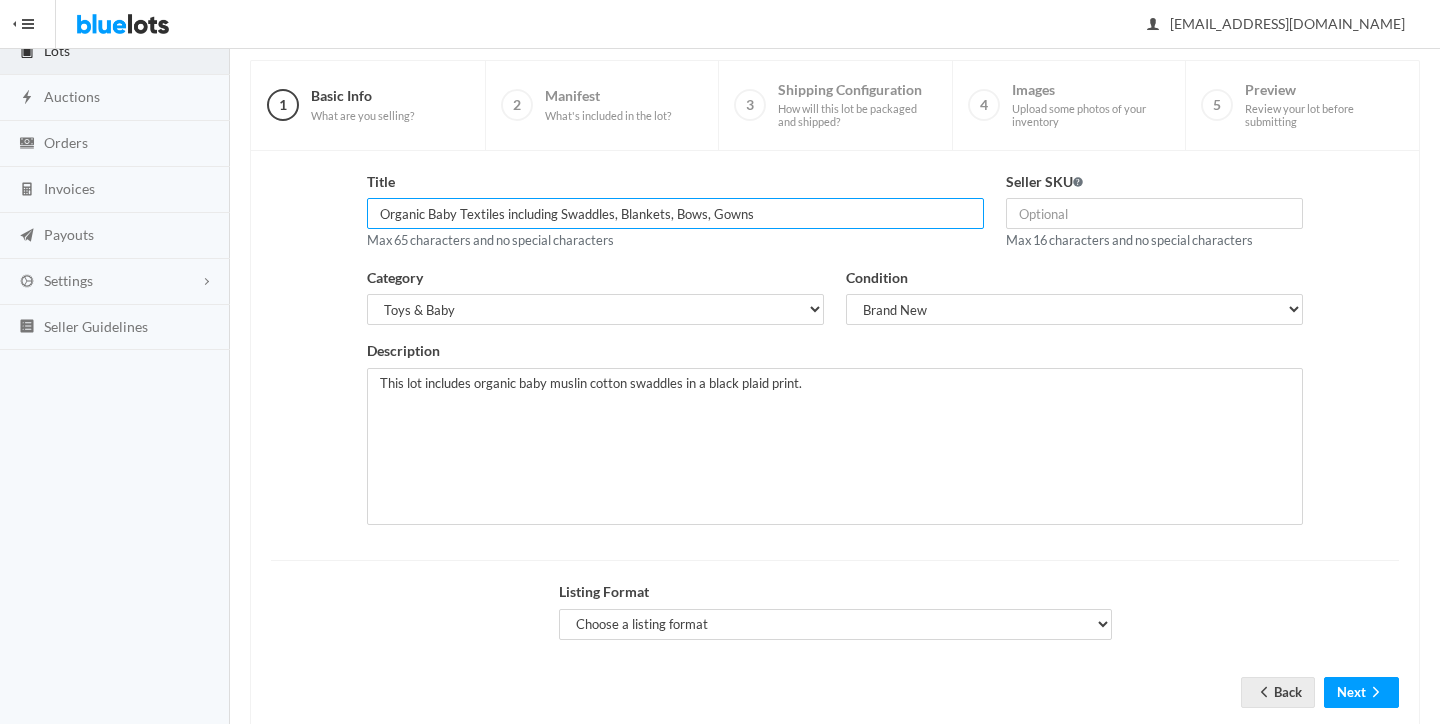 type on "Organic Baby Textiles including Swaddles, Blankets, Bows, Gowns" 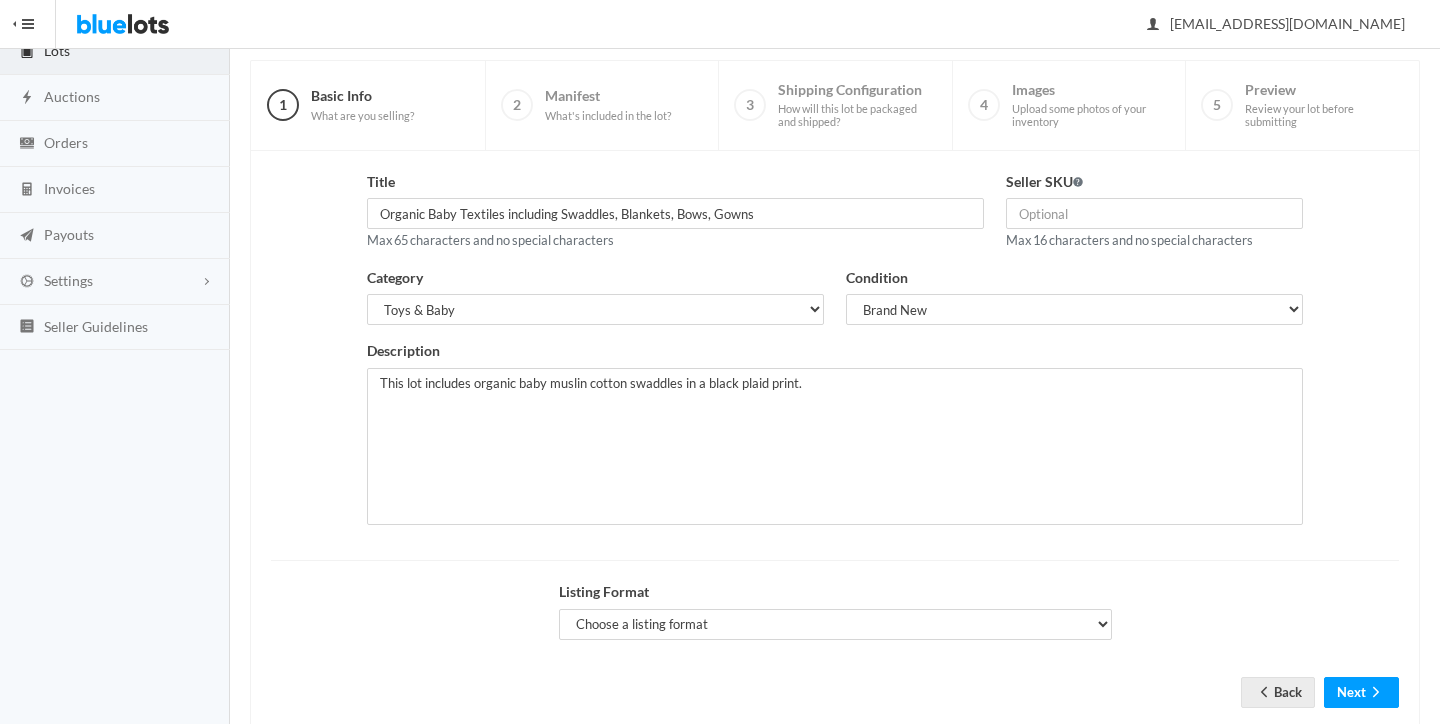 click on "Title
Organic Baby Textiles including Swaddles, Blankets, Bows, Gowns
Max 65 characters and no special characters" at bounding box center [675, 211] 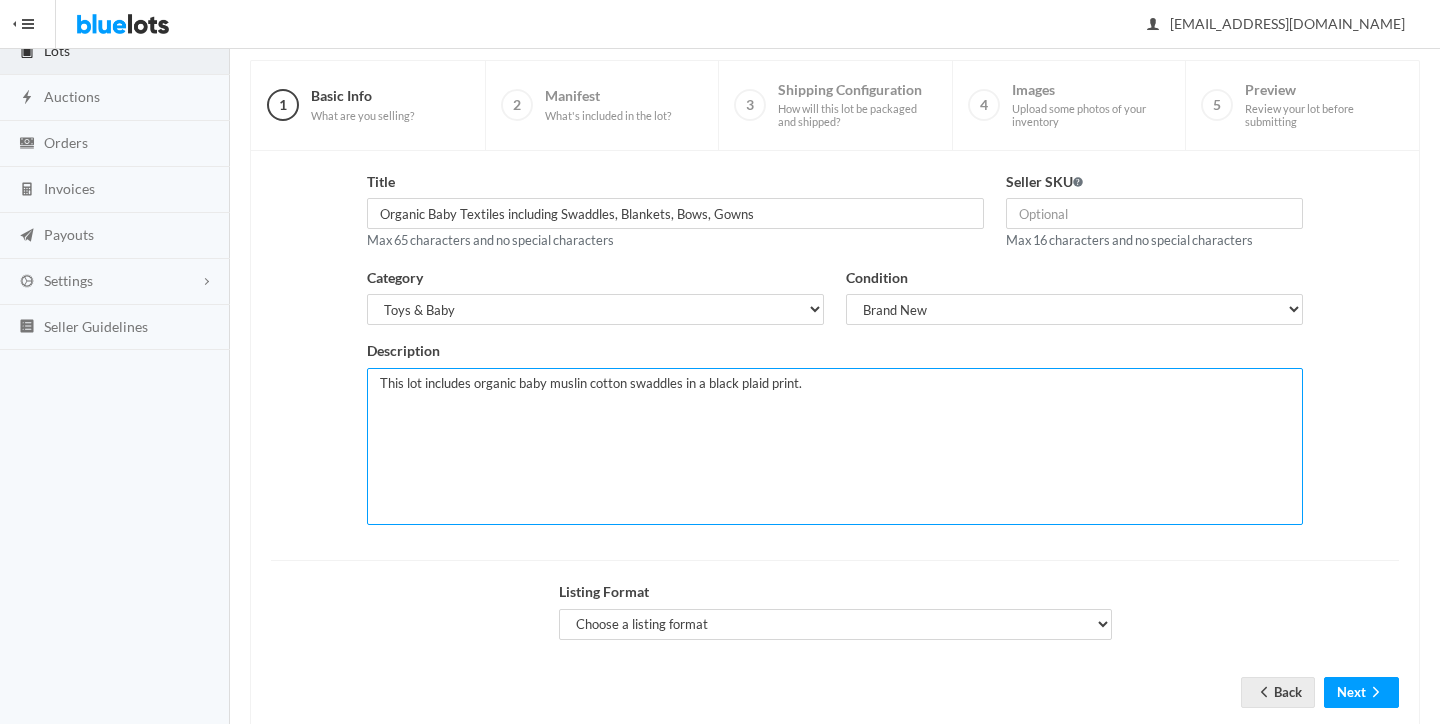 click on "This lot includes organic baby muslin cotton swaddles in a black plaid print." at bounding box center [835, 446] 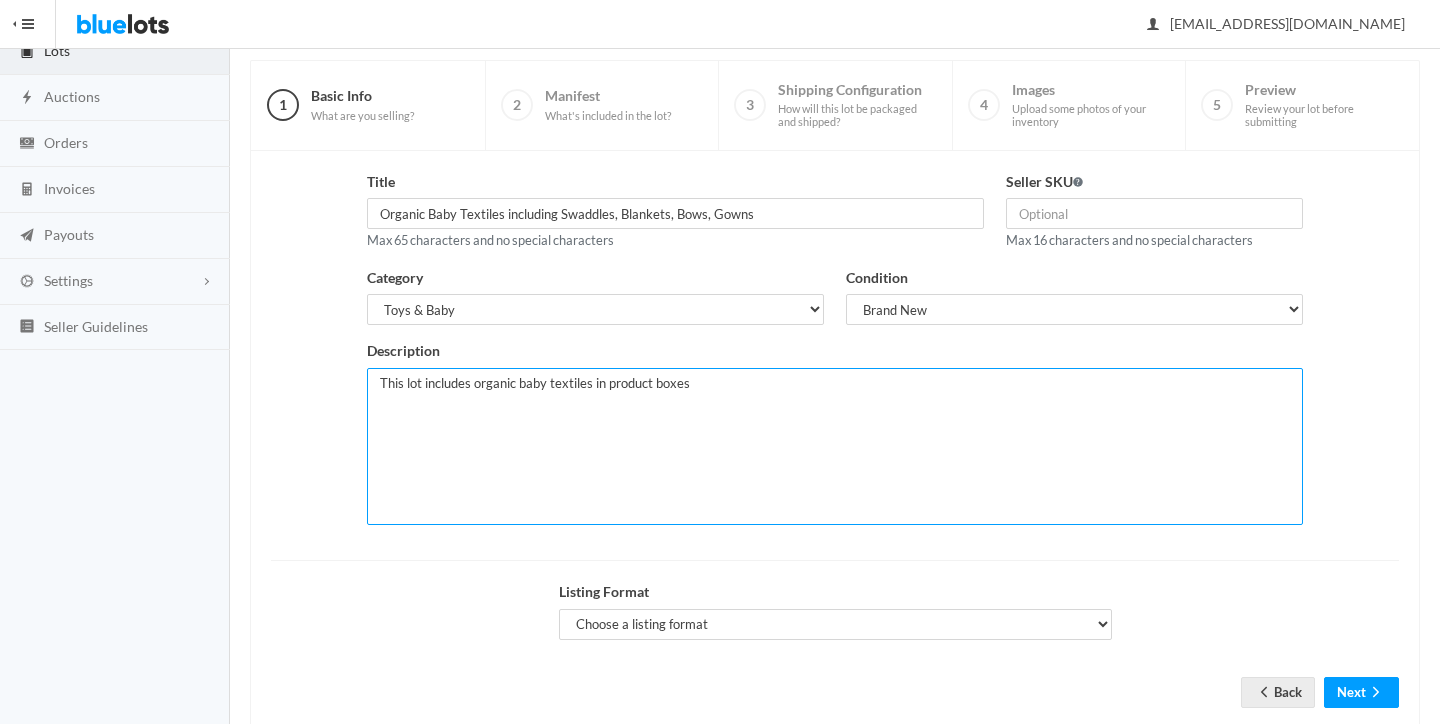 click on "This lot includes organic baby textiles in product boxes" at bounding box center [835, 446] 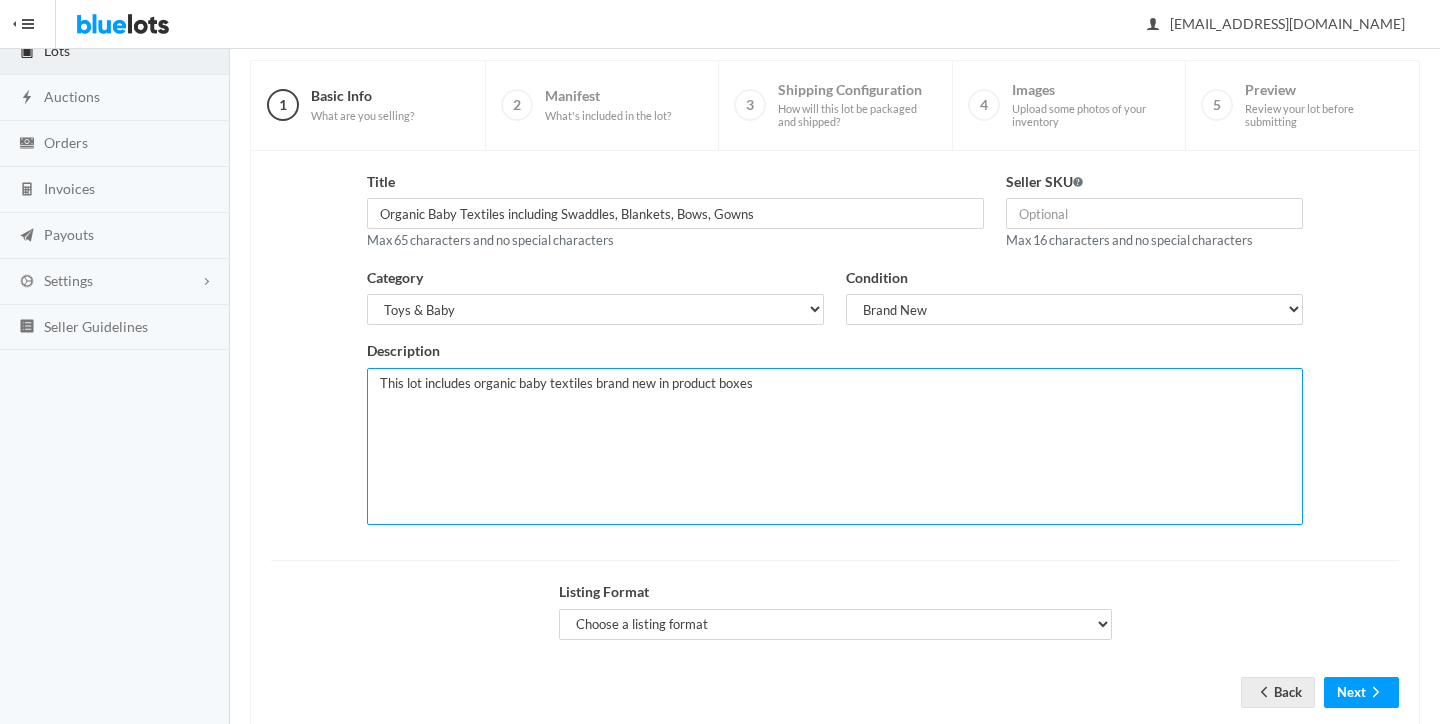 click on "This lot includes organic baby textiles brand new in product boxes" at bounding box center (835, 446) 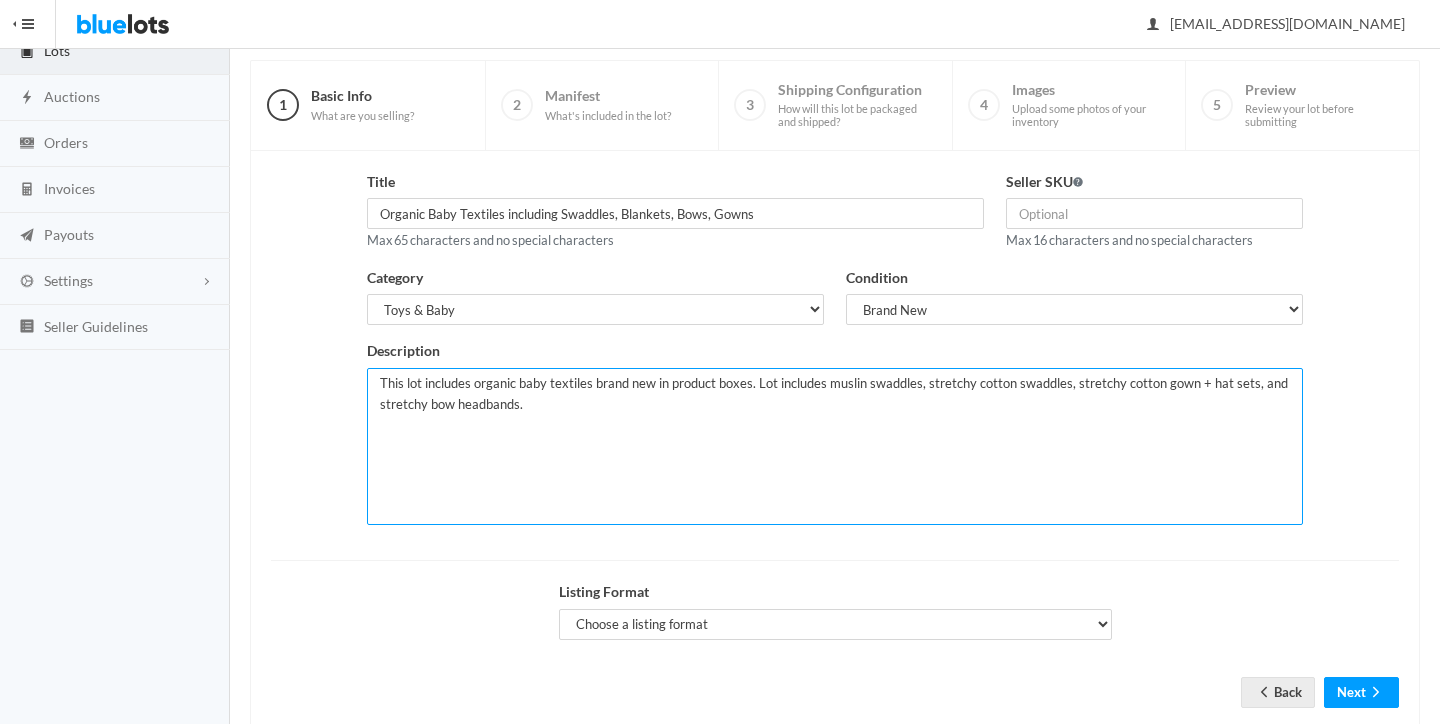 type on "This lot includes organic baby textiles brand new in product boxes. Lot includes muslin swaddles, stretchy cotton swaddles, stretchy cotton gown + hat sets, and stretchy bow headbands." 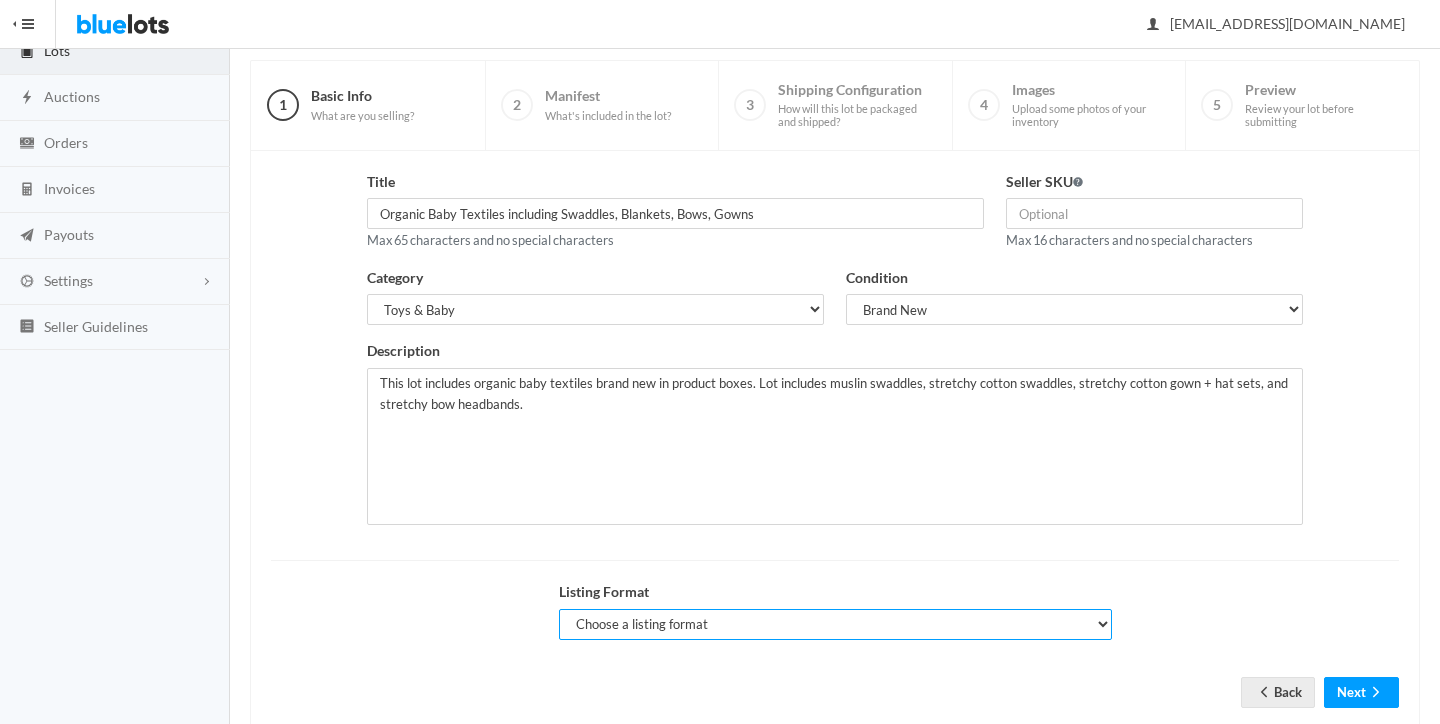 select on "false" 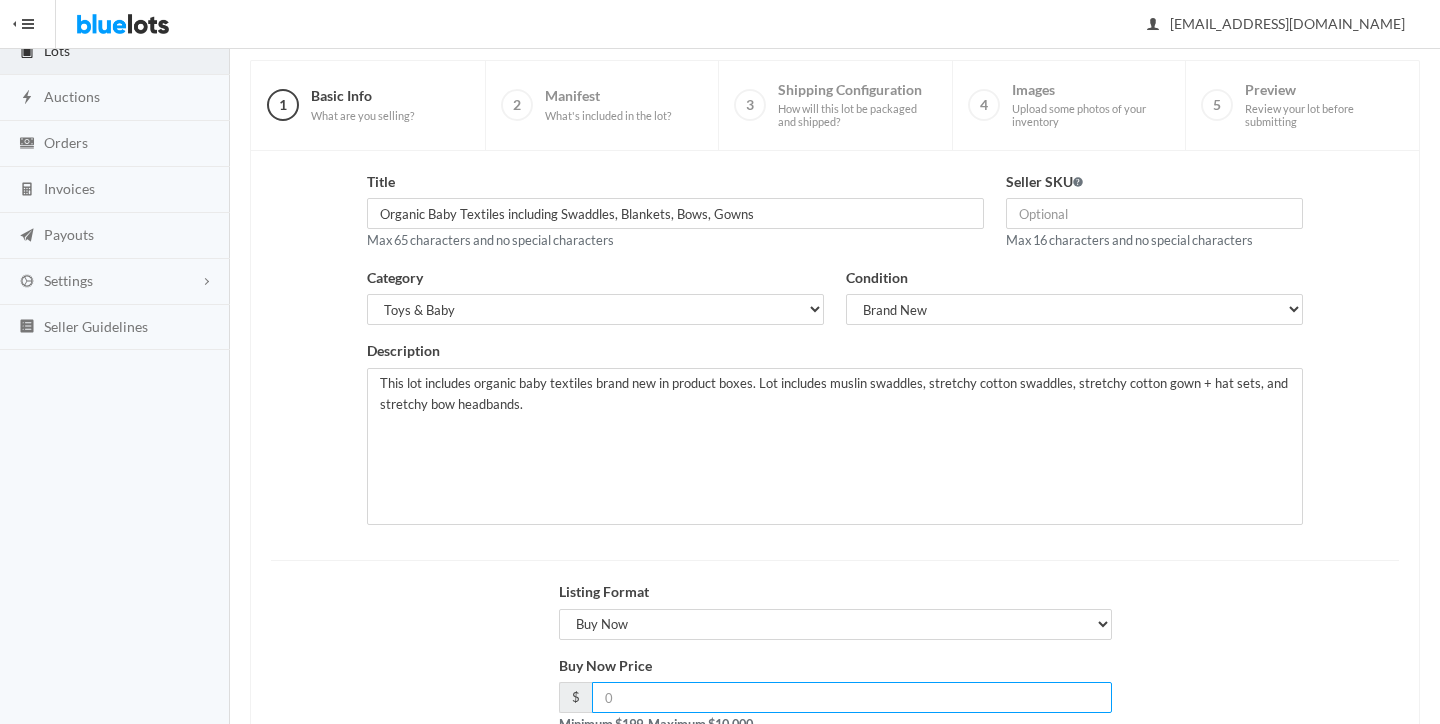click at bounding box center [852, 697] 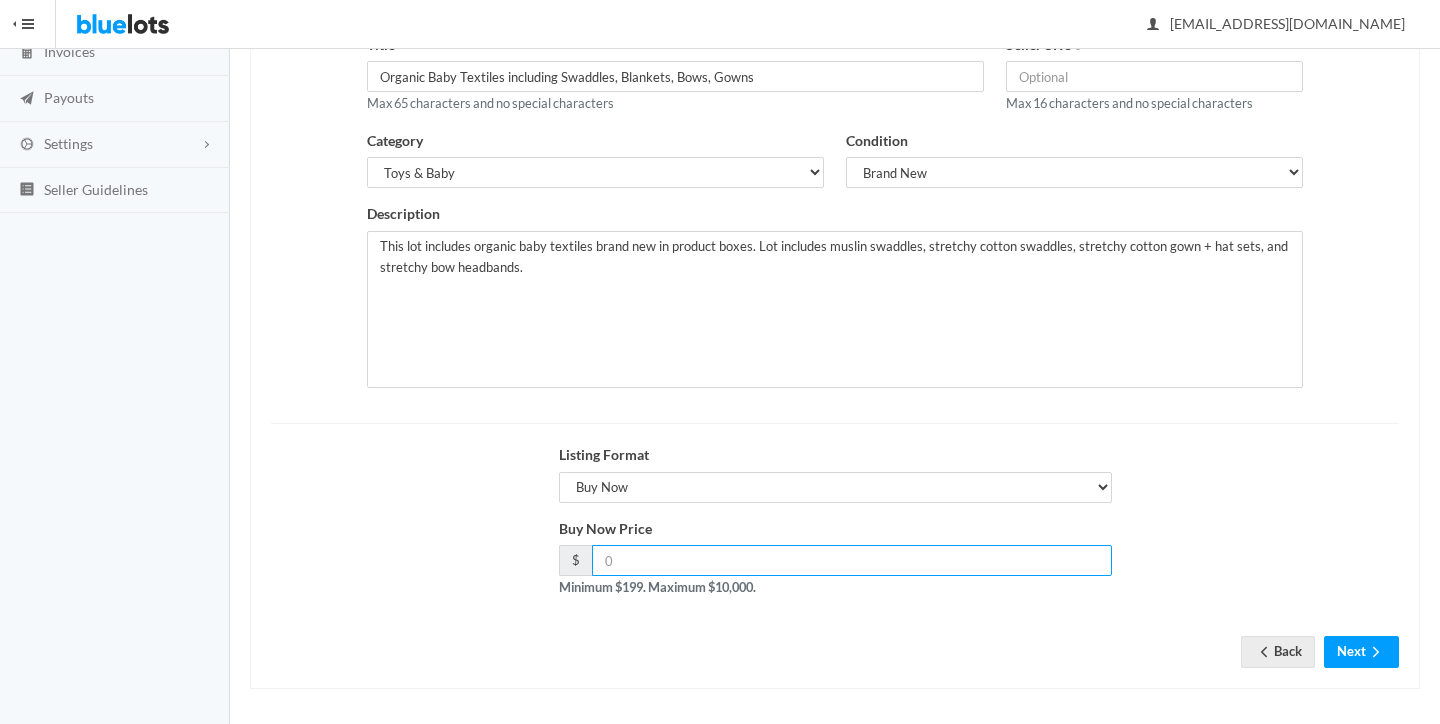 scroll, scrollTop: 270, scrollLeft: 0, axis: vertical 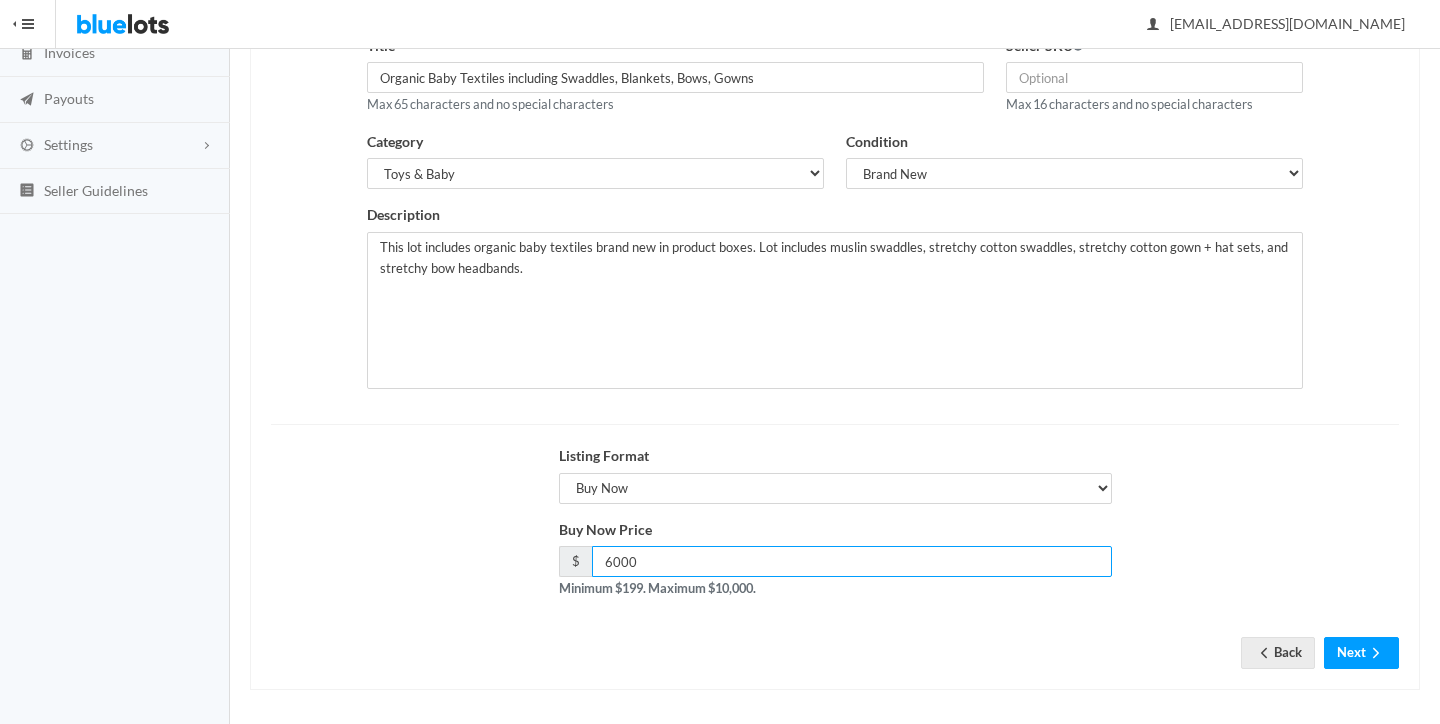 type on "6000" 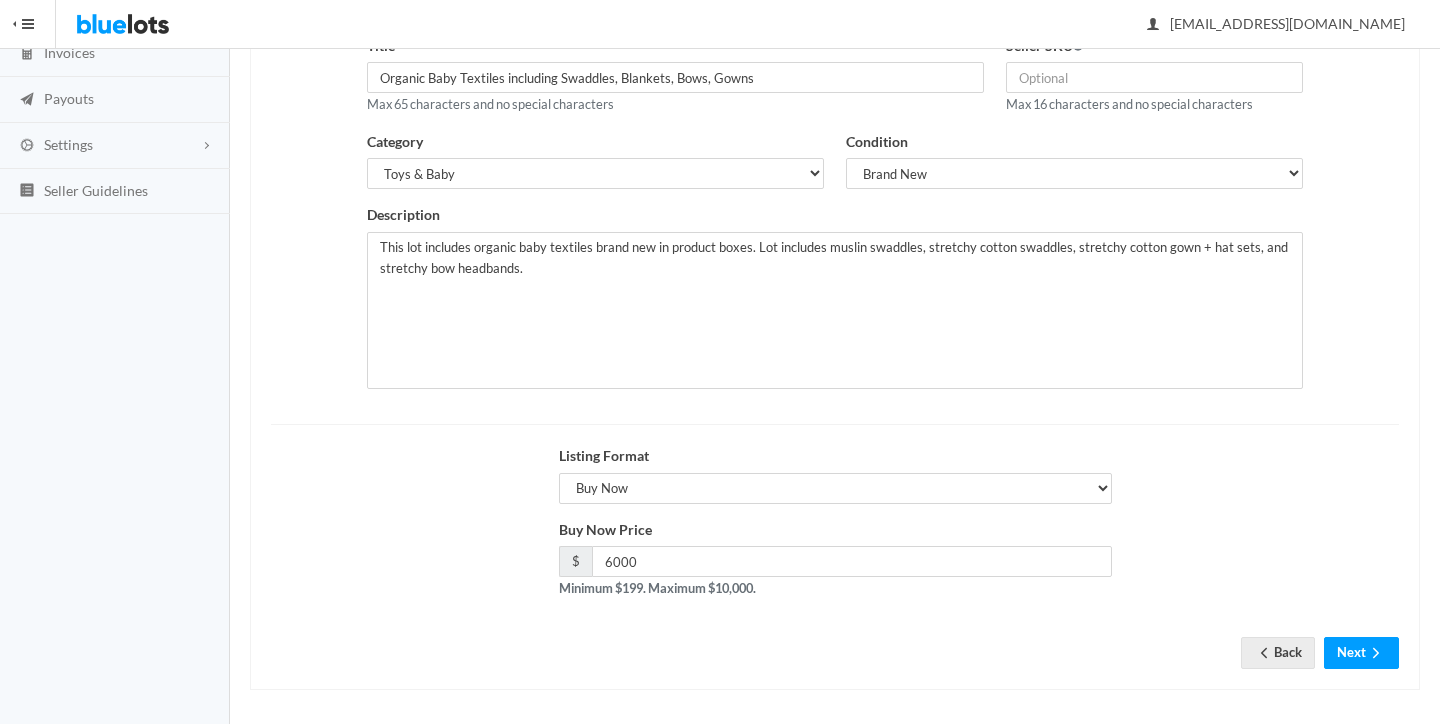 click on "Title
Organic Baby Textiles including Swaddles, Blankets, Bows, Gowns
Max 65 characters and no special characters
Seller SKU
Max 16 characters and no special characters
Category
Select a category
Electronics
Clothing, Shoes & Accessories
Appliances
Home & Garden
Sporting Goods
Toys & Baby
Health & Beauty
Business & Industrial
General Merchandise
Condition
Select the condition that best describes your inventory
Brand New
Shelf Pulls
Customer Returns
Used
Mixed" at bounding box center [835, 352] 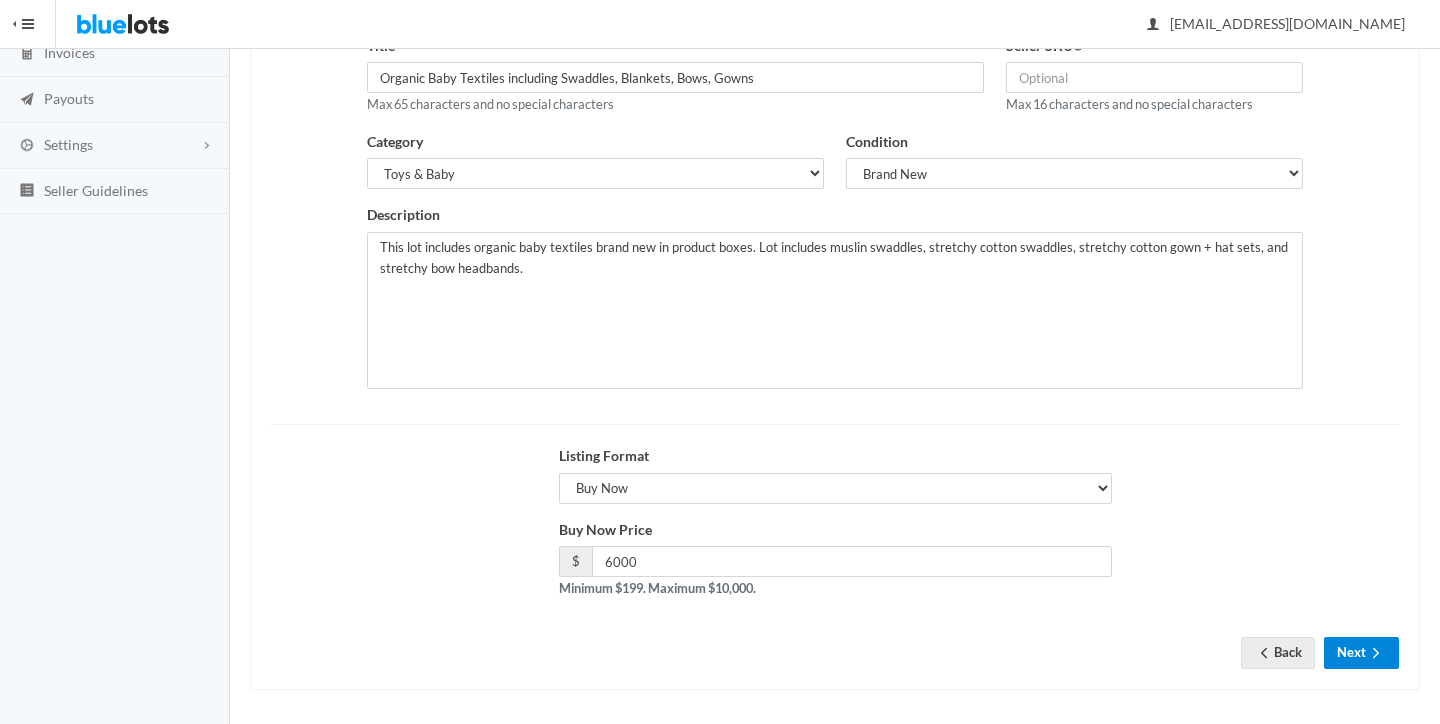 click on "Next" at bounding box center [1361, 652] 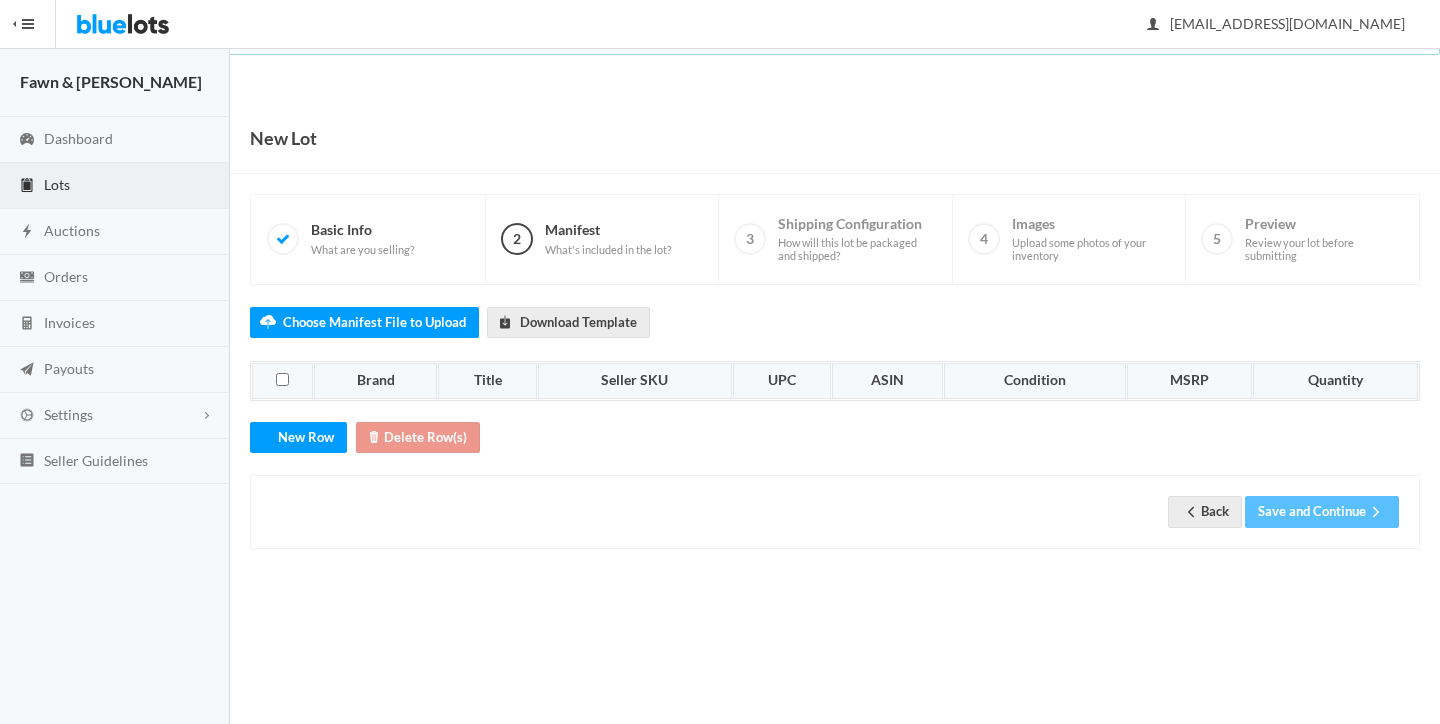 scroll, scrollTop: 0, scrollLeft: 0, axis: both 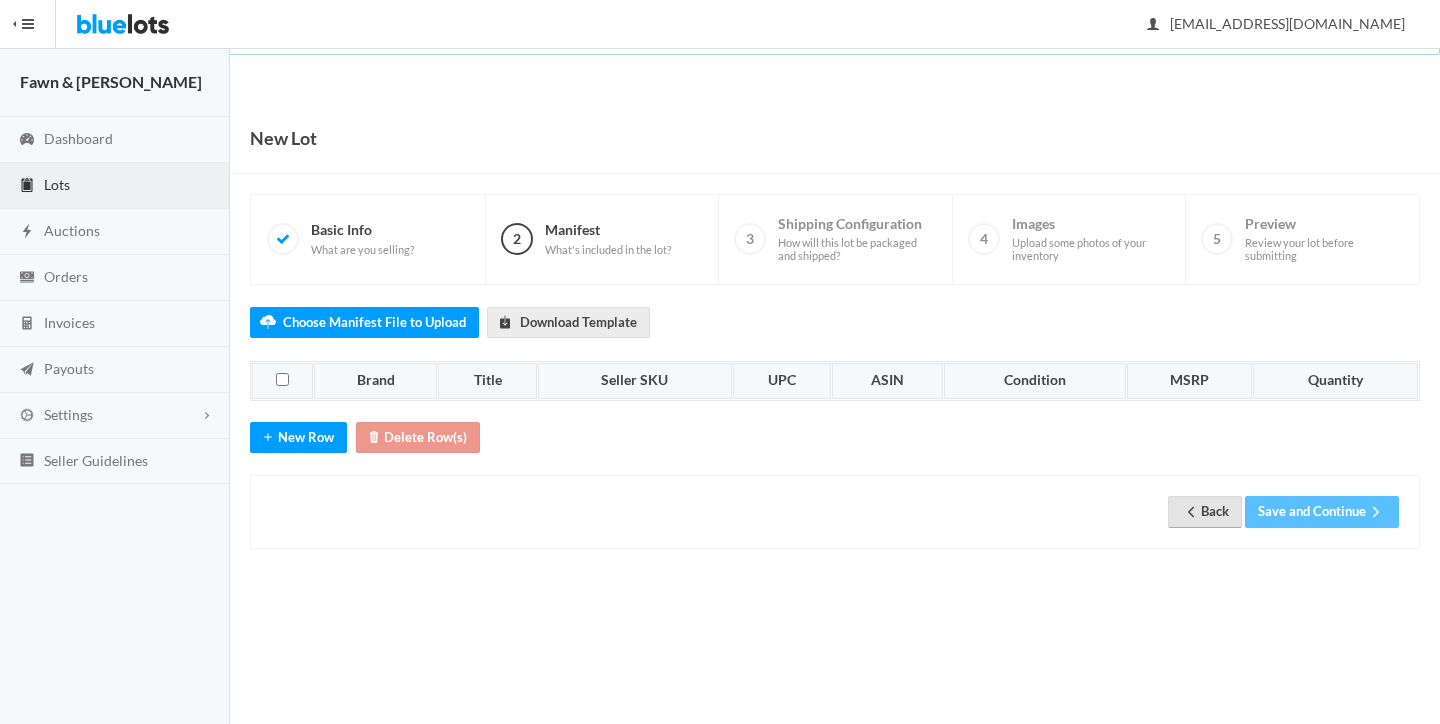 click on "Back" at bounding box center [1205, 511] 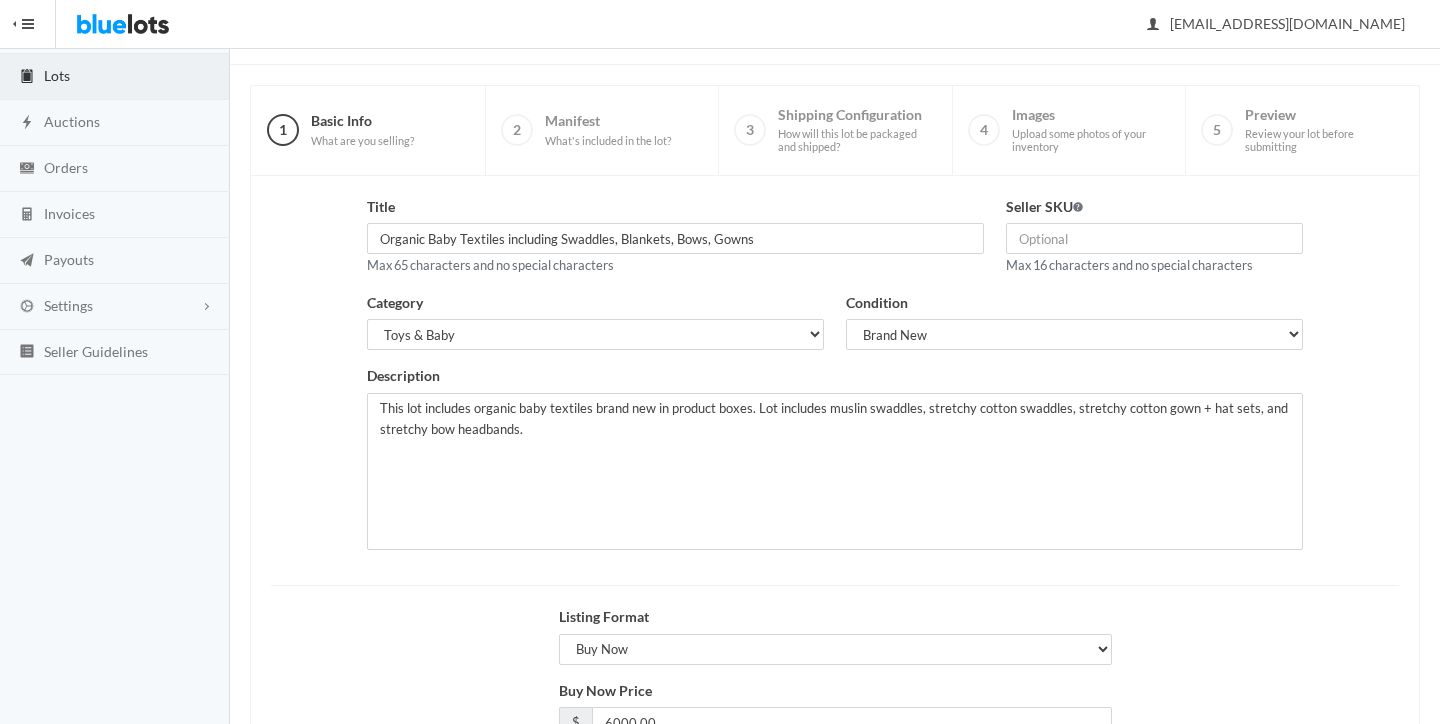 scroll, scrollTop: 118, scrollLeft: 0, axis: vertical 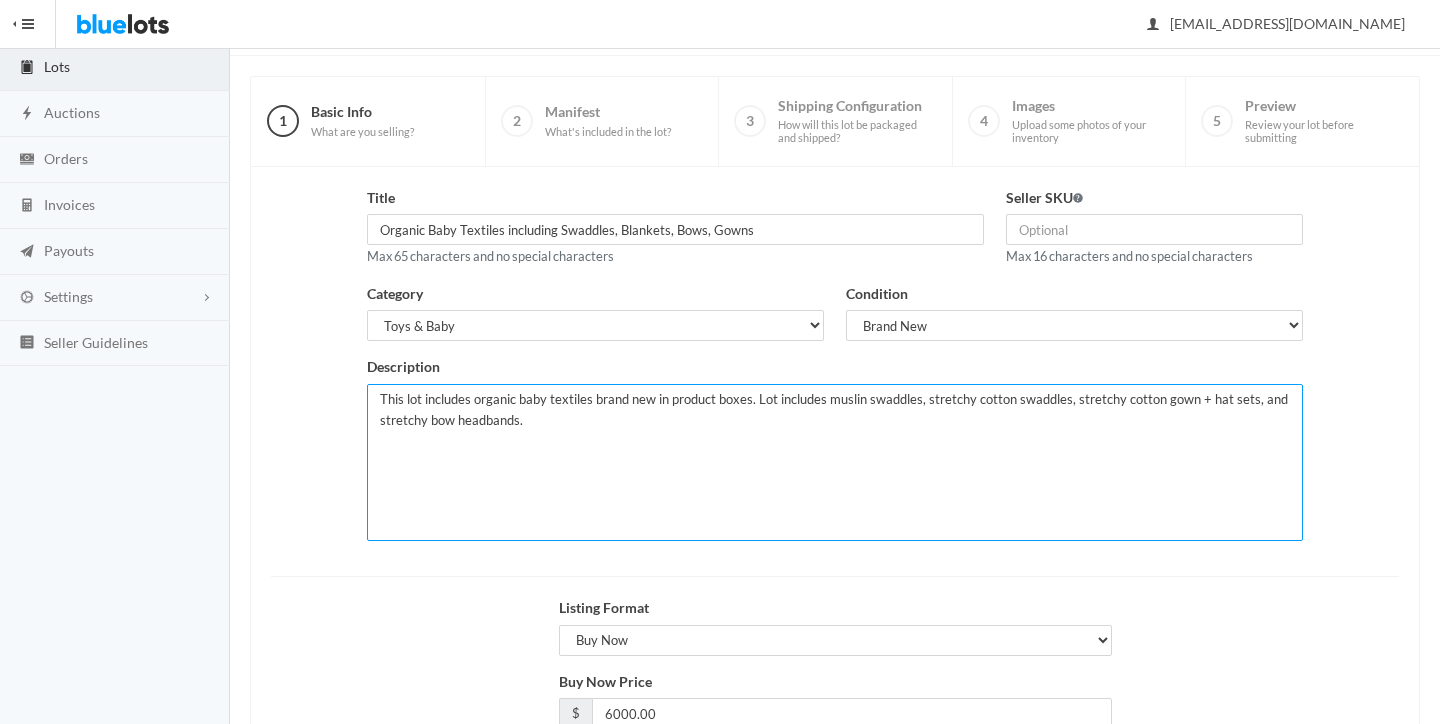 click on "This lot includes organic baby textiles brand new in product boxes. Lot includes muslin swaddles, stretchy cotton swaddles, stretchy cotton gown + hat sets, and stretchy bow headbands." at bounding box center [835, 462] 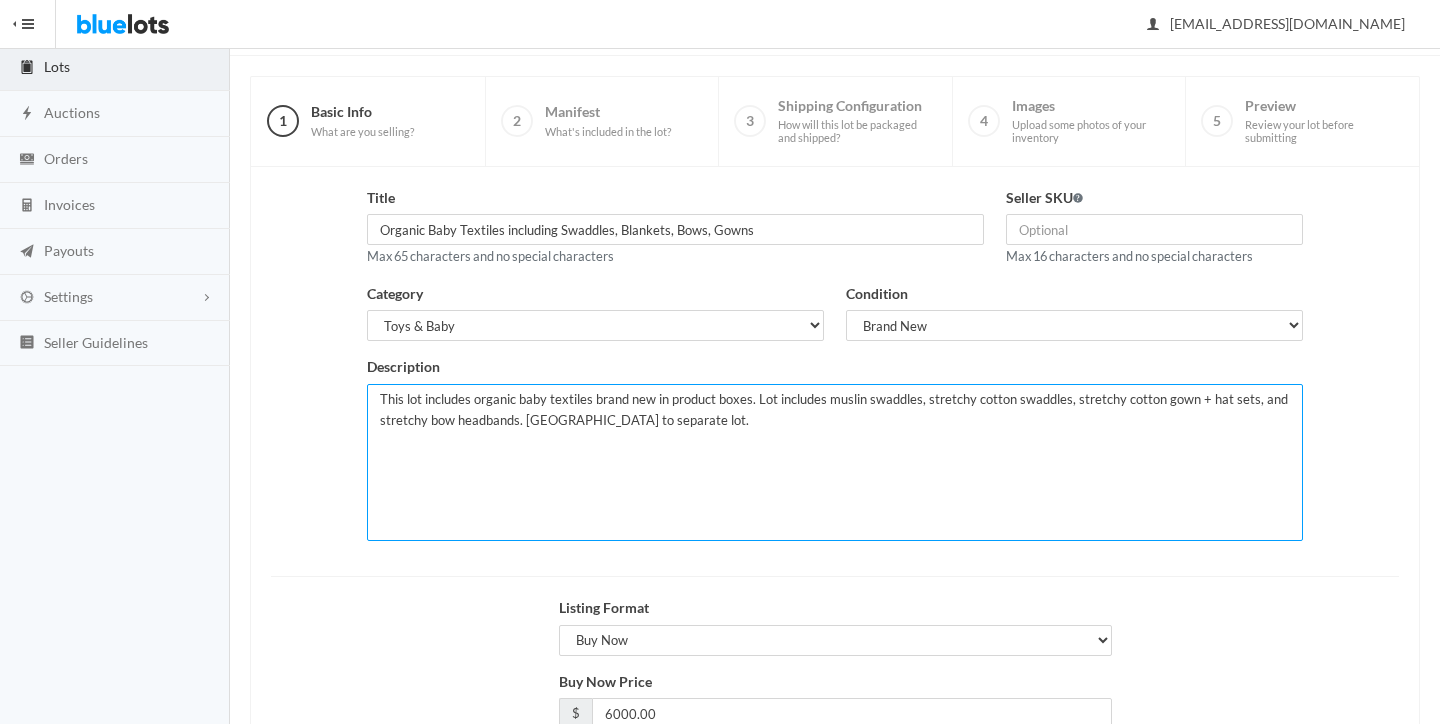 type on "This lot includes organic baby textiles brand new in product boxes. Lot includes muslin swaddles, stretchy cotton swaddles, stretchy cotton gown + hat sets, and stretchy bow headbands. [GEOGRAPHIC_DATA] to separate lot." 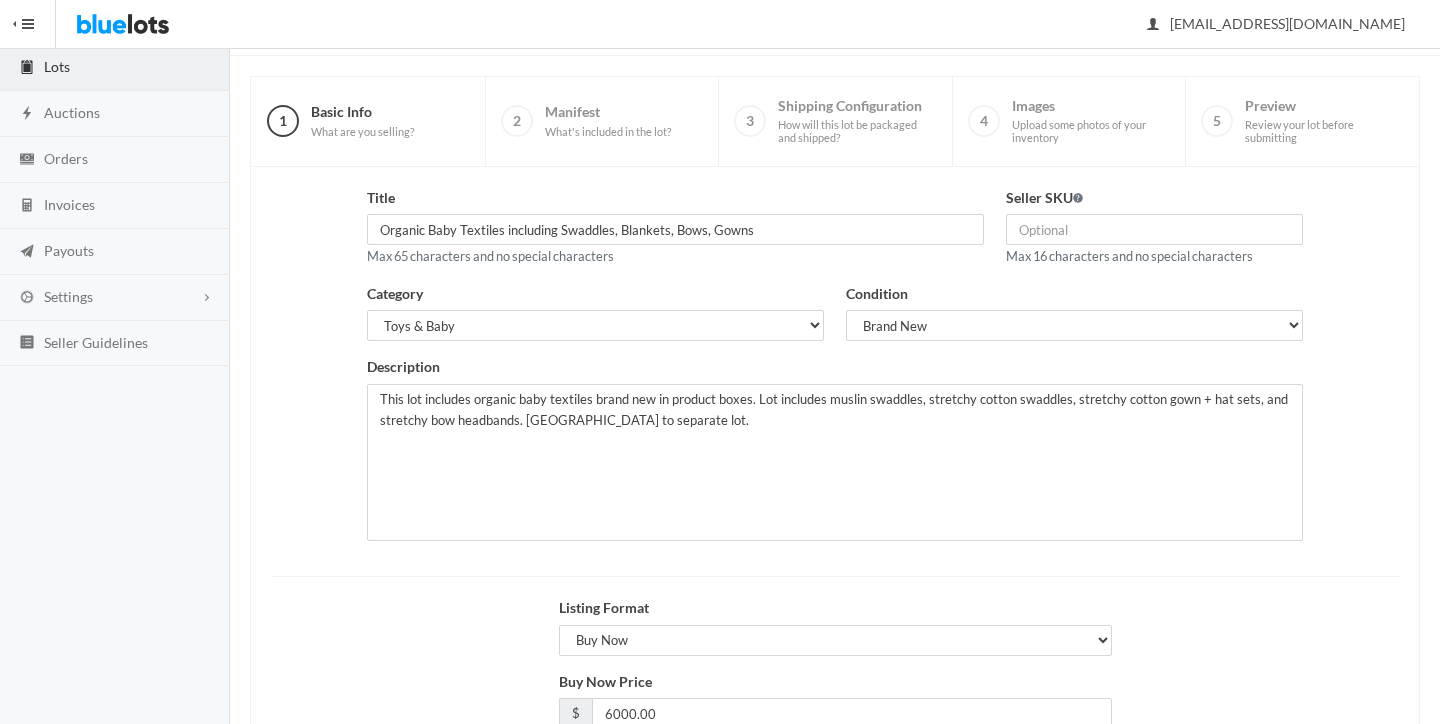 click on "Listing Format
Choose a listing format
Auction
Buy Now" at bounding box center (835, 634) 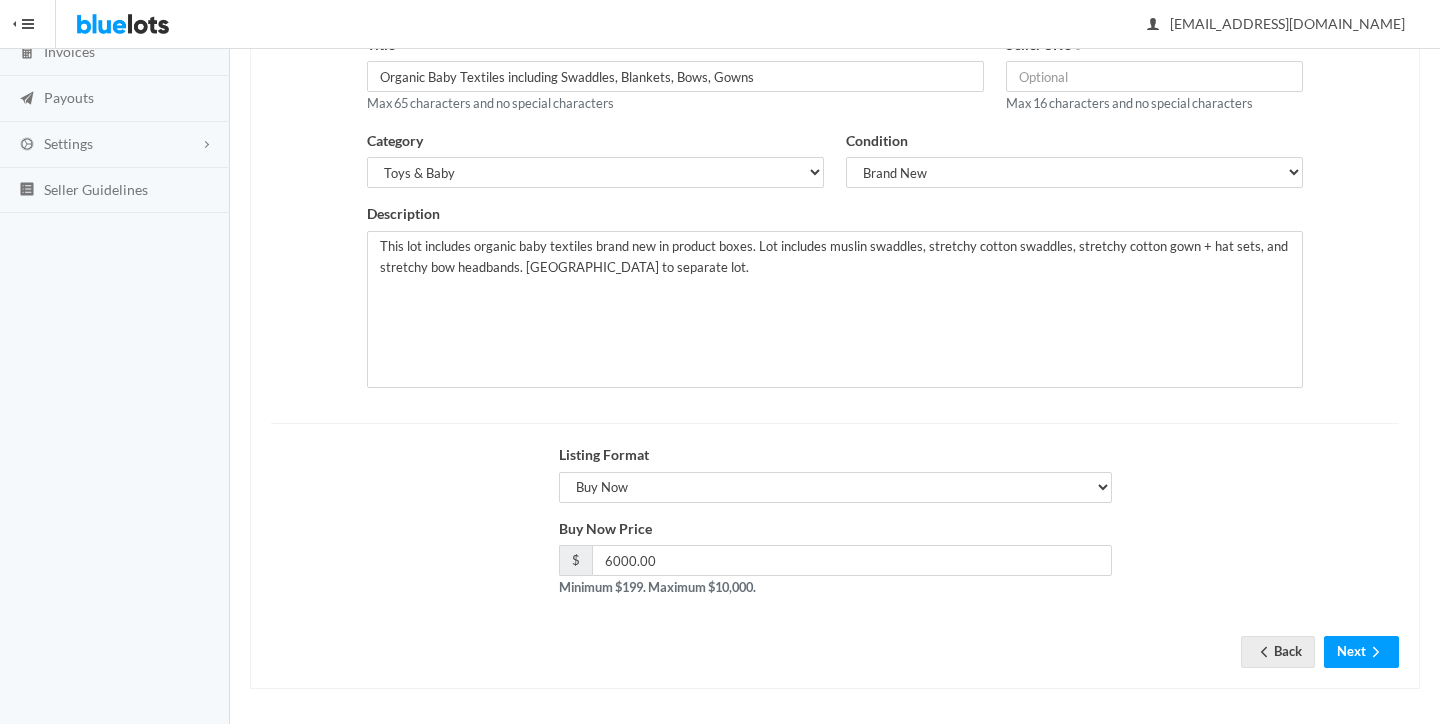 scroll, scrollTop: 270, scrollLeft: 0, axis: vertical 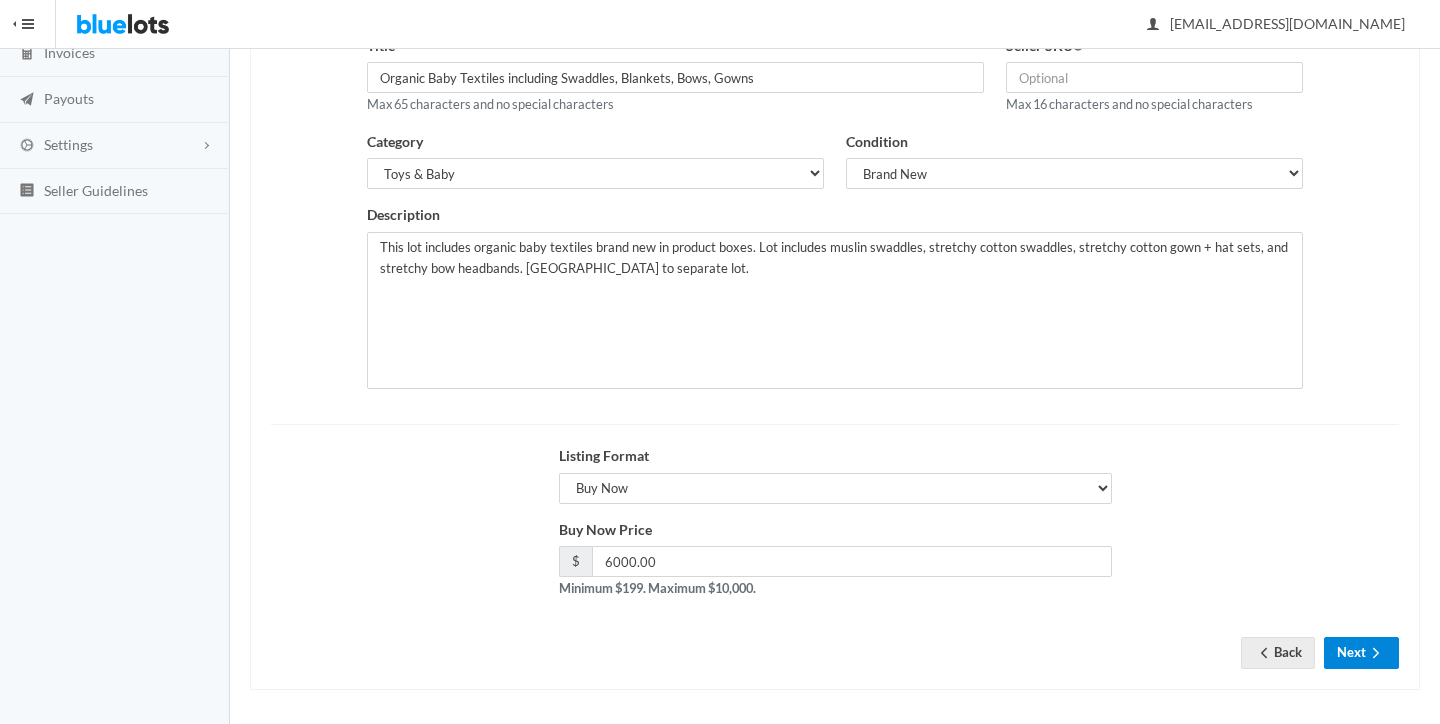 click 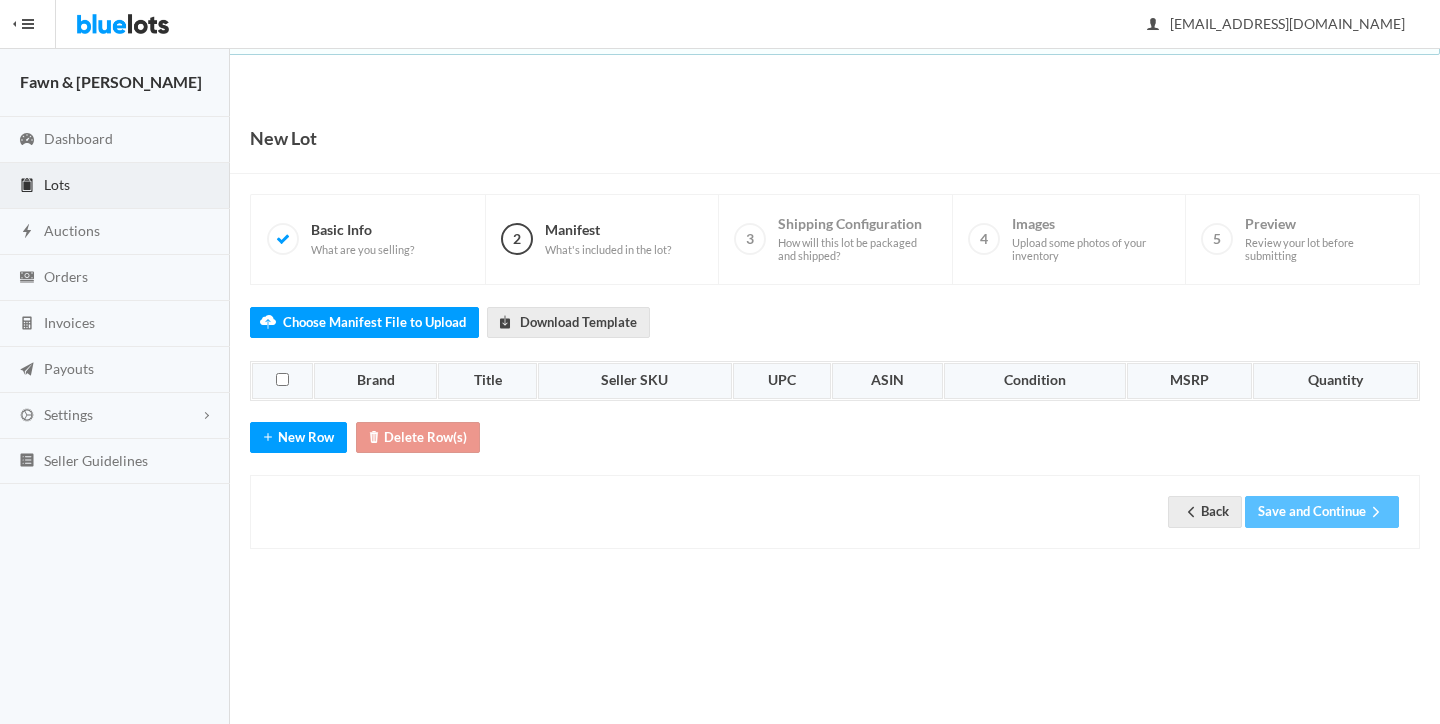 scroll, scrollTop: 0, scrollLeft: 0, axis: both 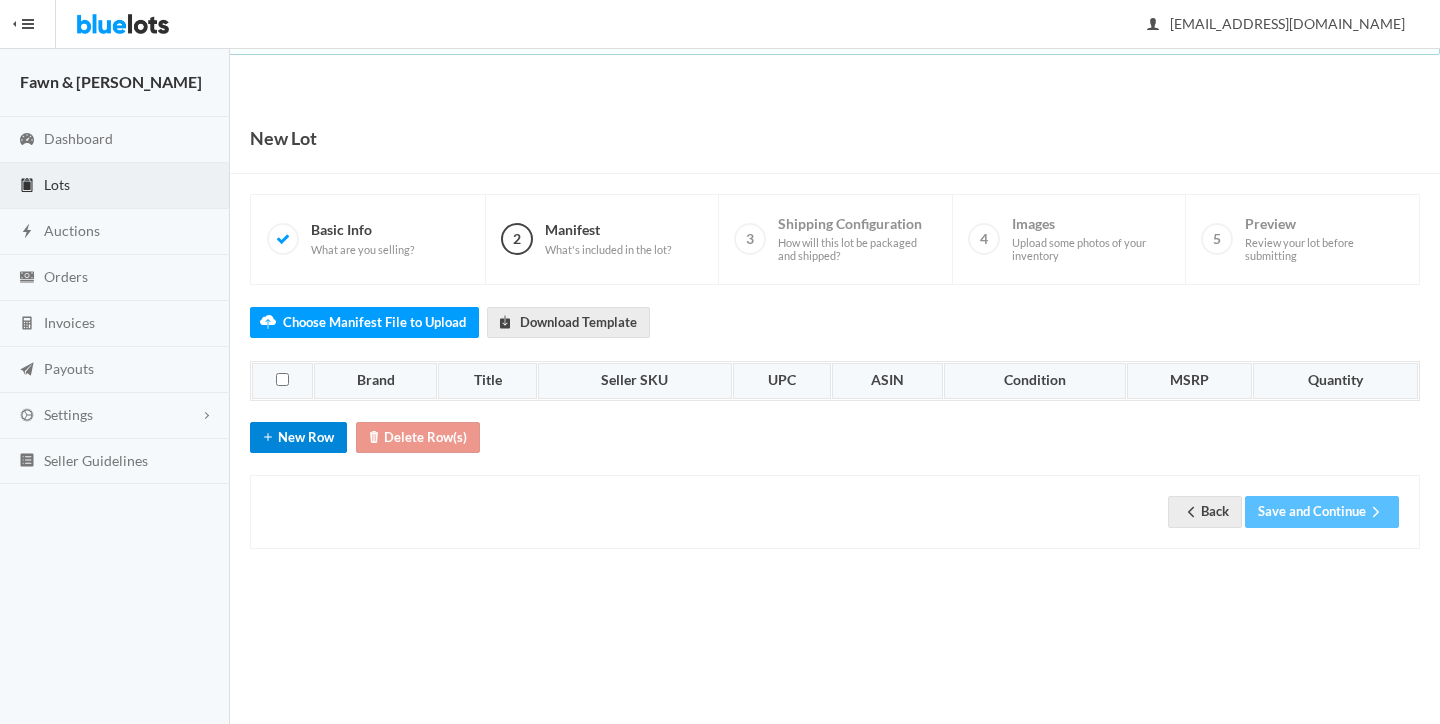 click on "New Row" at bounding box center (298, 437) 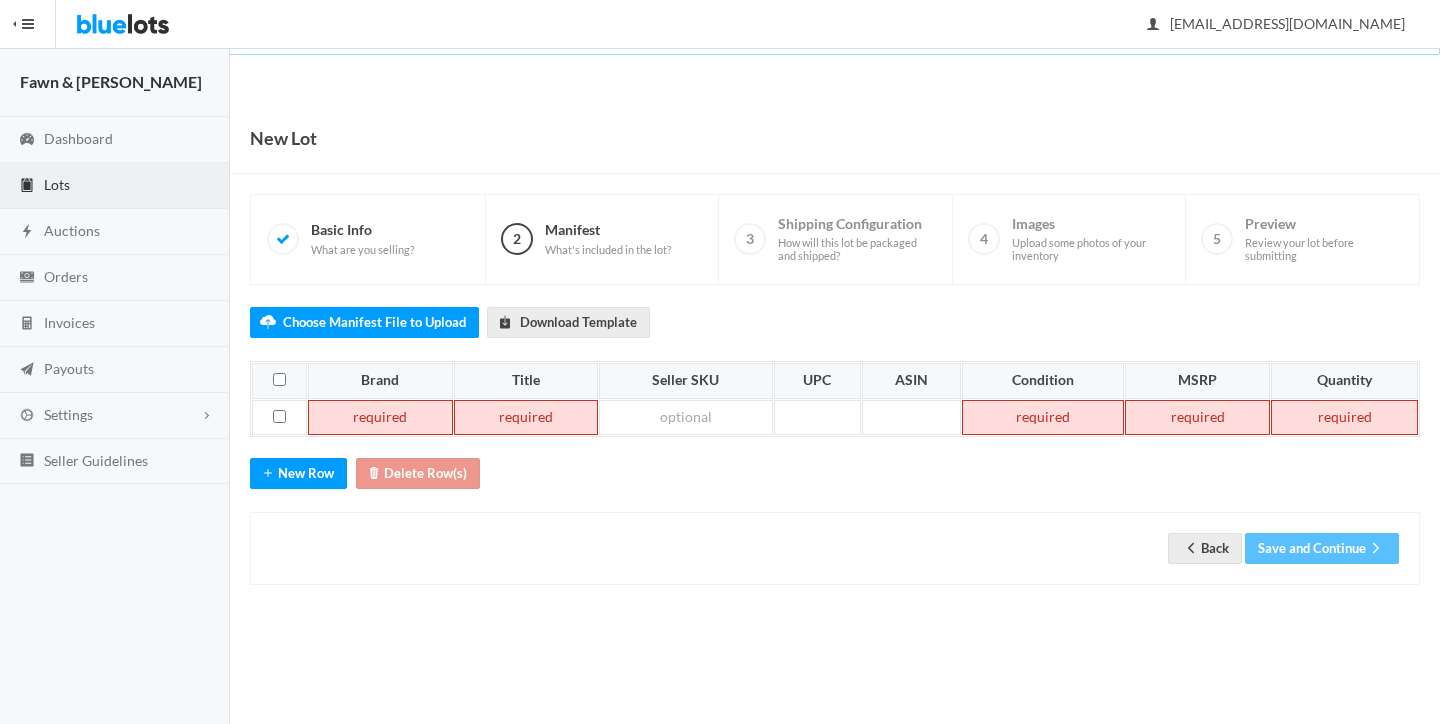 click at bounding box center (380, 418) 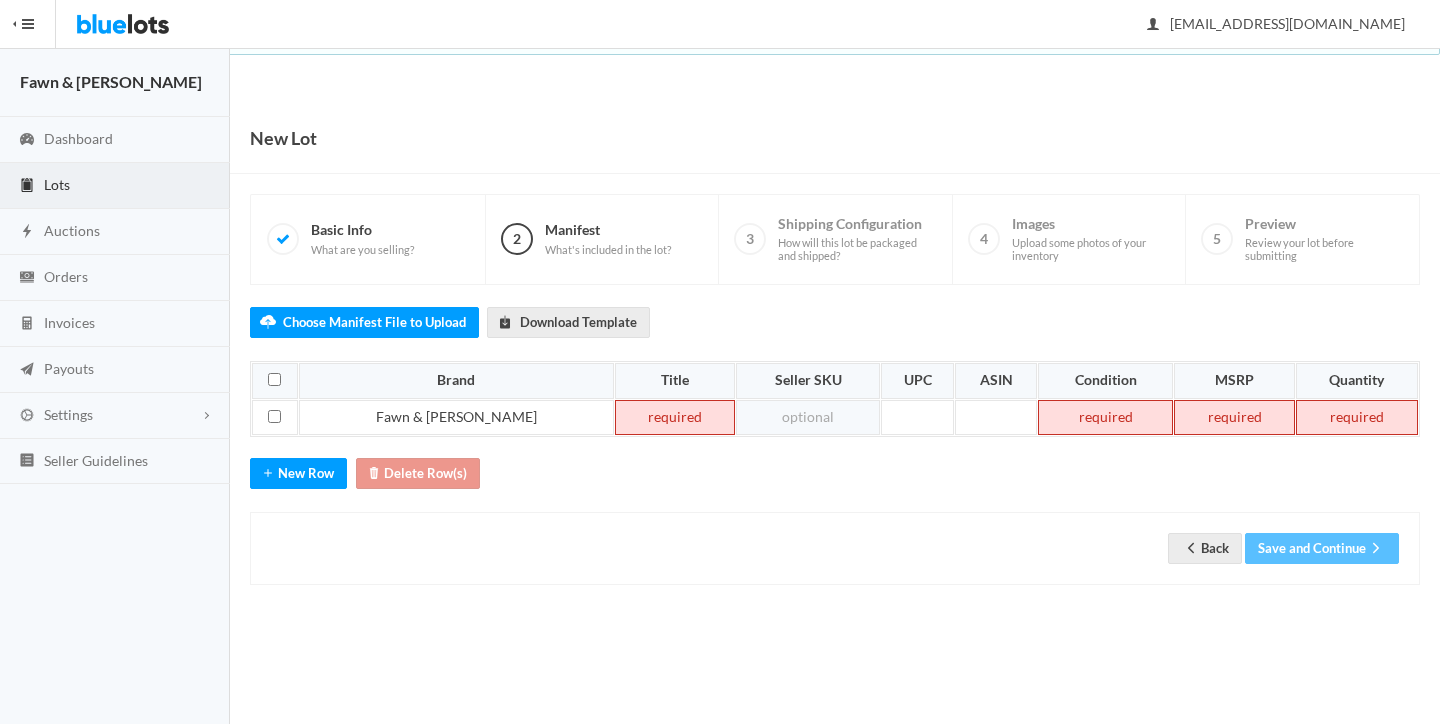 paste 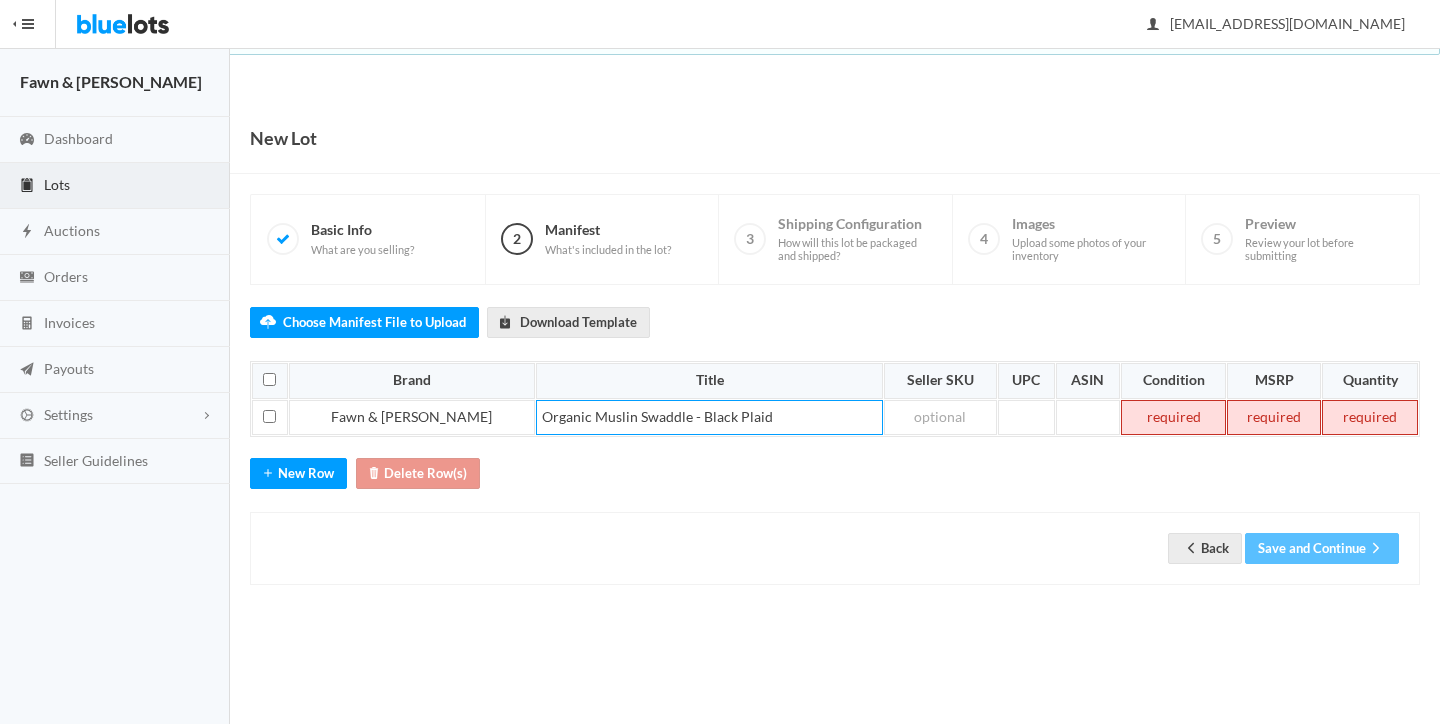 click on "Choose Manifest File to Upload
Download Template
Brand
Title
Seller SKU
UPC
ASIN
Condition
MSRP
Quantity
Fawn & Foster
Organic Muslin Swaddle - Black Plaid
Start by uploading a manifest file or manually adding some manifest line items.
Click here to download our manifest template
New Row
Delete Row(s)
Back
Save and Continue" at bounding box center (835, 435) 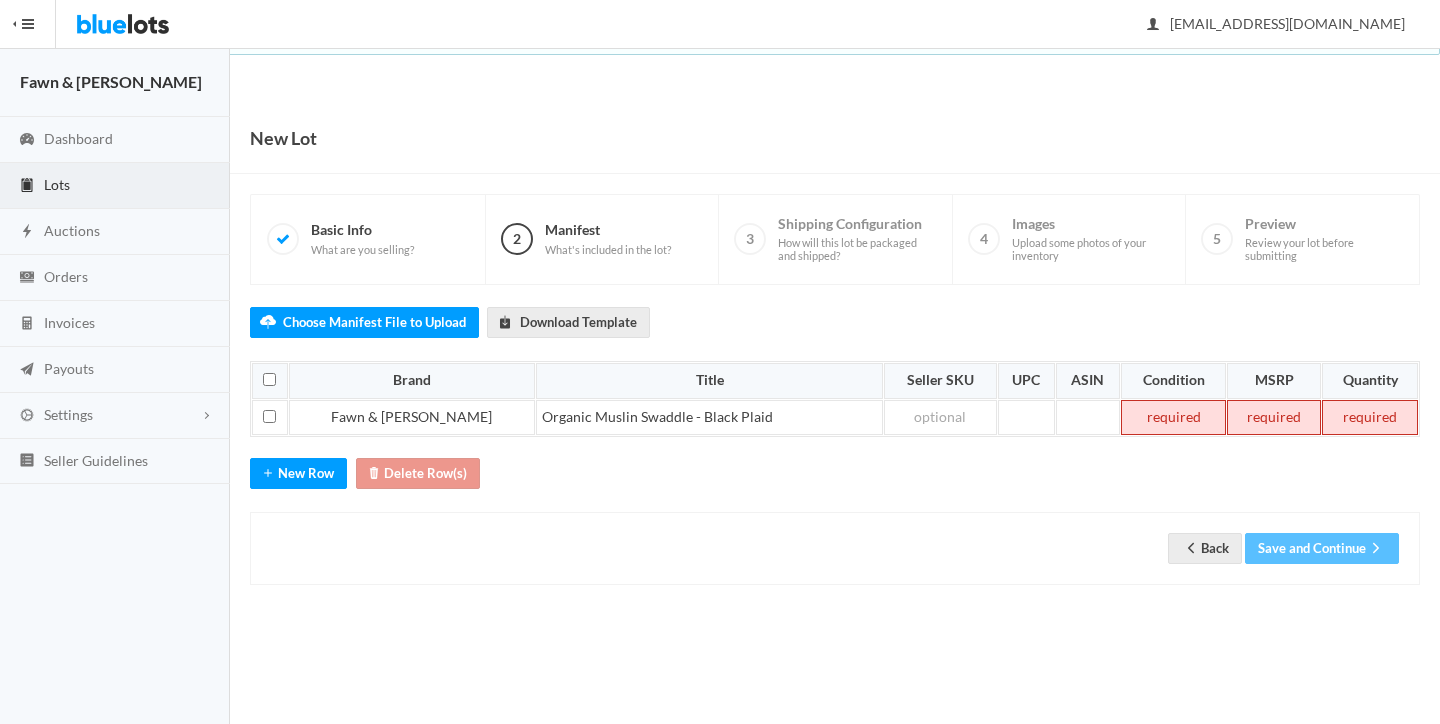 scroll, scrollTop: 0, scrollLeft: 0, axis: both 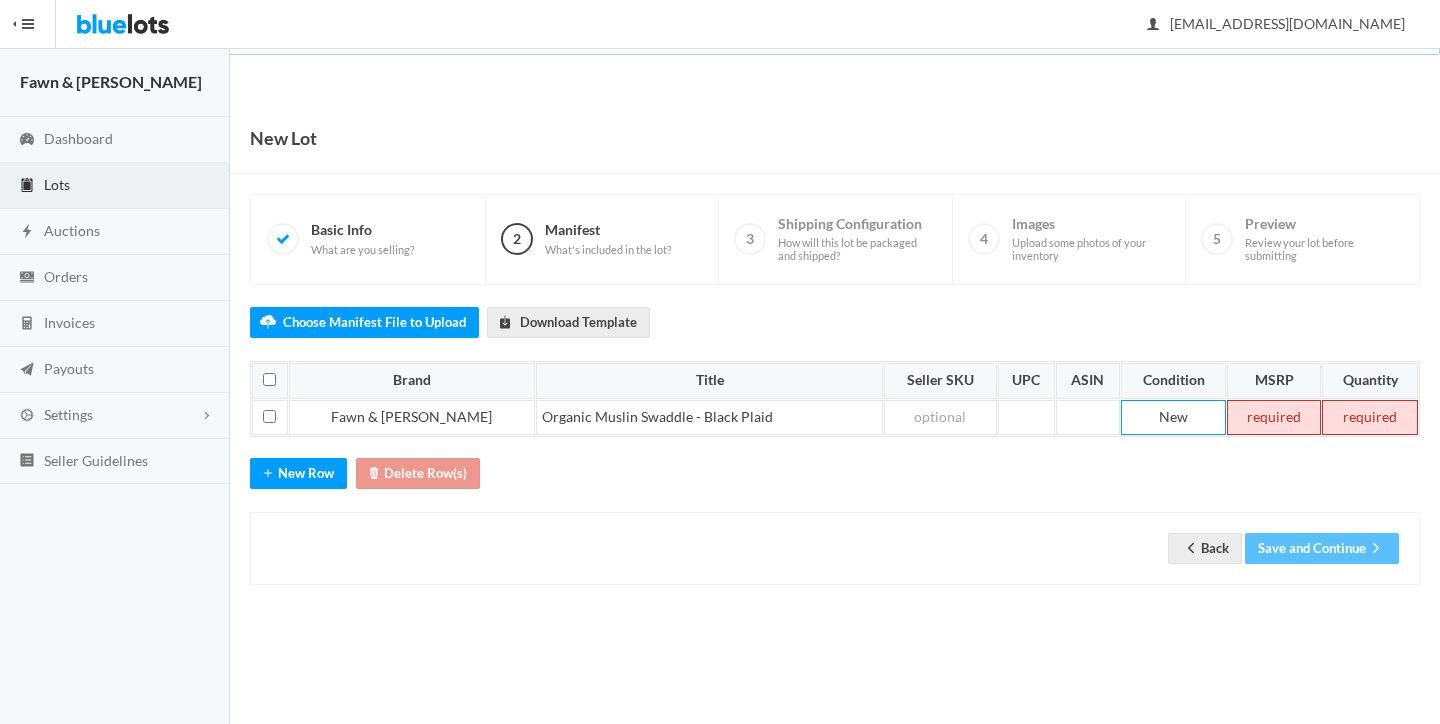 click on "Choose Manifest File to Upload
Download Template
Brand
Title
Seller SKU
UPC
ASIN
Condition
MSRP
Quantity
Fawn & Foster
Organic Muslin Swaddle - Black Plaid
New
Start by uploading a manifest file or manually adding some manifest line items.
Click here to download our manifest template
New Row
Delete Row(s)
Back
Save and Continue" at bounding box center (835, 435) 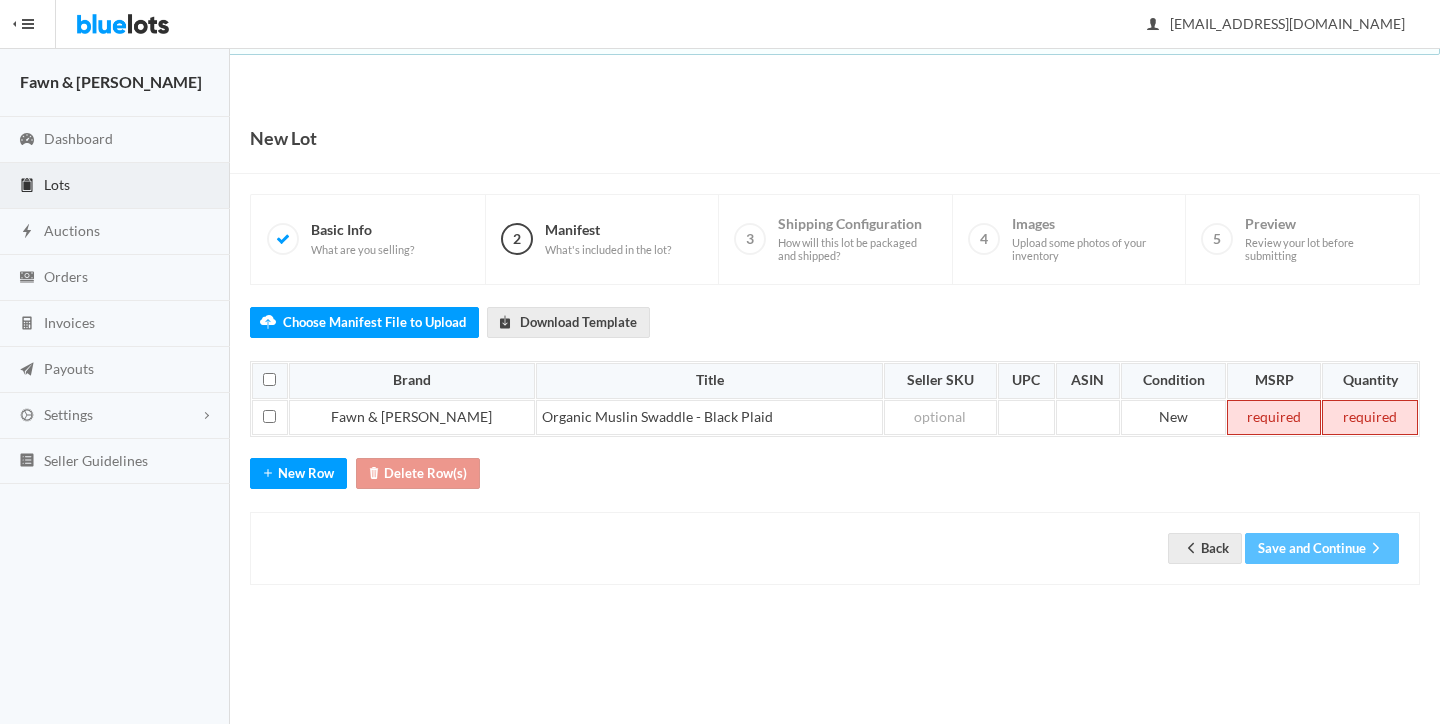 click at bounding box center (1274, 418) 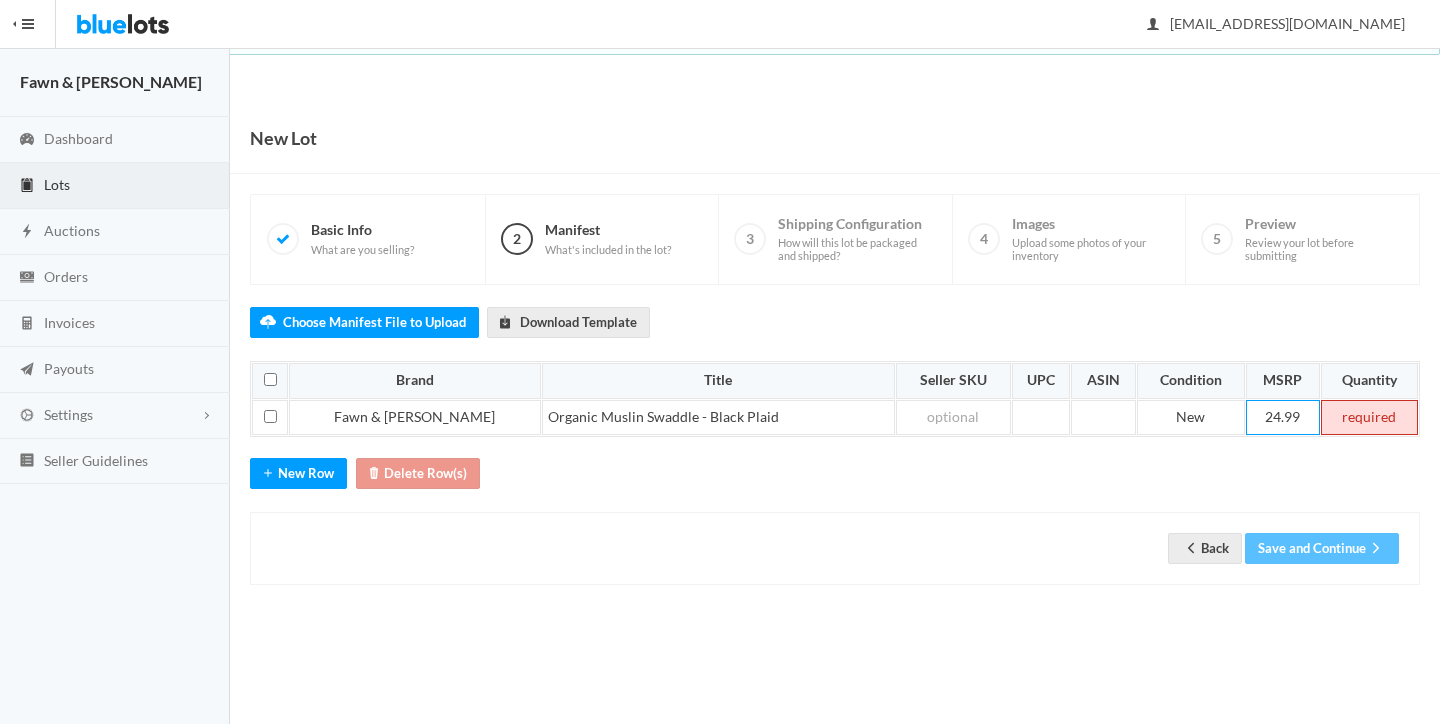 click at bounding box center (1369, 418) 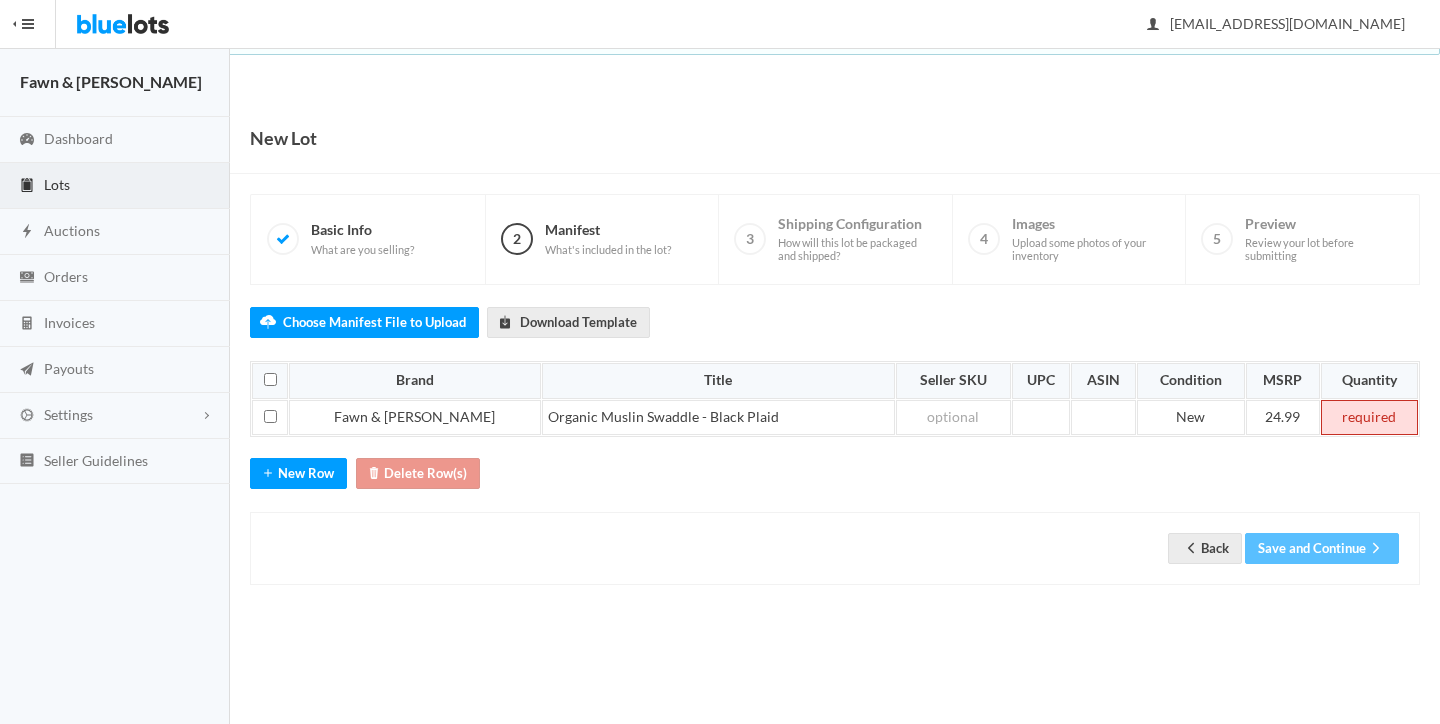 type 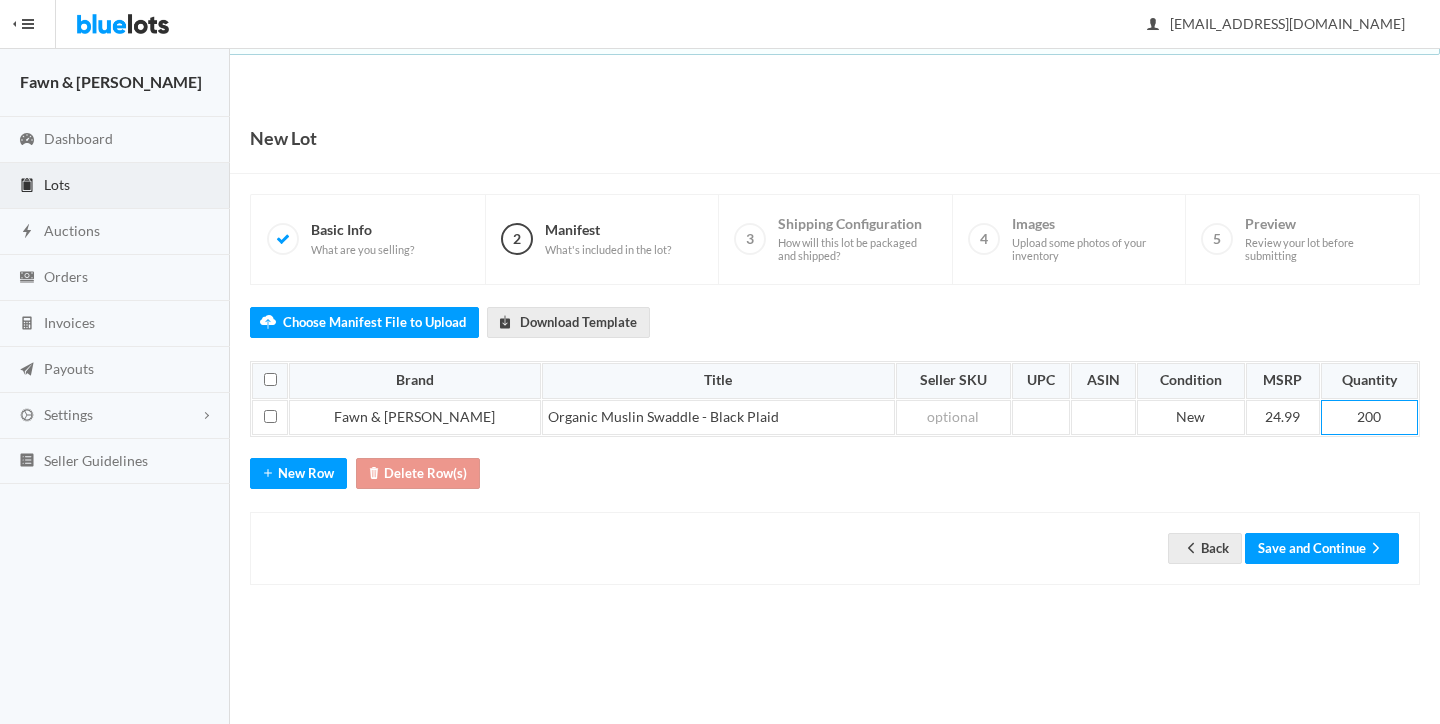 click on "Choose Manifest File to Upload
Download Template
Brand
Title
Seller SKU
UPC
ASIN
Condition
MSRP
Quantity
Fawn & Foster
Organic Muslin Swaddle - Black Plaid
New
24.99
200
Start by uploading a manifest file or manually adding some manifest line items.
Click here to download our manifest template
New Row
Delete Row(s)
Back
Save and Continue" at bounding box center (835, 435) 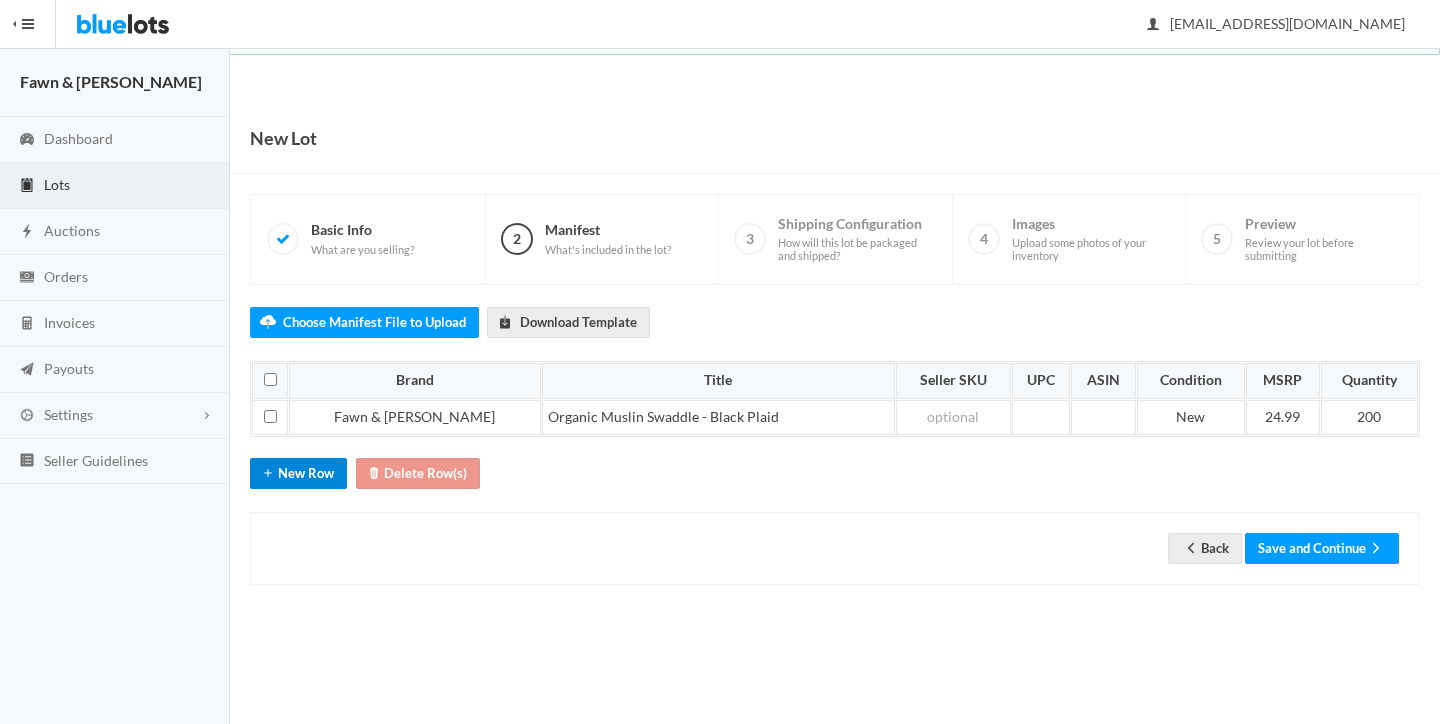 click on "New Row" at bounding box center [298, 473] 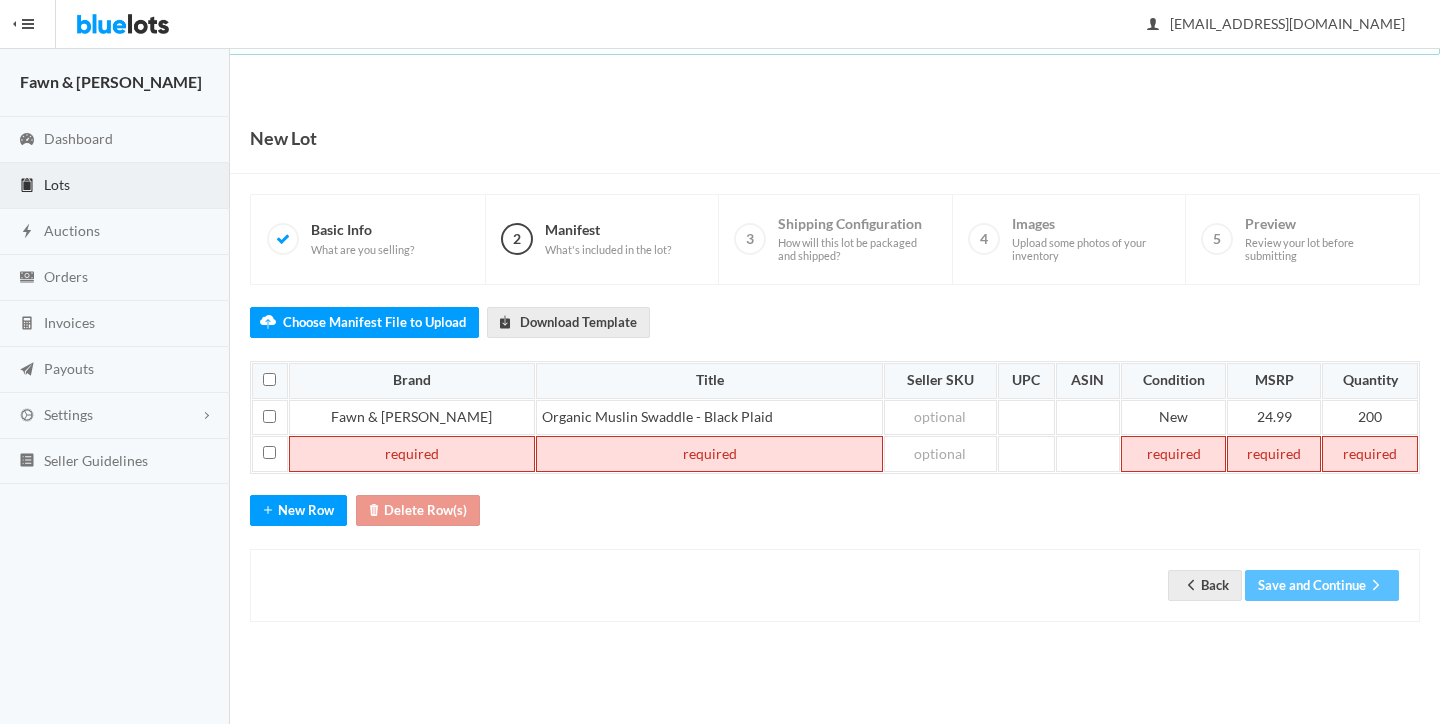 click at bounding box center [412, 454] 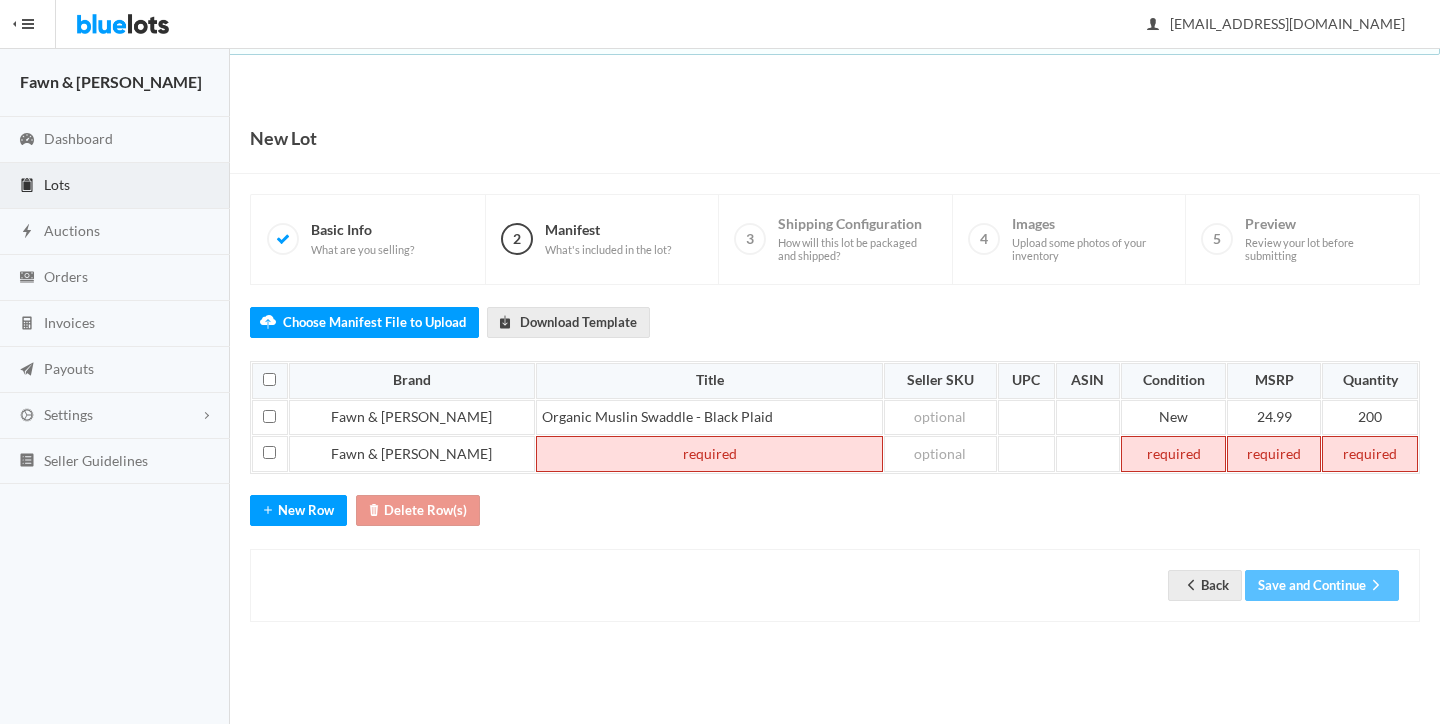 type 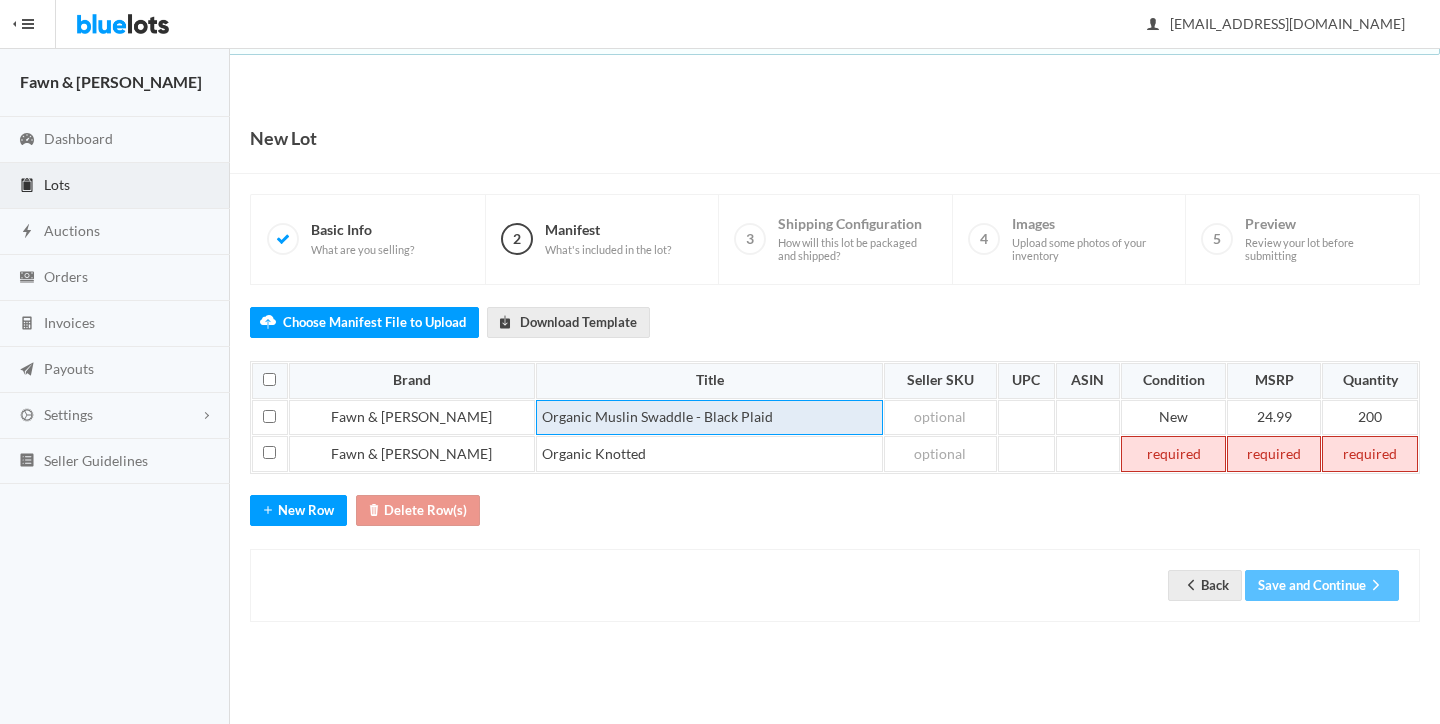 click on "Organic Muslin Swaddle - Black Plaid" at bounding box center [709, 418] 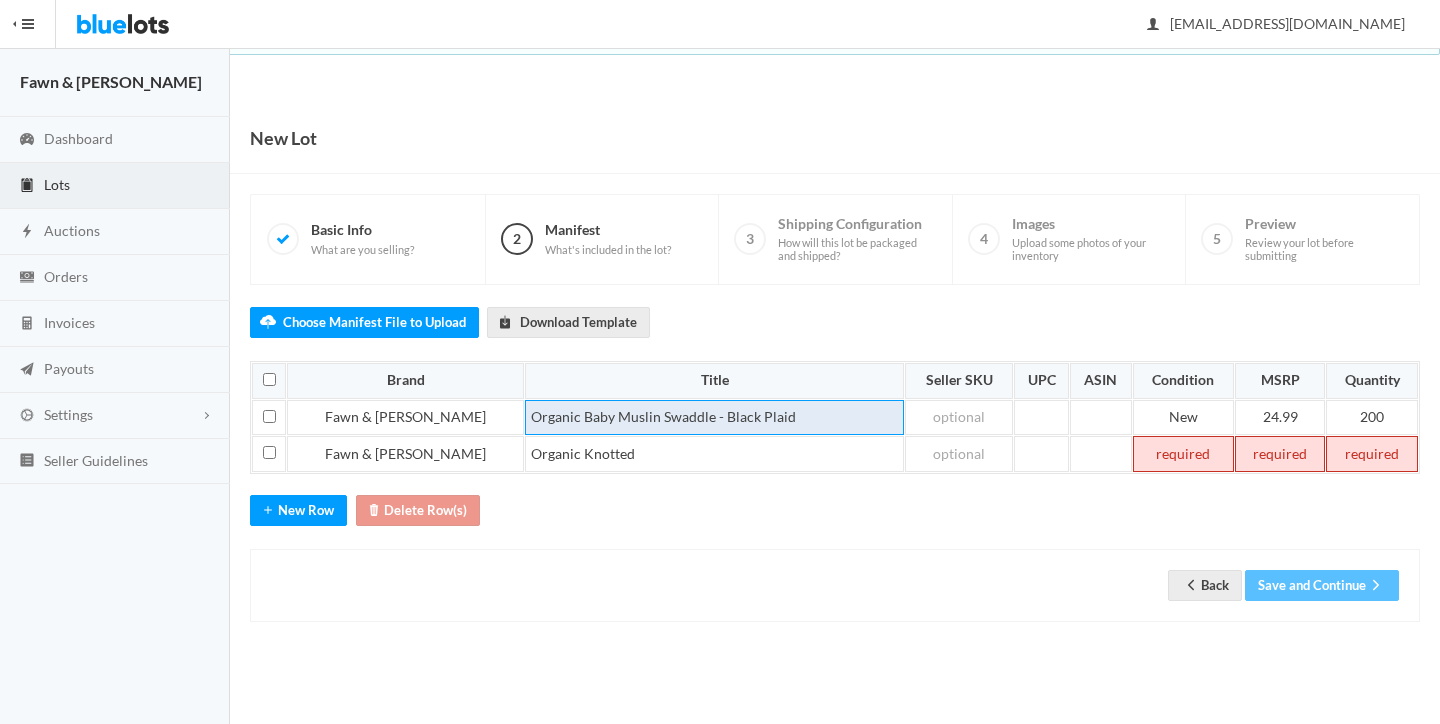 click on "Organic Baby Muslin Swaddle - Black Plaid" at bounding box center (714, 418) 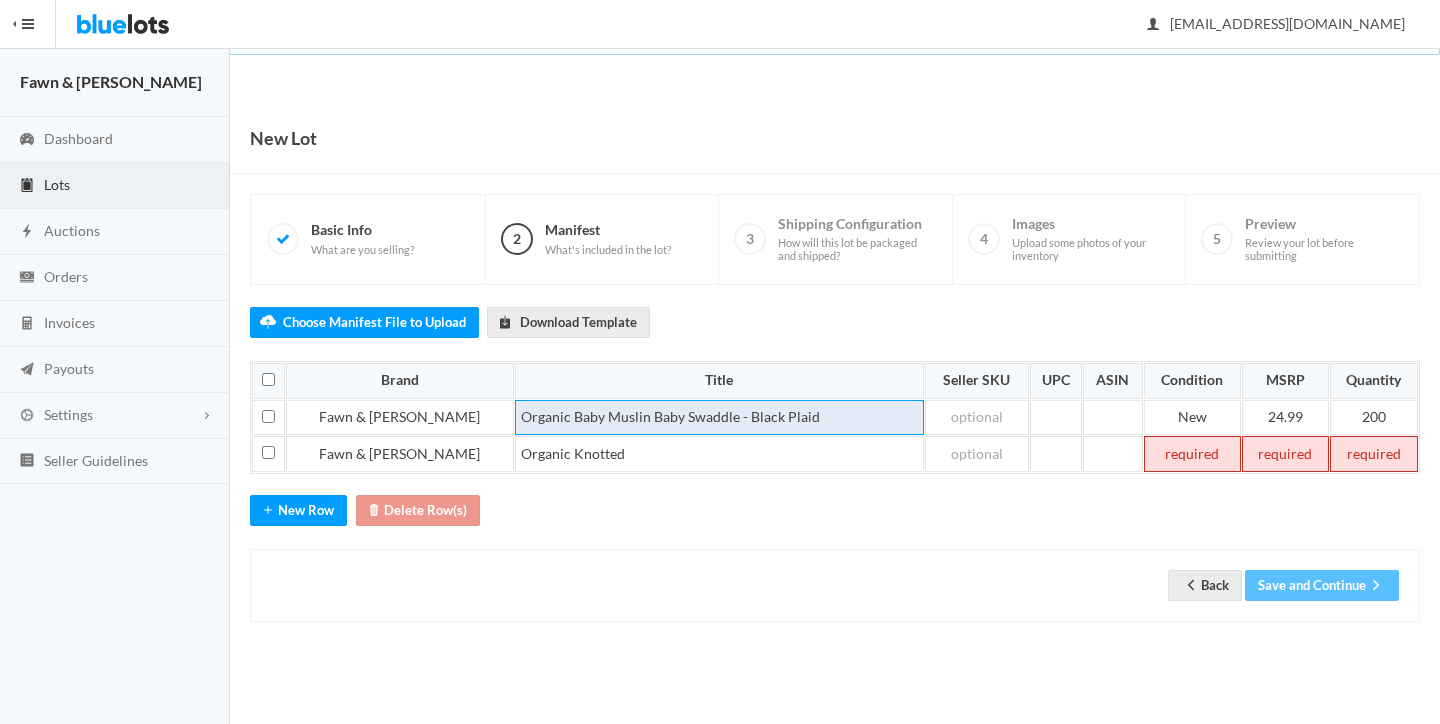 click on "Organic Baby Muslin Baby Swaddle - Black Plaid" at bounding box center (719, 418) 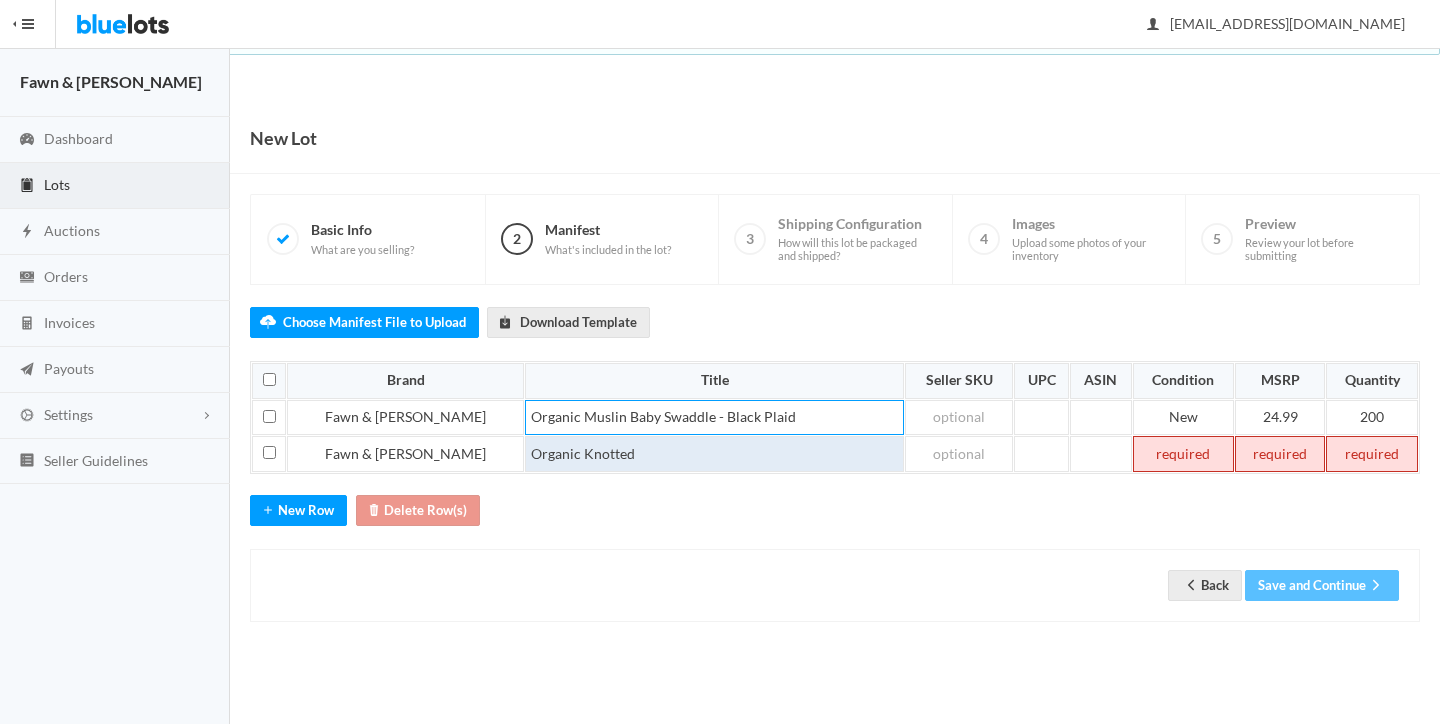 click on "Organic Knotted" at bounding box center [714, 454] 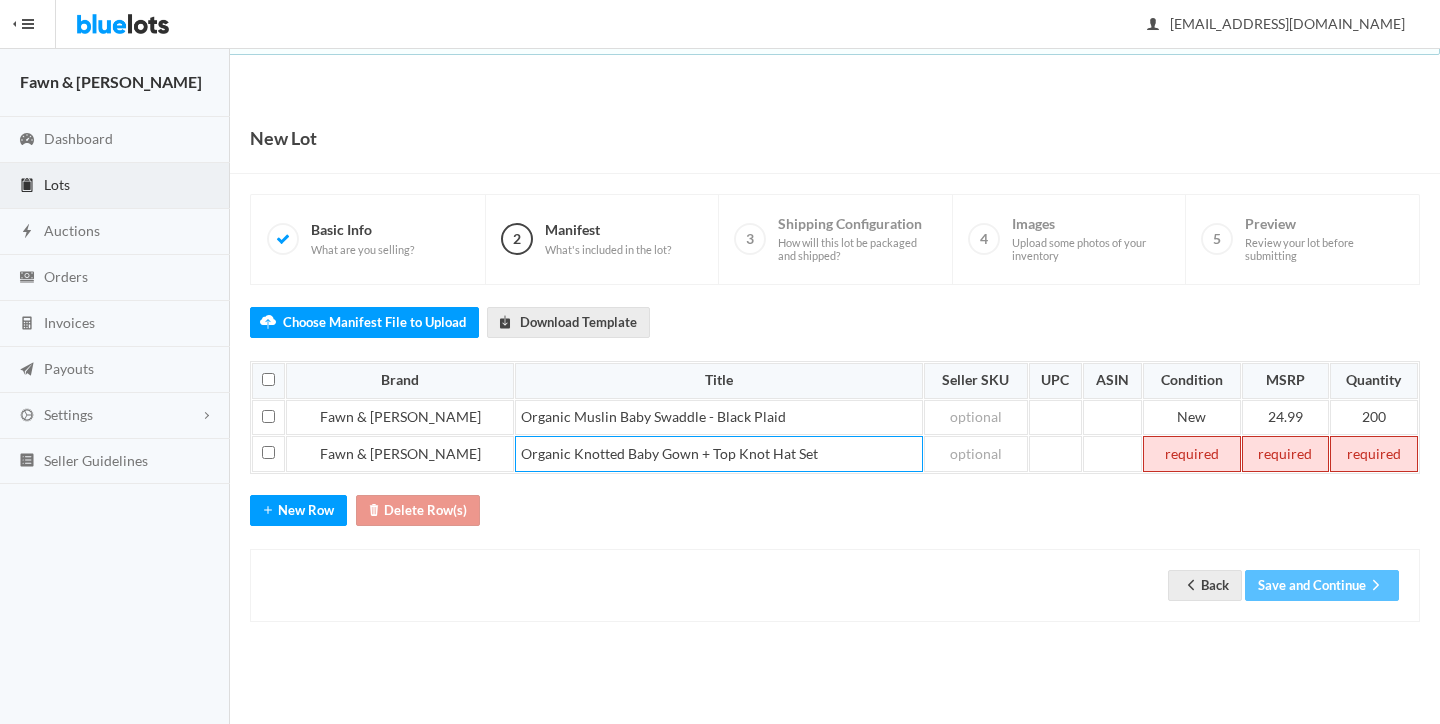 click at bounding box center [1192, 454] 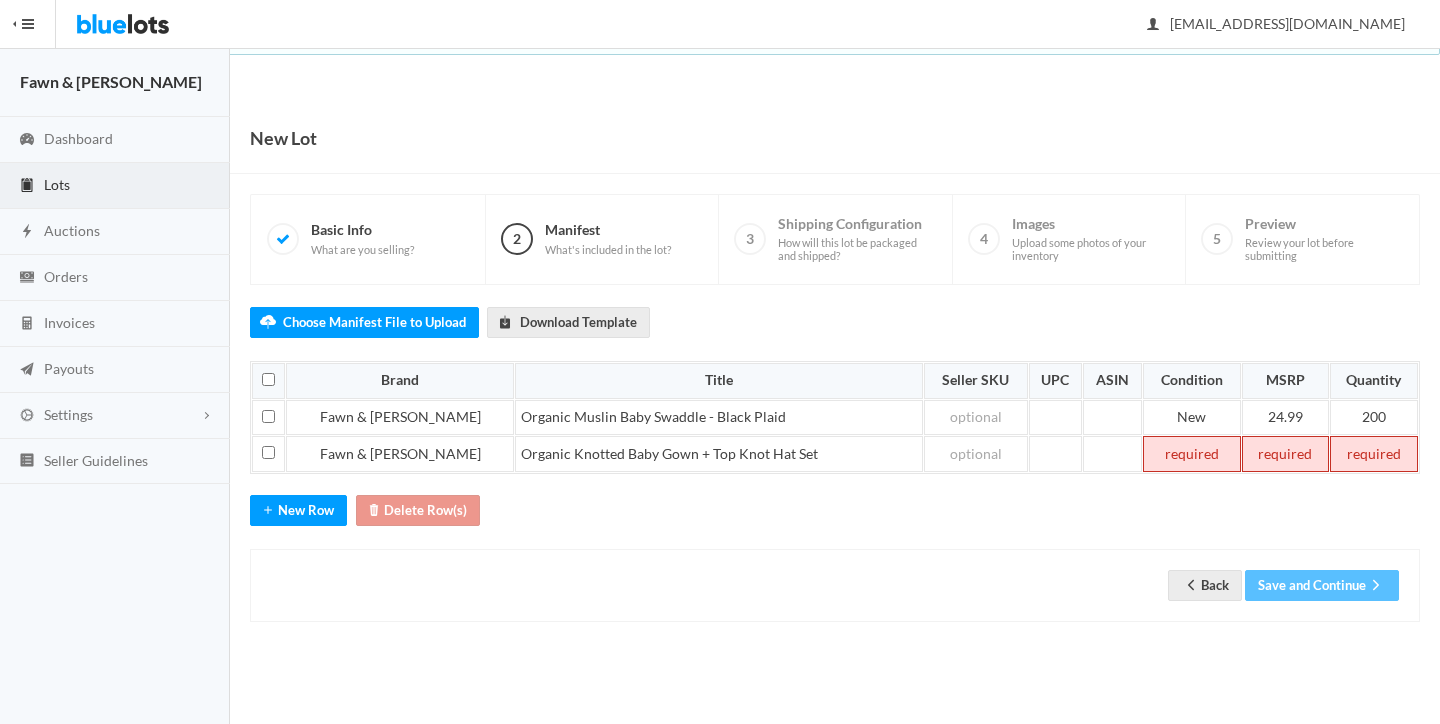 type 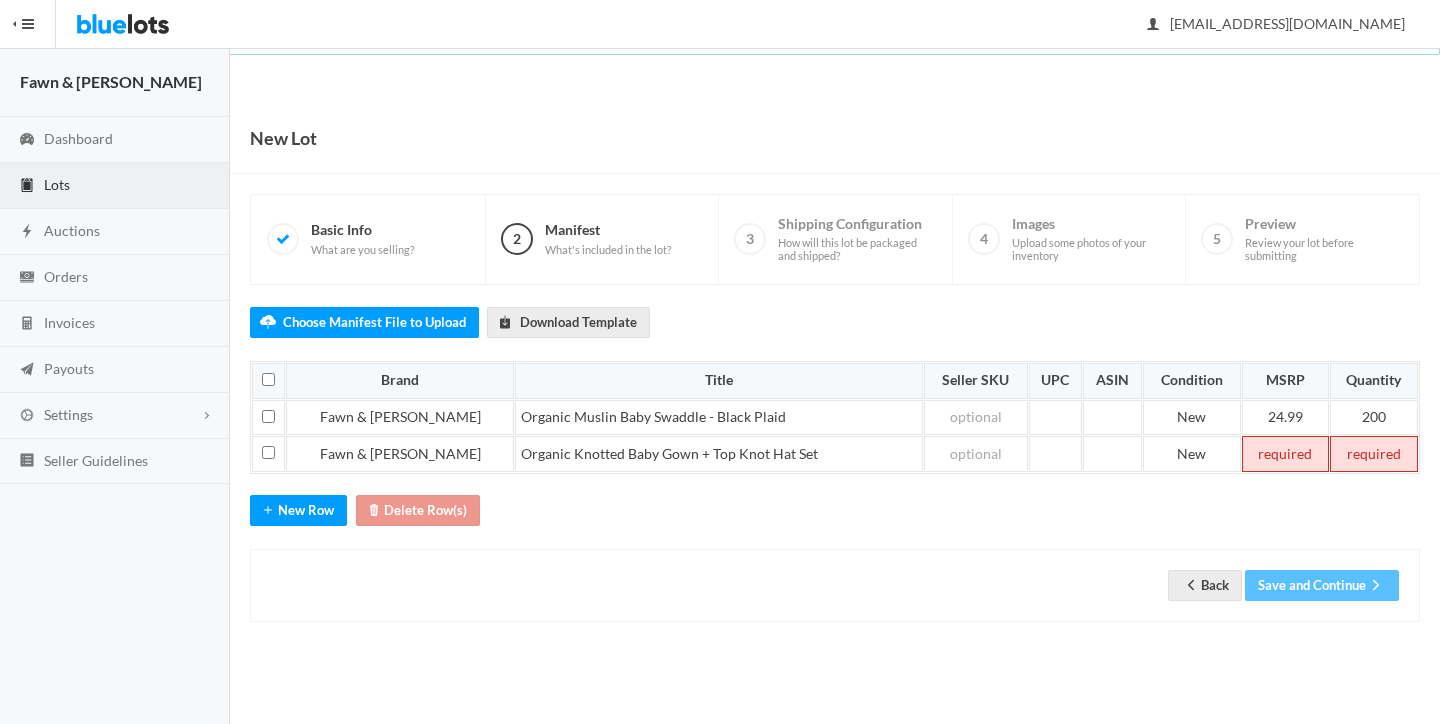 click at bounding box center [1285, 454] 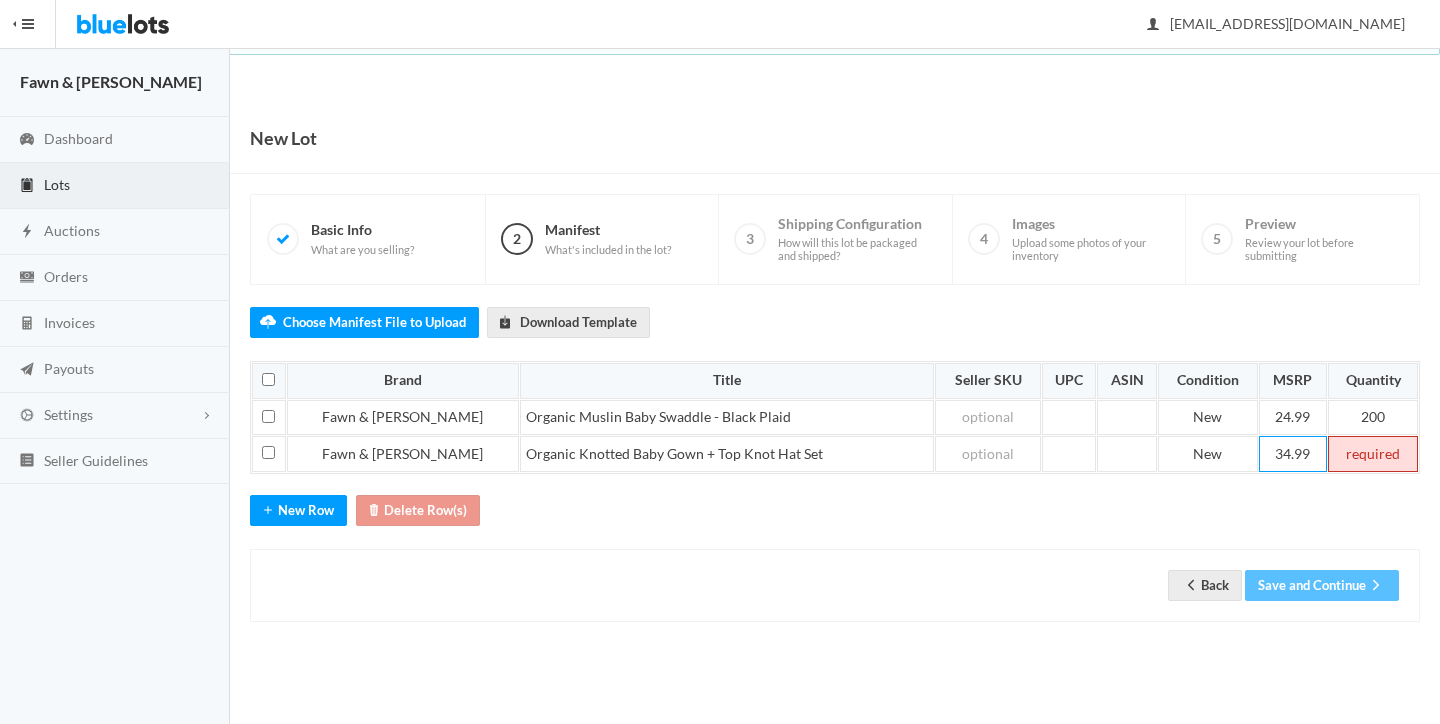 click at bounding box center [1373, 454] 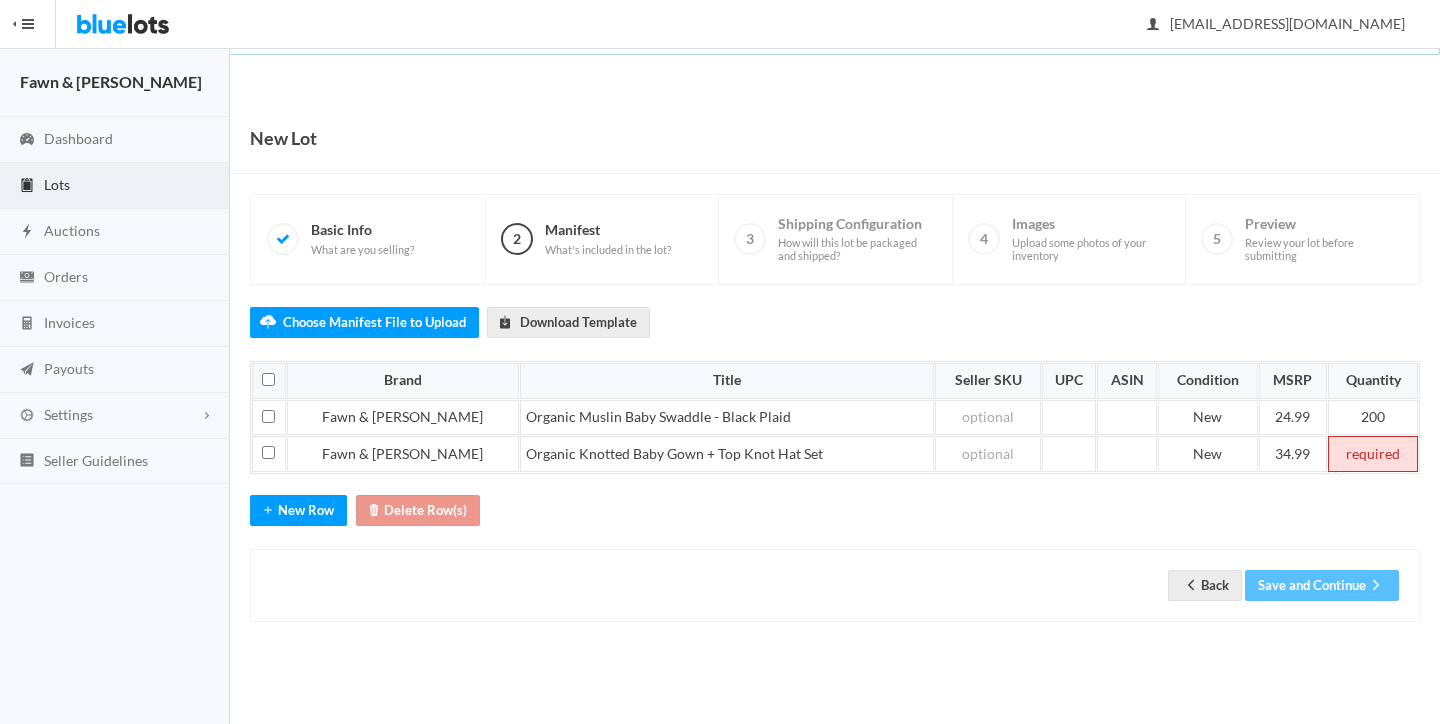 type 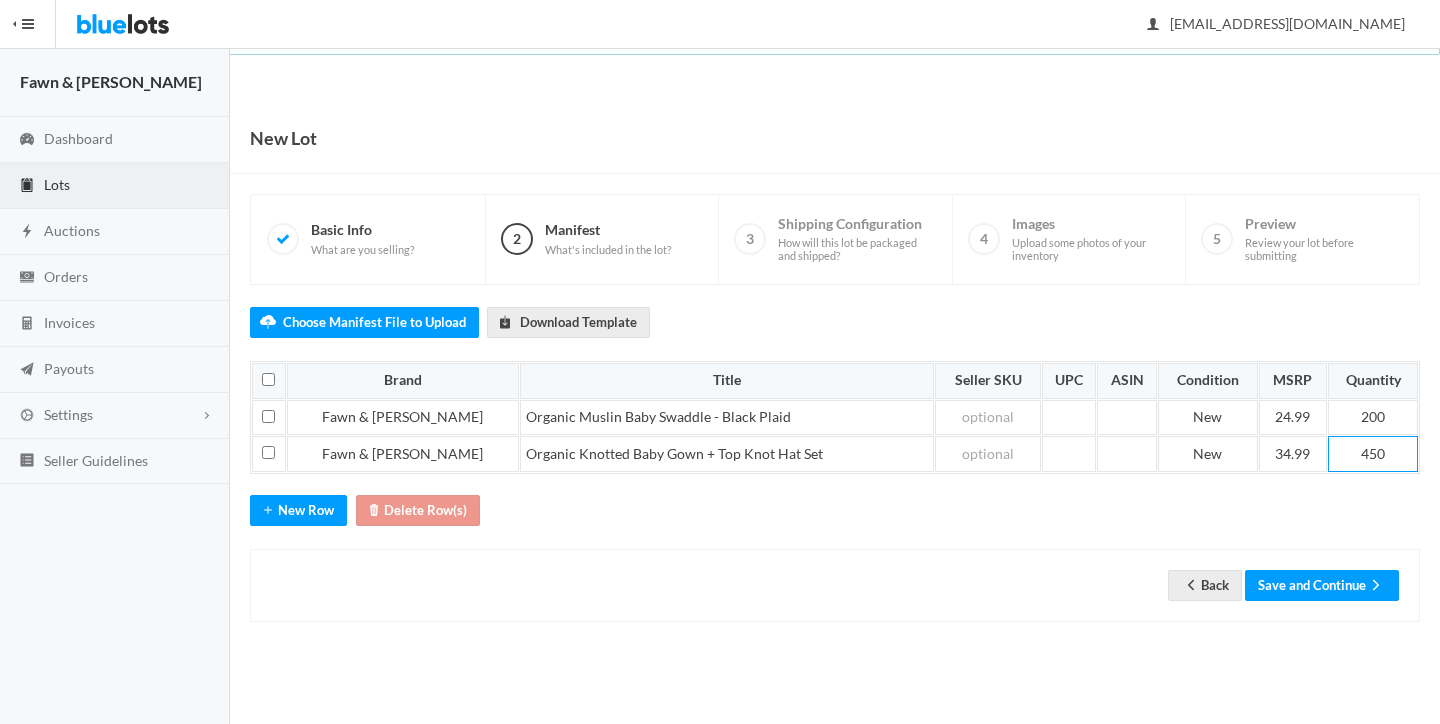 click on "Choose Manifest File to Upload
Download Template
Brand
Title
Seller SKU
UPC
ASIN
Condition
MSRP
Quantity
Fawn & Foster
Organic Muslin Baby Swaddle - Black Plaid
New
24.99
200
Fawn & Foster
Organic Knotted Baby Gown + Top Knot Hat Set
New
34.99
450
Start by uploading a manifest file or manually adding some manifest line items.
Click here to download our manifest template
New Row
Delete Row(s)
Back" at bounding box center [835, 453] 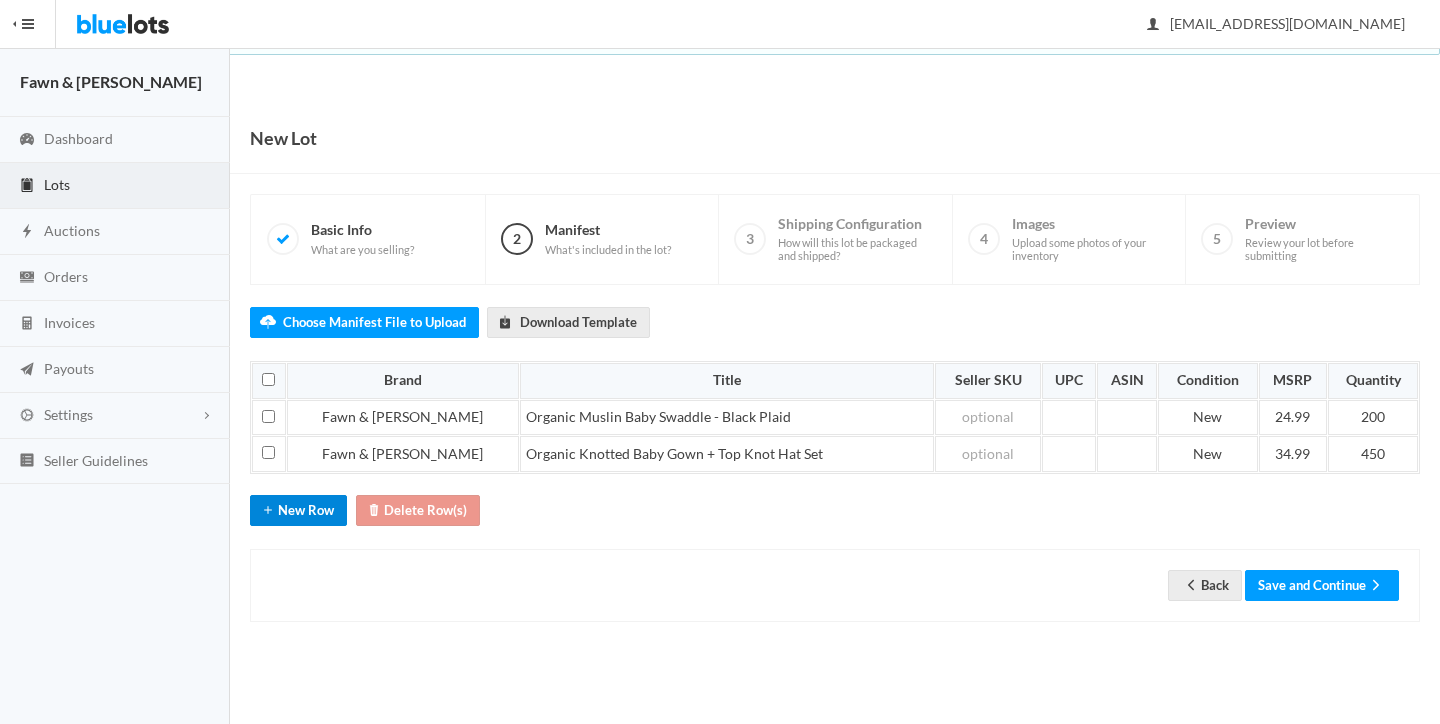 click on "New Row" at bounding box center (298, 510) 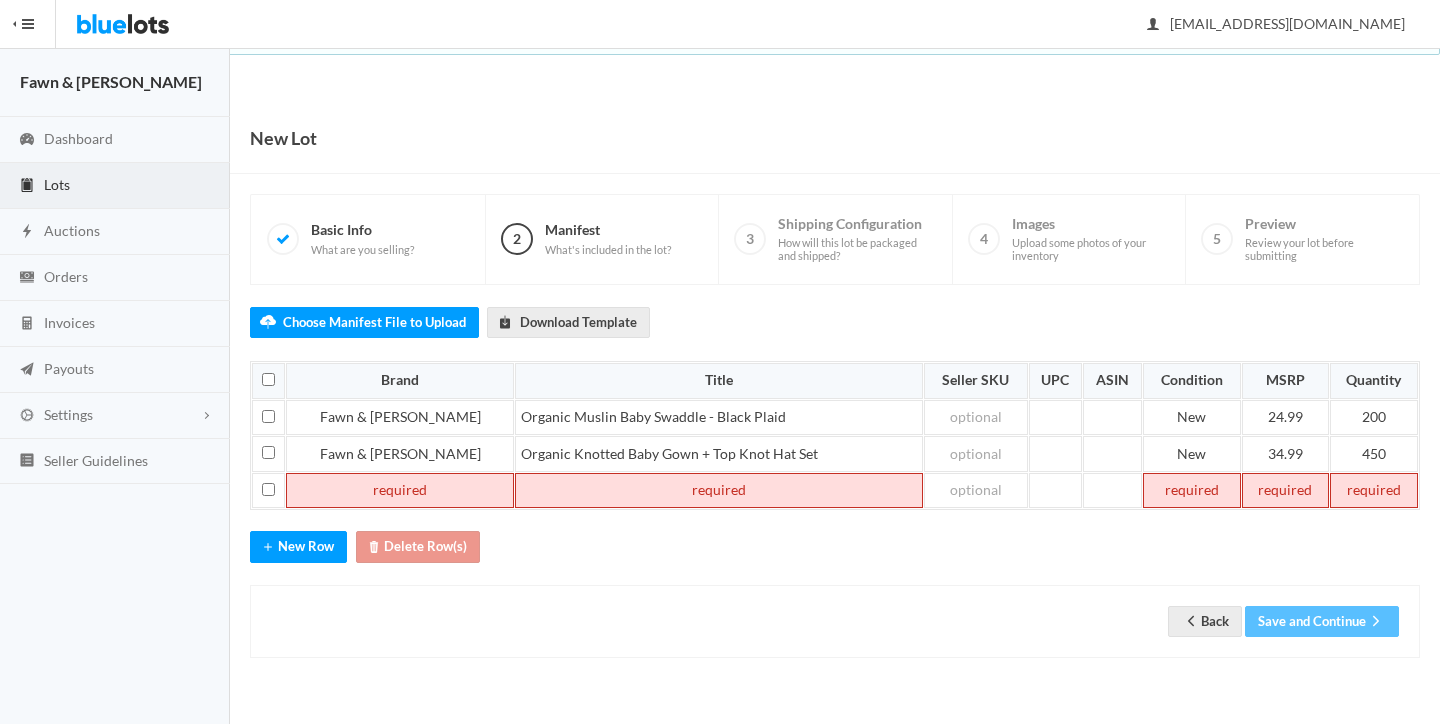 click at bounding box center [400, 491] 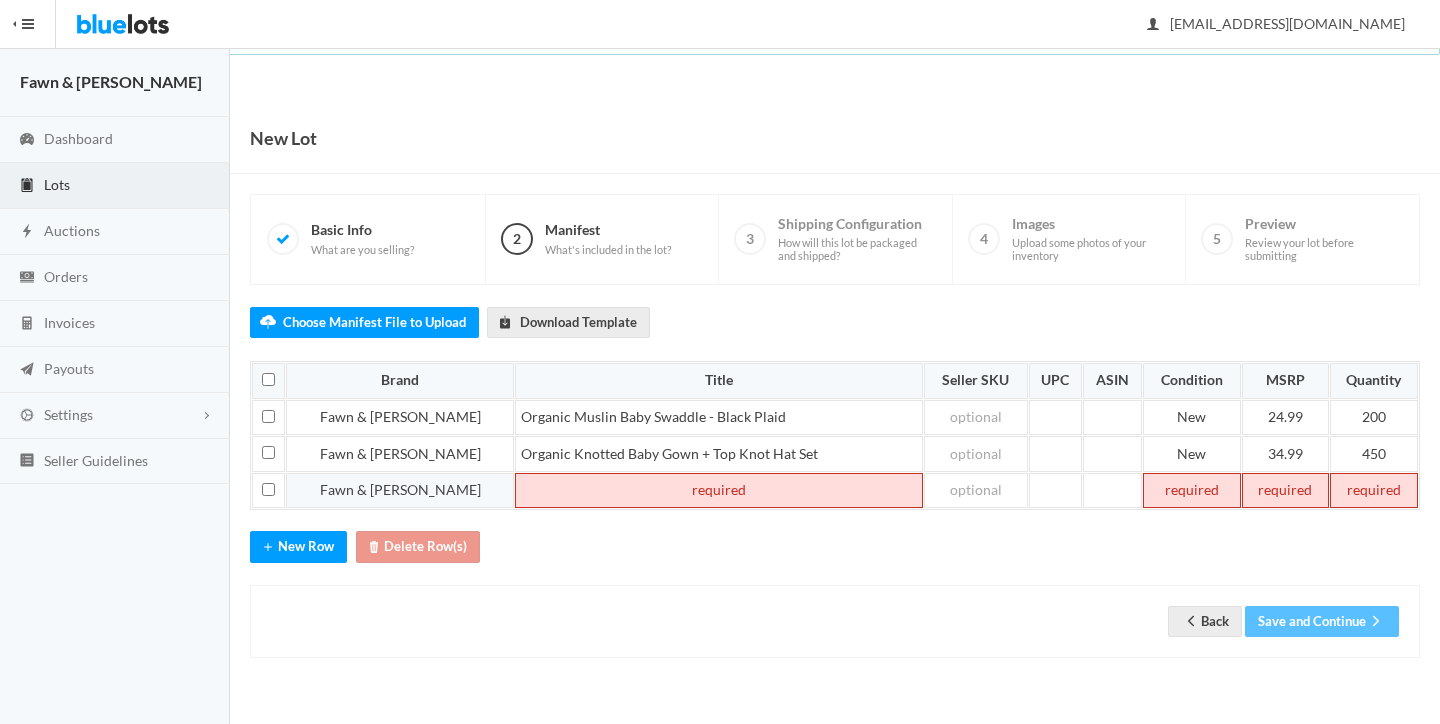 type 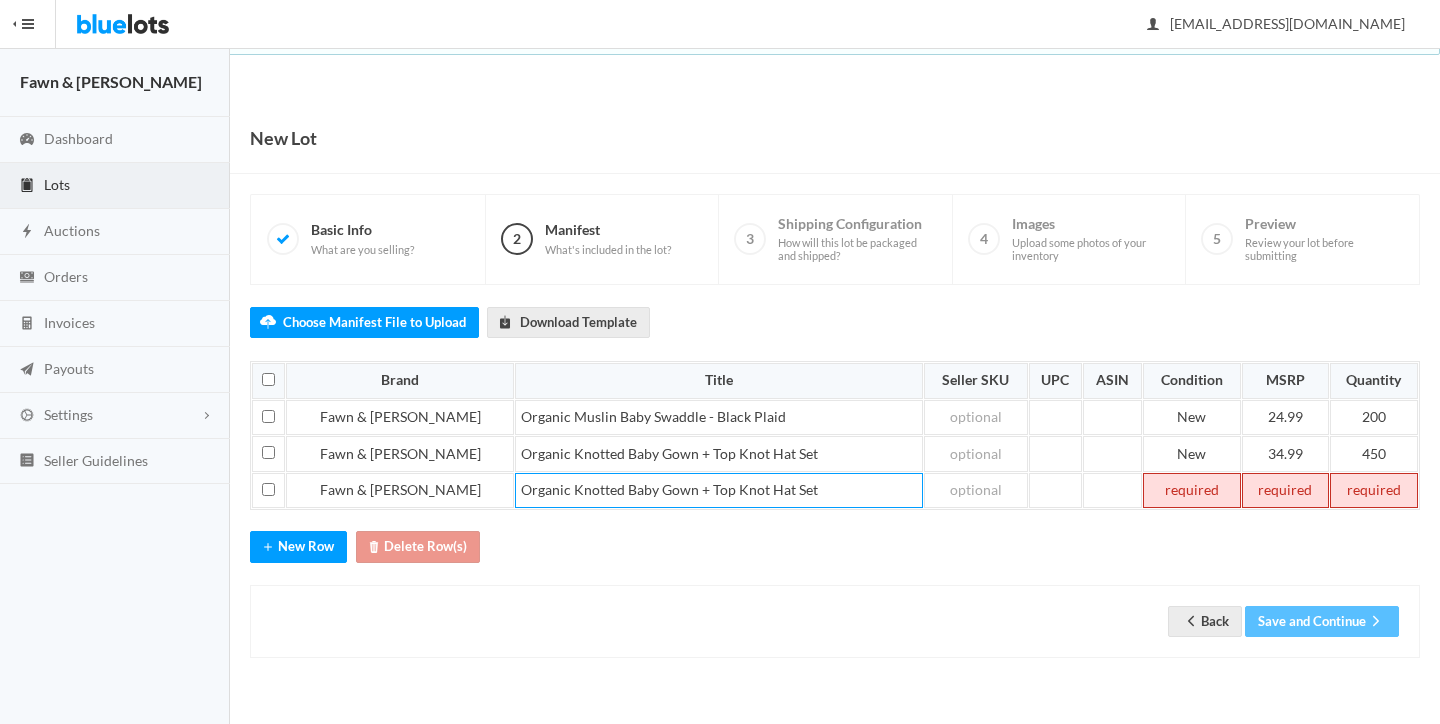 click at bounding box center [1192, 491] 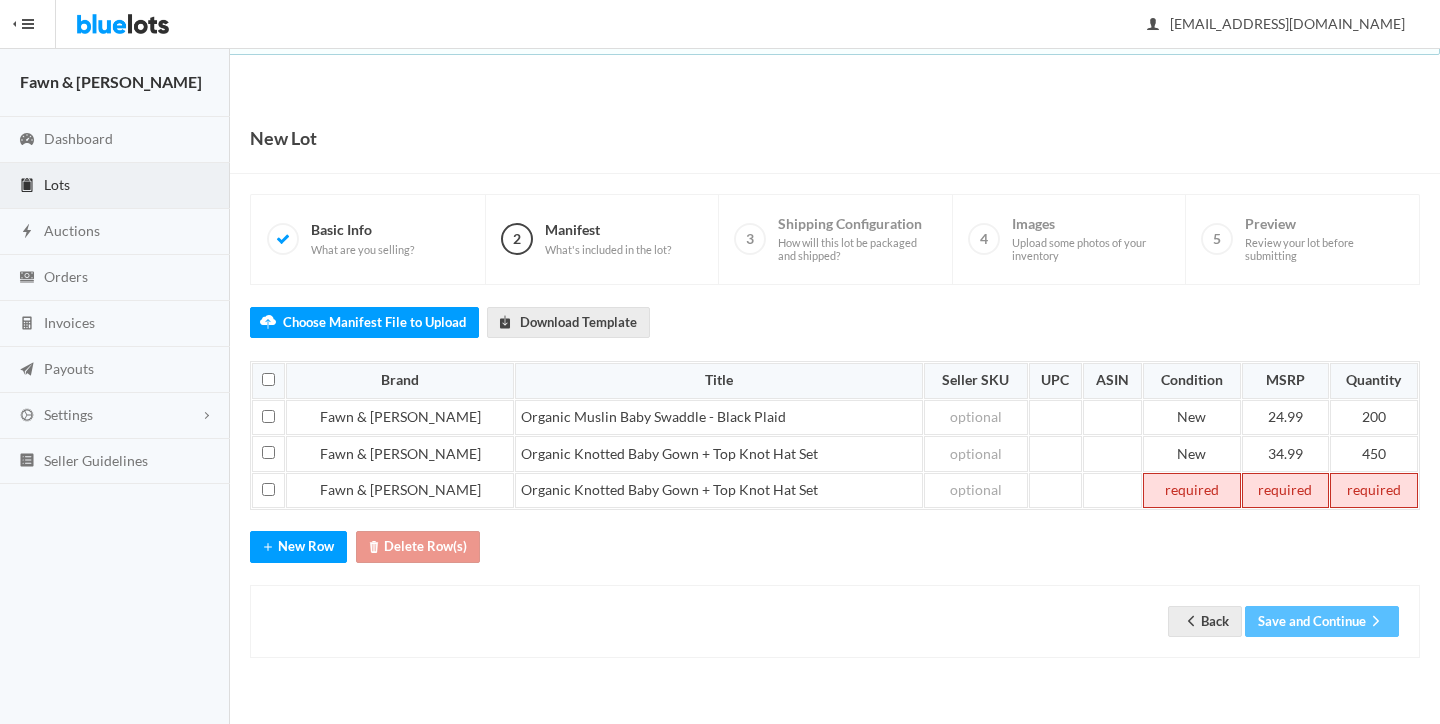 type 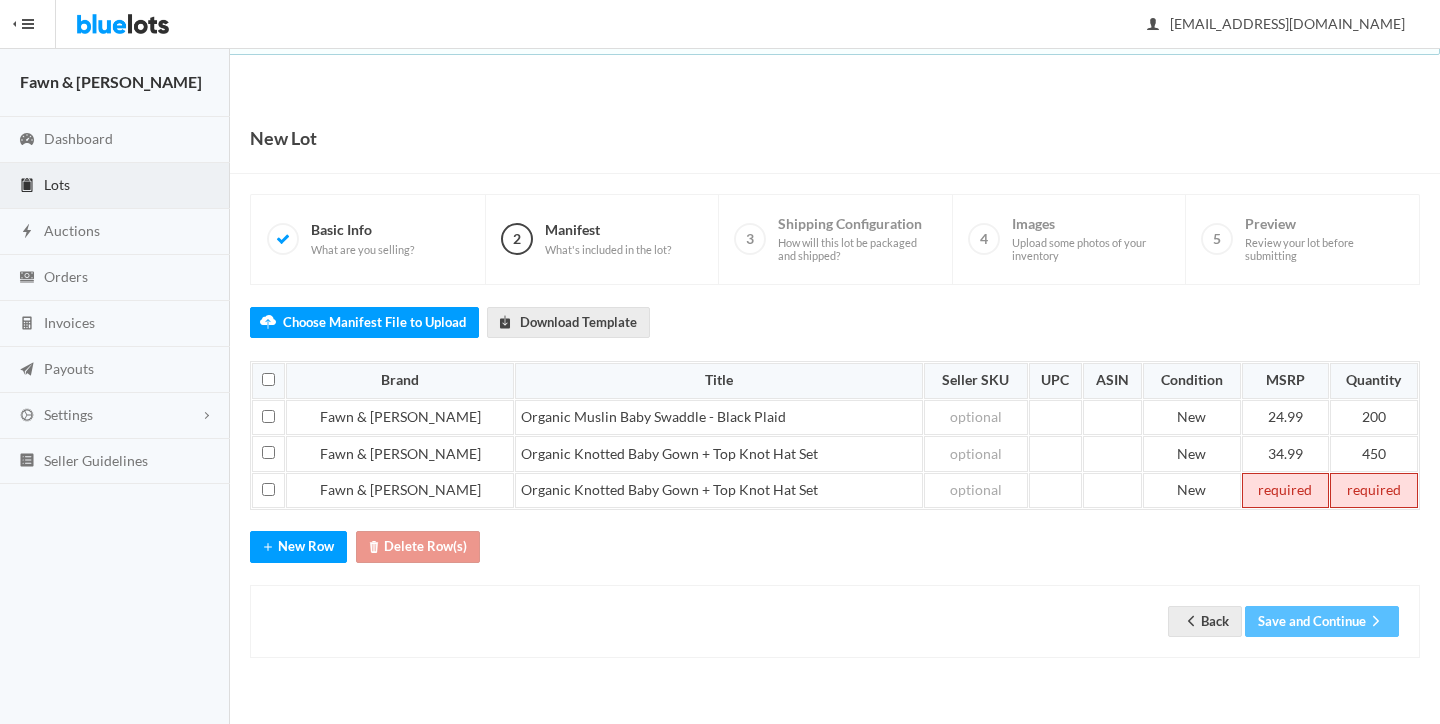 click on "Choose Manifest File to Upload
Download Template
Brand
Title
Seller SKU
UPC
ASIN
Condition
MSRP
Quantity
Fawn & Foster
Organic Muslin Baby Swaddle - Black Plaid
New
24.99
200
Fawn & Foster
Organic Knotted Baby Gown + Top Knot Hat Set
New
34.99
450
Fawn & Foster
Organic Knotted Baby Gown + Top Knot Hat Set
New
Start by uploading a manifest file or manually adding some manifest line items.
Click here to download our manifest template" at bounding box center [835, 472] 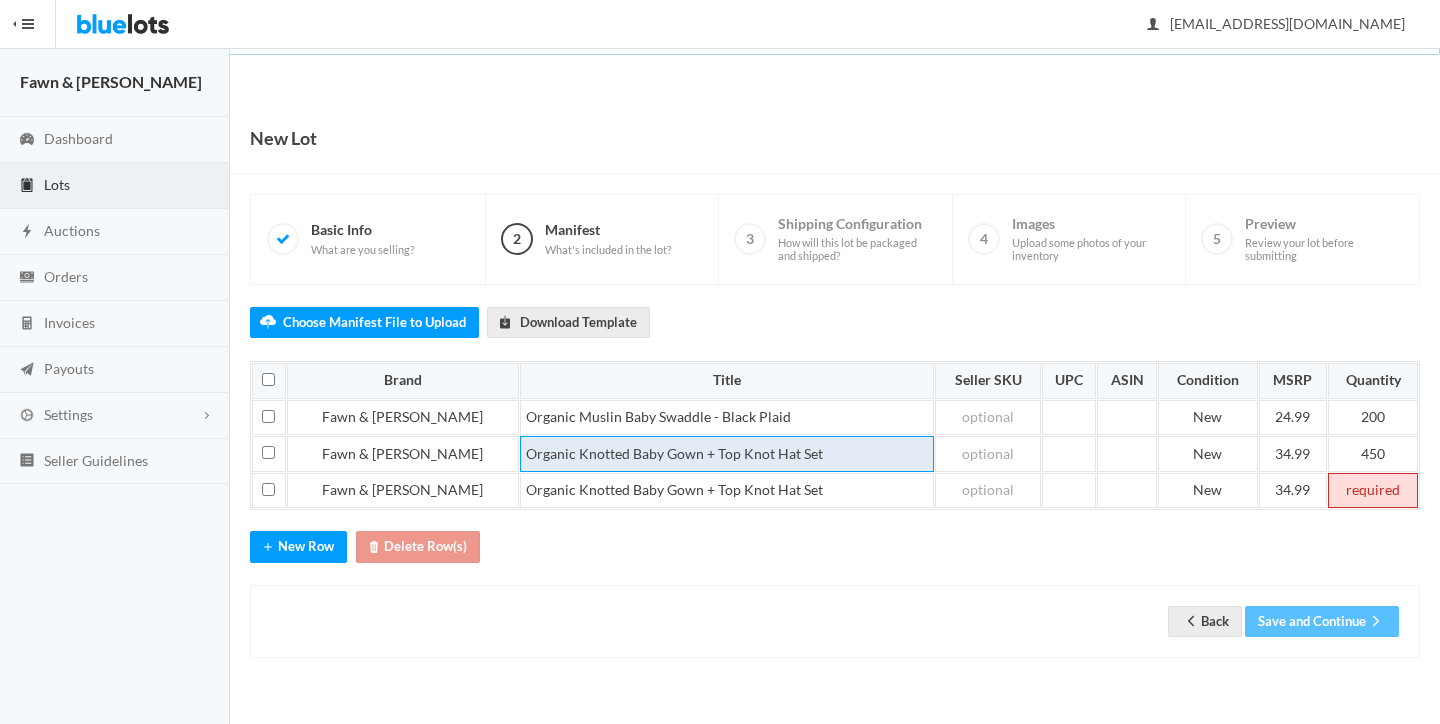 click on "Organic Knotted Baby Gown + Top Knot Hat Set" at bounding box center (727, 454) 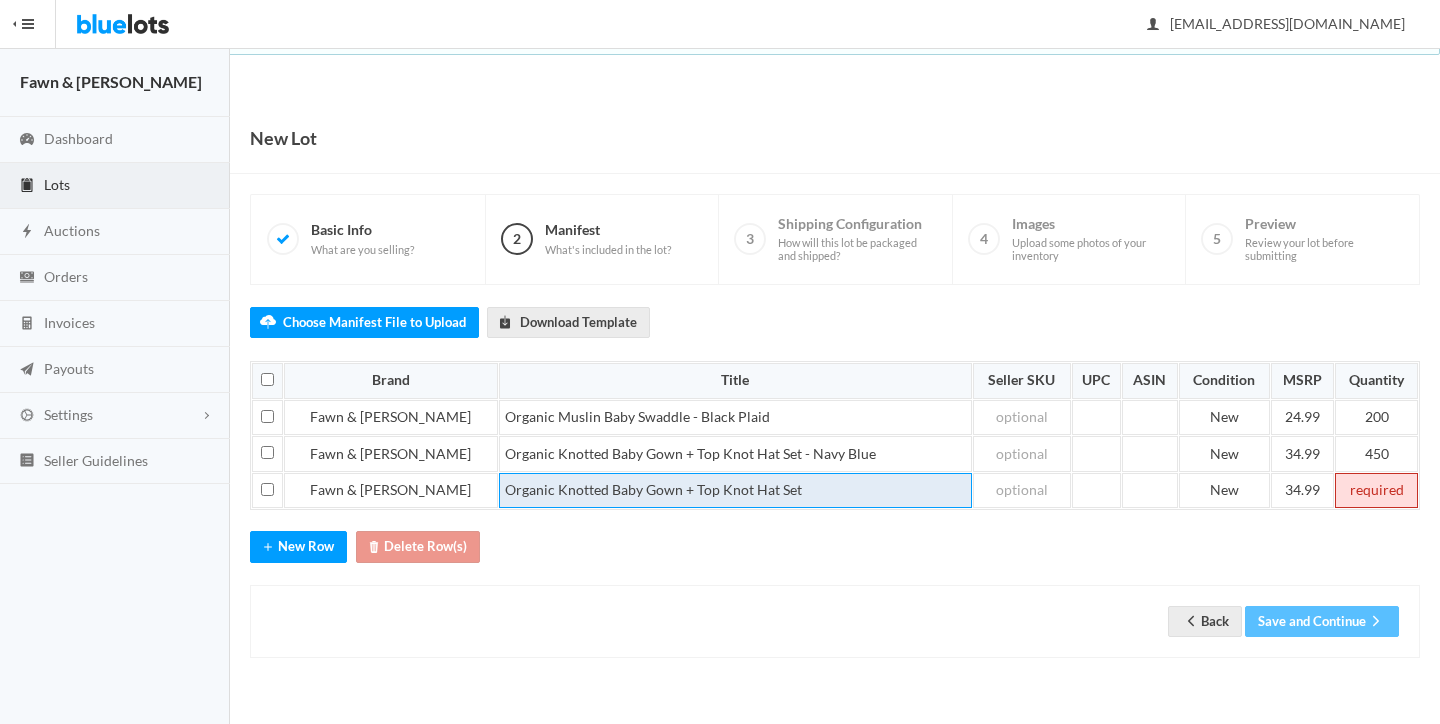 click on "Organic Knotted Baby Gown + Top Knot Hat Set" at bounding box center (735, 491) 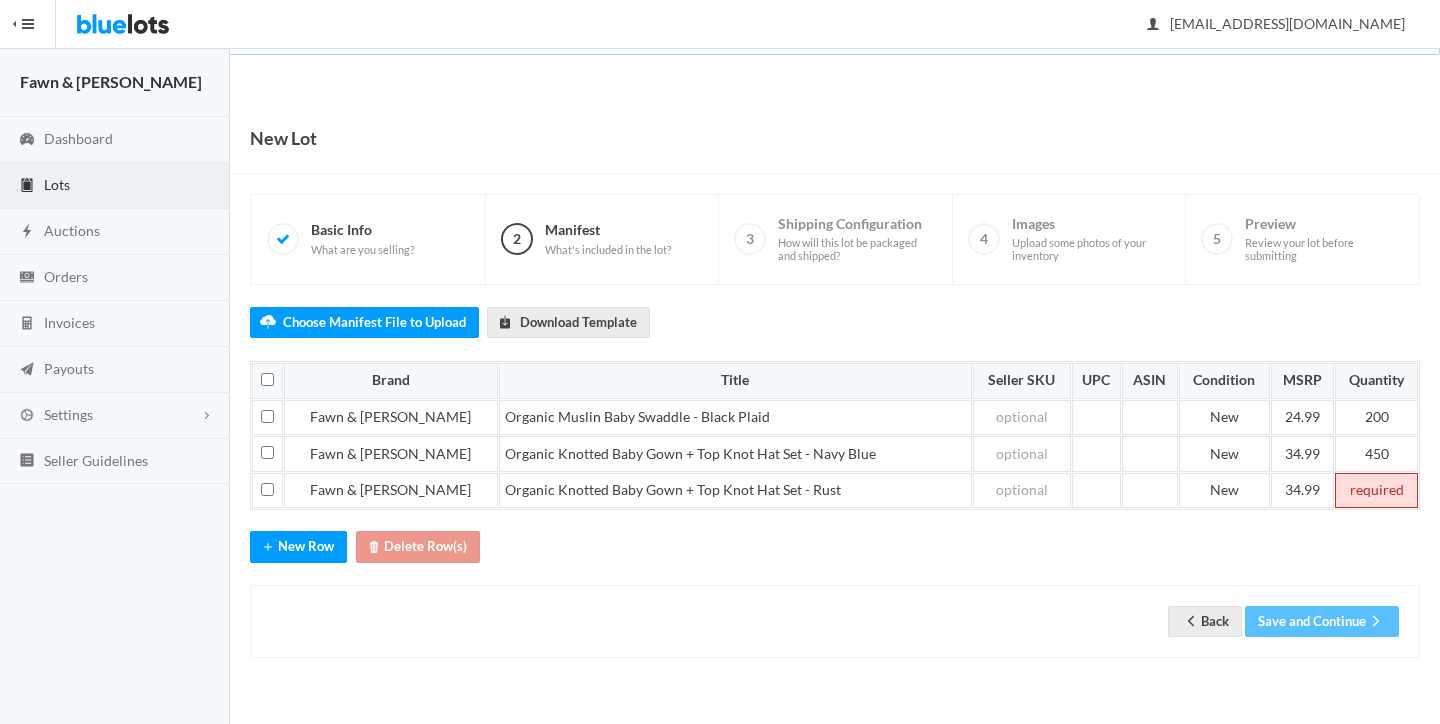 click at bounding box center (1376, 491) 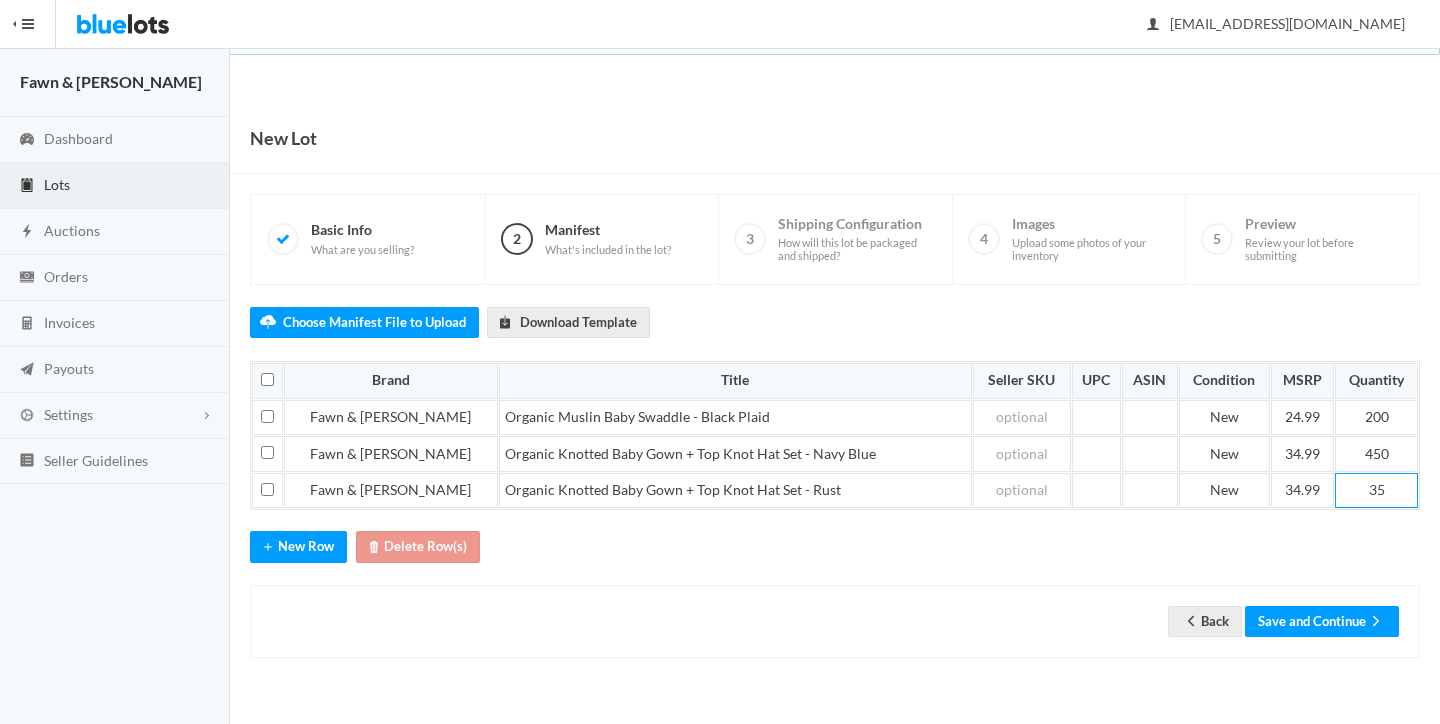 click on "Choose Manifest File to Upload
Download Template
Brand
Title
Seller SKU
UPC
ASIN
Condition
MSRP
Quantity
Fawn & Foster
Organic Muslin Baby Swaddle - Black Plaid
New
24.99
200
Fawn & Foster
Organic Knotted Baby Gown + Top Knot Hat Set - Navy Blue
New
34.99
450
Fawn & Foster
Organic Knotted Baby Gown + Top Knot Hat Set - Rust
New
34.99
35
Start by uploading a manifest file or manually adding some manifest line items." at bounding box center [835, 472] 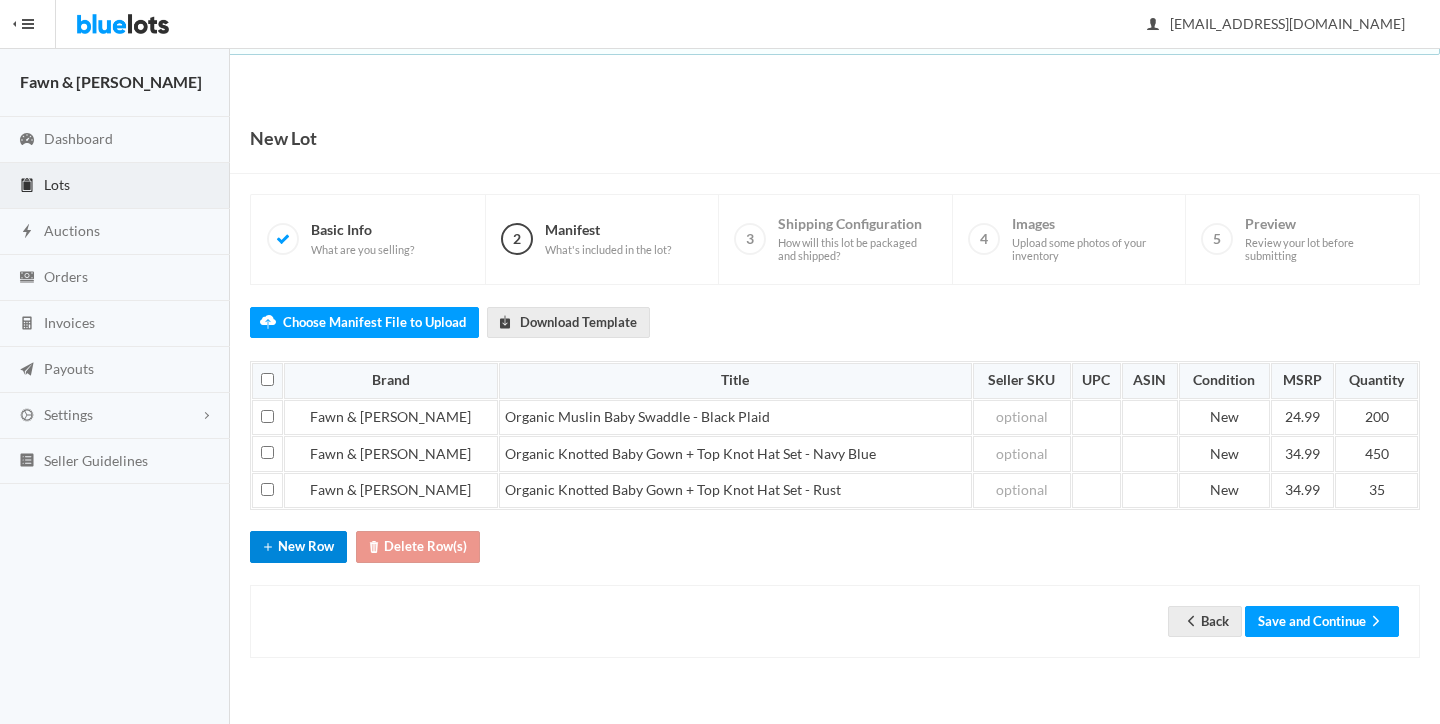 click on "New Row" at bounding box center [298, 546] 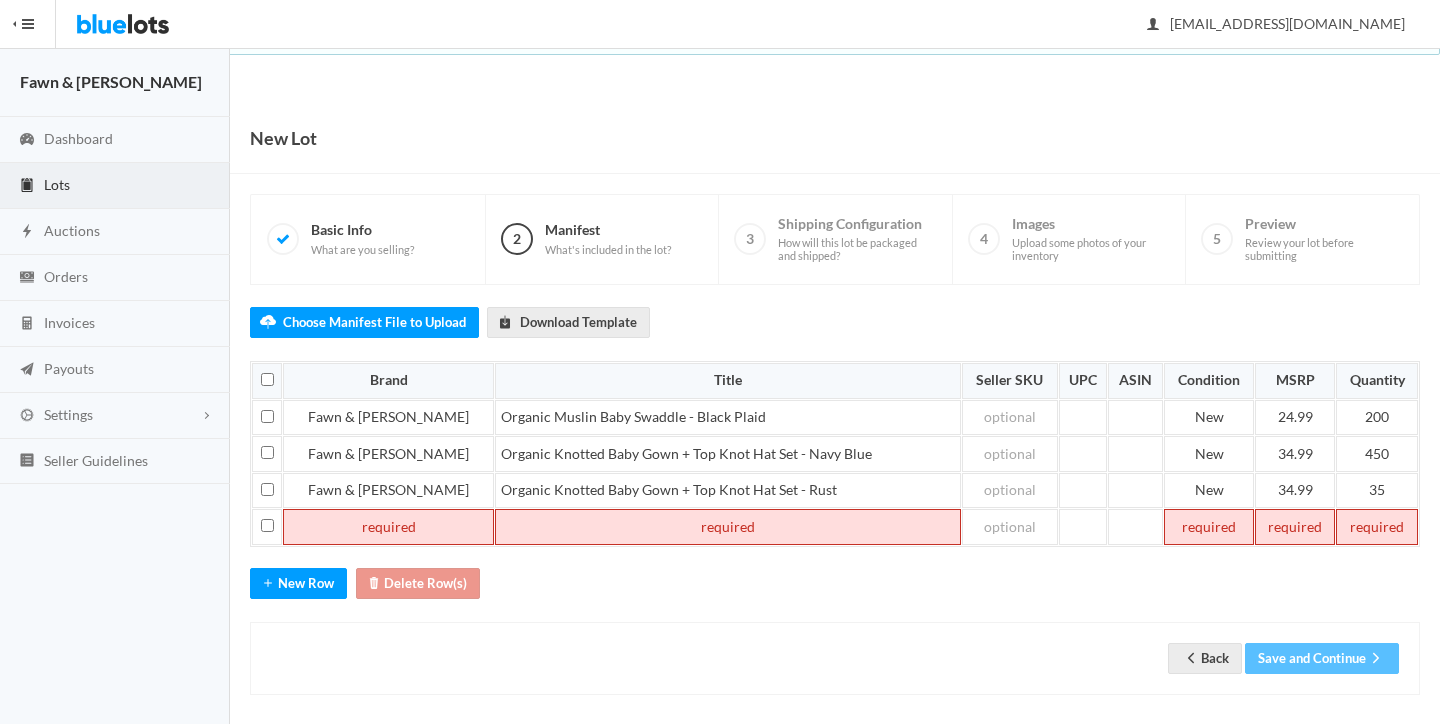 click at bounding box center (388, 527) 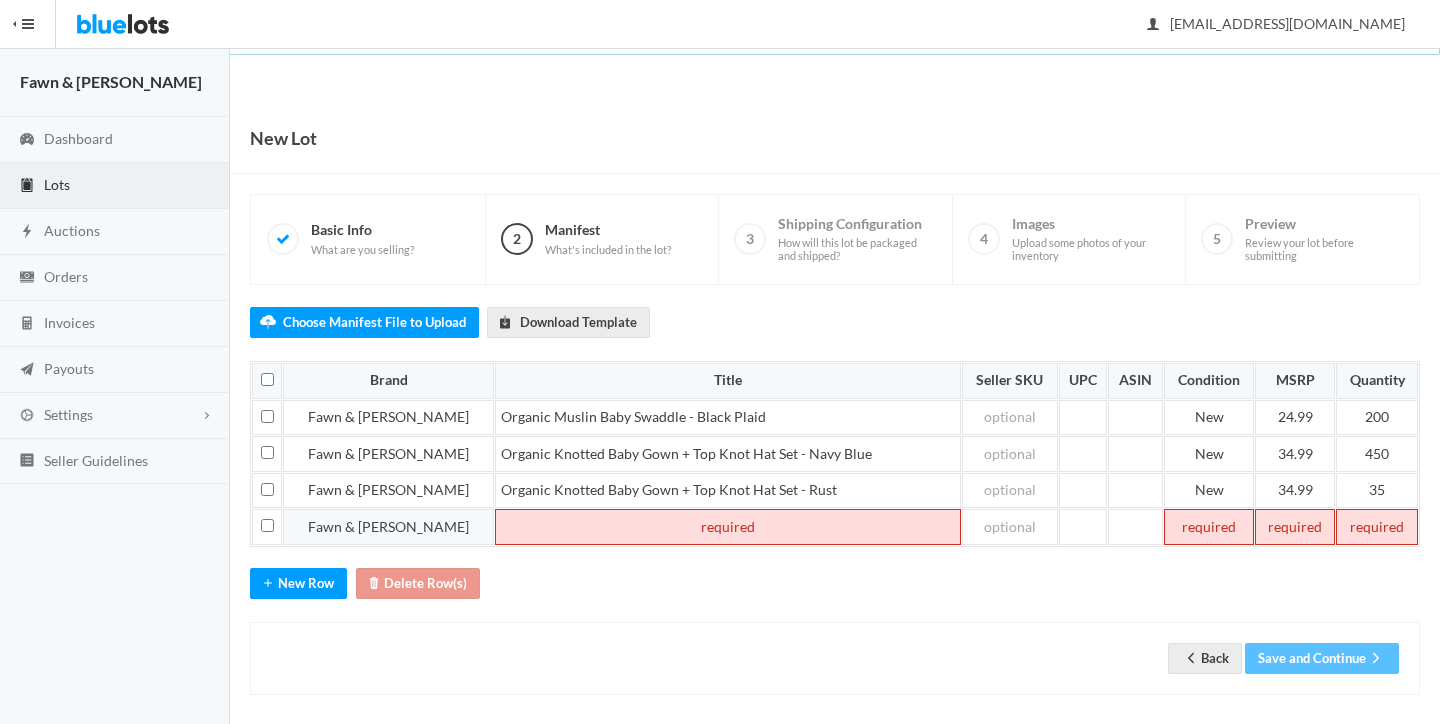 type 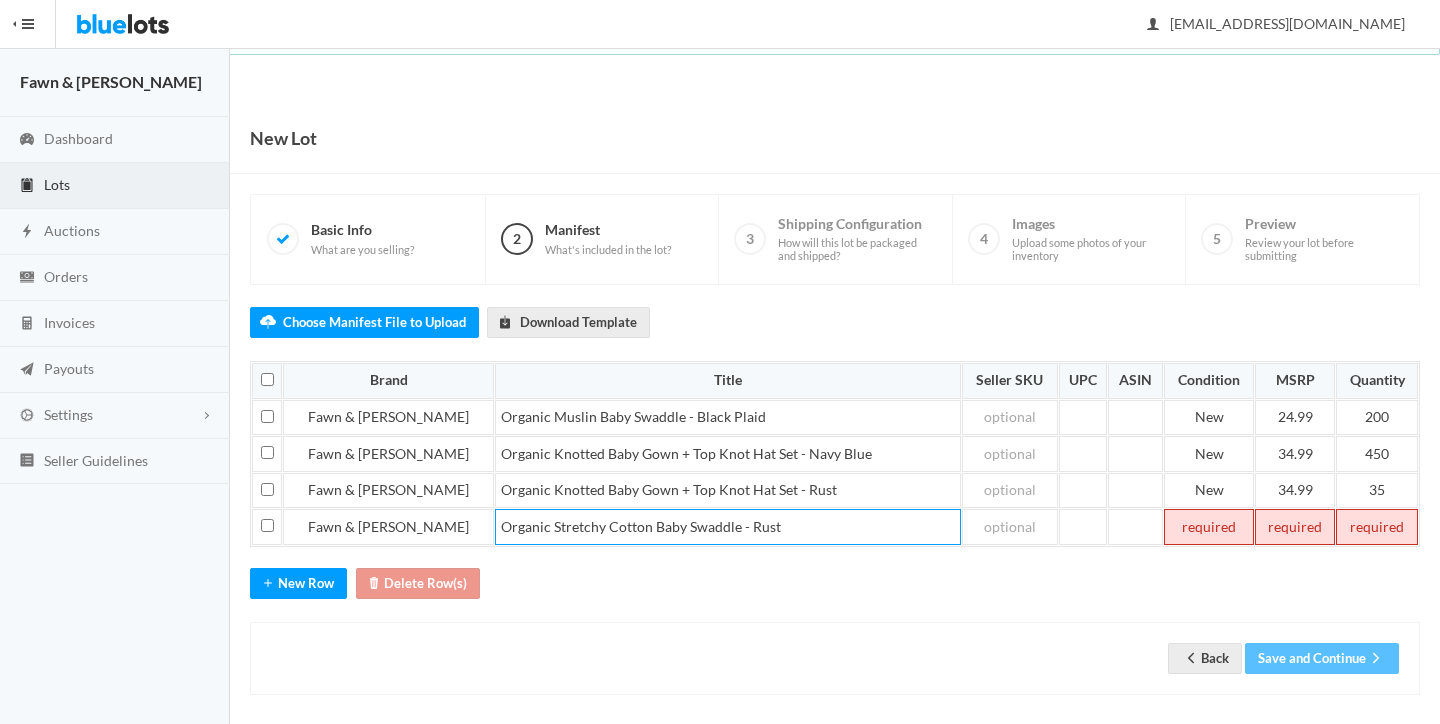 click on "Choose Manifest File to Upload
Download Template
Brand
Title
Seller SKU
UPC
ASIN
Condition
MSRP
Quantity
Fawn & Foster
Organic Muslin Baby Swaddle - Black Plaid
New
24.99
200
Fawn & Foster
Organic Knotted Baby Gown + Top Knot Hat Set - Navy Blue
New
34.99
450
Fawn & Foster
Organic Knotted Baby Gown + Top Knot Hat Set - Rust
New
34.99
35
Fawn & Foster
Organic Stretchy Cotton Baby Swaddle - Rust" at bounding box center (835, 490) 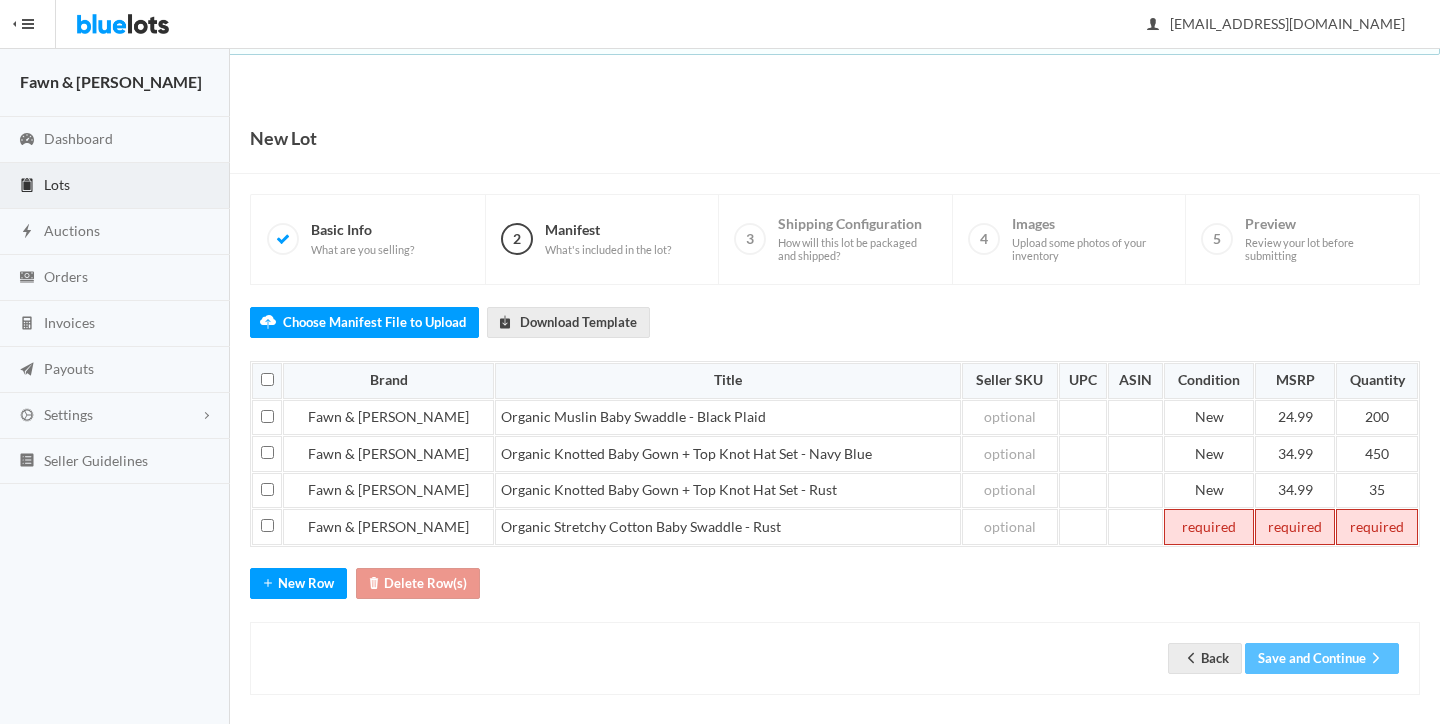 click at bounding box center [1209, 527] 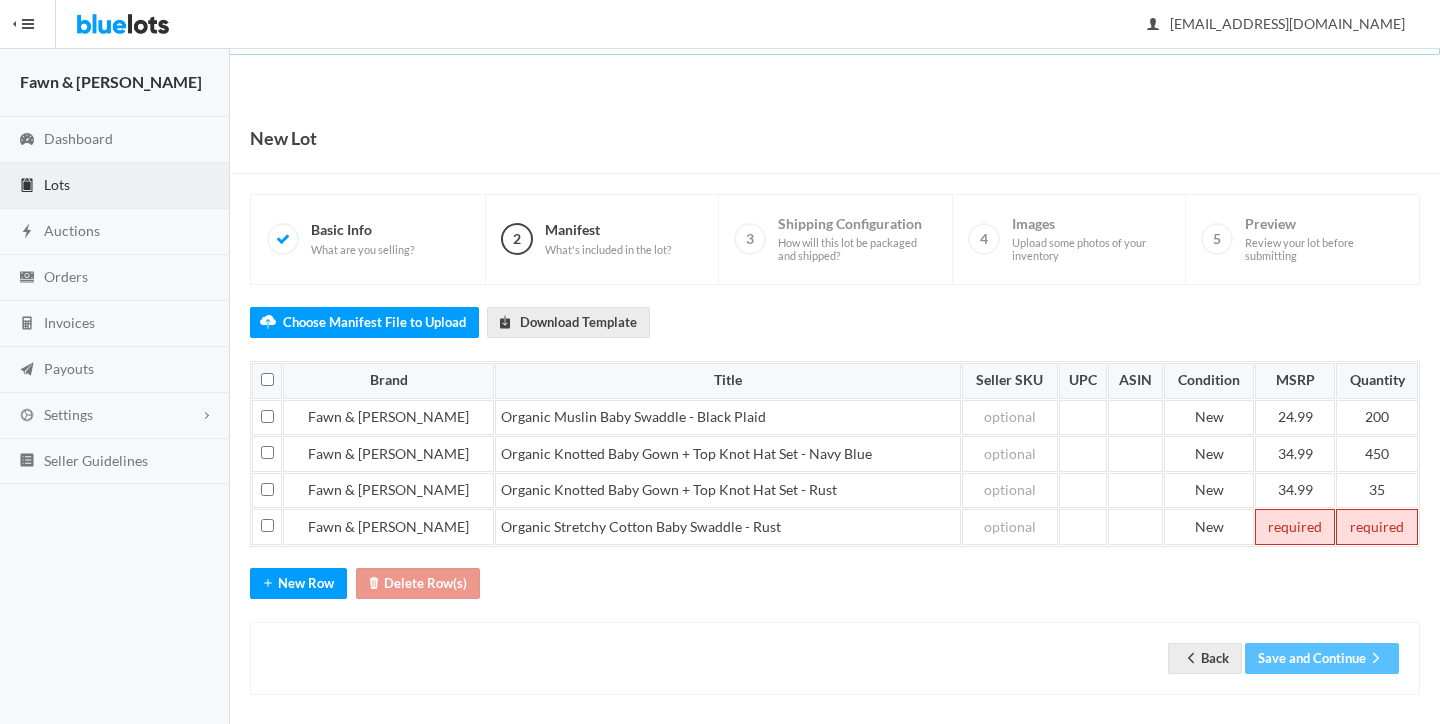 click on "Choose Manifest File to Upload
Download Template
Brand
Title
Seller SKU
UPC
ASIN
Condition
MSRP
Quantity
Fawn & Foster
Organic Muslin Baby Swaddle - Black Plaid
New
24.99
200
Fawn & Foster
Organic Knotted Baby Gown + Top Knot Hat Set - Navy Blue
New
34.99
450
Fawn & Foster
Organic Knotted Baby Gown + Top Knot Hat Set - Rust
New
34.99
35
Fawn & Foster
Organic Stretchy Cotton Baby Swaddle - Rust
New" at bounding box center [835, 490] 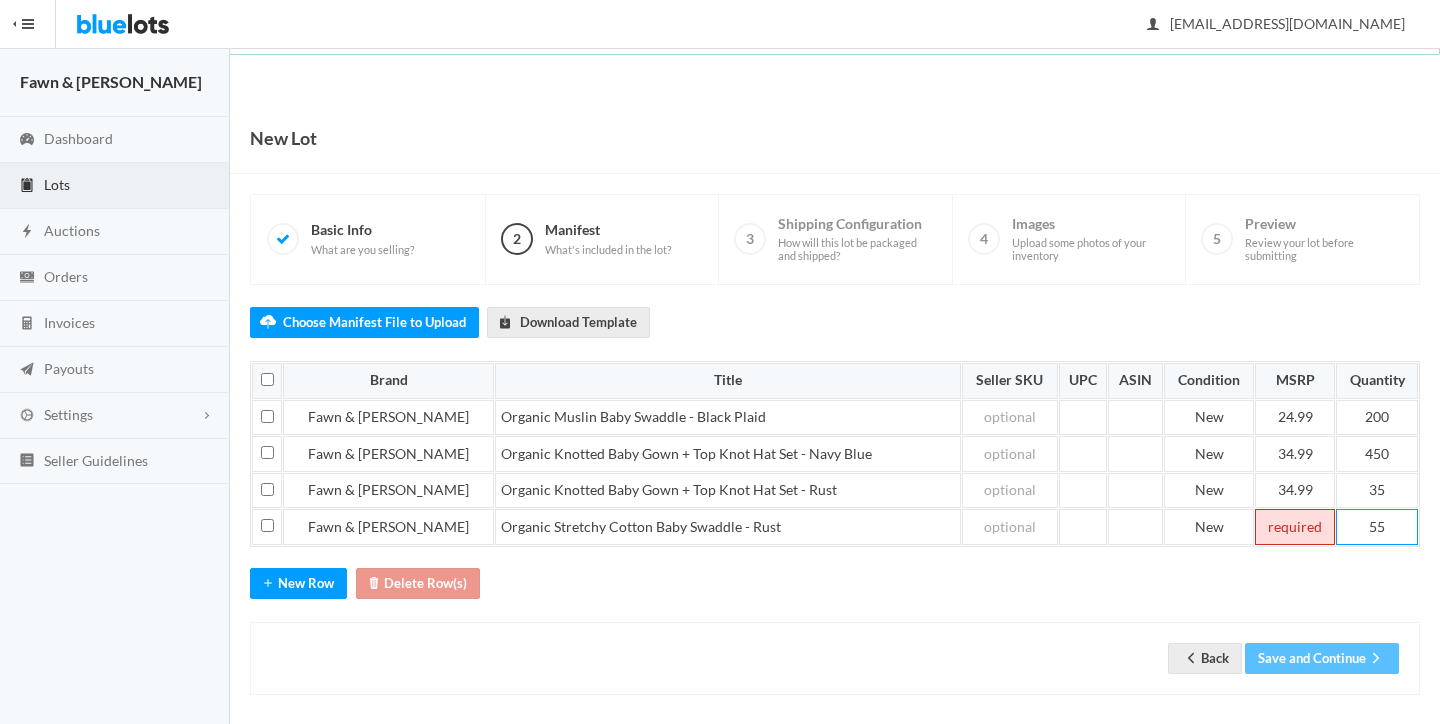 click at bounding box center [1295, 527] 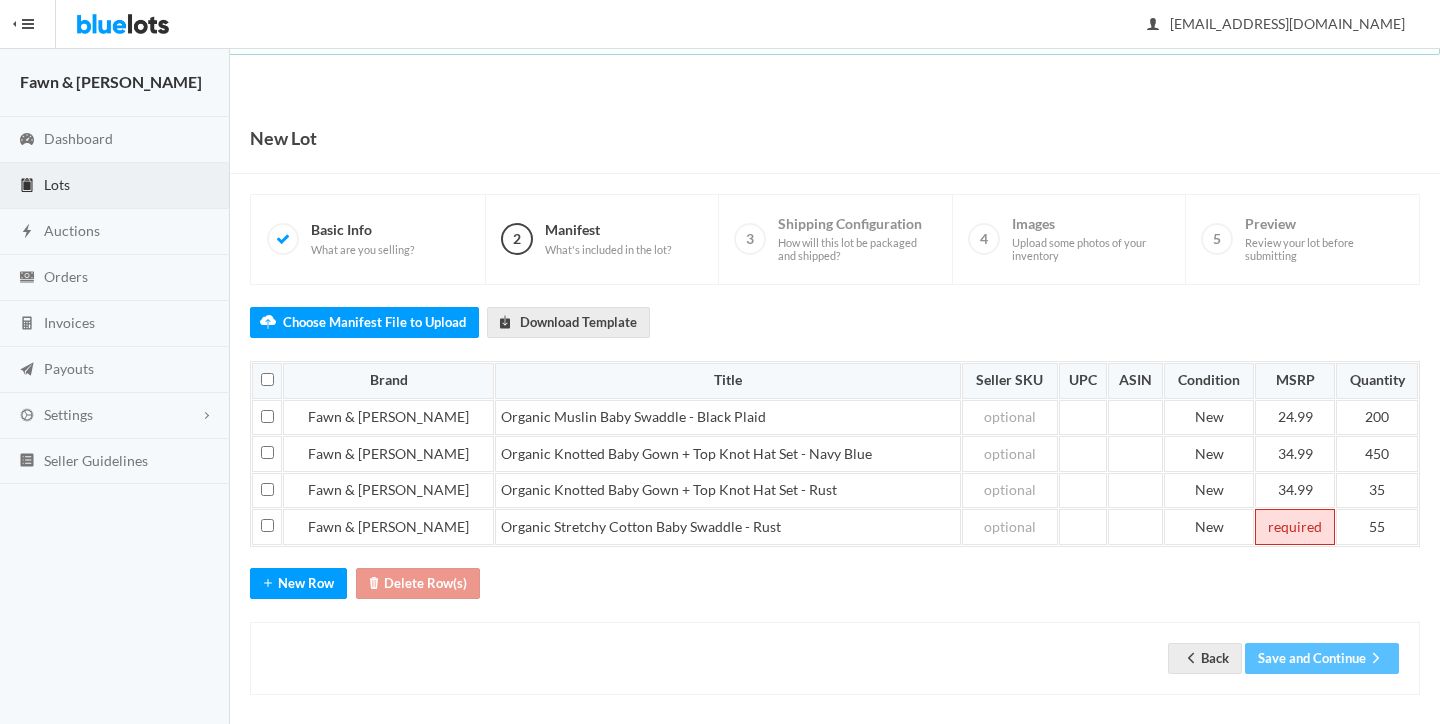 type 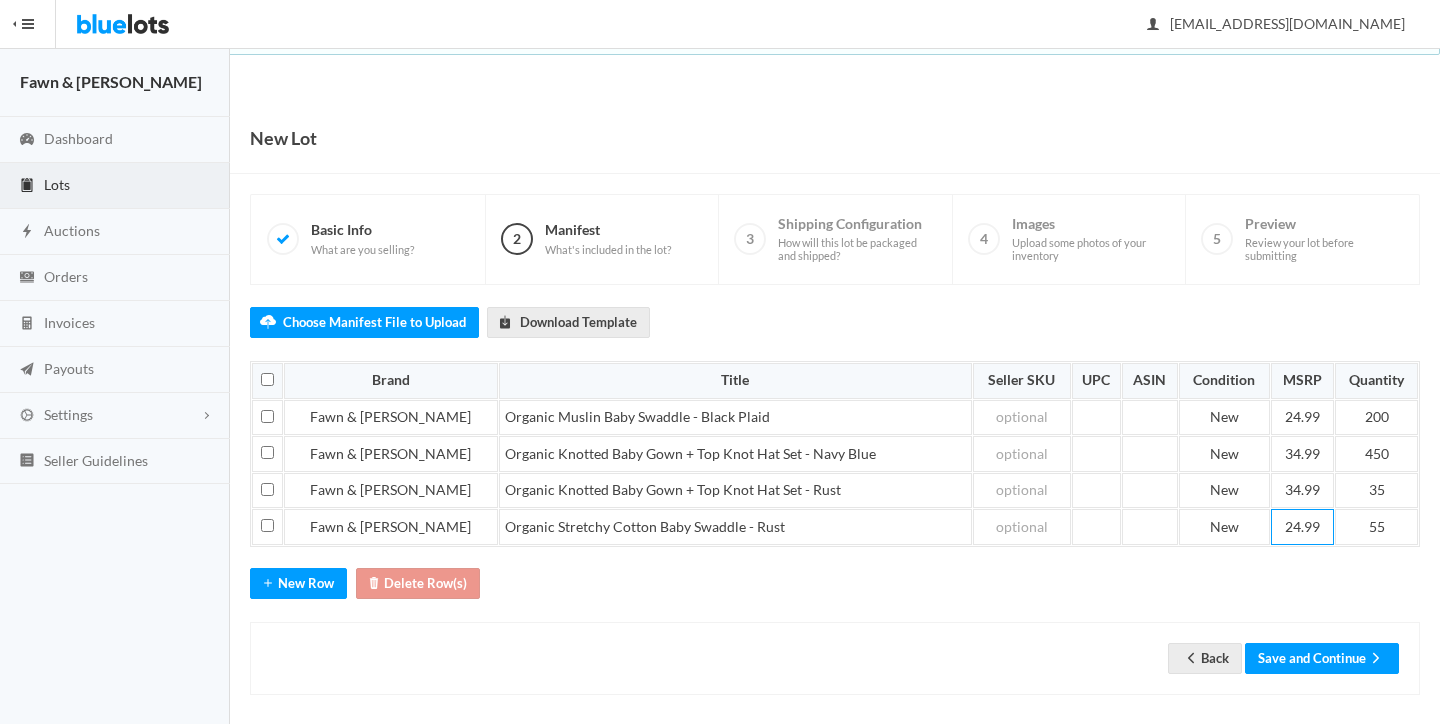 click on "Choose Manifest File to Upload
Download Template
Brand
Title
Seller SKU
UPC
ASIN
Condition
MSRP
Quantity
Fawn & Foster
Organic Muslin Baby Swaddle - Black Plaid
New
24.99
200
Fawn & Foster
Organic Knotted Baby Gown + Top Knot Hat Set - Navy Blue
New
34.99
450
Fawn & Foster
Organic Knotted Baby Gown + Top Knot Hat Set - Rust
New
34.99
35
Fawn & Foster
Organic Stretchy Cotton Baby Swaddle - Rust
New
24.99
55" at bounding box center [835, 490] 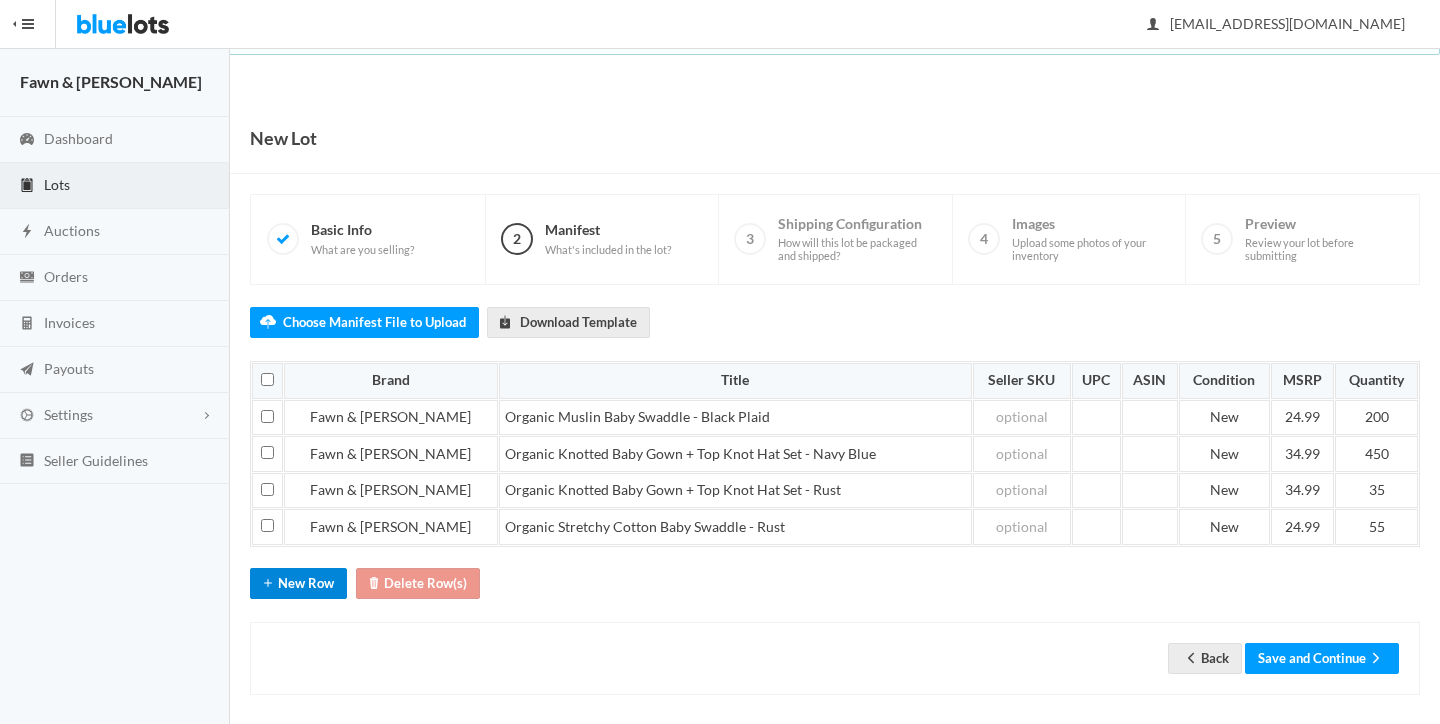 click on "New Row" at bounding box center [298, 583] 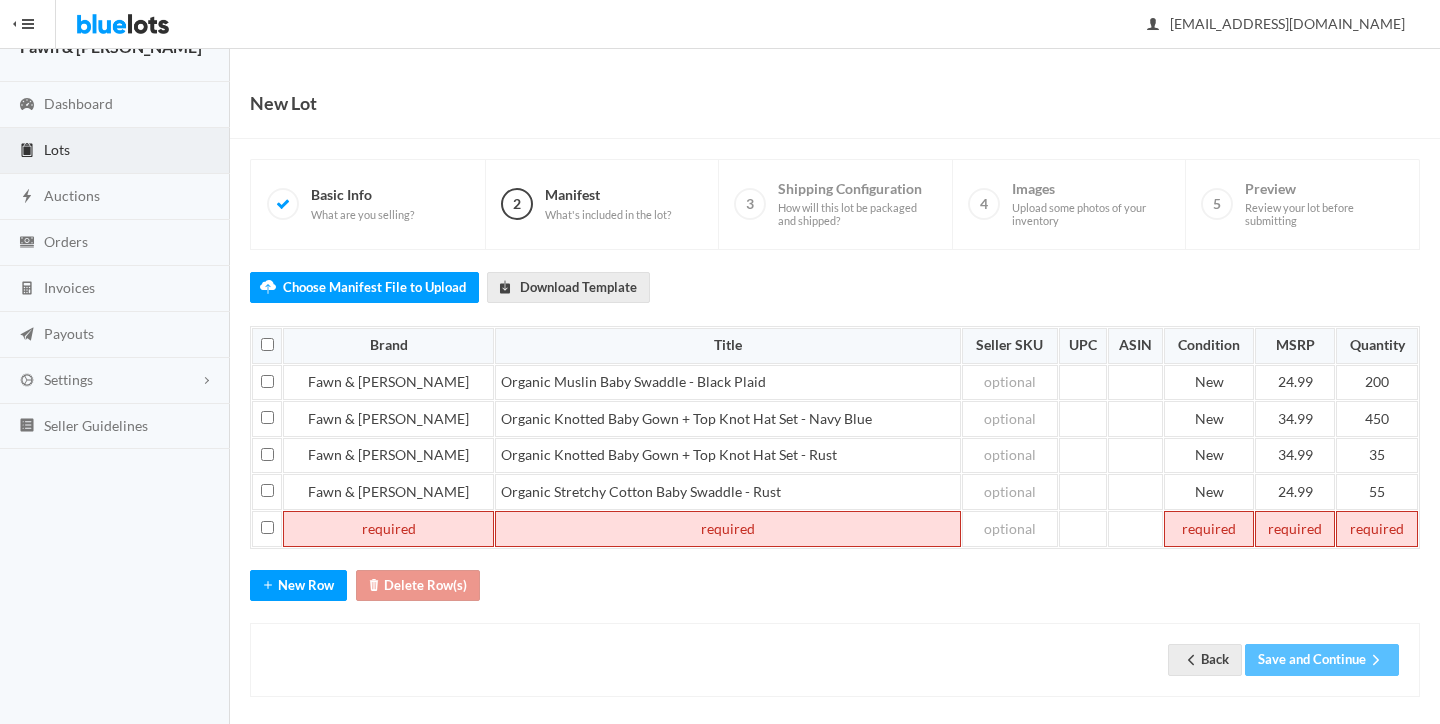 click at bounding box center (388, 529) 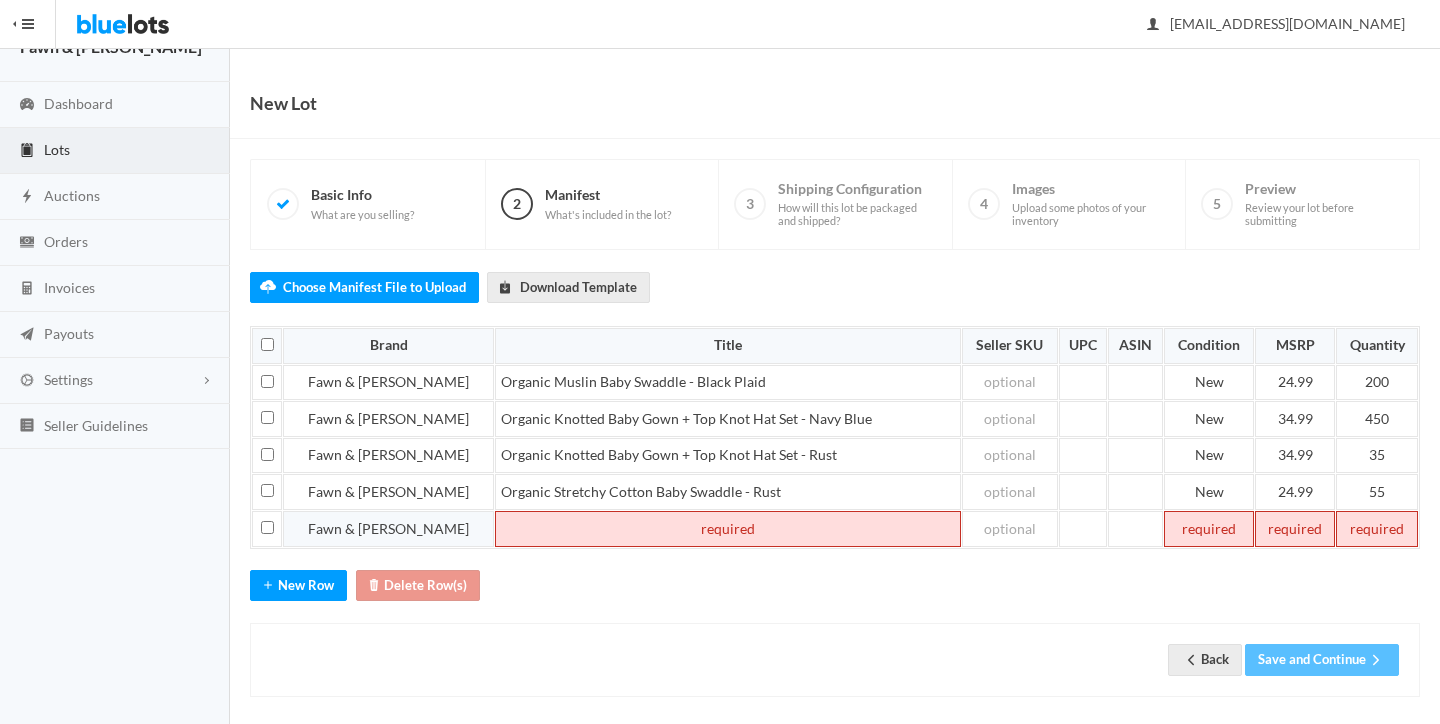 type 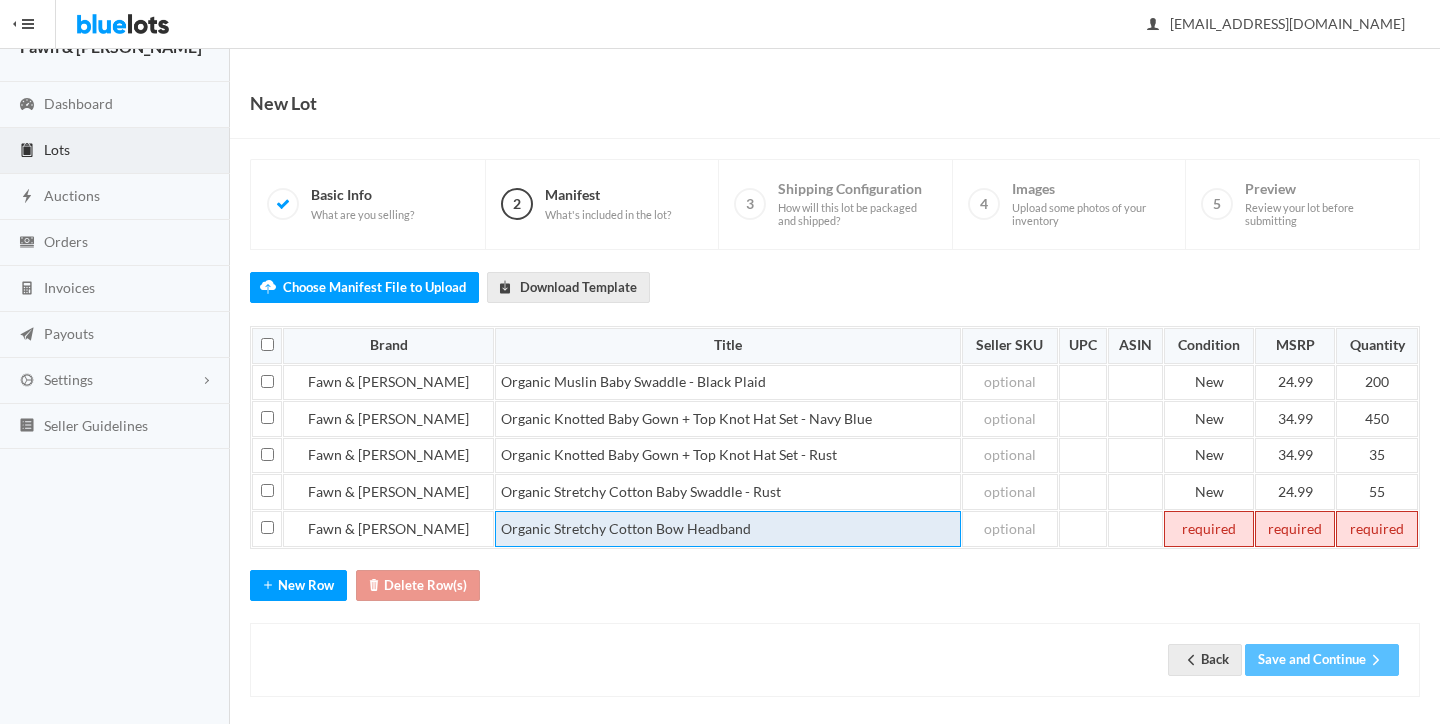click on "Organic Stretchy Cotton Bow Headband" at bounding box center [728, 529] 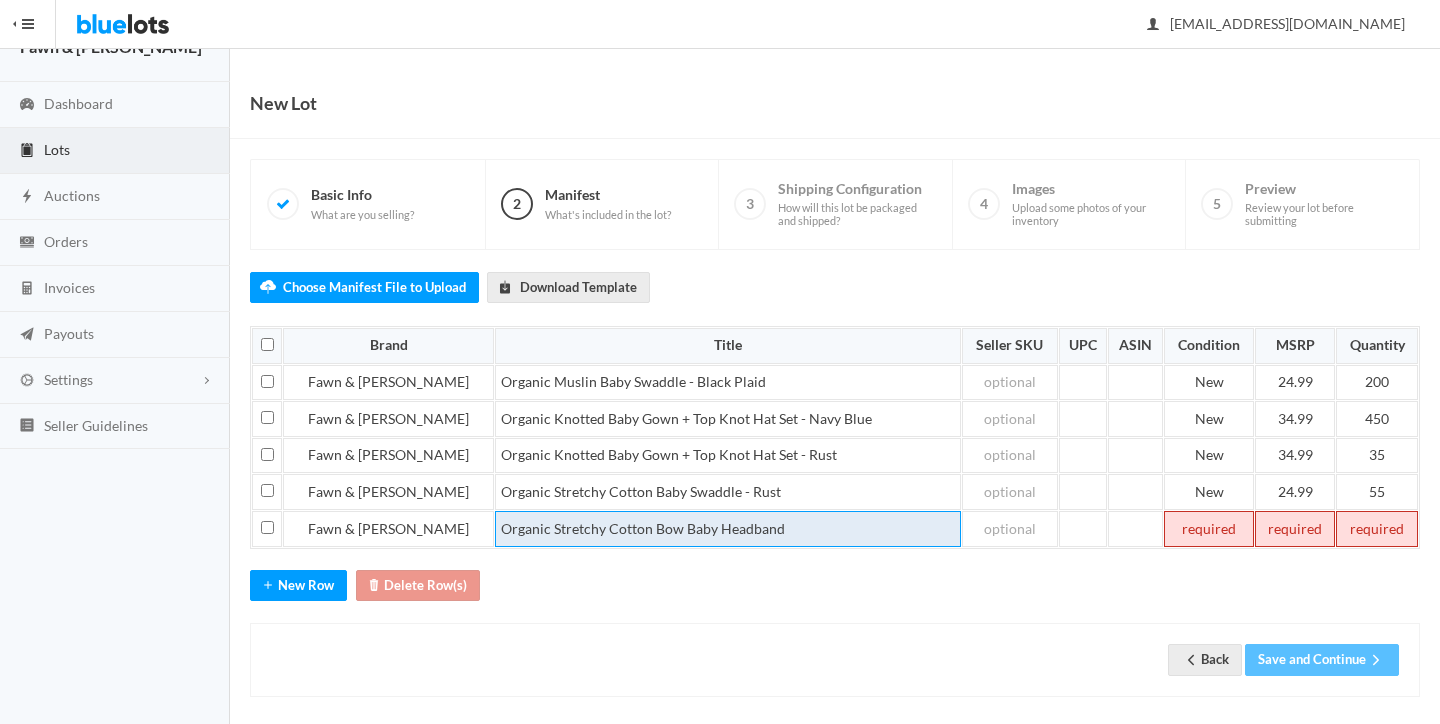 click on "Organic Stretchy Cotton Bow Baby Headband" at bounding box center (728, 529) 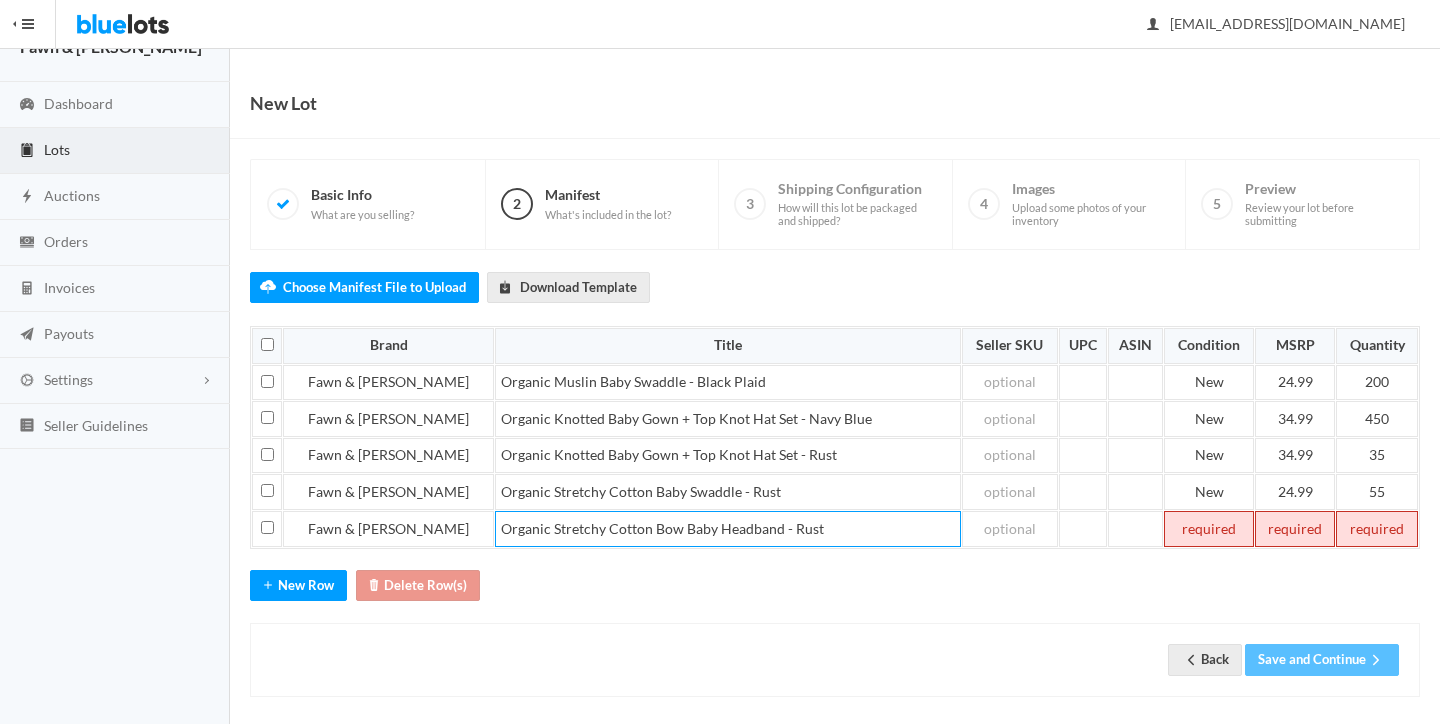 click at bounding box center [1209, 529] 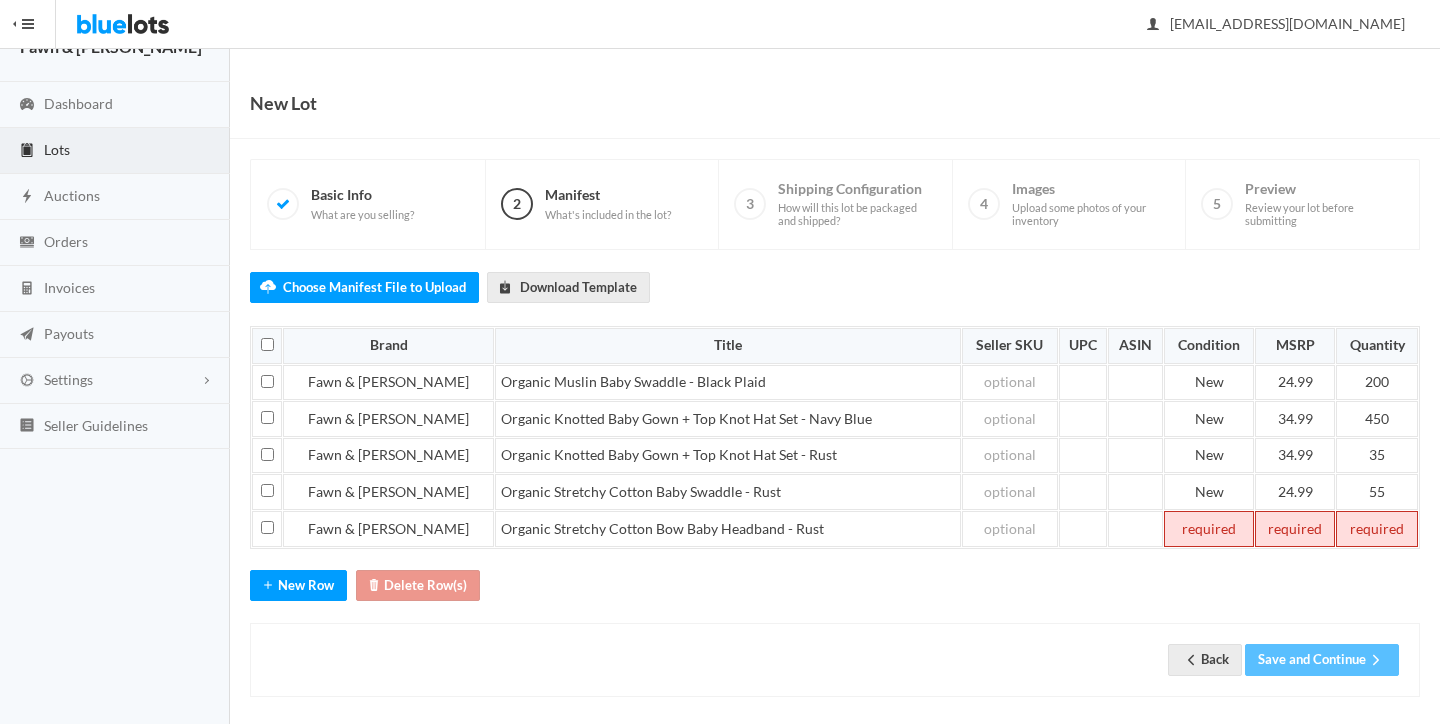 type 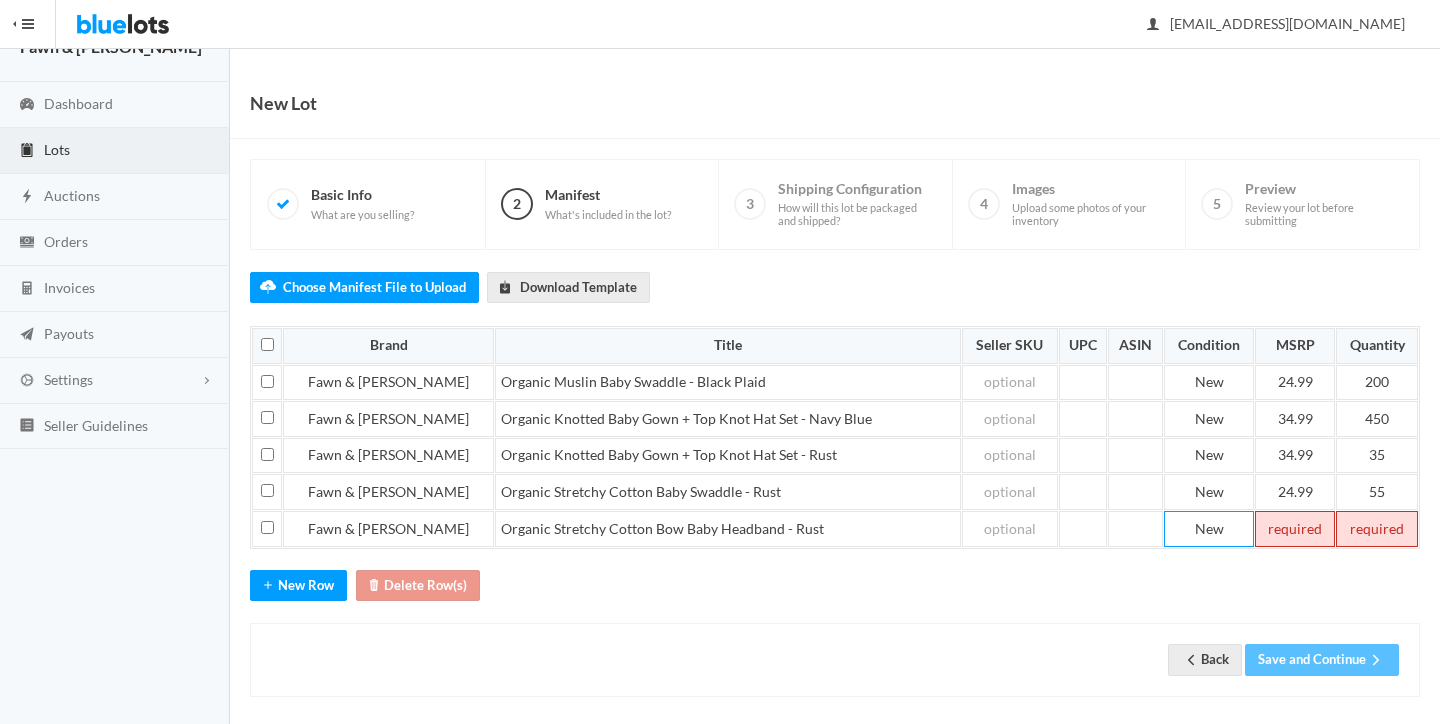 click at bounding box center [1295, 529] 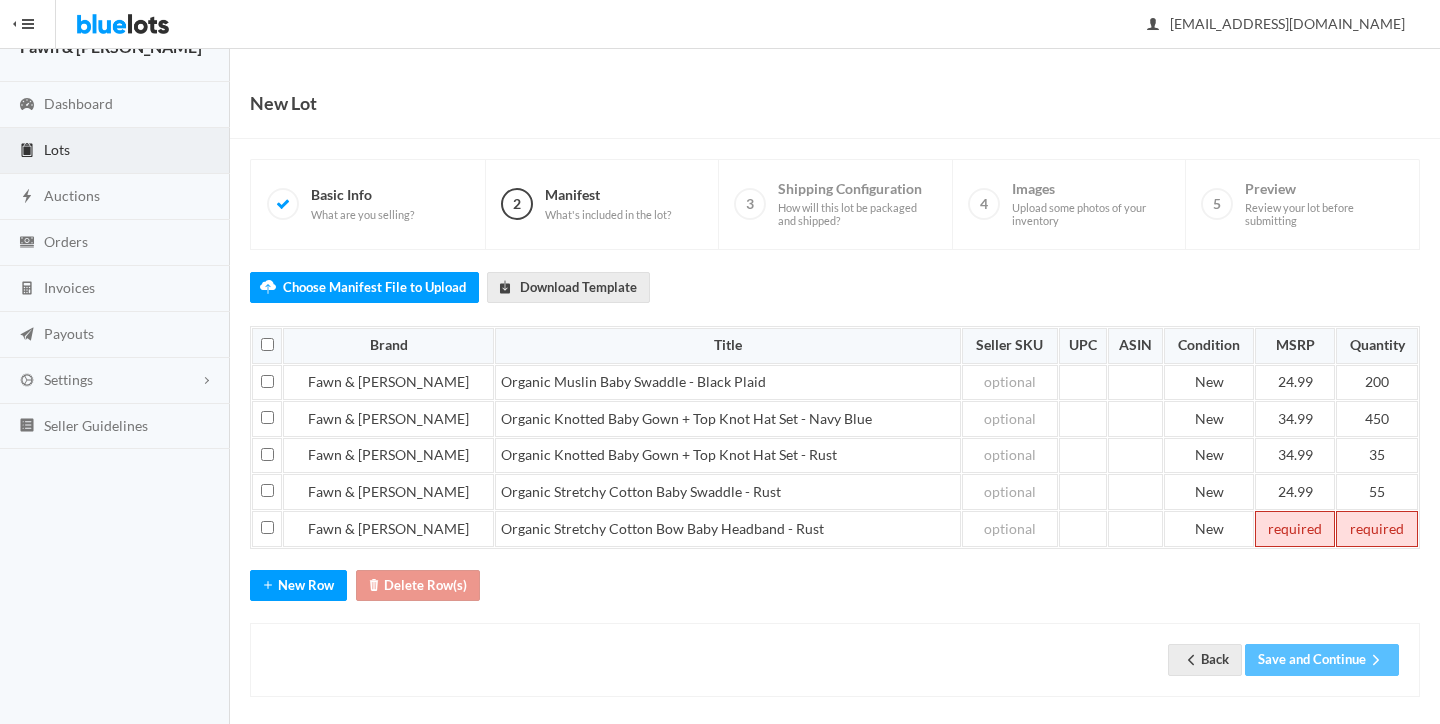 click at bounding box center (1377, 529) 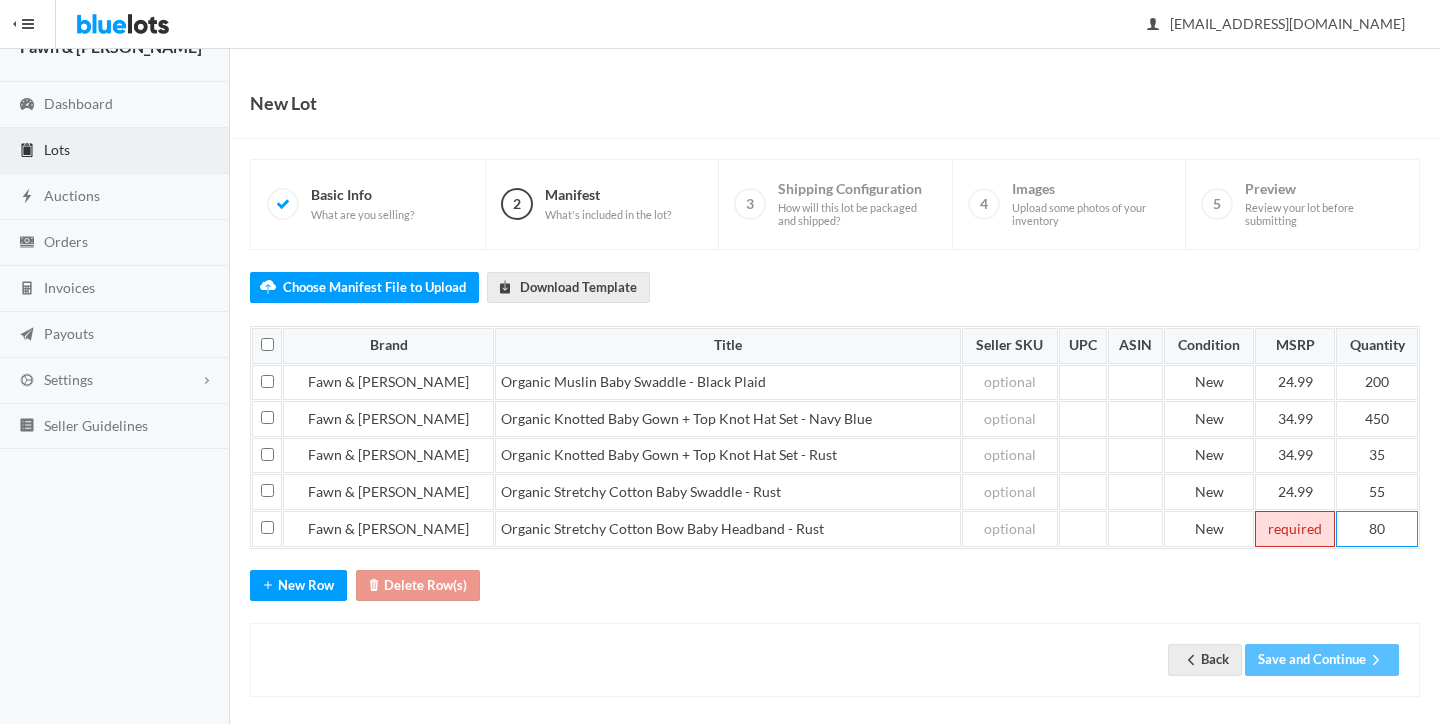click at bounding box center [1295, 529] 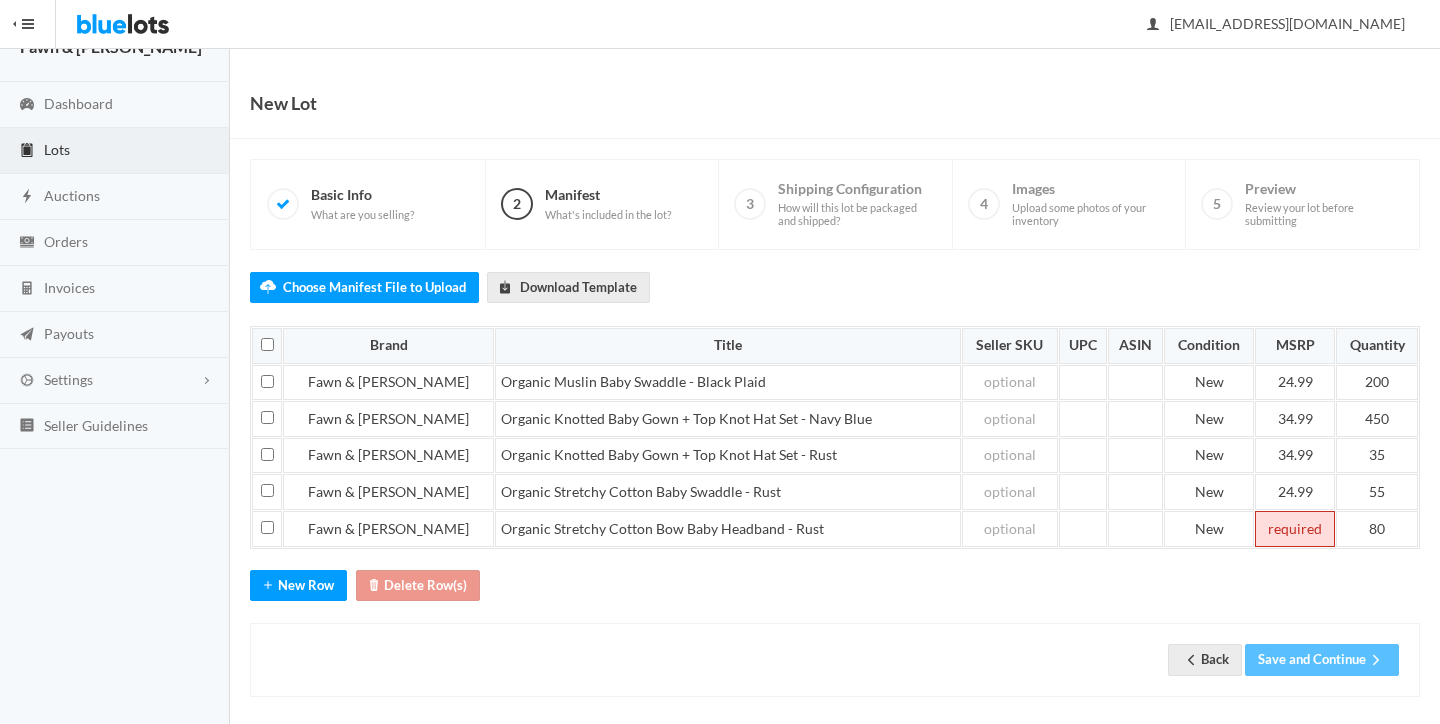 type 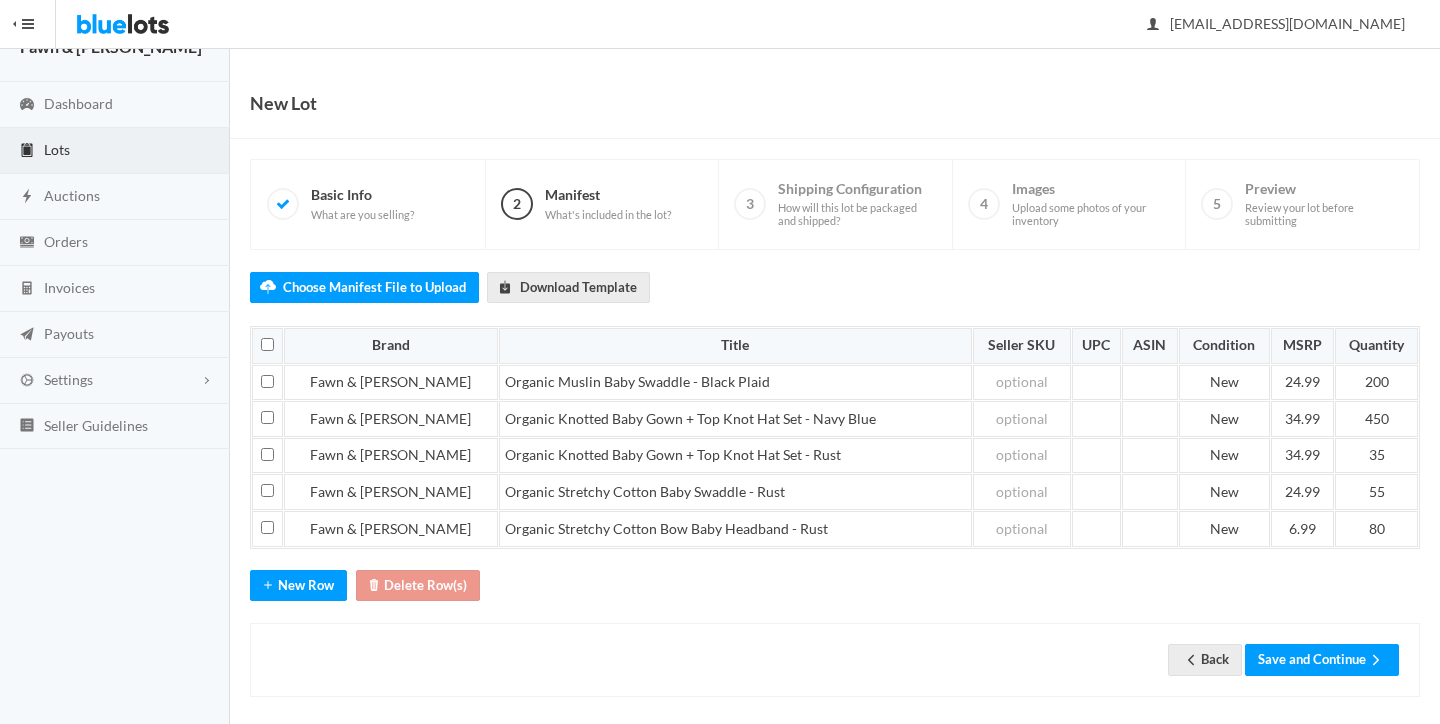 click on "Choose Manifest File to Upload
Download Template
Brand
Title
Seller SKU
UPC
ASIN
Condition
MSRP
Quantity
Fawn & Foster
Organic Muslin Baby Swaddle - Black Plaid
New
24.99
200
Fawn & Foster
Organic Knotted Baby Gown + Top Knot Hat Set - Navy Blue
New
34.99
450
Fawn & Foster
Organic Knotted Baby Gown + Top Knot Hat Set - Rust
New
34.99
35
Fawn & Foster
Organic Stretchy Cotton Baby Swaddle - Rust
New
24.99
55
Fawn & Foster New" at bounding box center [835, 473] 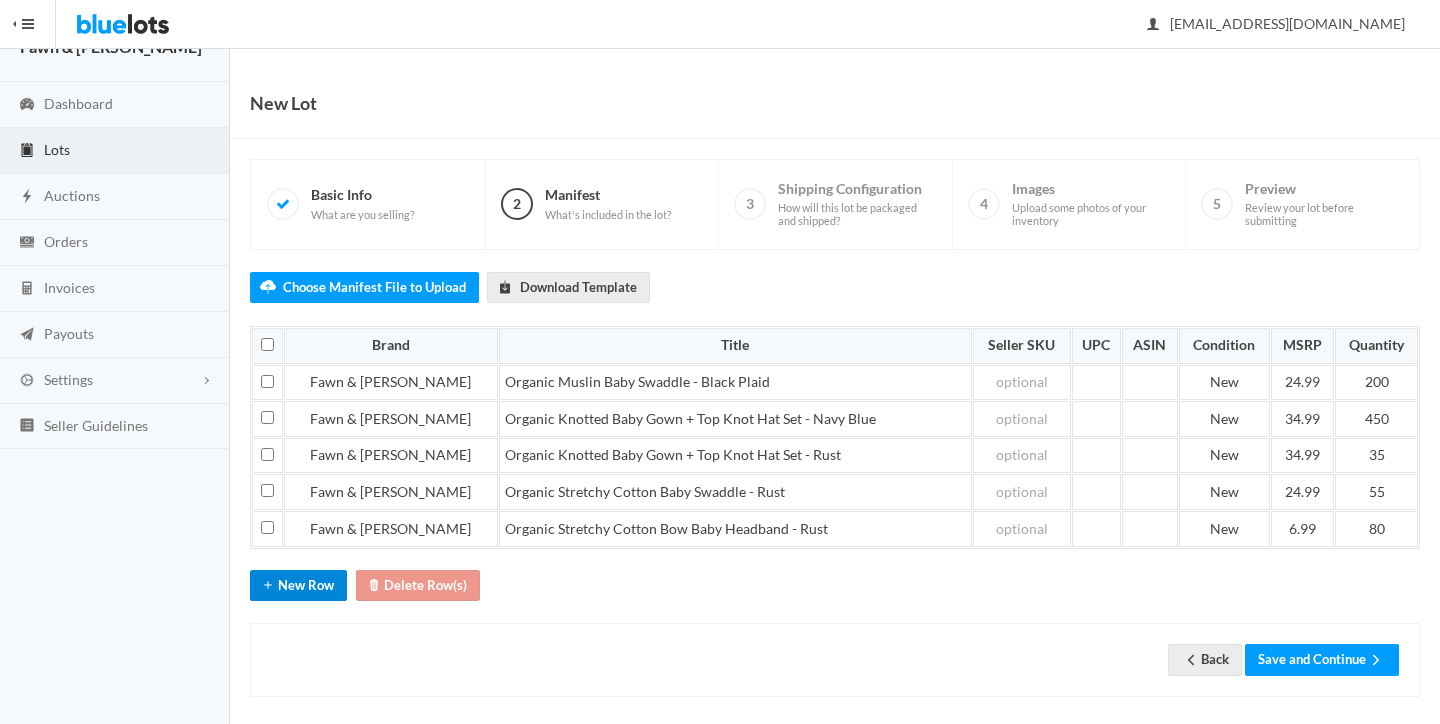 click on "New Row" at bounding box center (298, 585) 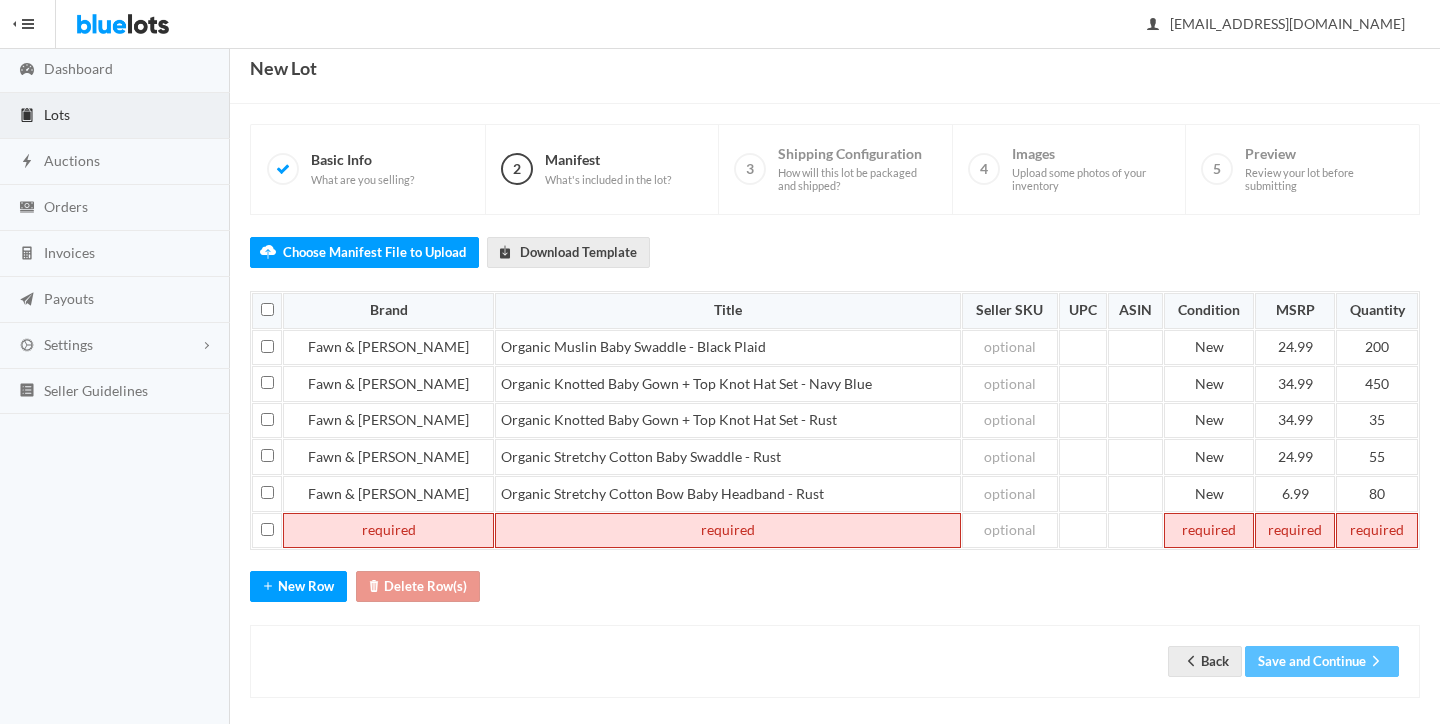 click at bounding box center [388, 531] 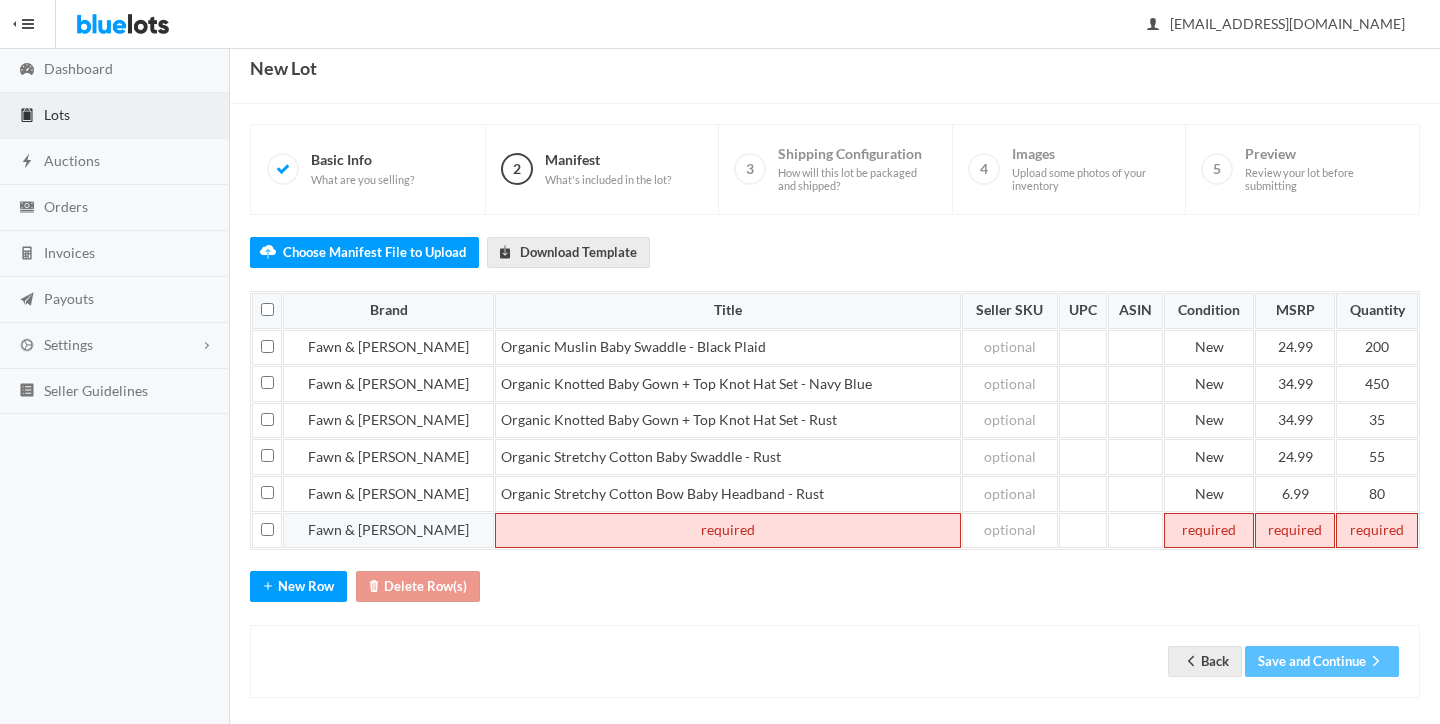 type 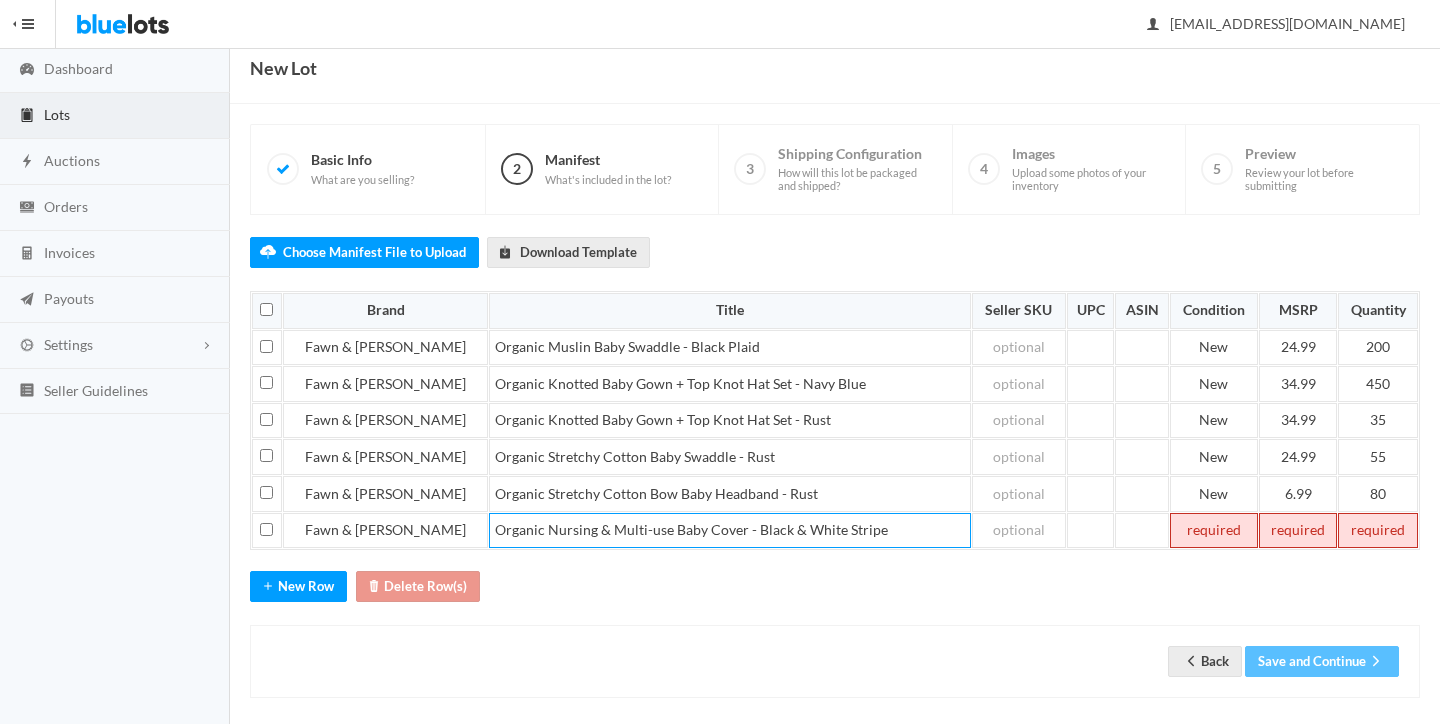 click at bounding box center (1214, 531) 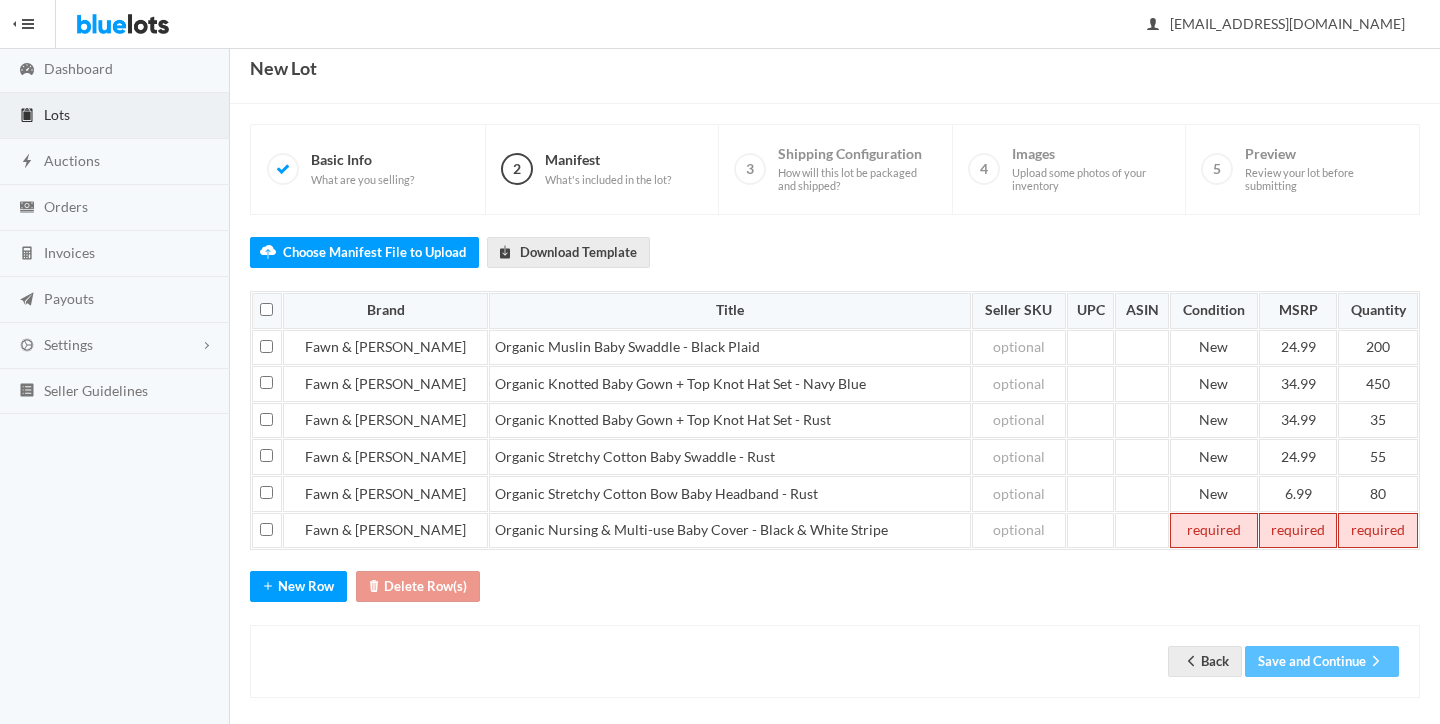 type 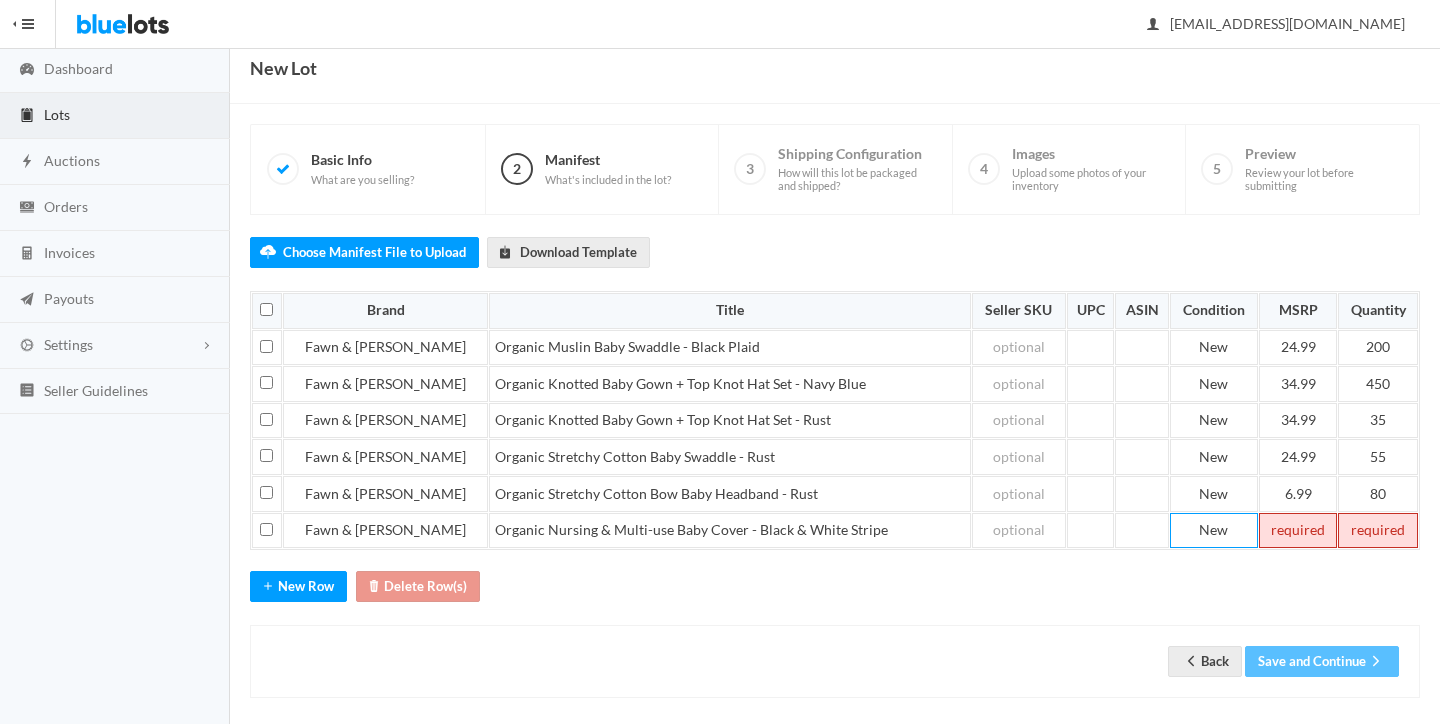 click at bounding box center (1298, 531) 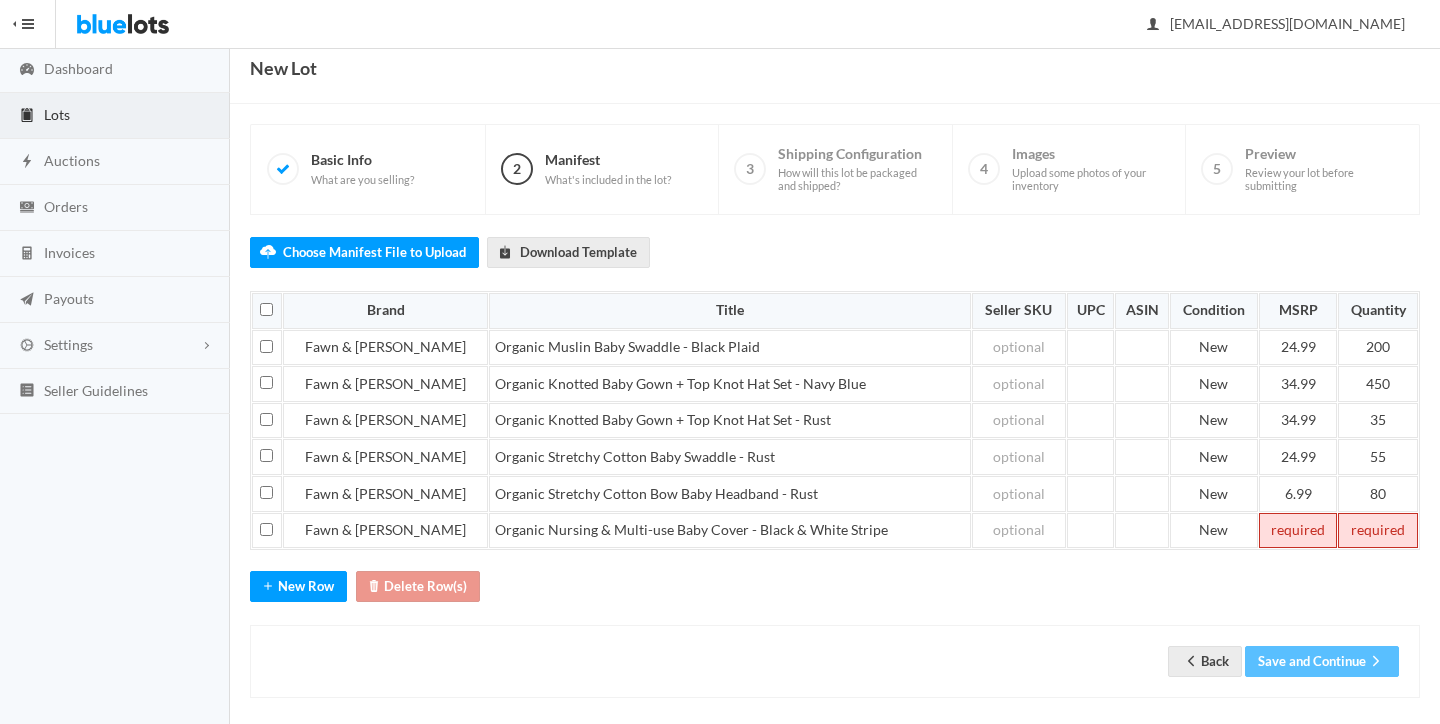 type 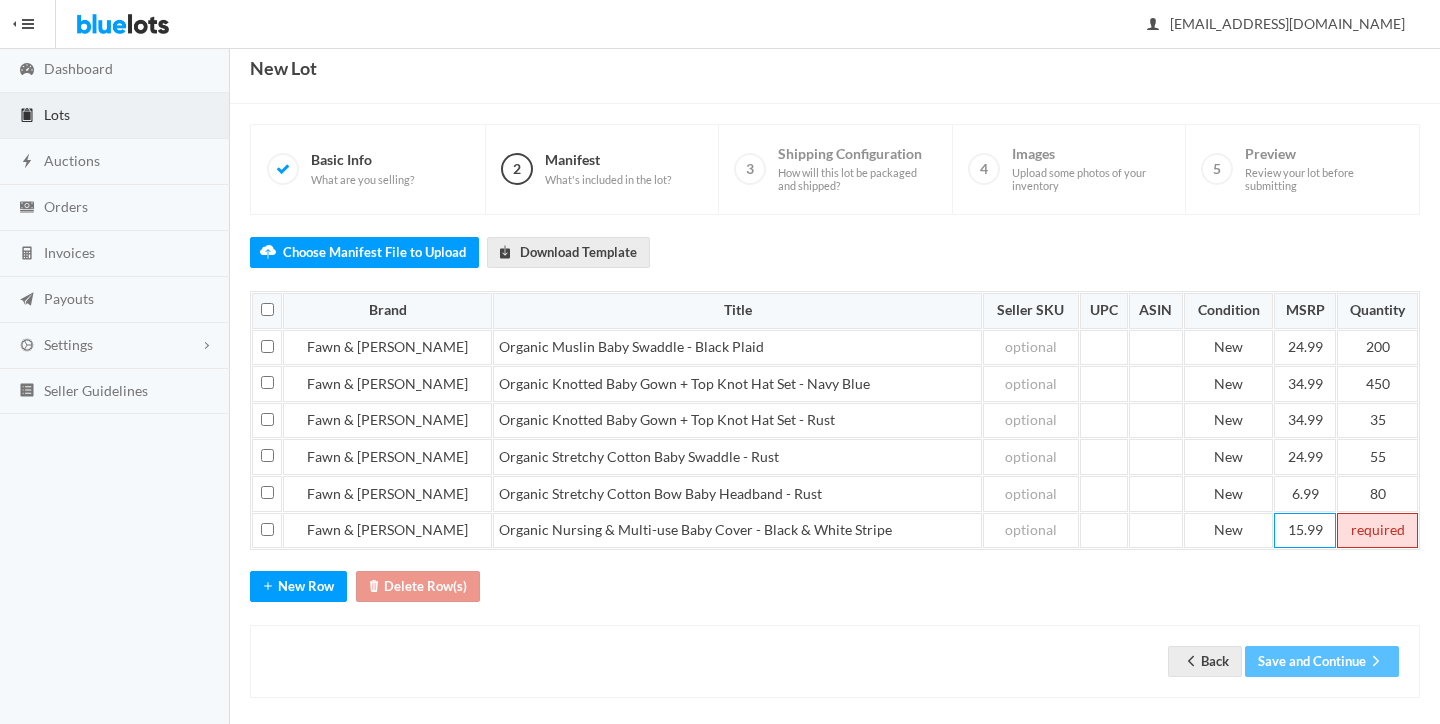 click at bounding box center (1377, 531) 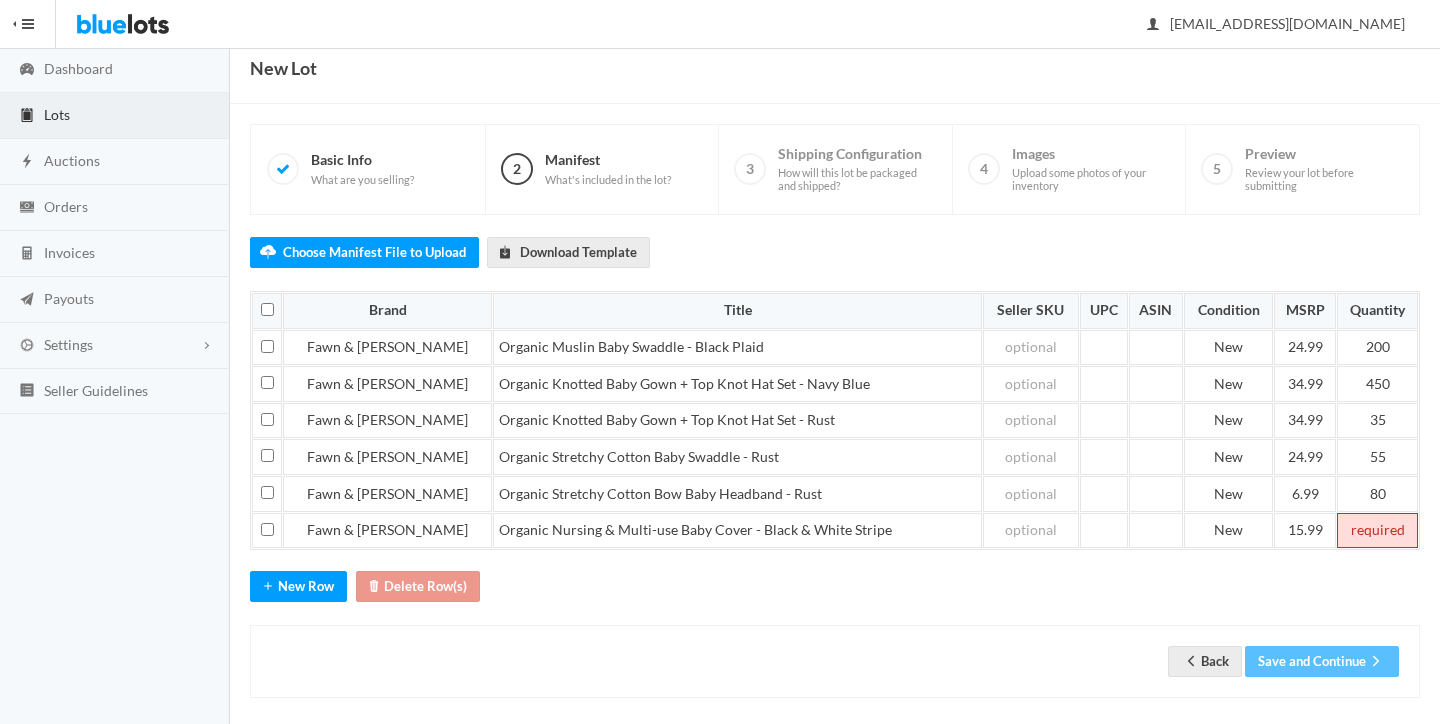 type 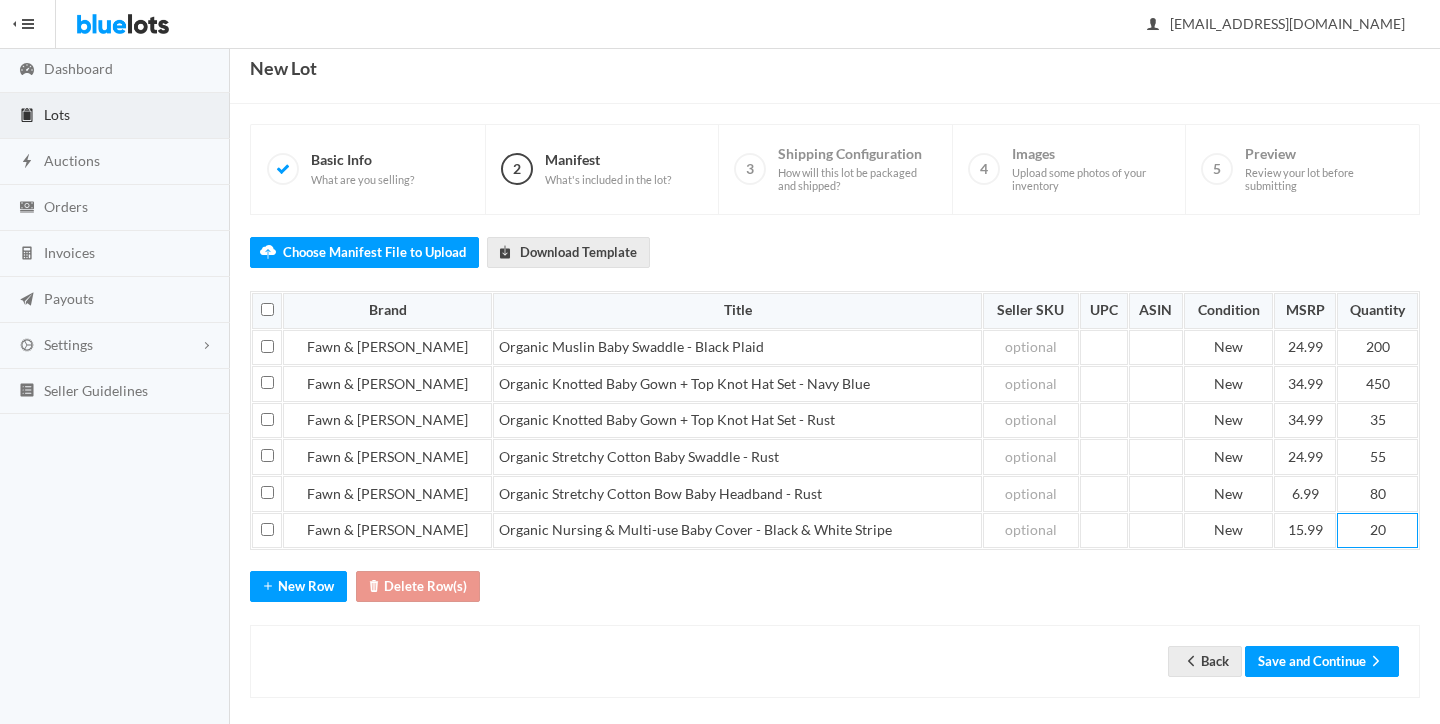 click on "Choose Manifest File to Upload
Download Template
Brand
Title
Seller SKU
UPC
ASIN
Condition
MSRP
Quantity
Fawn & Foster
Organic Muslin Baby Swaddle - Black Plaid
New
24.99
200
Fawn & Foster
Organic Knotted Baby Gown + Top Knot Hat Set - Navy Blue
New
34.99
450
Fawn & Foster
Organic Knotted Baby Gown + Top Knot Hat Set - Rust
New
34.99
35
Fawn & Foster
Organic Stretchy Cotton Baby Swaddle - Rust
New
24.99
55
Fawn & Foster New" at bounding box center [835, 457] 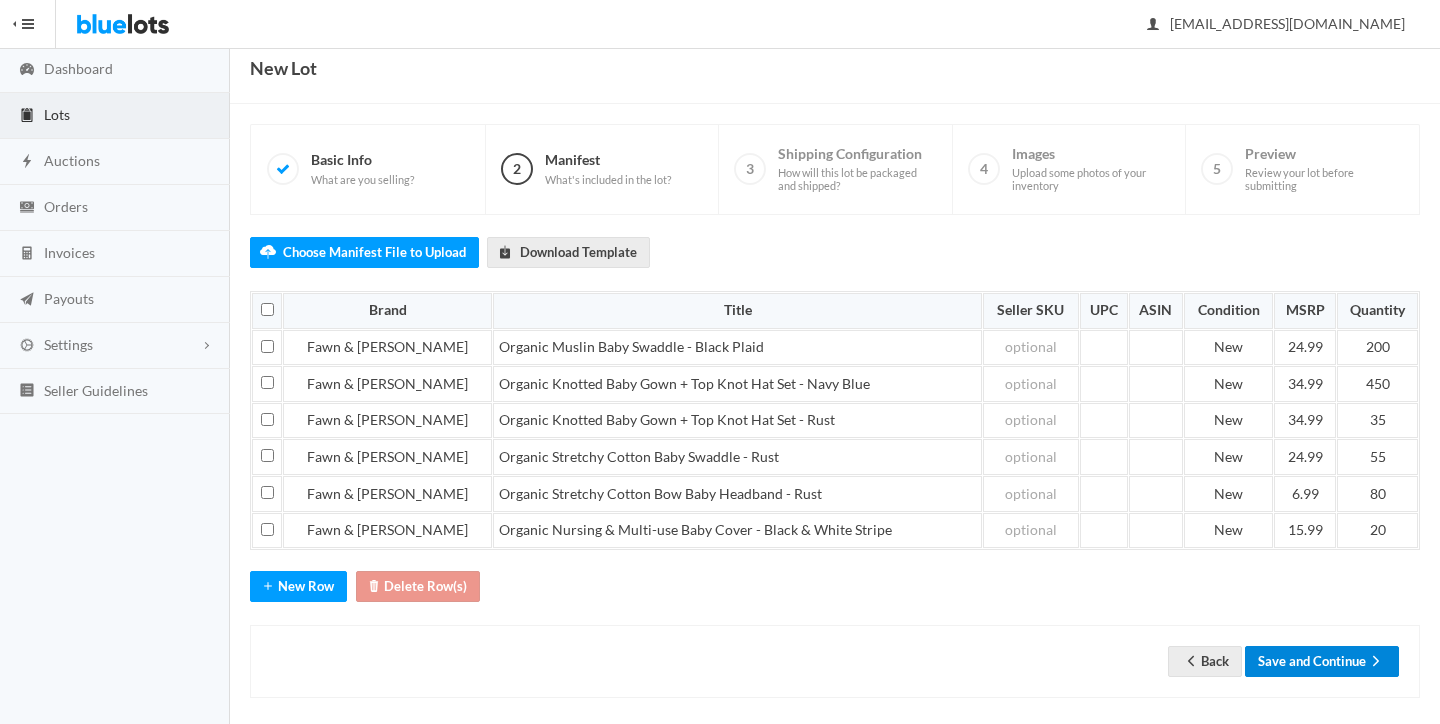 click on "Save and Continue" at bounding box center (1322, 661) 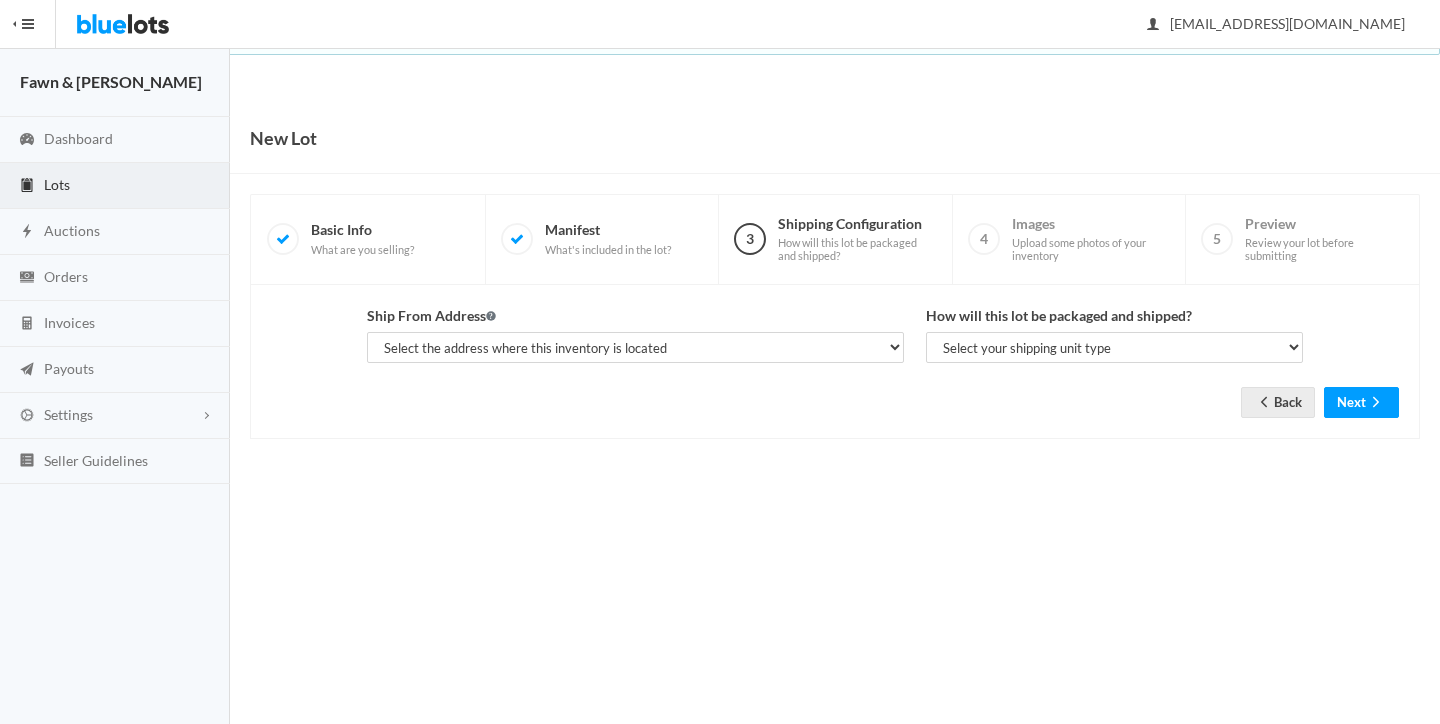 scroll, scrollTop: 0, scrollLeft: 0, axis: both 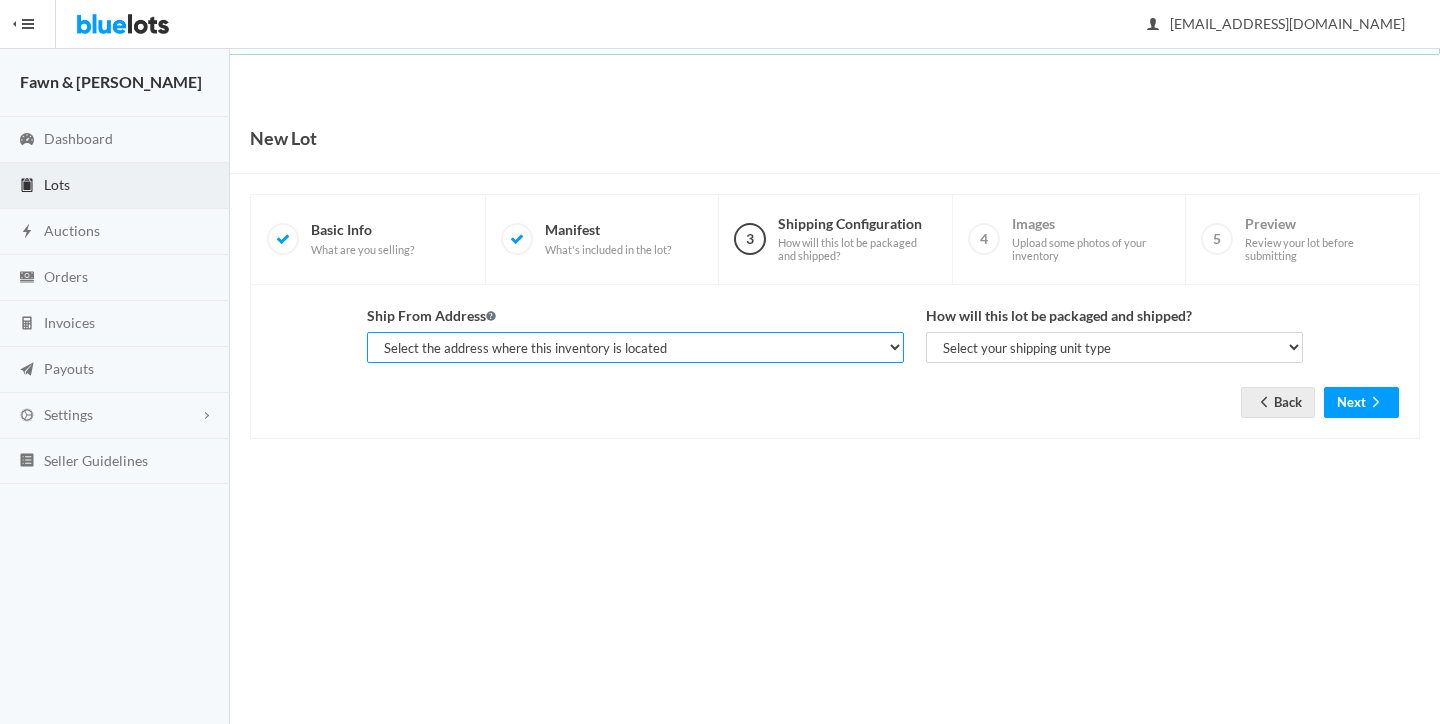 select on "25222" 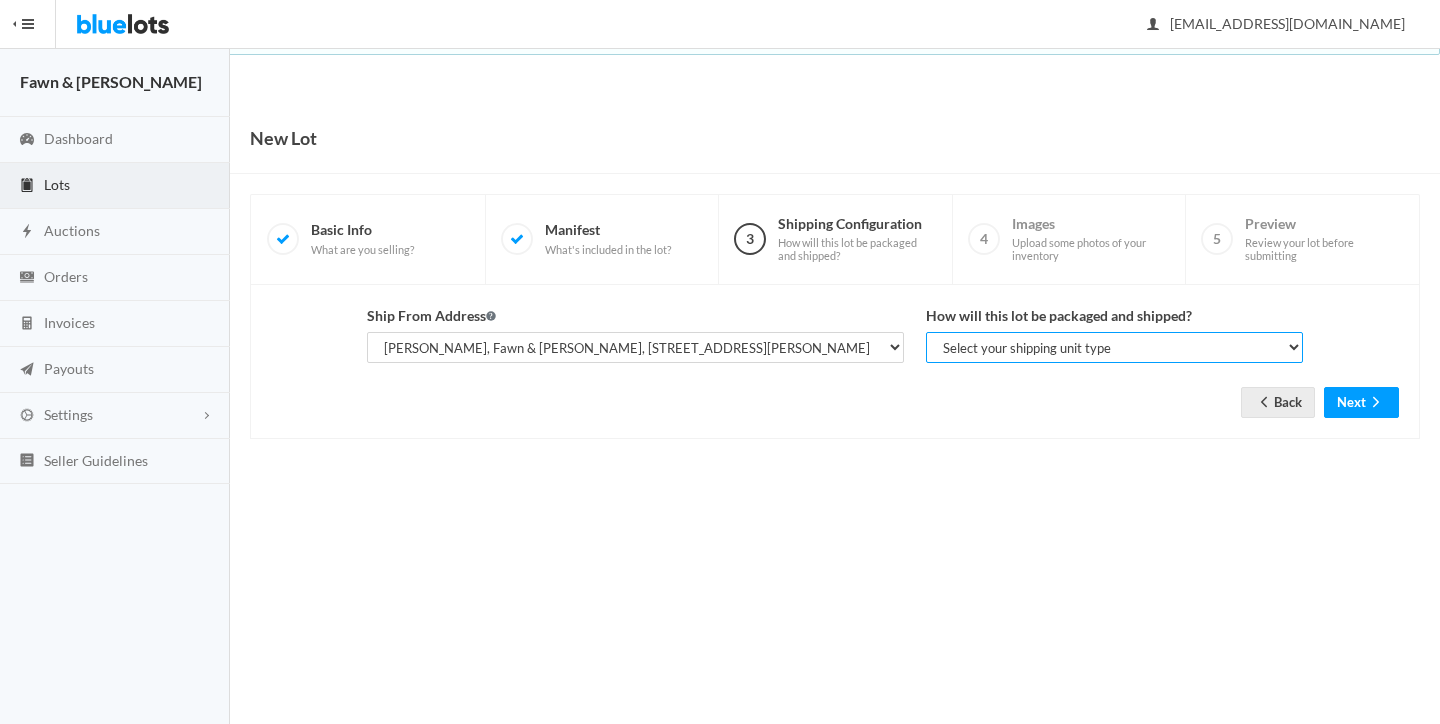 select on "parcel" 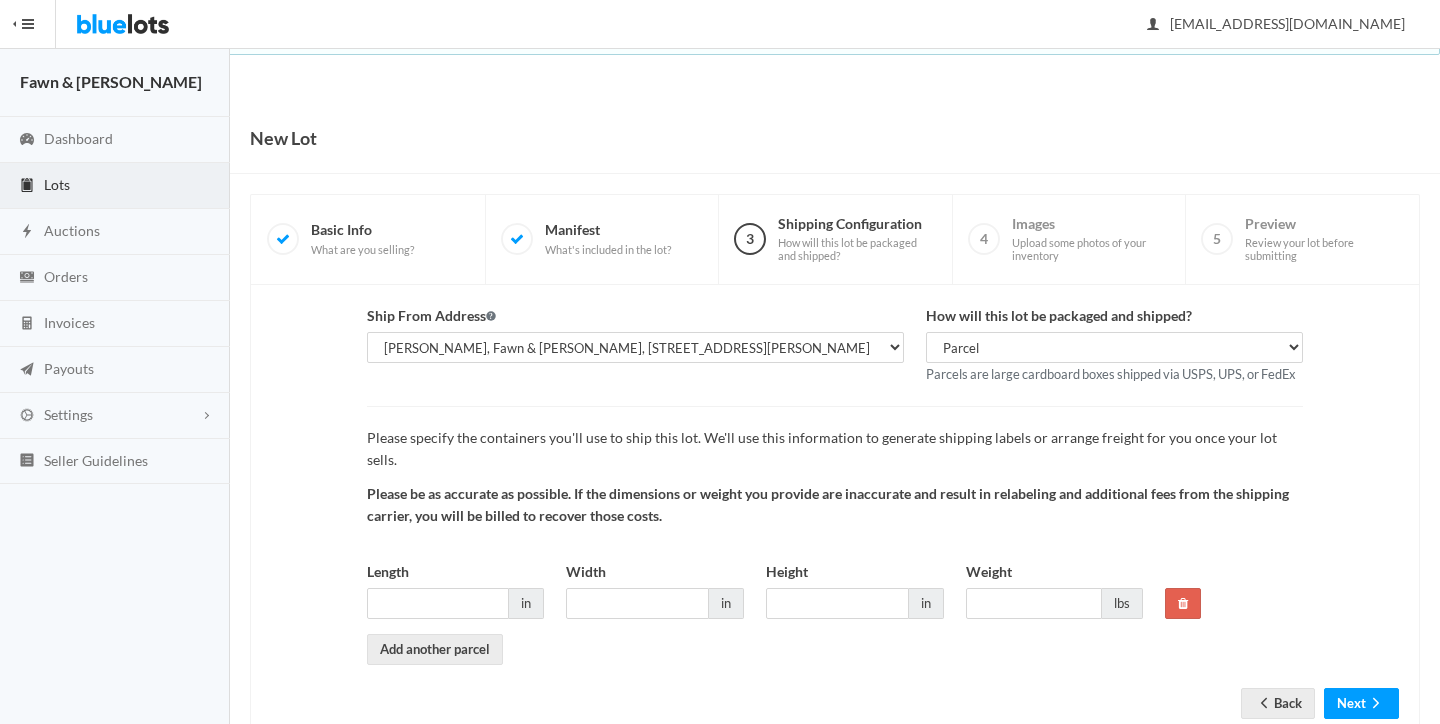 click on "Please specify the containers you'll use to ship this lot. We'll use this information to generate shipping labels or arrange freight for you once your lot sells.
Please be as accurate as possible. If the dimensions or weight you provide are inaccurate and result in relabeling and additional fees from the shipping carrier, you will be billed to recover those costs.
Length
in
Width
in
Height
in
Weight
lbs" at bounding box center (835, 526) 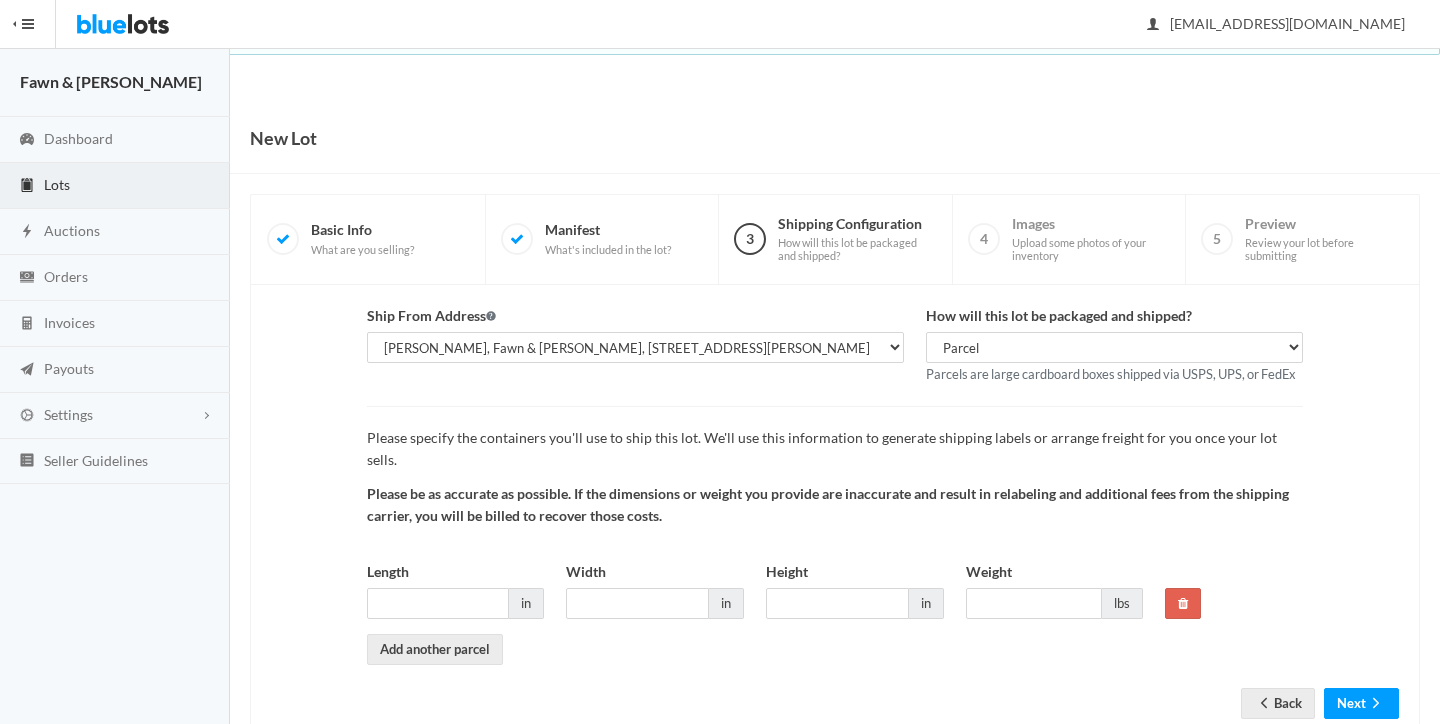 click on "Please specify the containers you'll use to ship this lot. We'll use this information to generate shipping labels or arrange freight for you once your lot sells.
Please be as accurate as possible. If the dimensions or weight you provide are inaccurate and result in relabeling and additional fees from the shipping carrier, you will be billed to recover those costs.
Length
in
Width
in
Height
in
Weight
lbs" at bounding box center (835, 536) 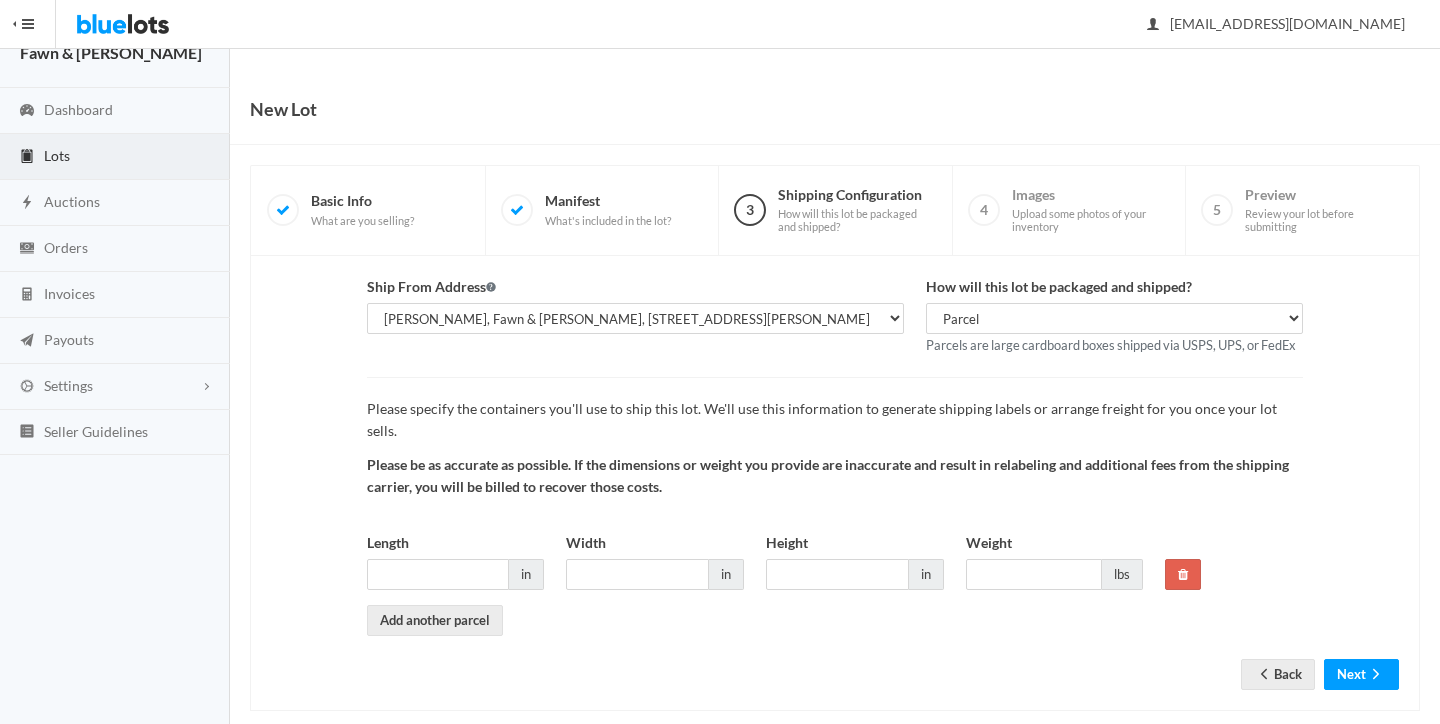 scroll, scrollTop: 28, scrollLeft: 0, axis: vertical 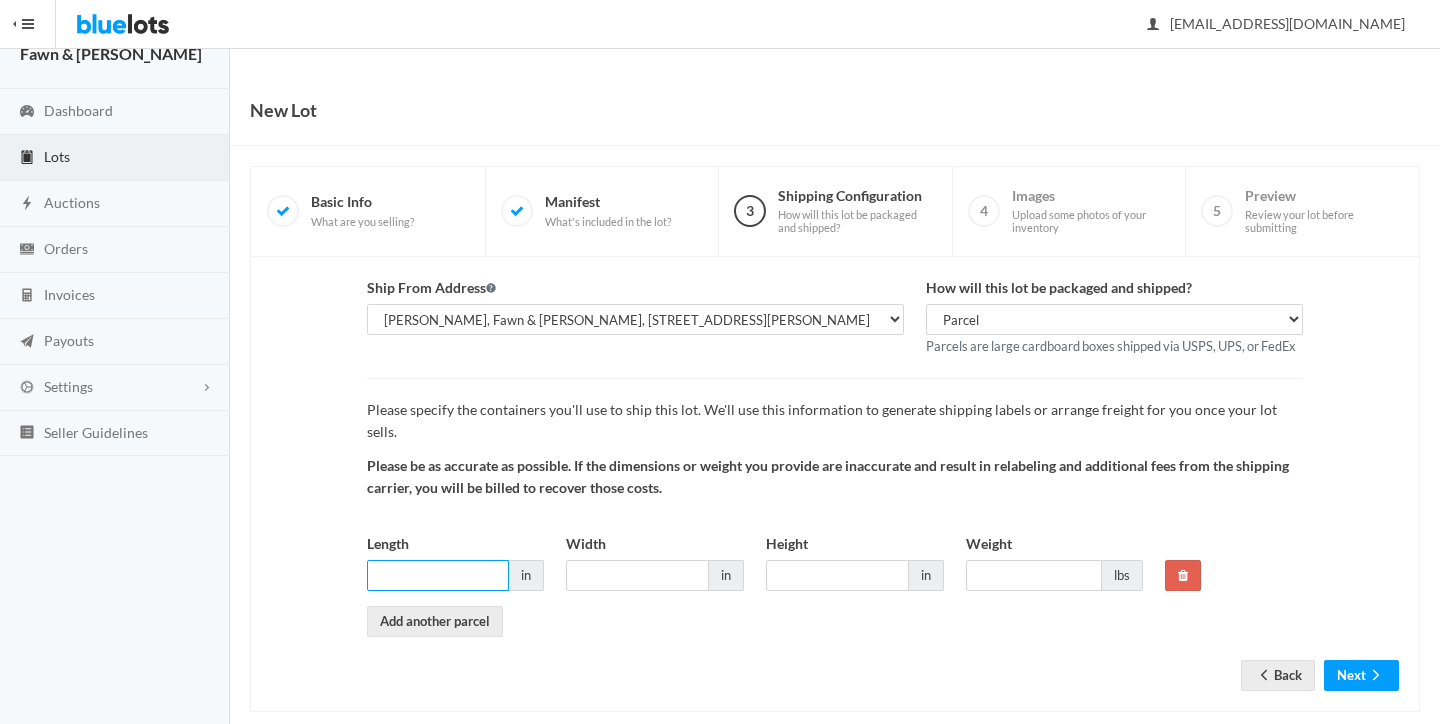 click on "Length" at bounding box center (438, 575) 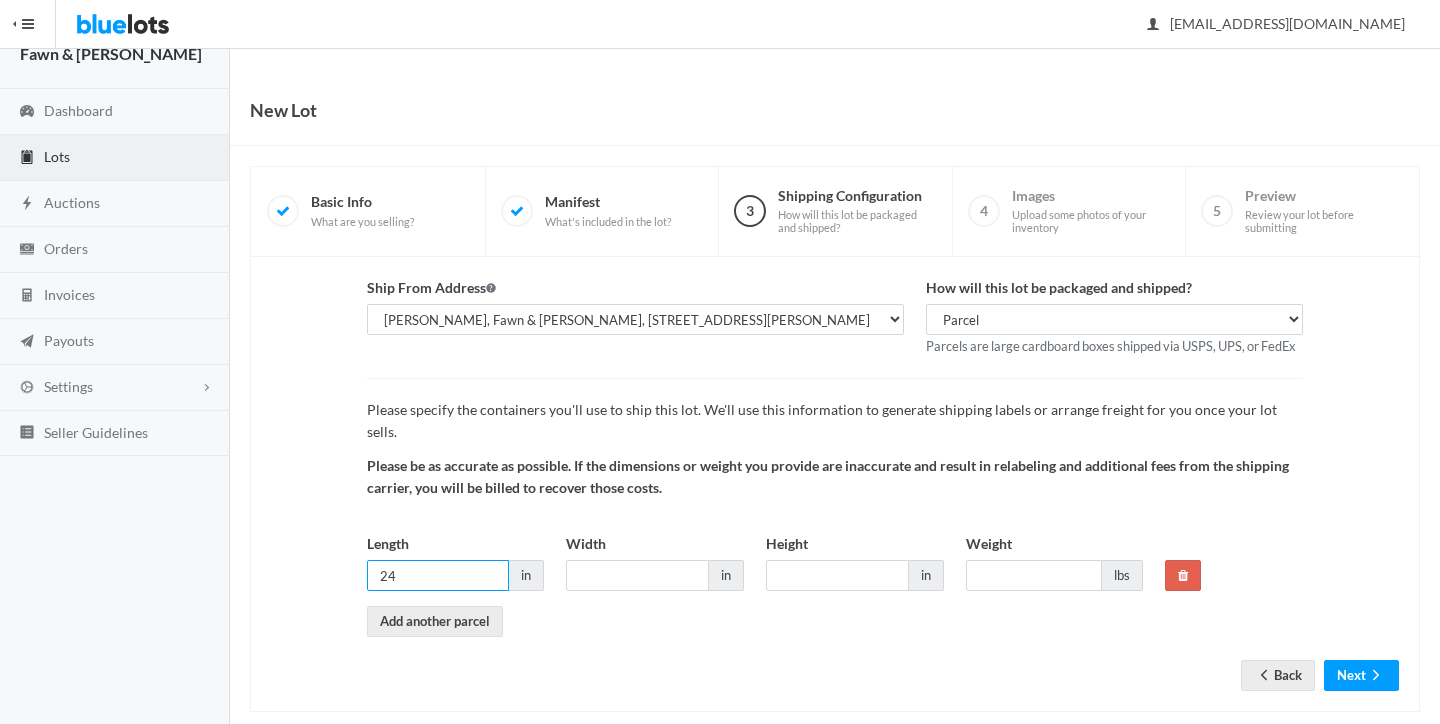type on "24" 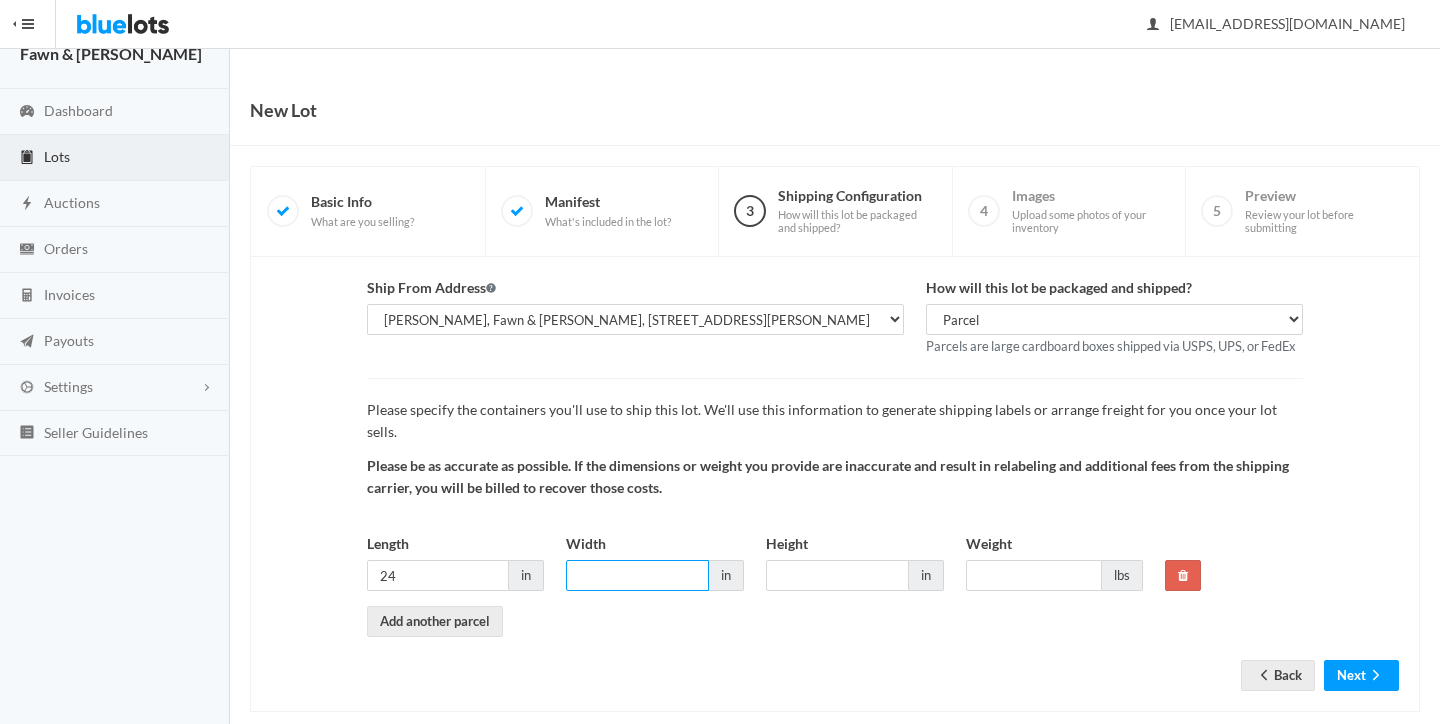 click on "Width" at bounding box center (637, 575) 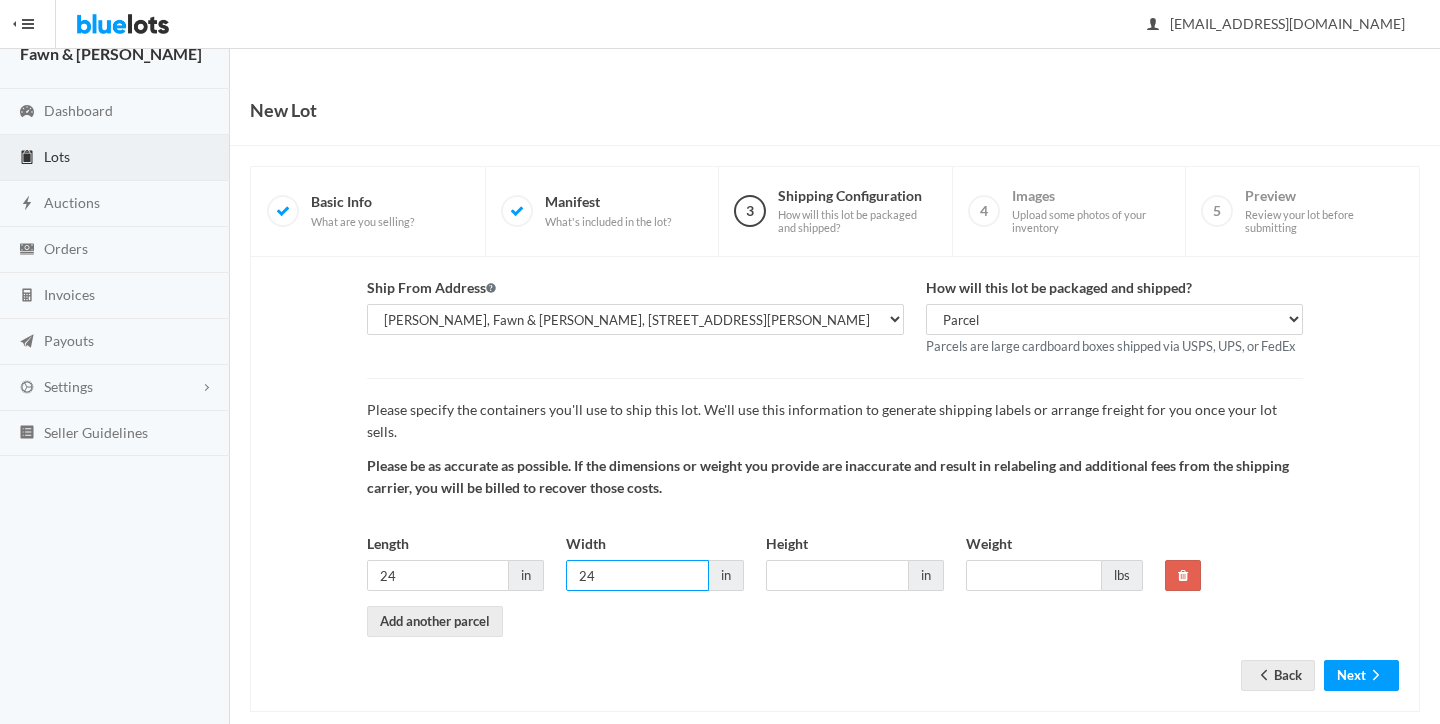 type on "24" 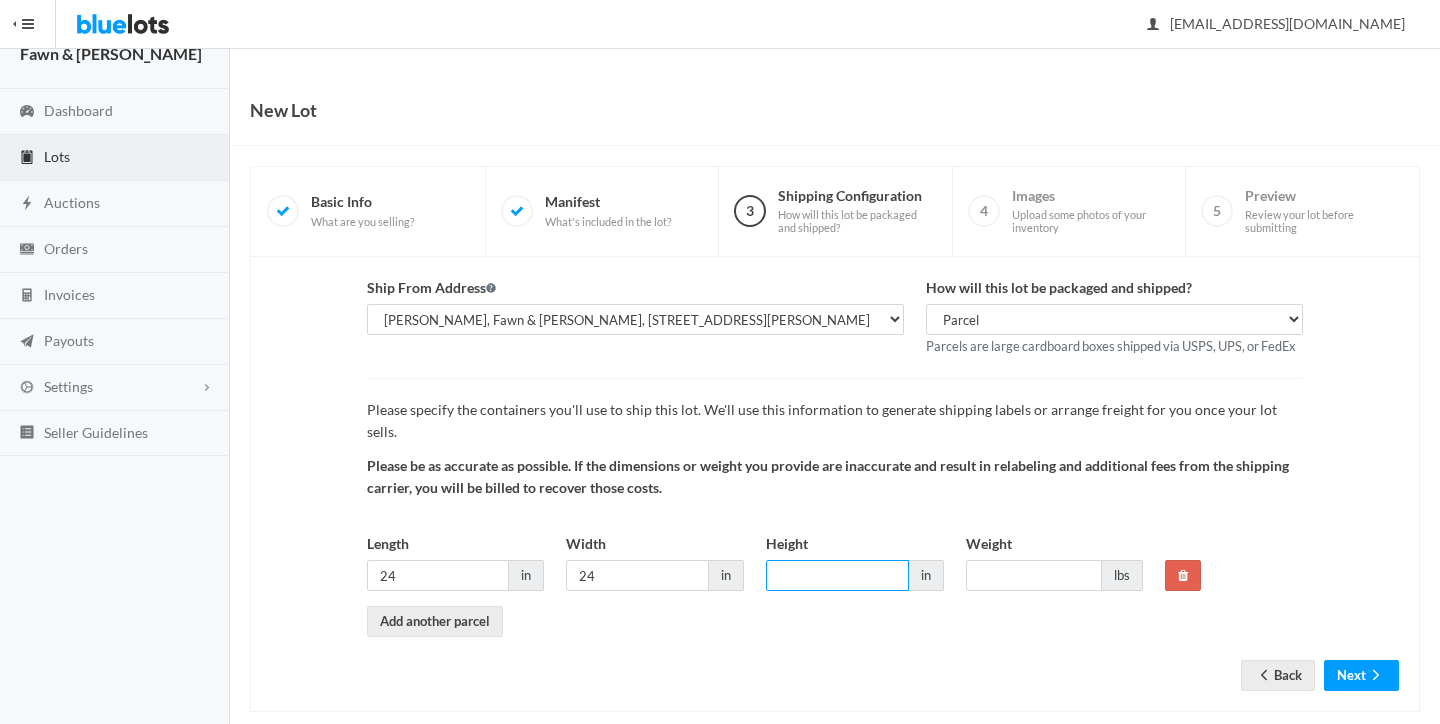 click on "Height" at bounding box center (837, 575) 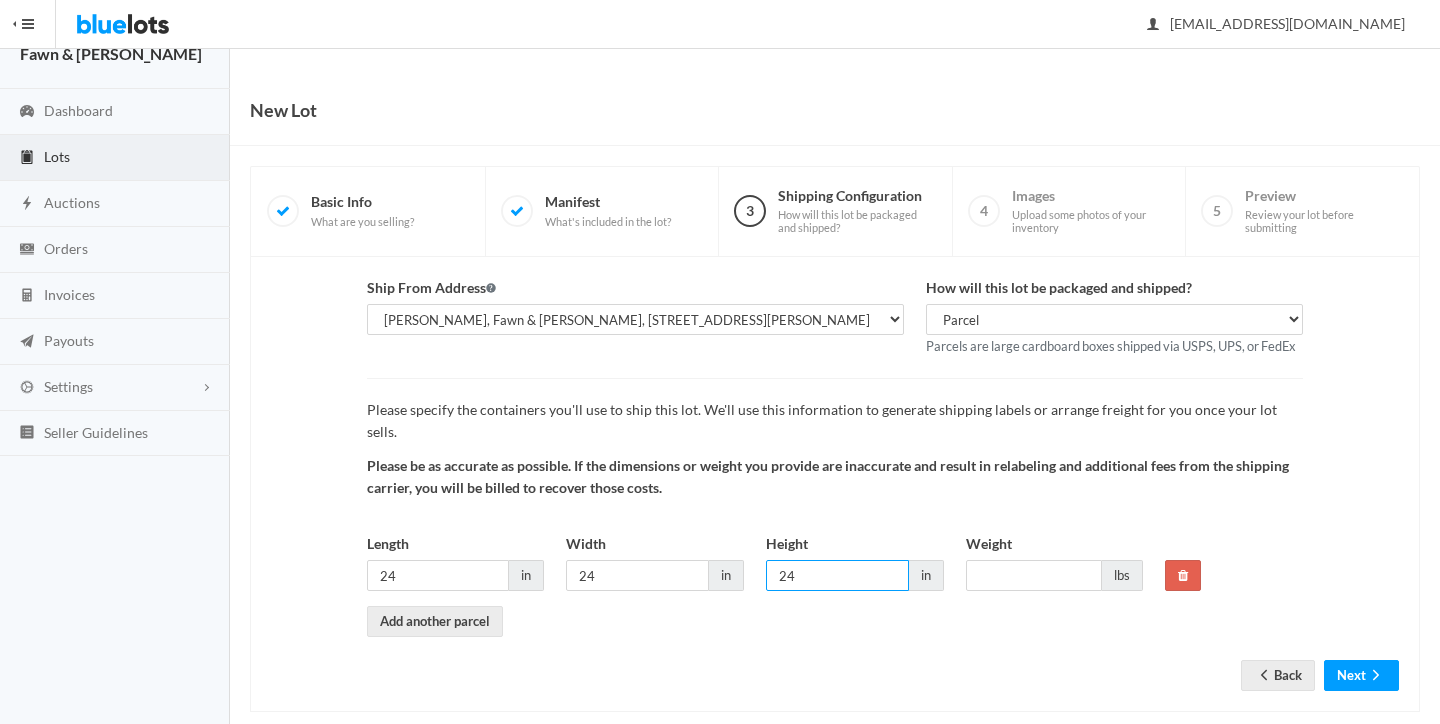 type on "24" 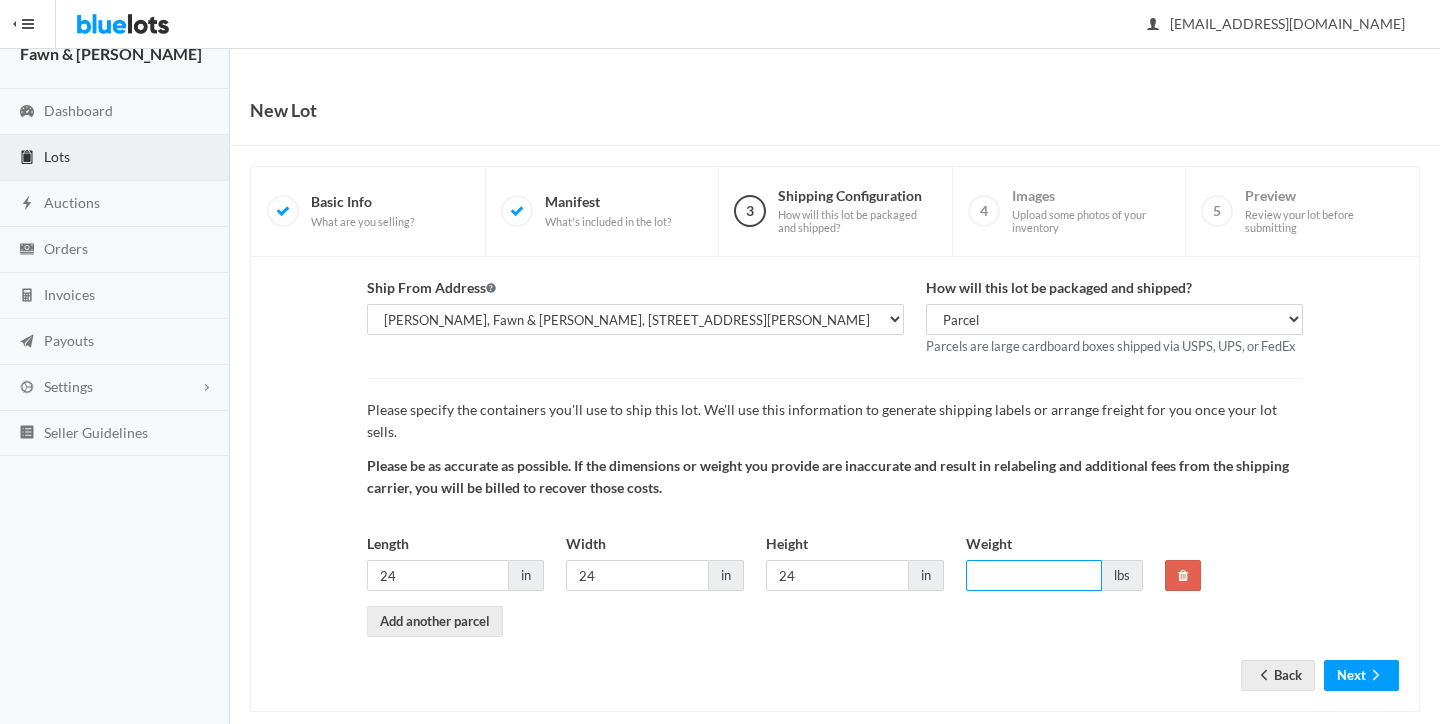 click on "Weight" at bounding box center [1034, 575] 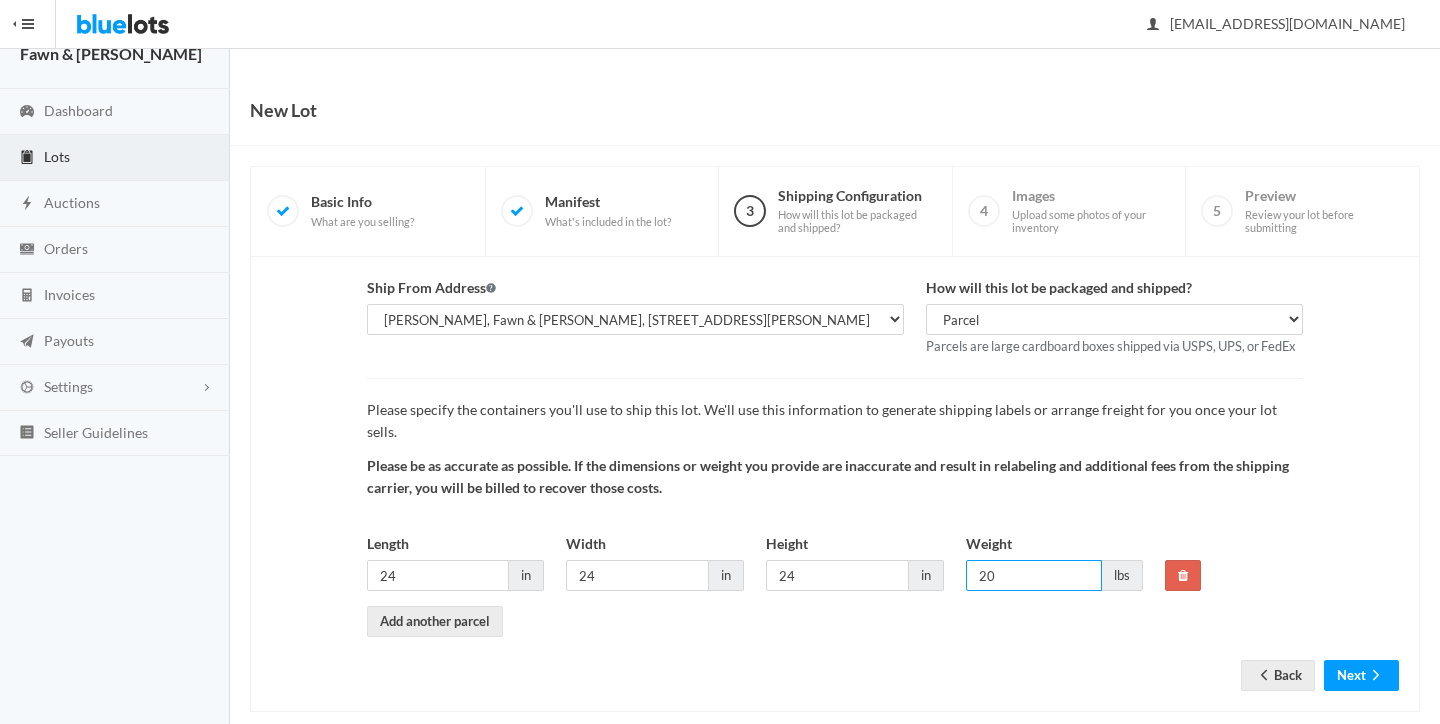 type on "20" 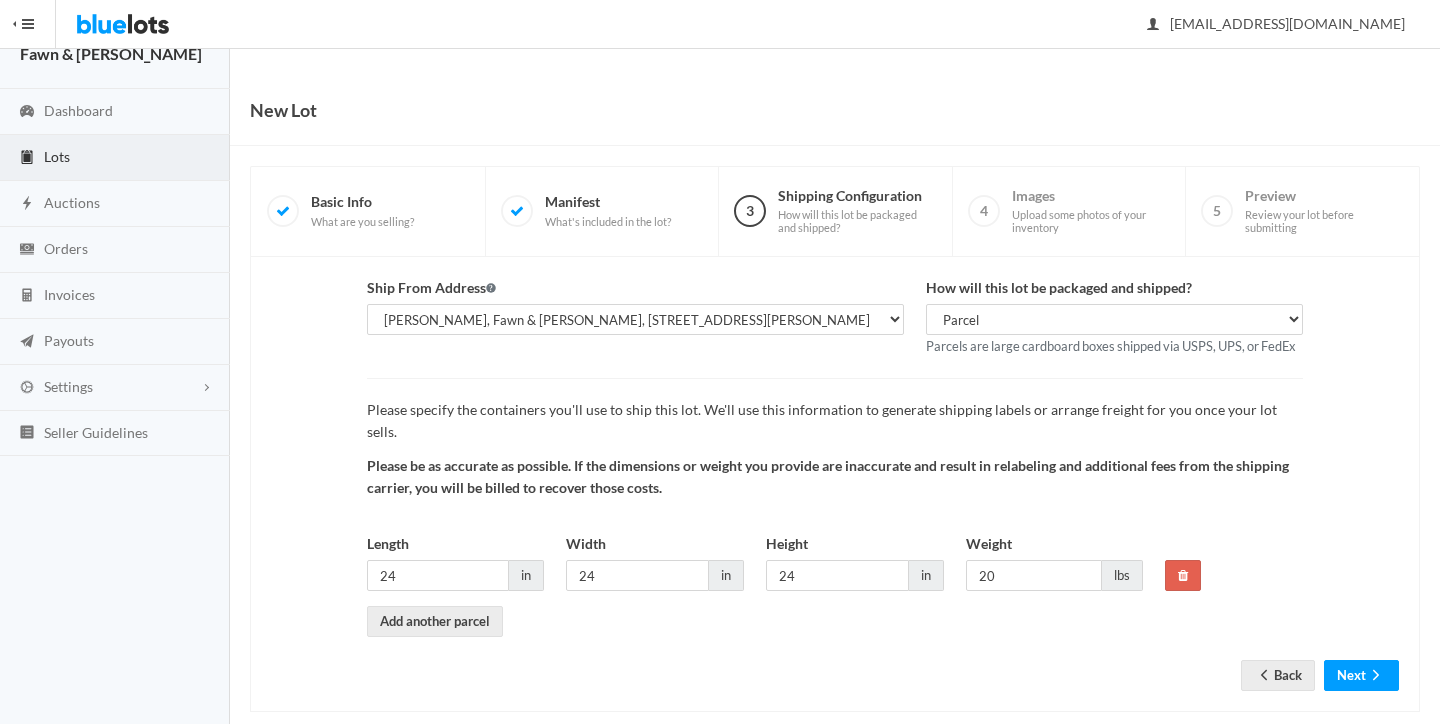 click on "Please specify the containers you'll use to ship this lot. We'll use this information to generate shipping labels or arrange freight for you once your lot sells.
Please be as accurate as possible. If the dimensions or weight you provide are inaccurate and result in relabeling and additional fees from the shipping carrier, you will be billed to recover those costs.
Length
24
in
Width
24
in
Height
24
in
Weight
20
lbs" at bounding box center [835, 508] 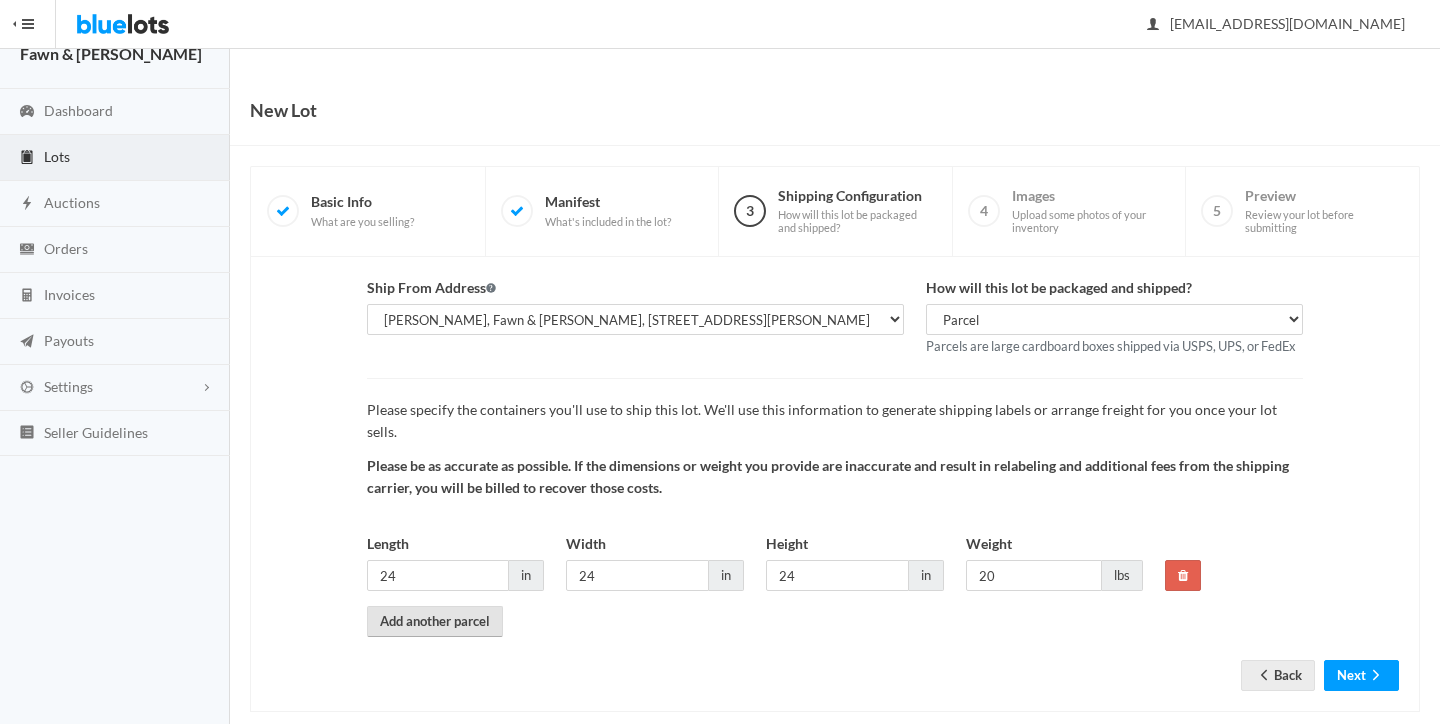 click on "Add another parcel" at bounding box center (435, 621) 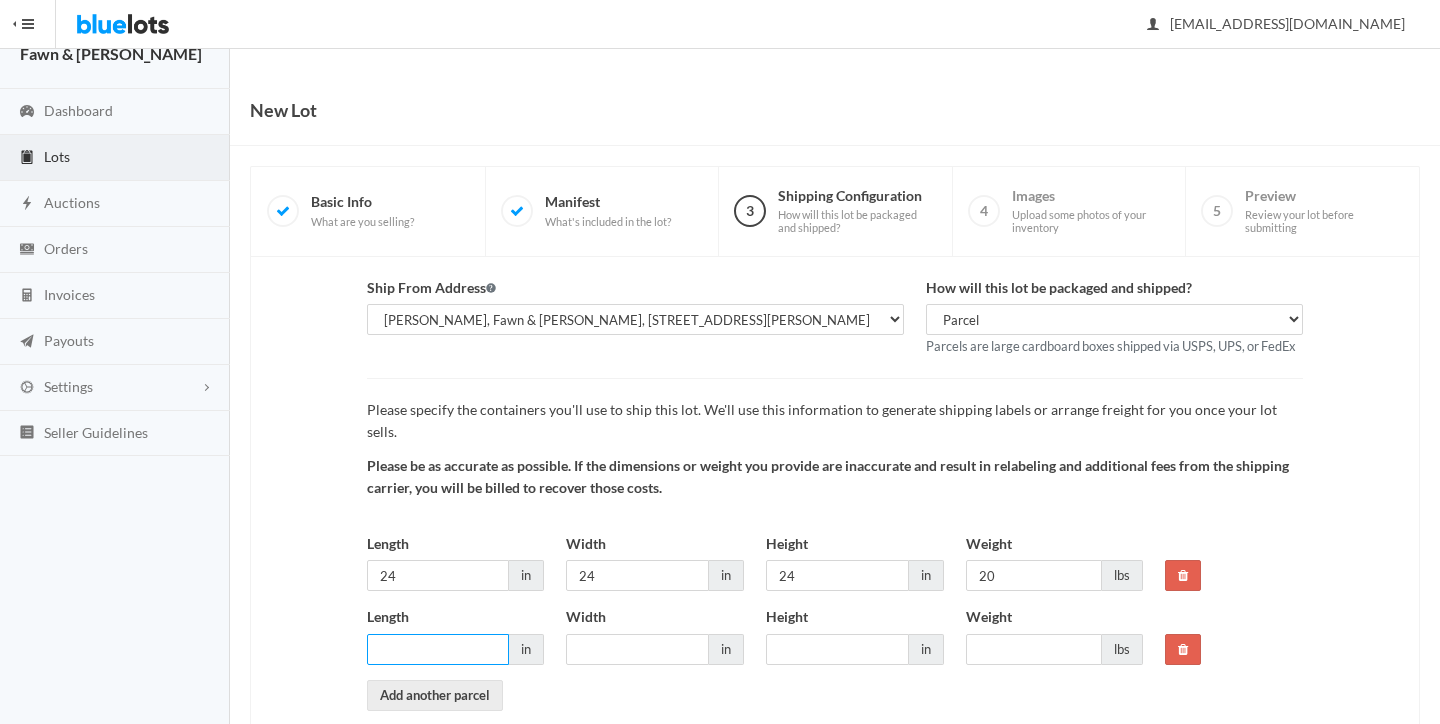 click on "Length" at bounding box center (438, 649) 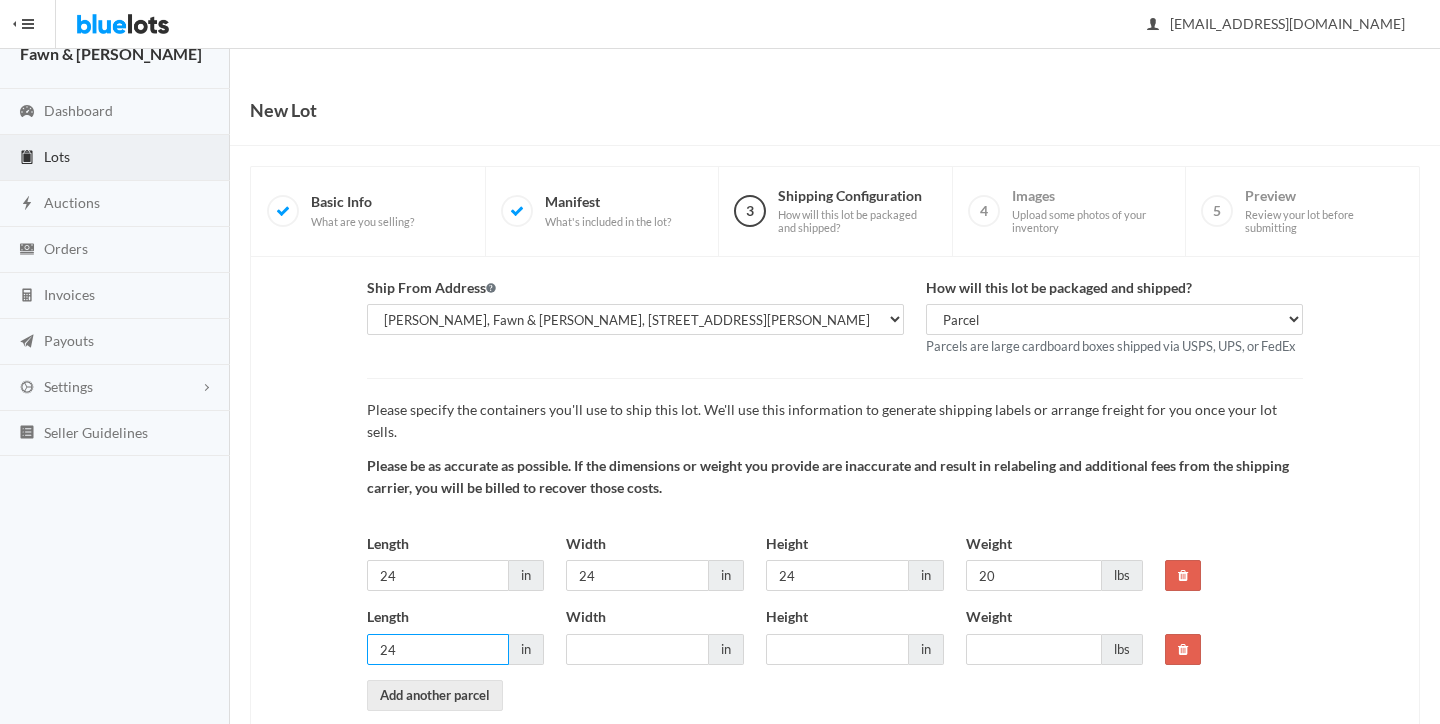 type on "24" 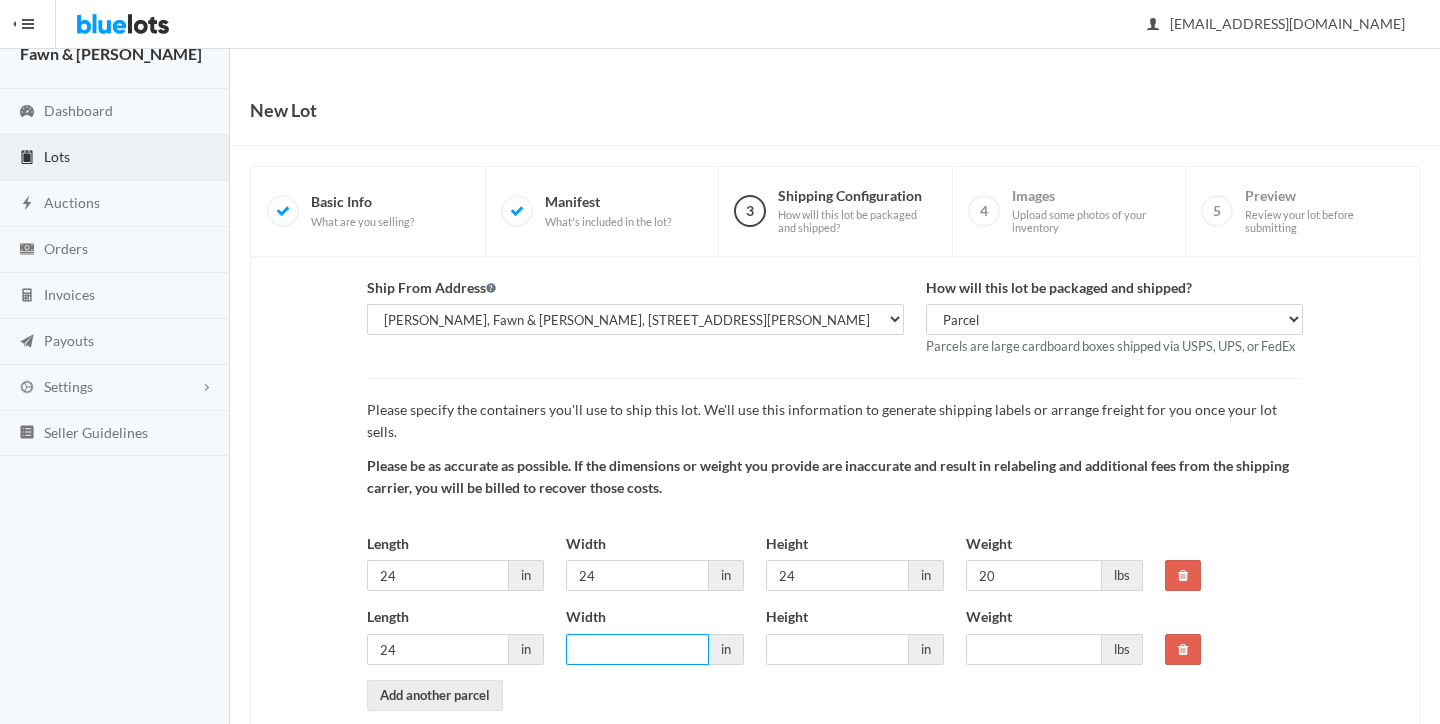 click on "Width" at bounding box center (637, 649) 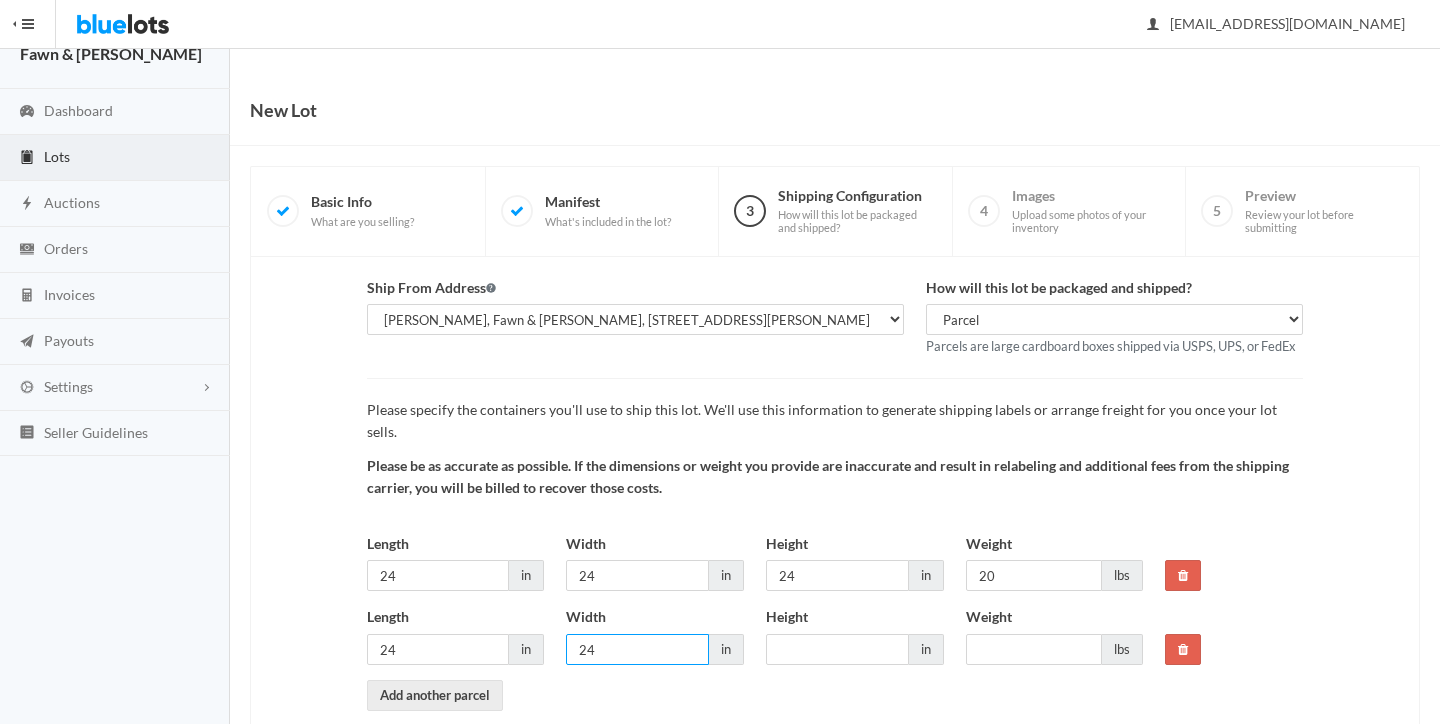 type on "24" 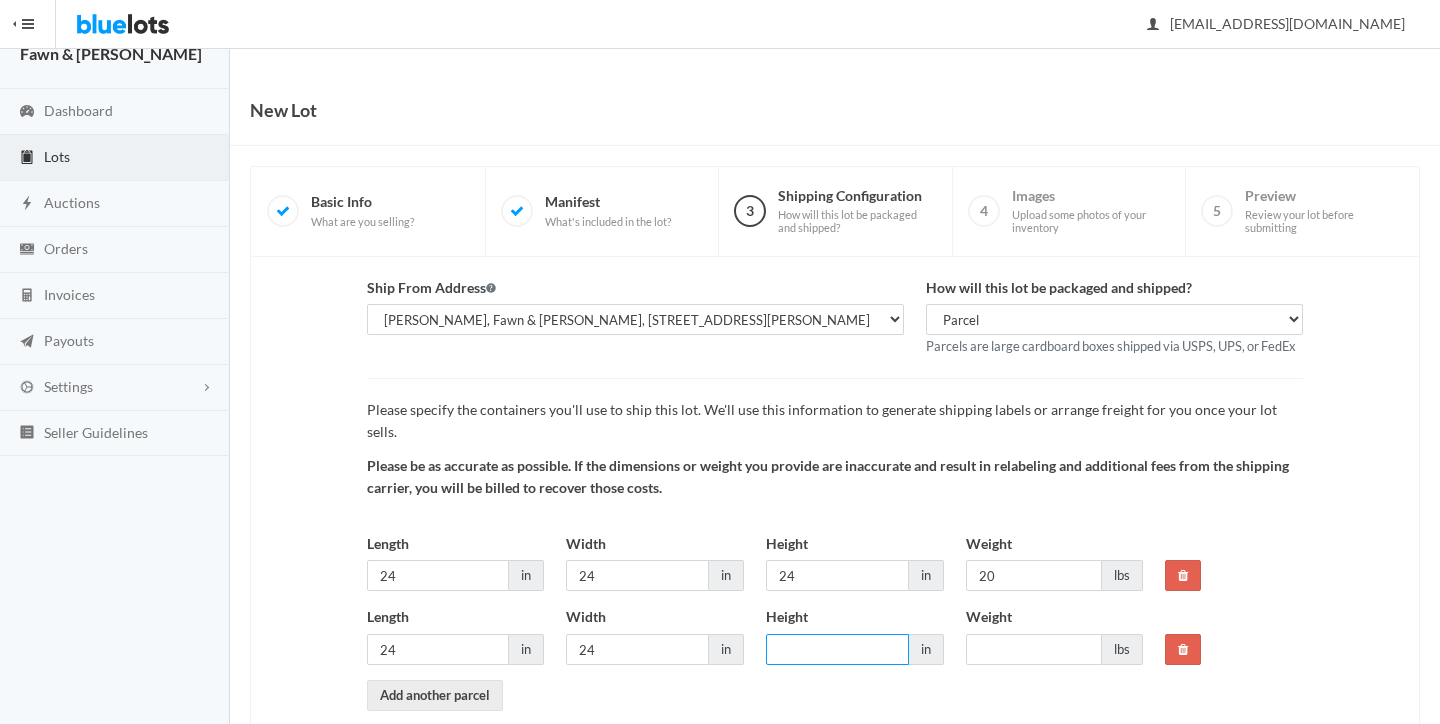 click on "Height" at bounding box center [837, 649] 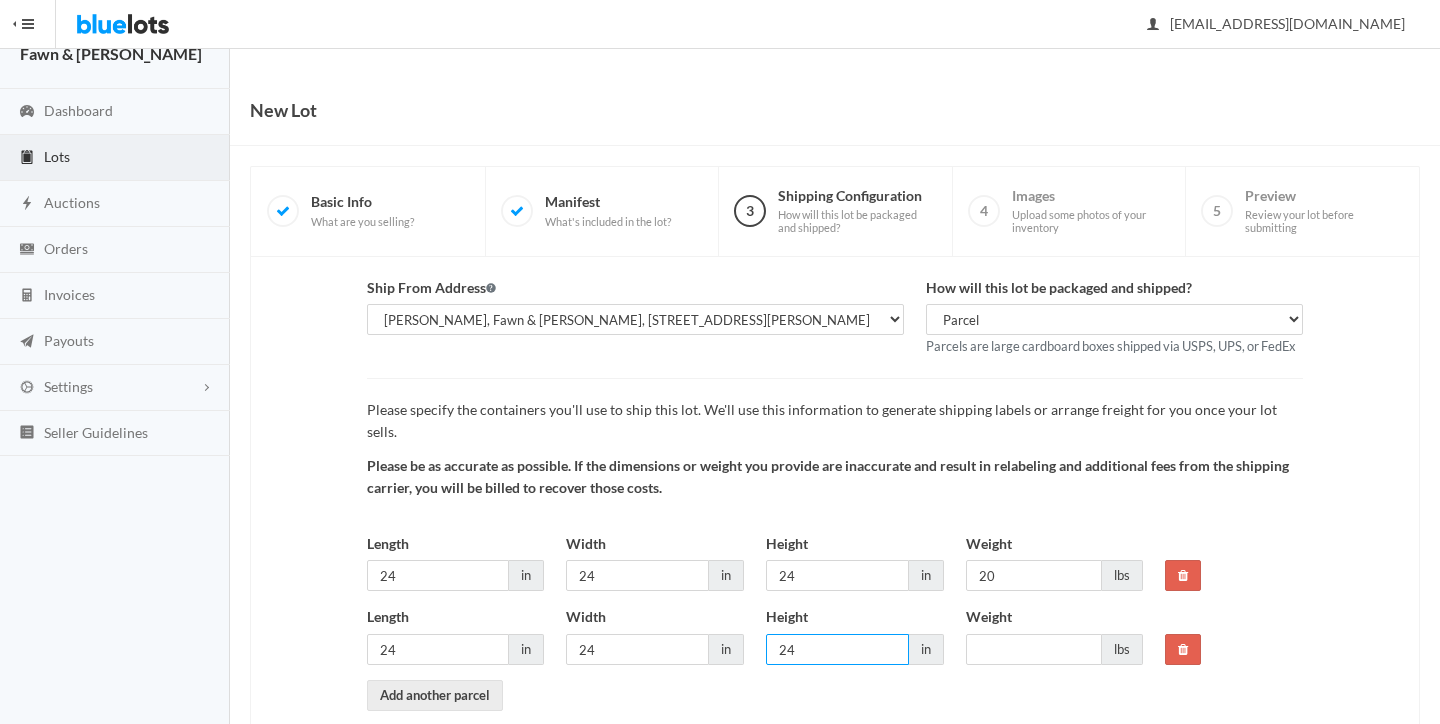 type on "24" 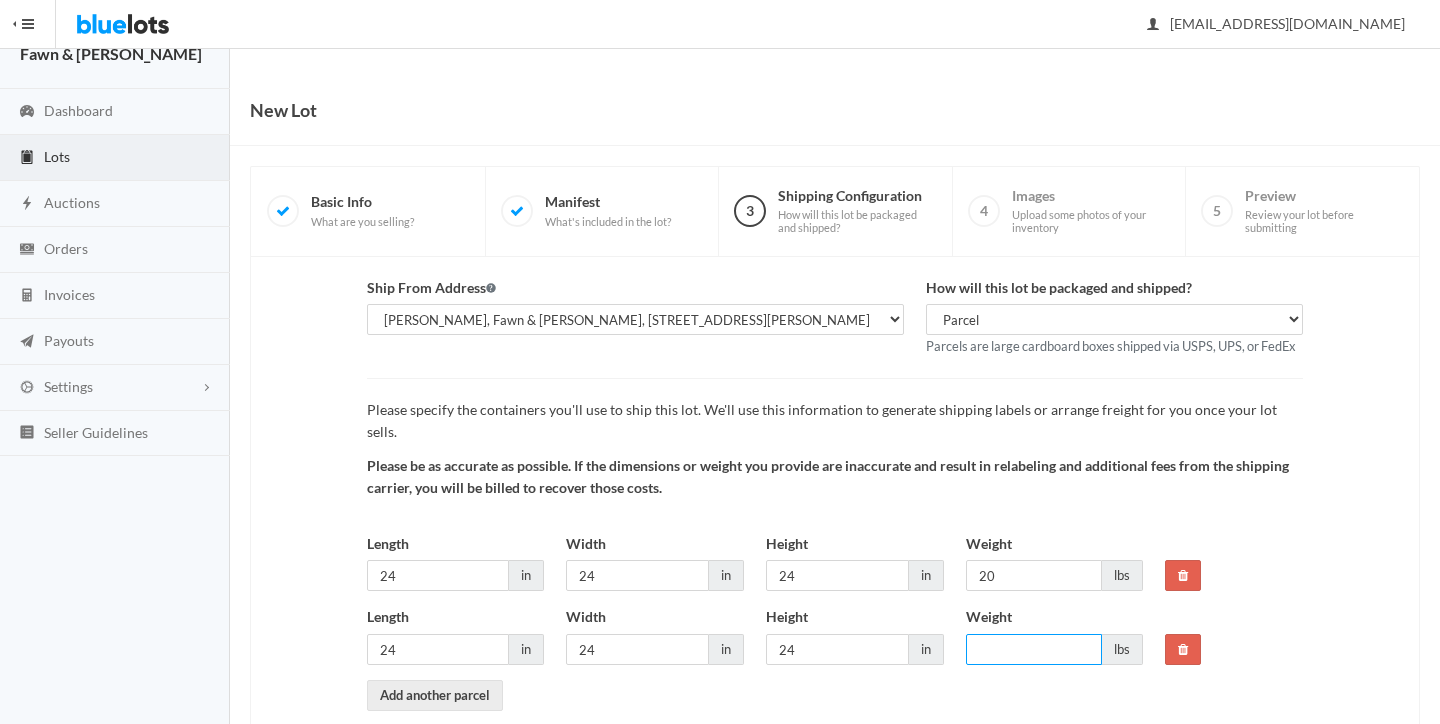 click on "Weight" at bounding box center [1034, 649] 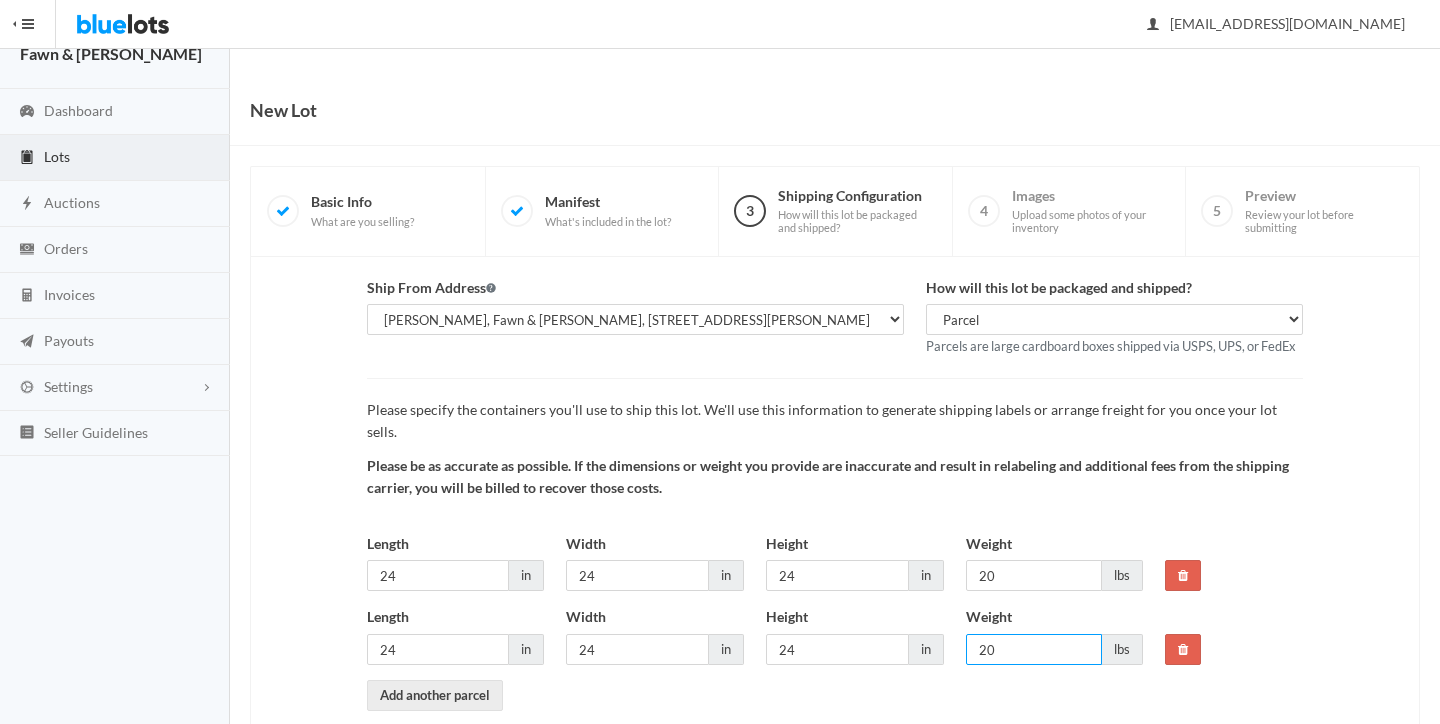 type on "20" 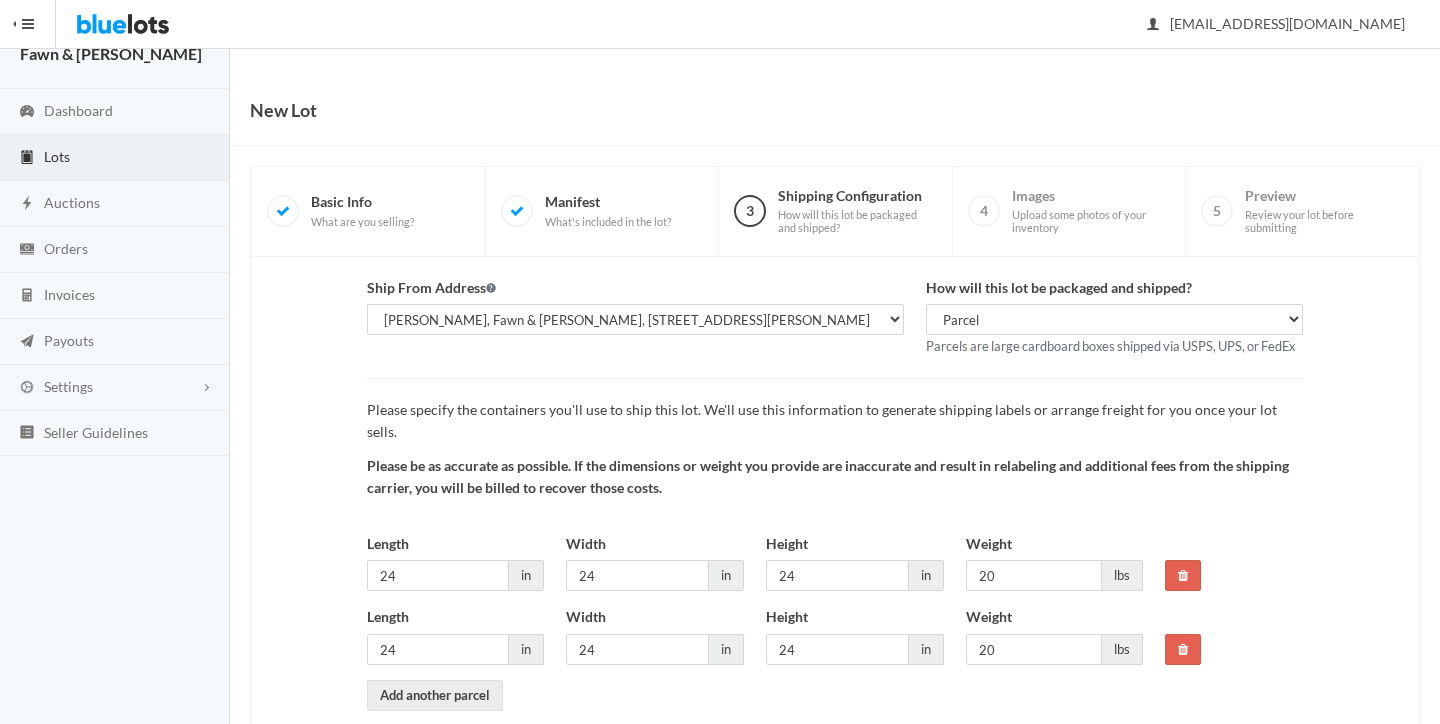 click on "Ship From Address
Select the address where this inventory is located
Shantel Waytashek, Fawn & Foster, PO Box 382, 25 1st Ave Nw, Saint Joseph, MN, 56374-0382
How will this lot be packaged and shipped?
Select your shipping unit type
Parcel
Pallet
Truckload
Parcels are large cardboard boxes shipped via USPS, UPS, or FedEx
Please specify the containers you'll use to ship this lot. We'll use this information to generate shipping labels or arrange freight for you once your lot sells.
Length
24
in" at bounding box center (835, 505) 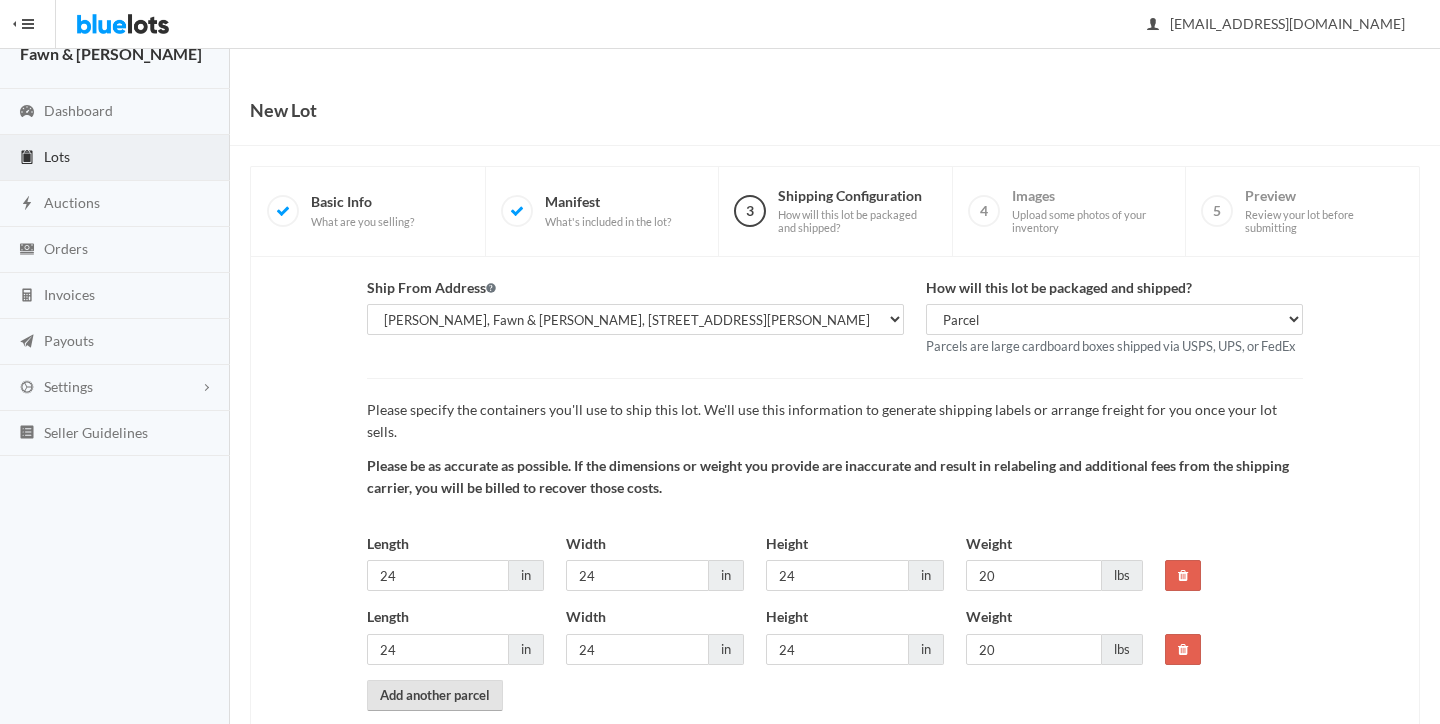 click on "Add another parcel" at bounding box center [435, 695] 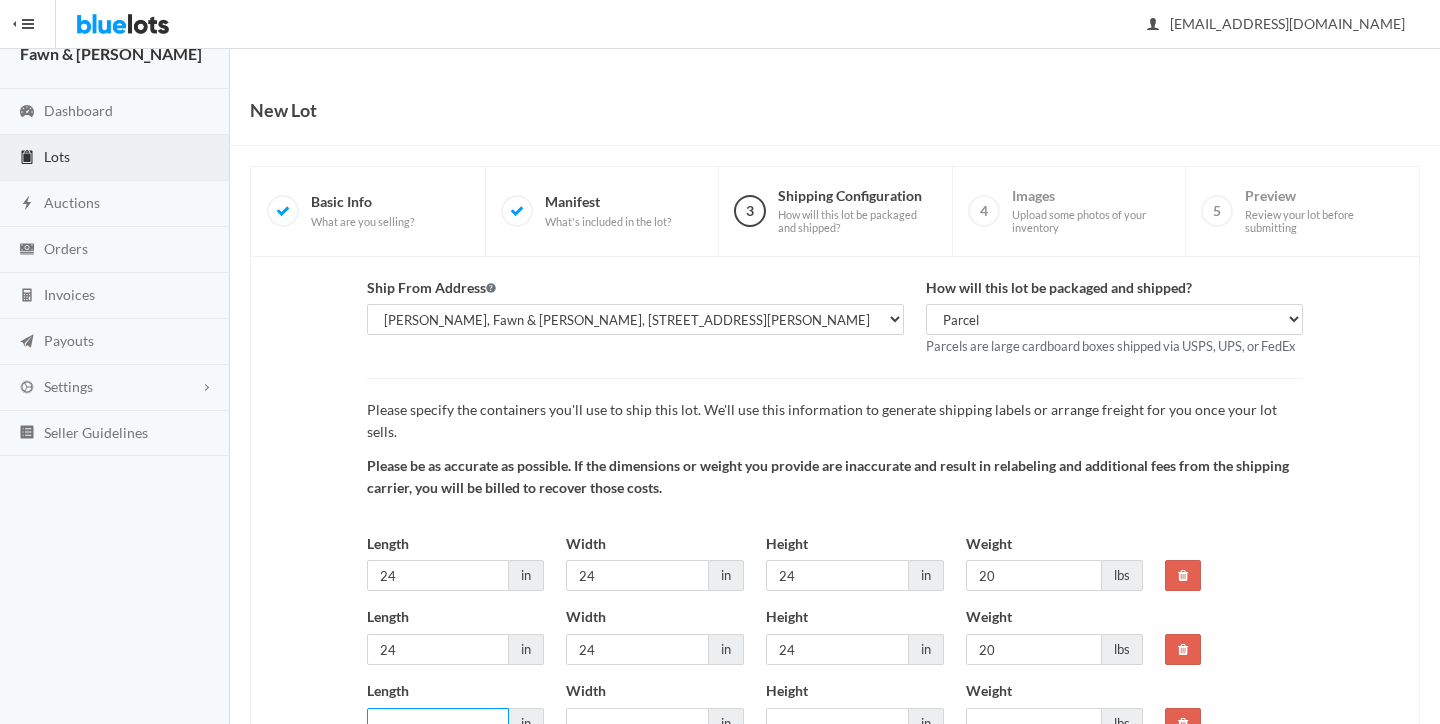 click on "Length" at bounding box center (438, 723) 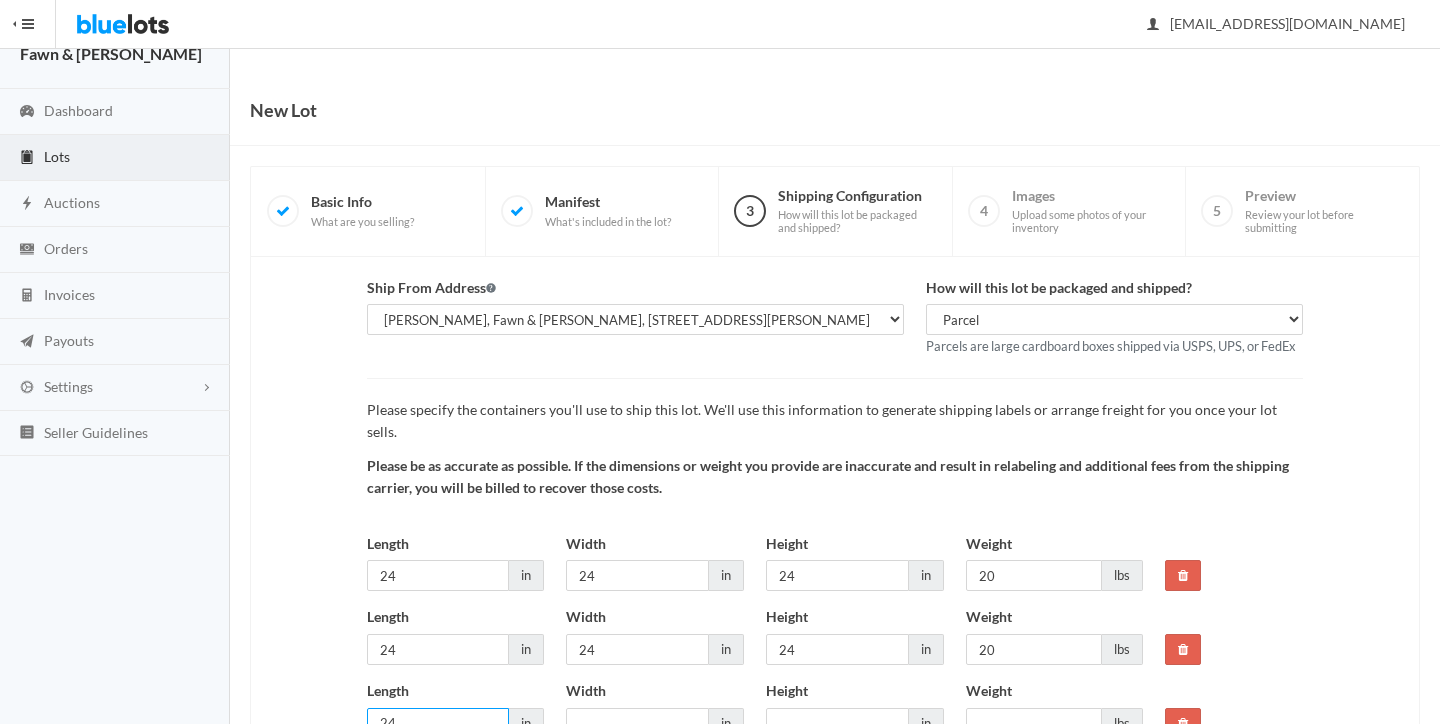 type on "24" 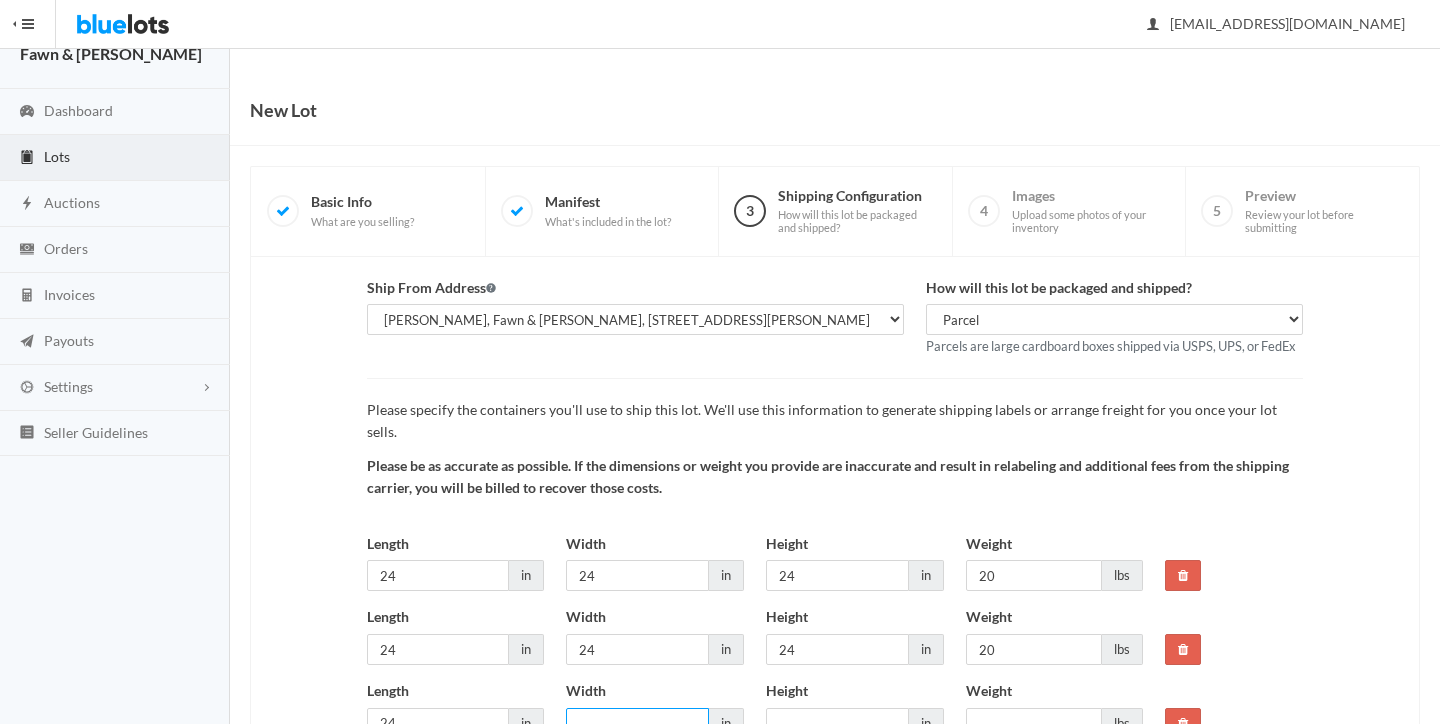 click on "Width" at bounding box center (637, 723) 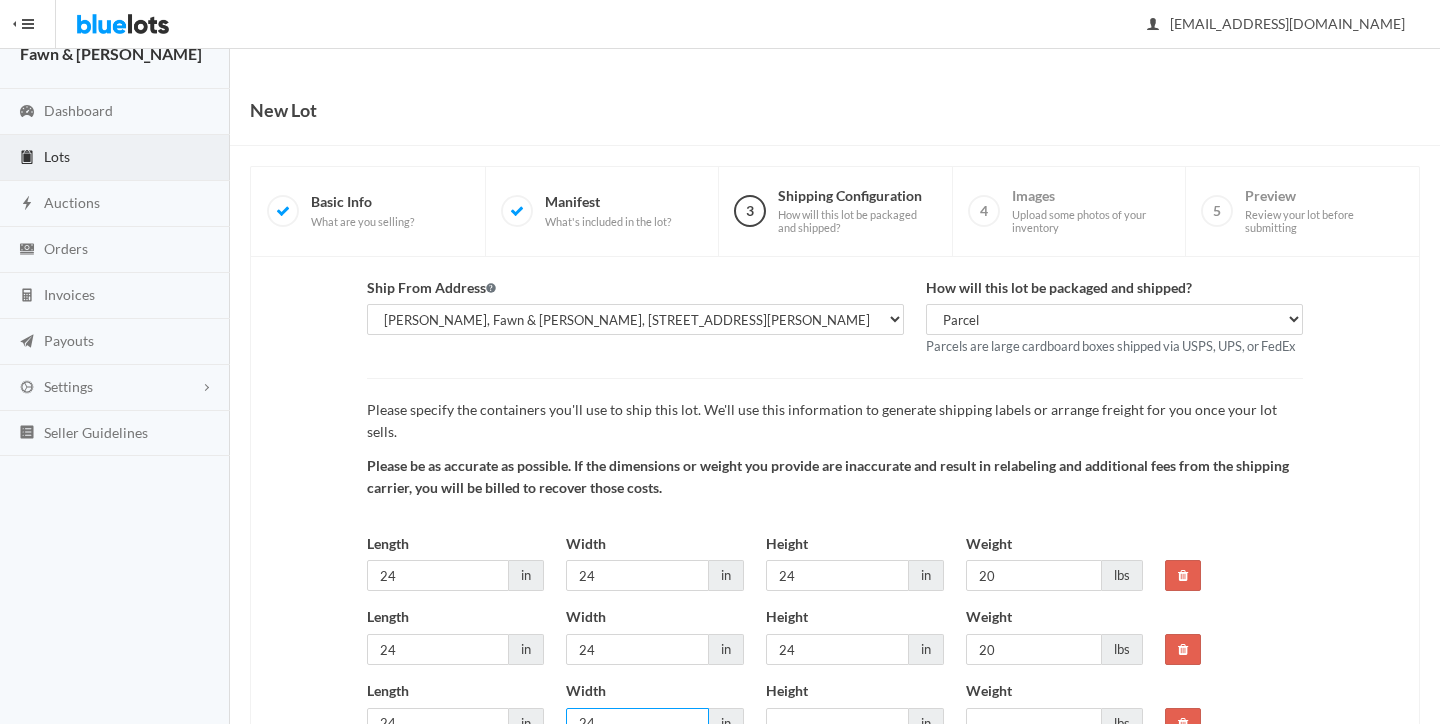 type on "24" 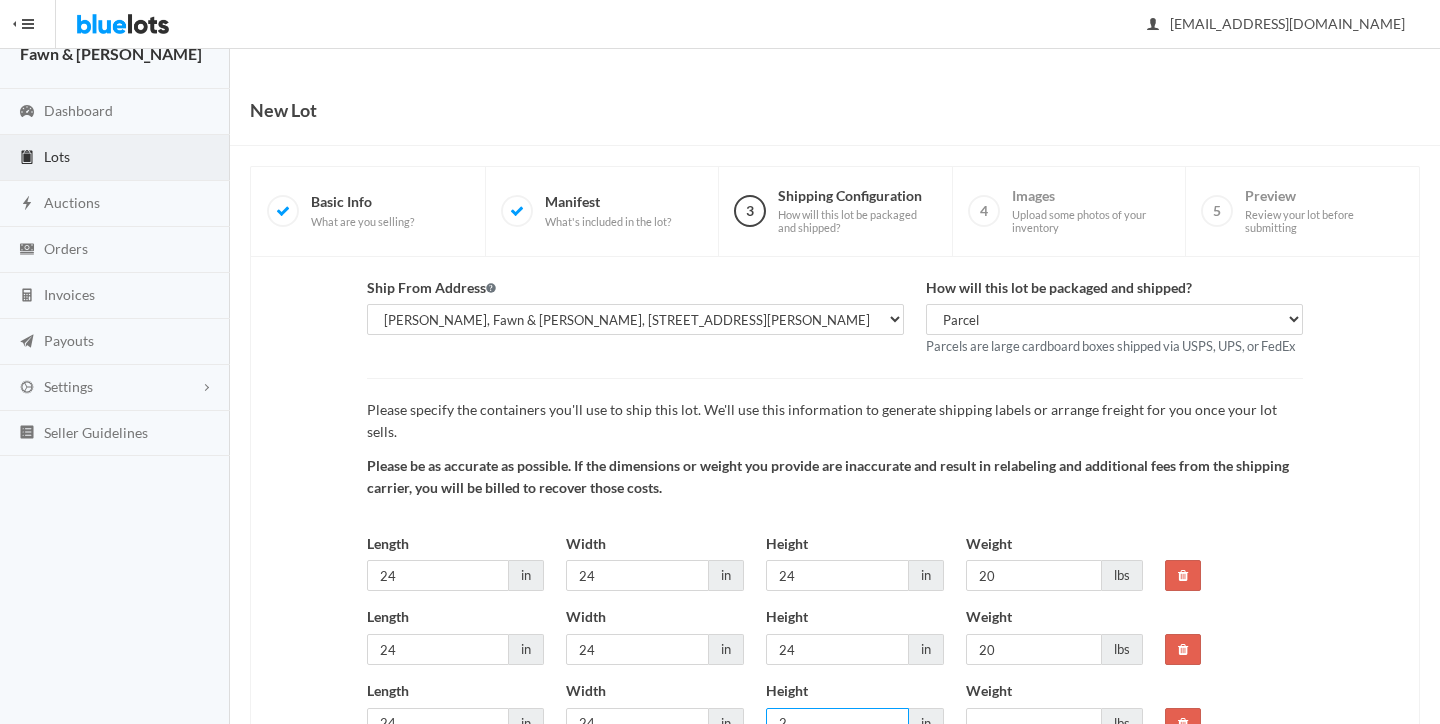 click on "2" at bounding box center [837, 723] 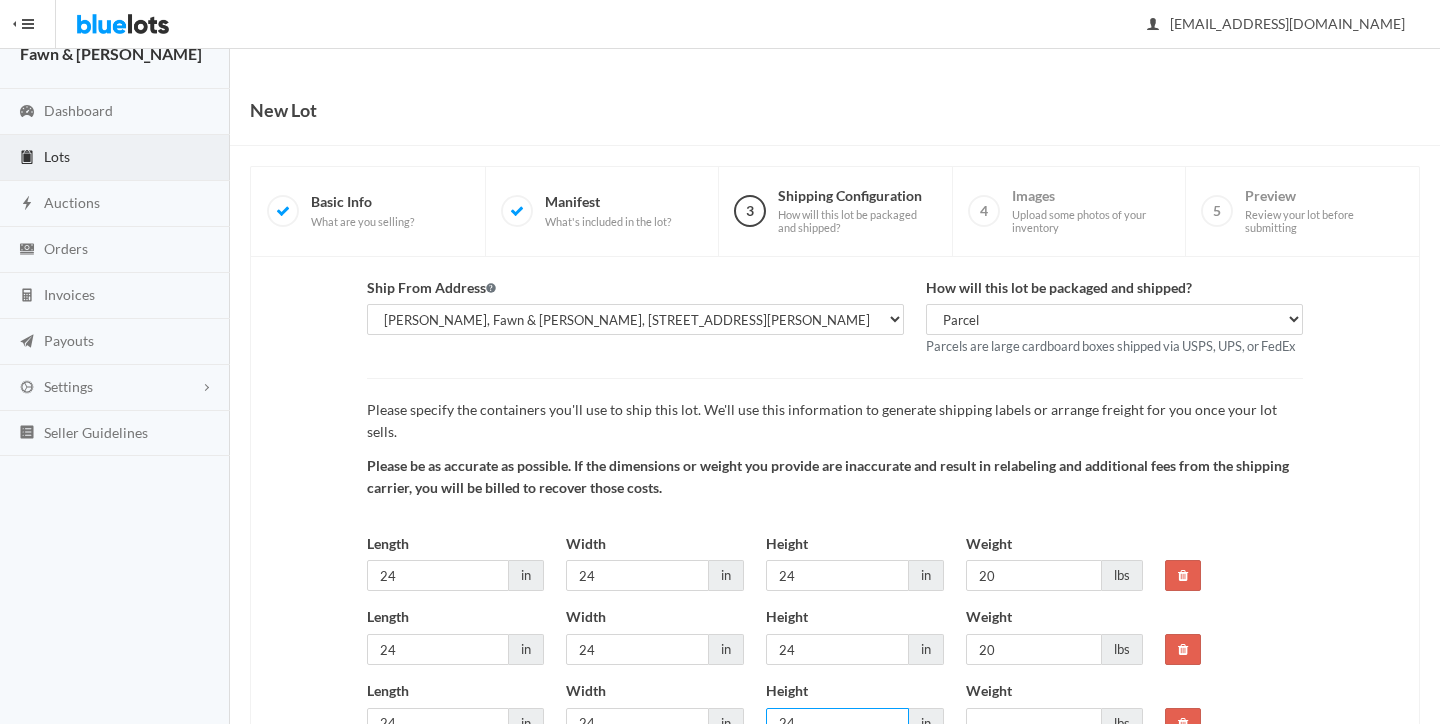 type on "24" 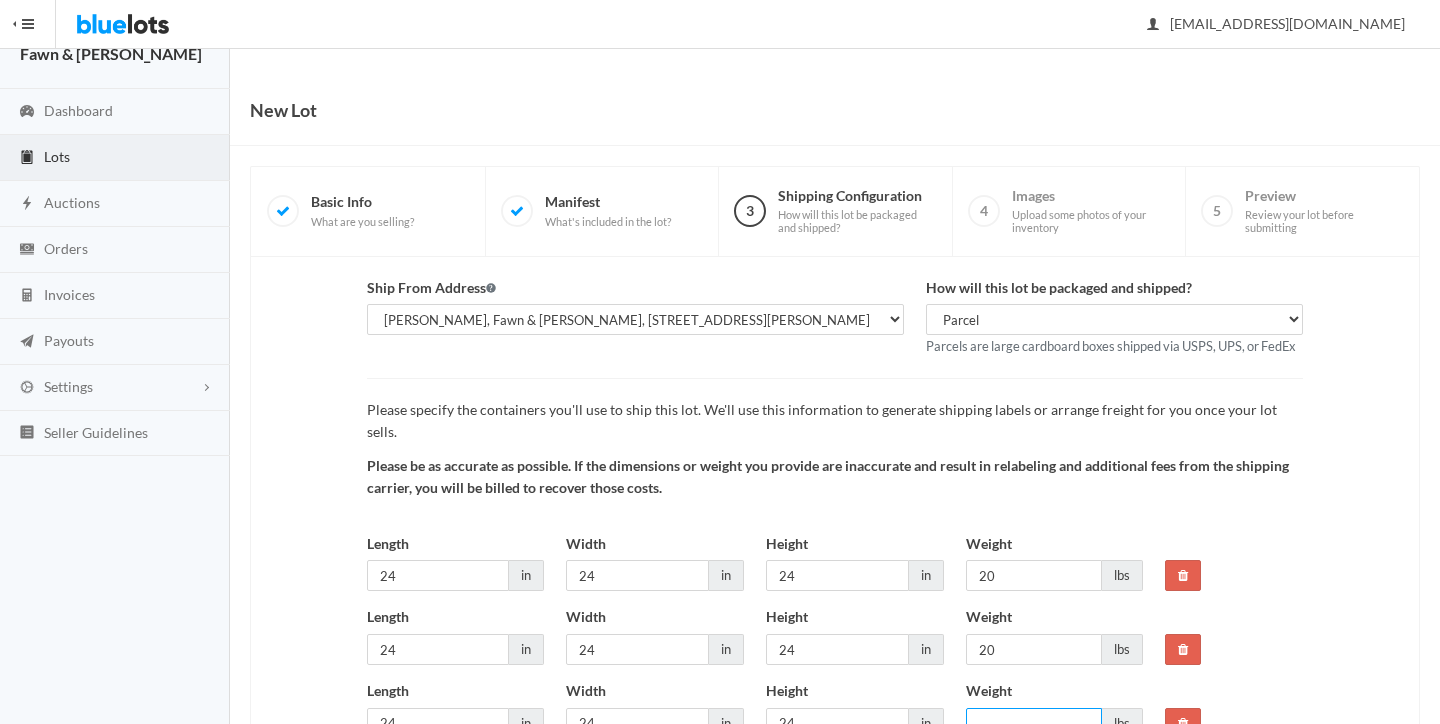 click on "Weight" at bounding box center (1034, 723) 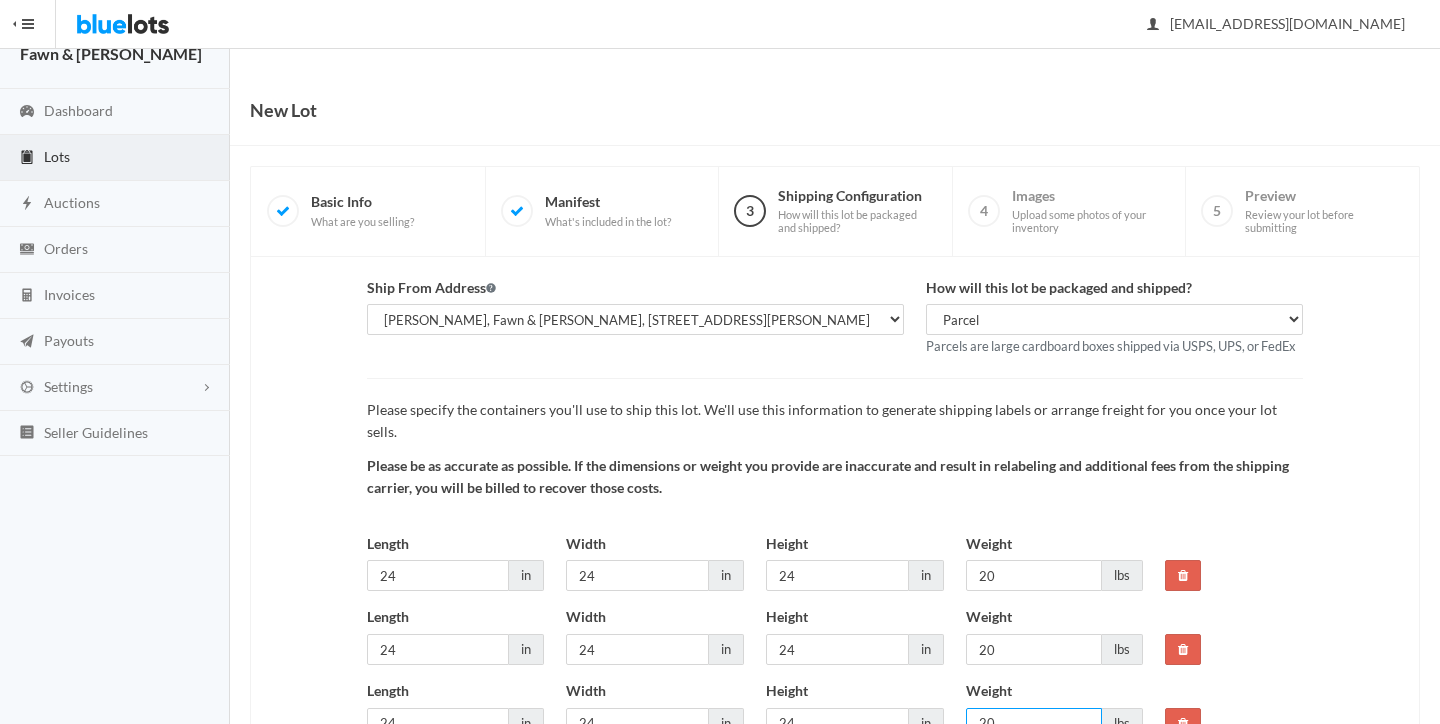 type on "20" 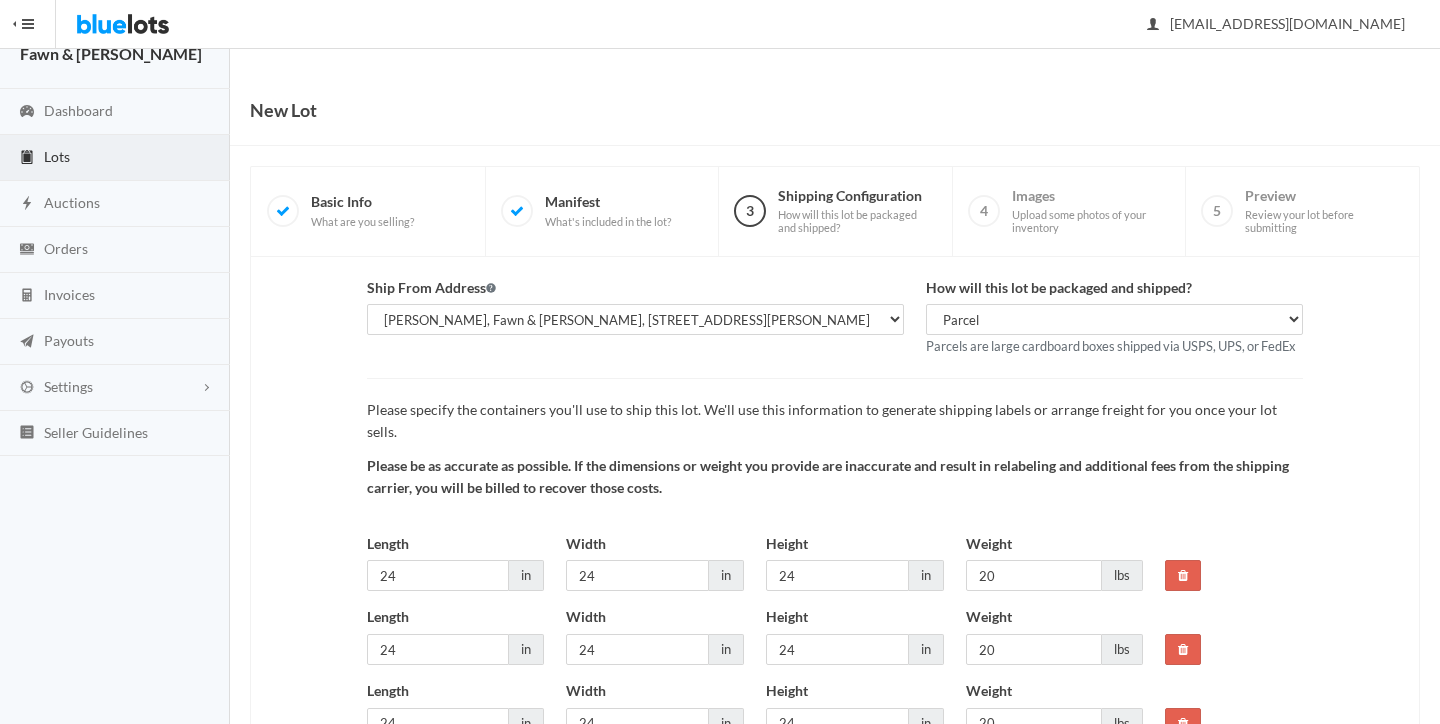 click on "Height
24
in" at bounding box center [855, 709] 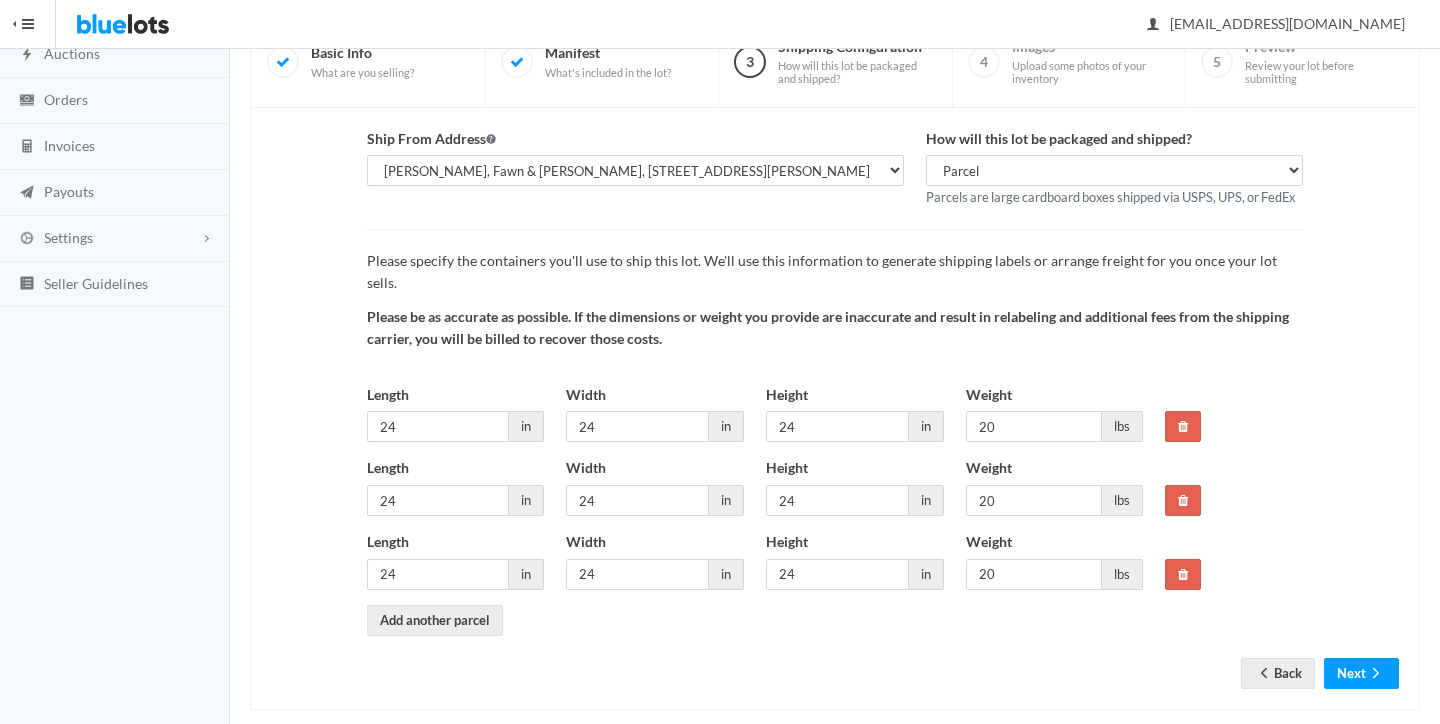 scroll, scrollTop: 174, scrollLeft: 0, axis: vertical 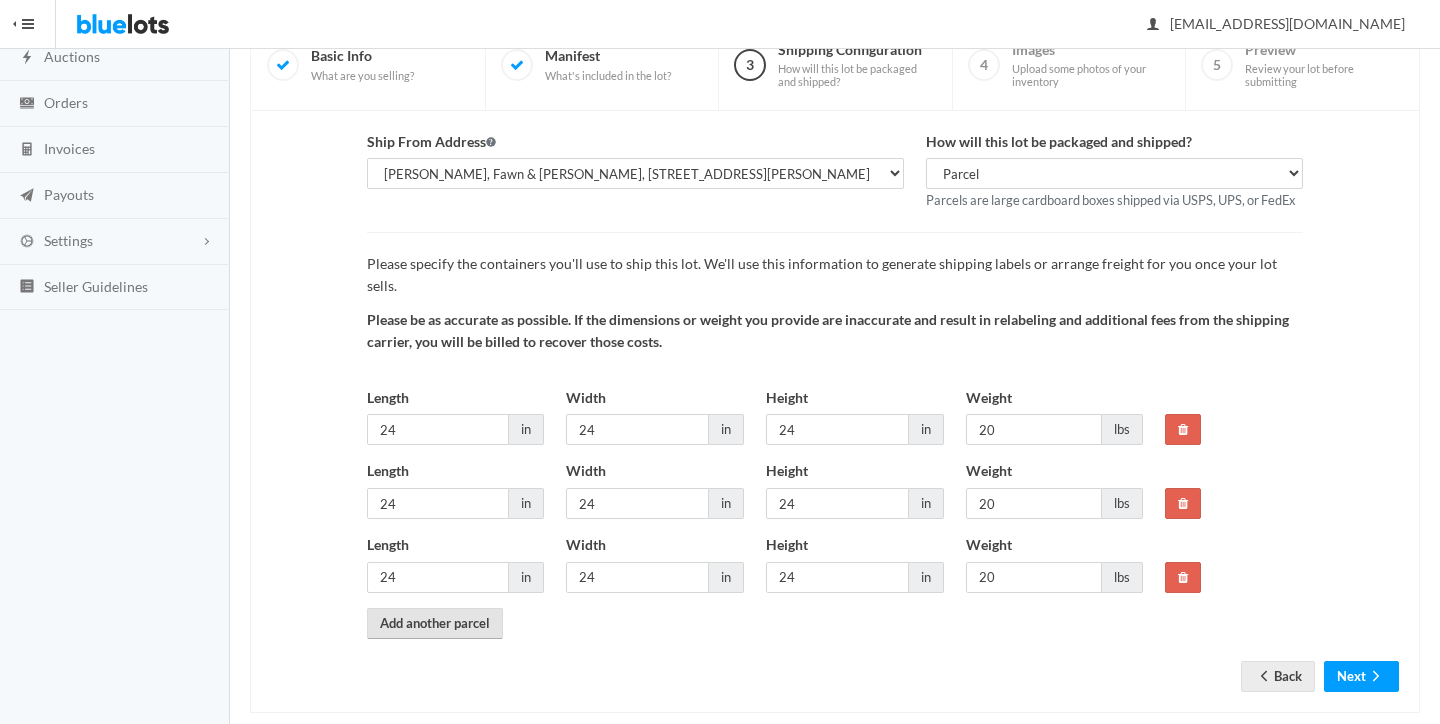 click on "Add another parcel" at bounding box center [435, 623] 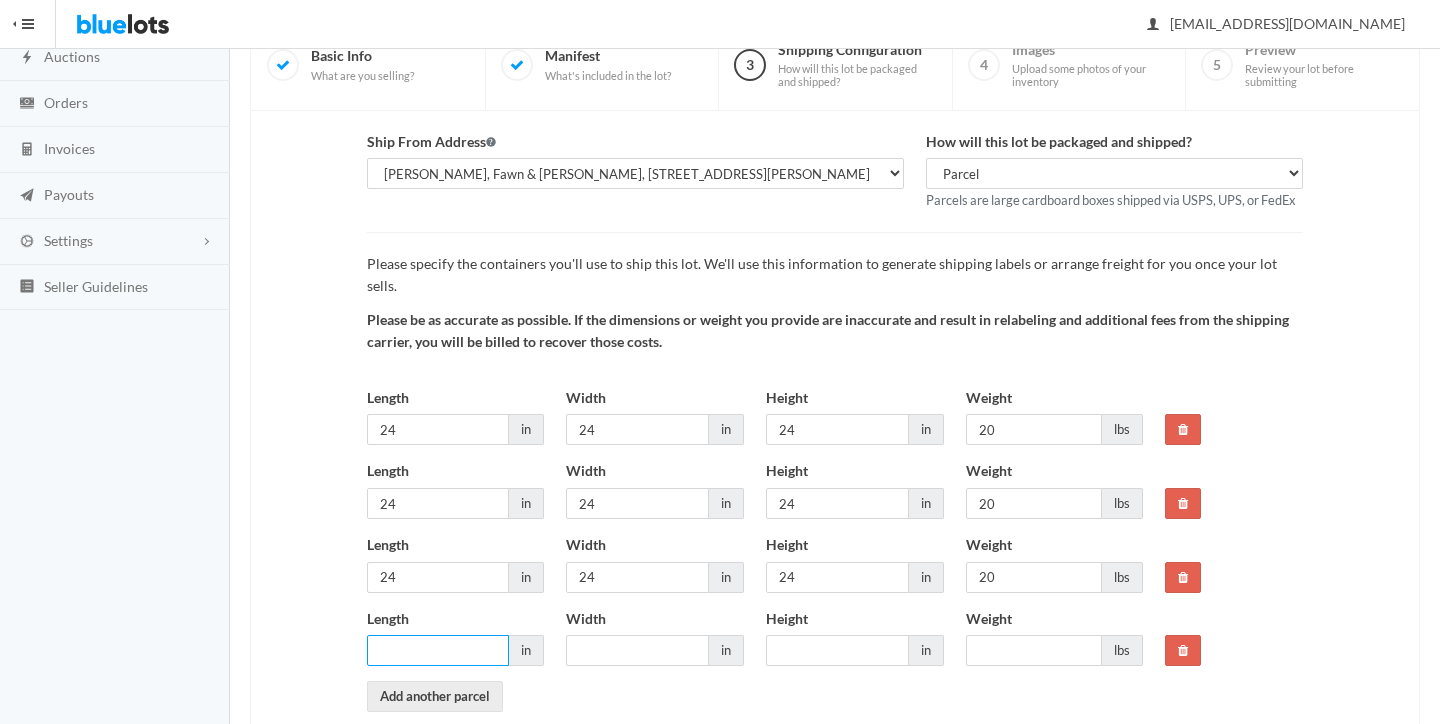 click on "Length" at bounding box center [438, 650] 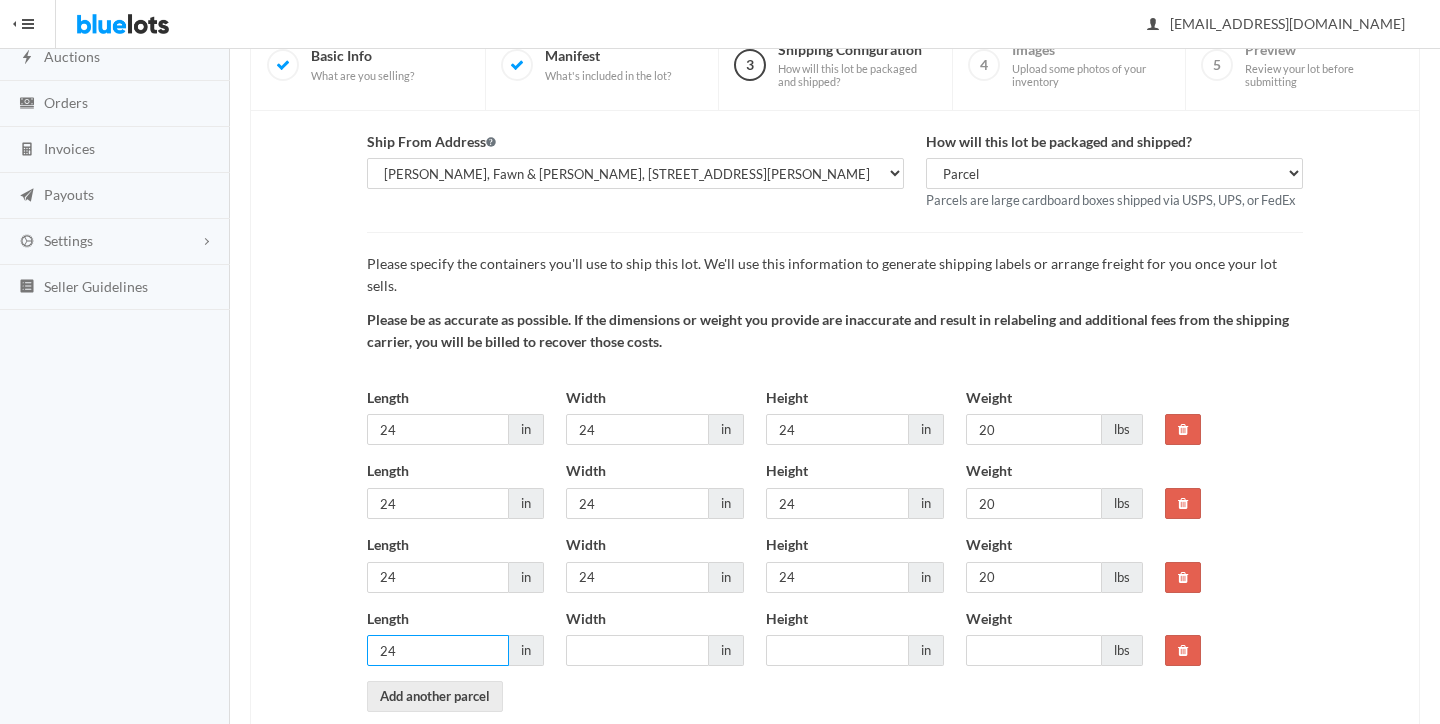 type on "24" 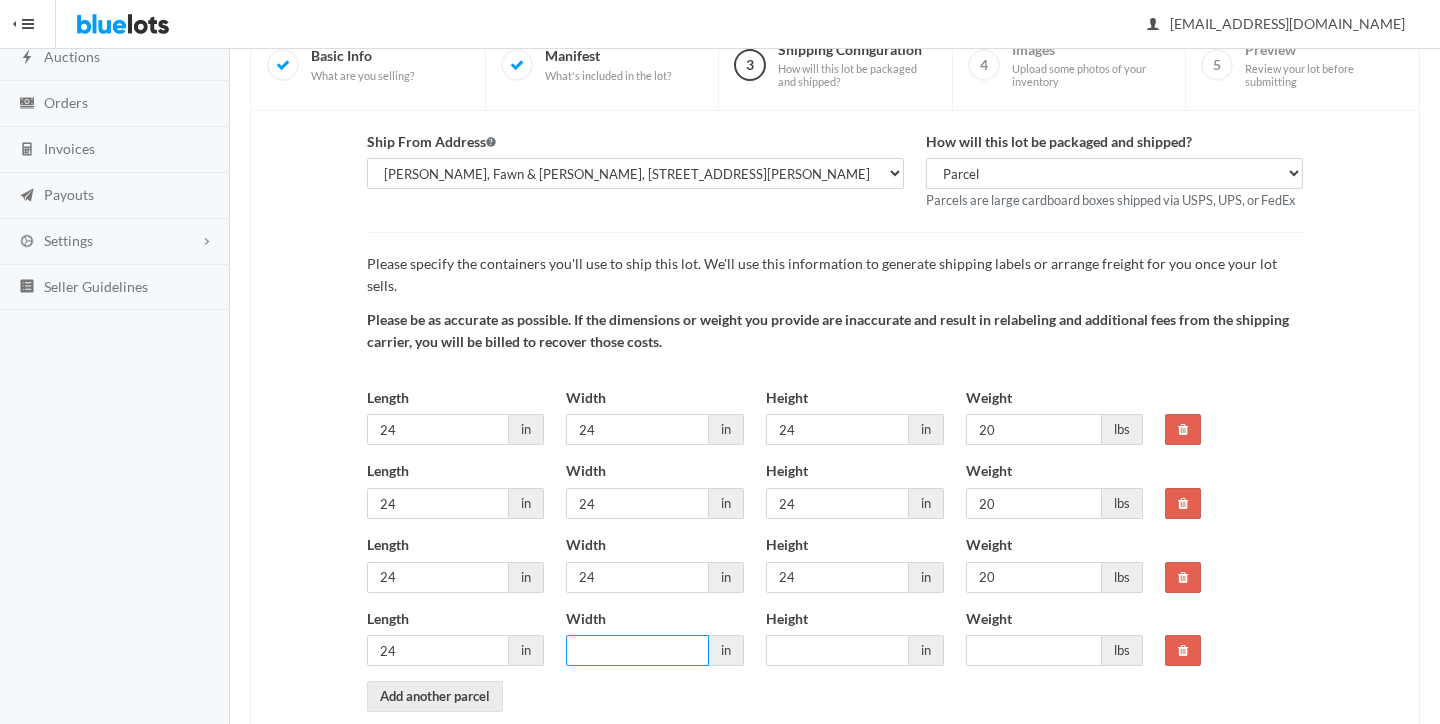 click on "Width" at bounding box center [637, 650] 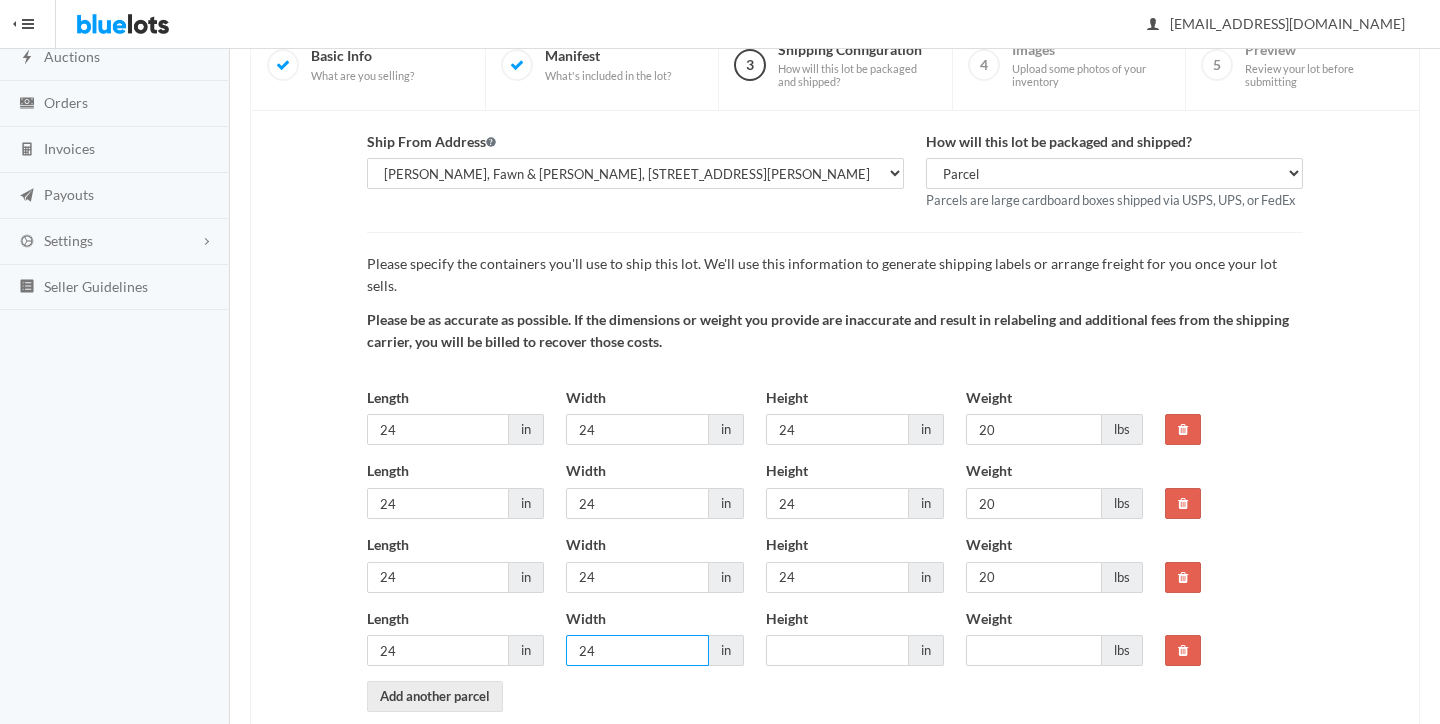 type on "24" 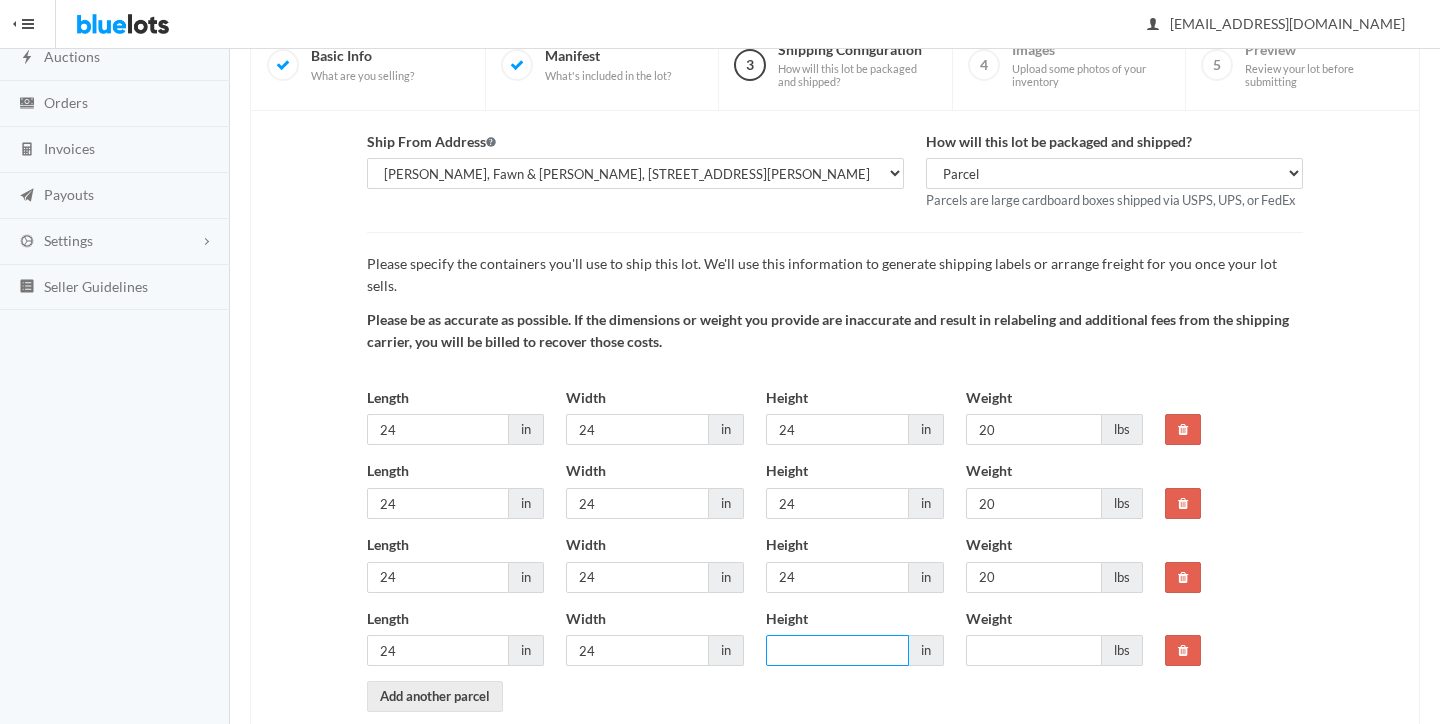 click on "Height" at bounding box center [837, 650] 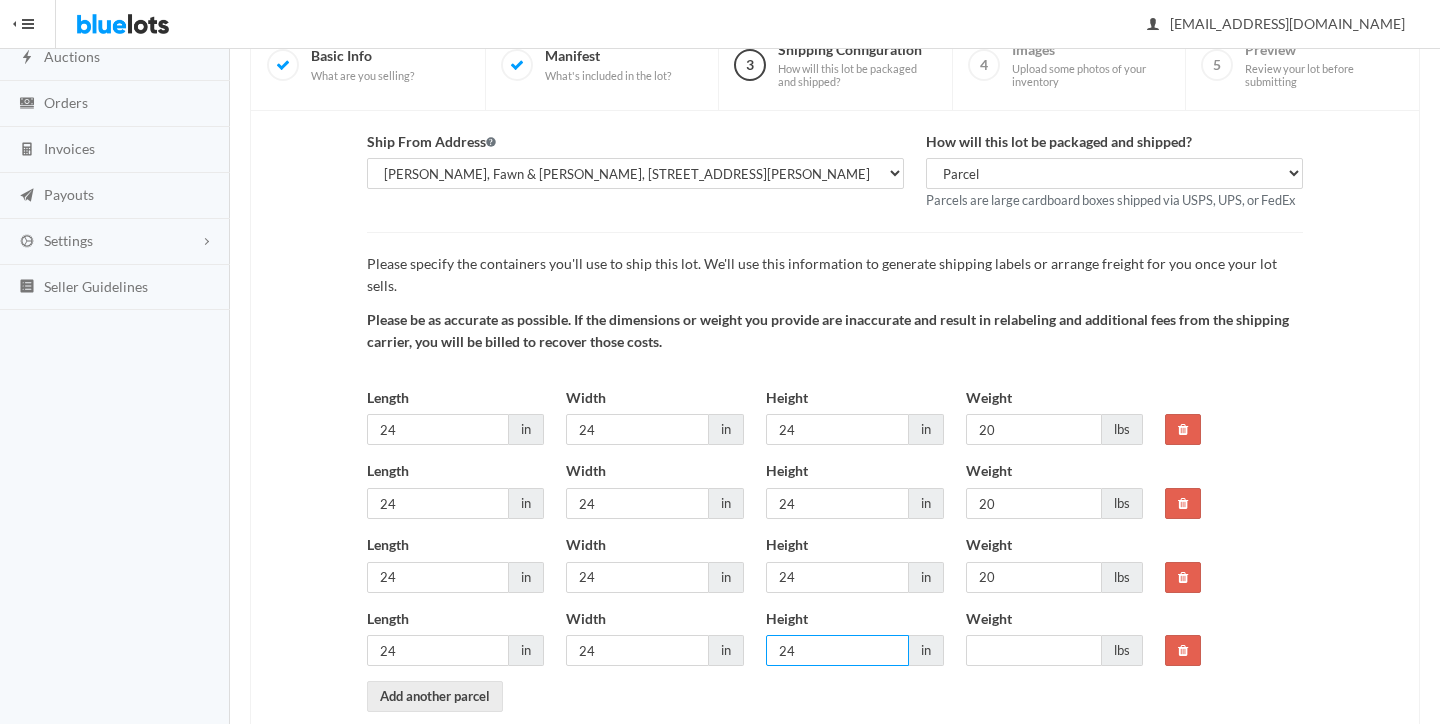 type on "24" 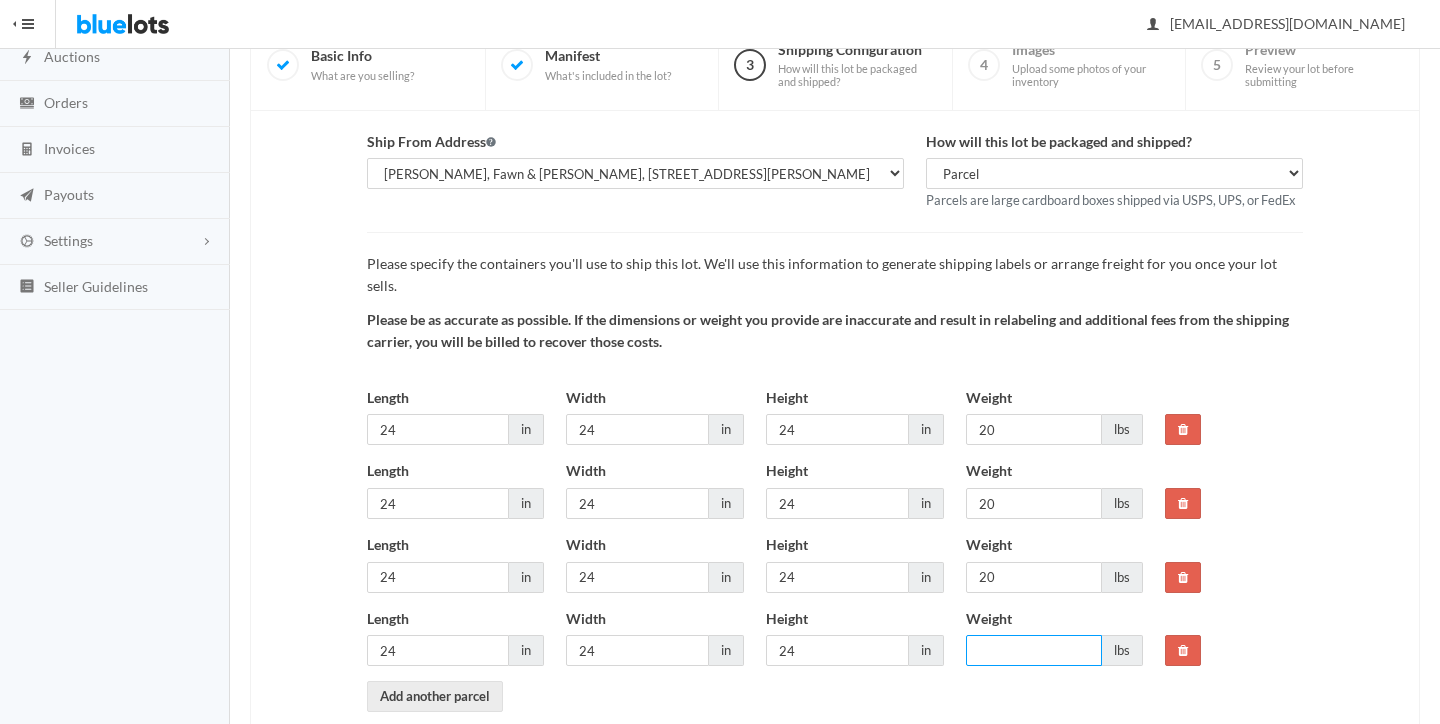 click on "Weight" at bounding box center [1034, 650] 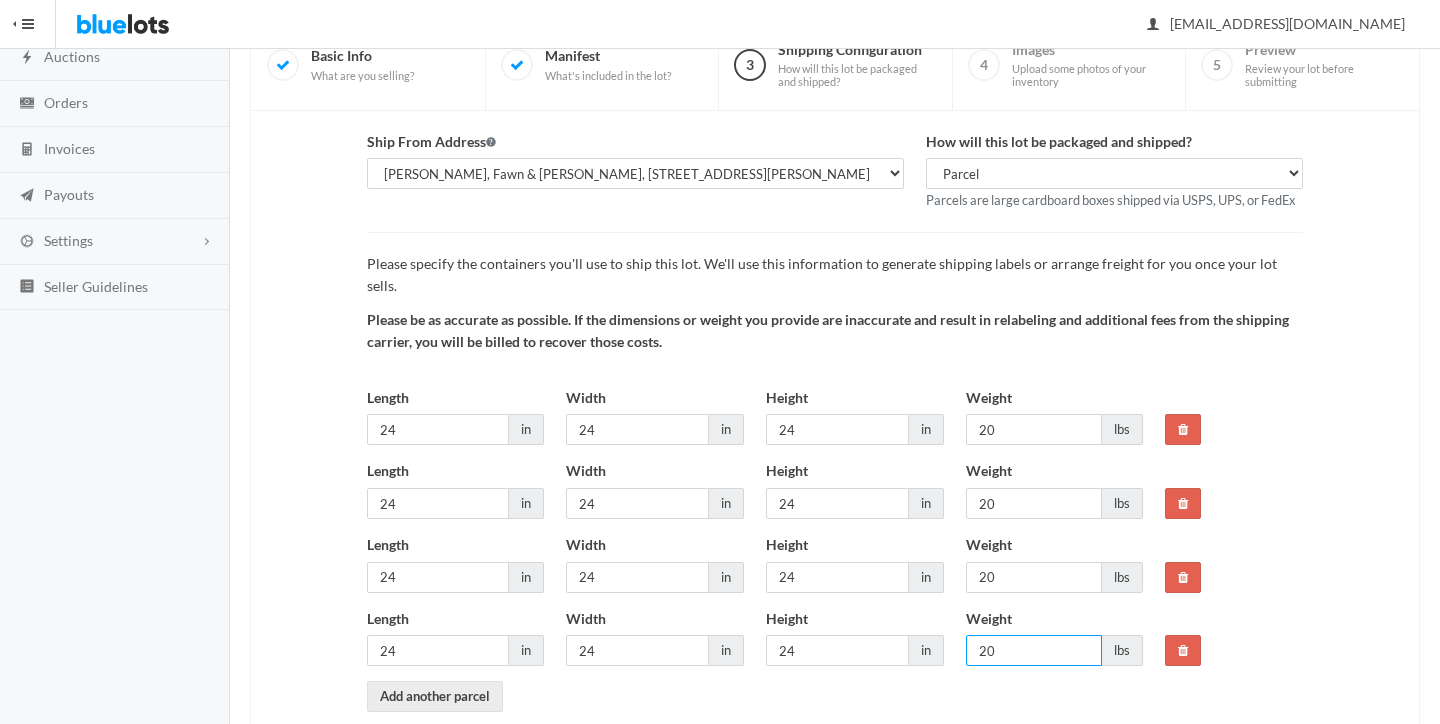 type on "20" 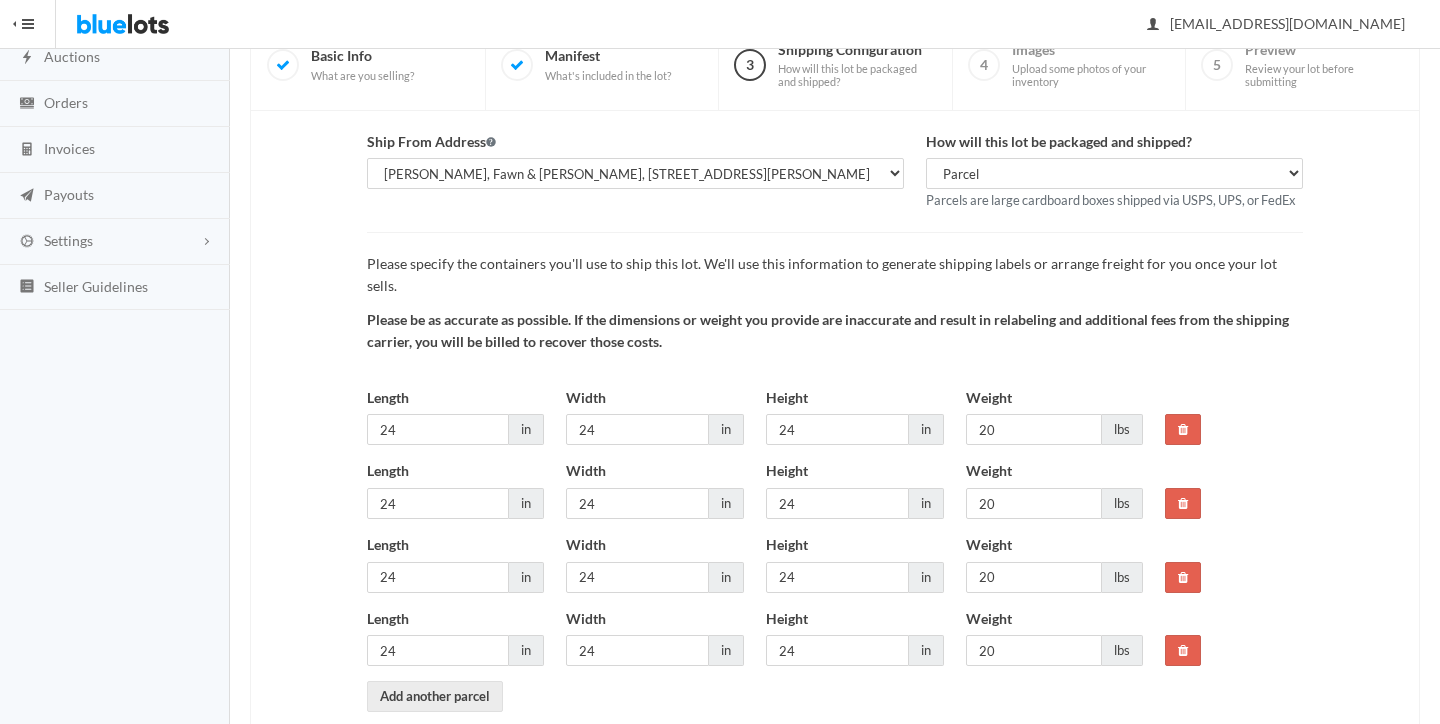 click on "Please specify the containers you'll use to ship this lot. We'll use this information to generate shipping labels or arrange freight for you once your lot sells.
Please be as accurate as possible. If the dimensions or weight you provide are inaccurate and result in relabeling and additional fees from the shipping carrier, you will be billed to recover those costs.
Length
24
in
Width
24
in
Height
24
in
Weight
20
lbs" at bounding box center (835, 472) 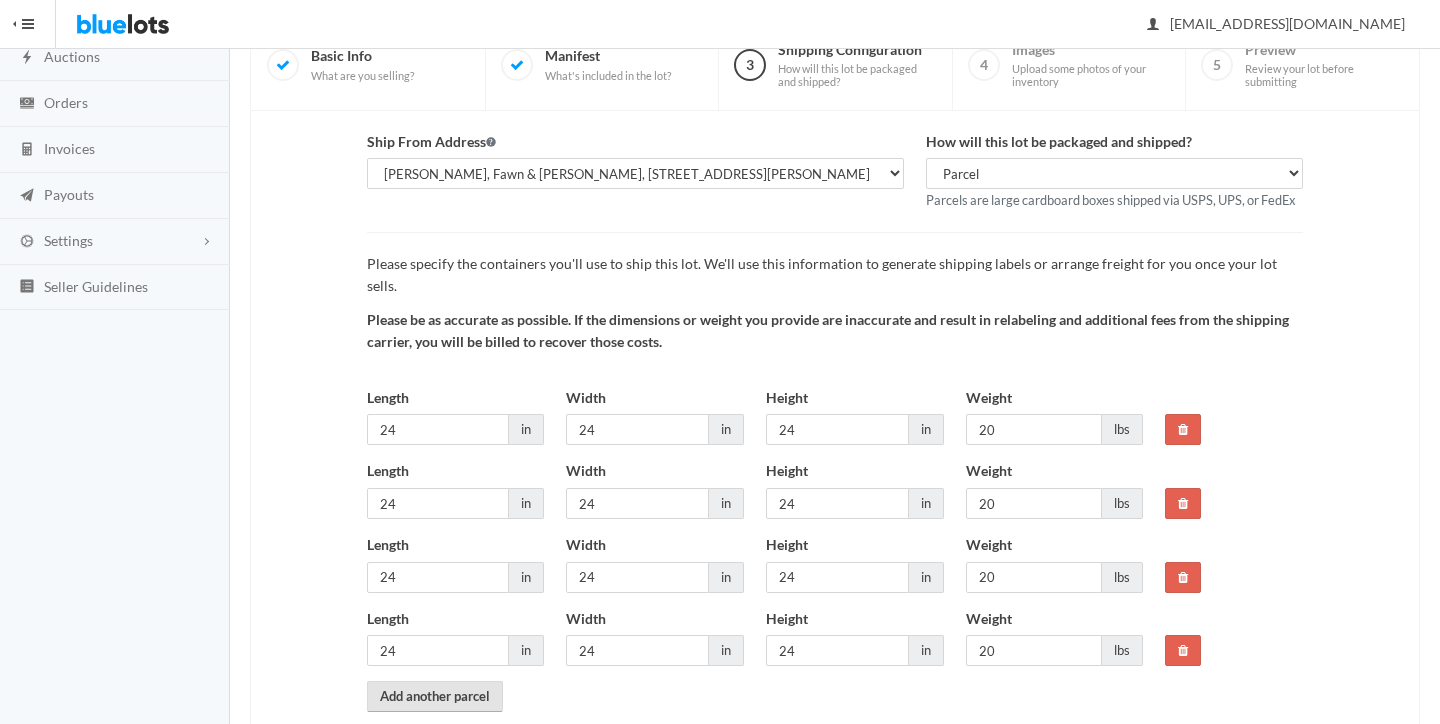 click on "Add another parcel" at bounding box center [435, 696] 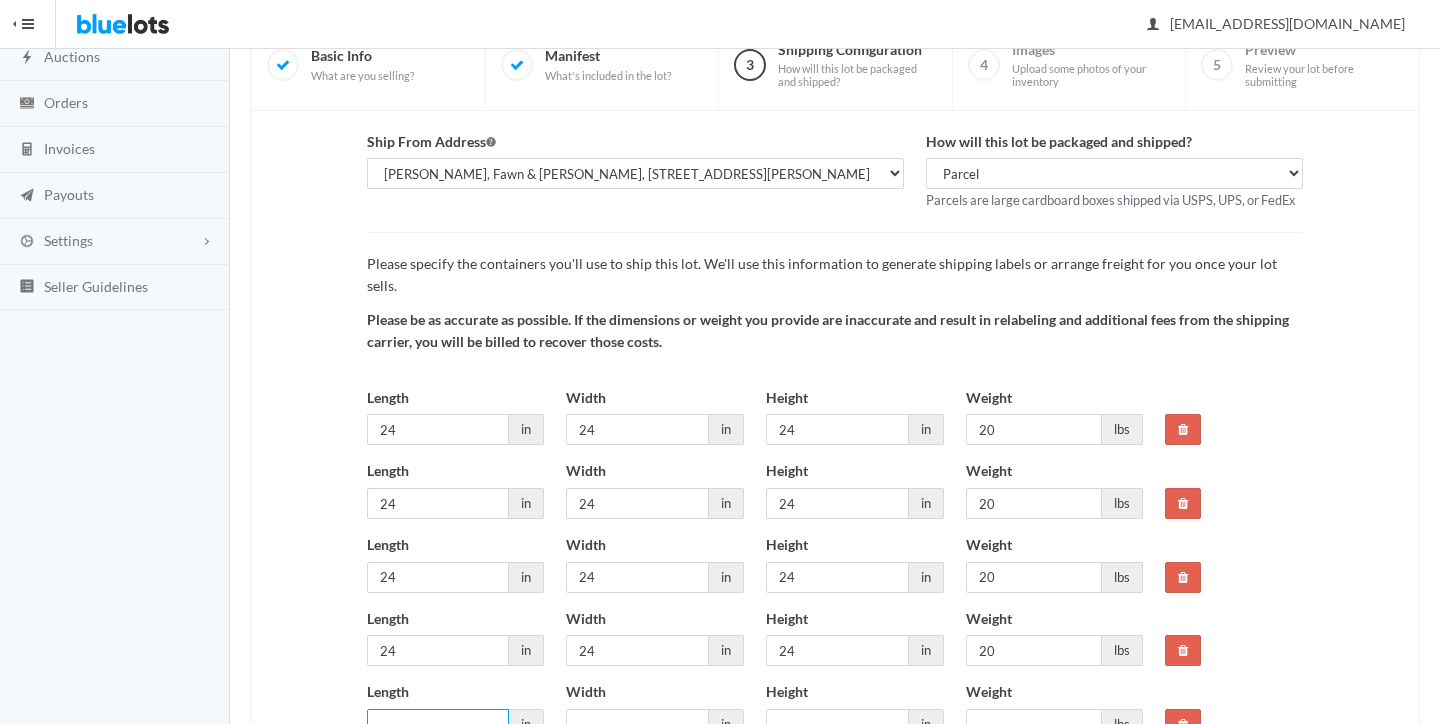 click on "Length" at bounding box center [438, 724] 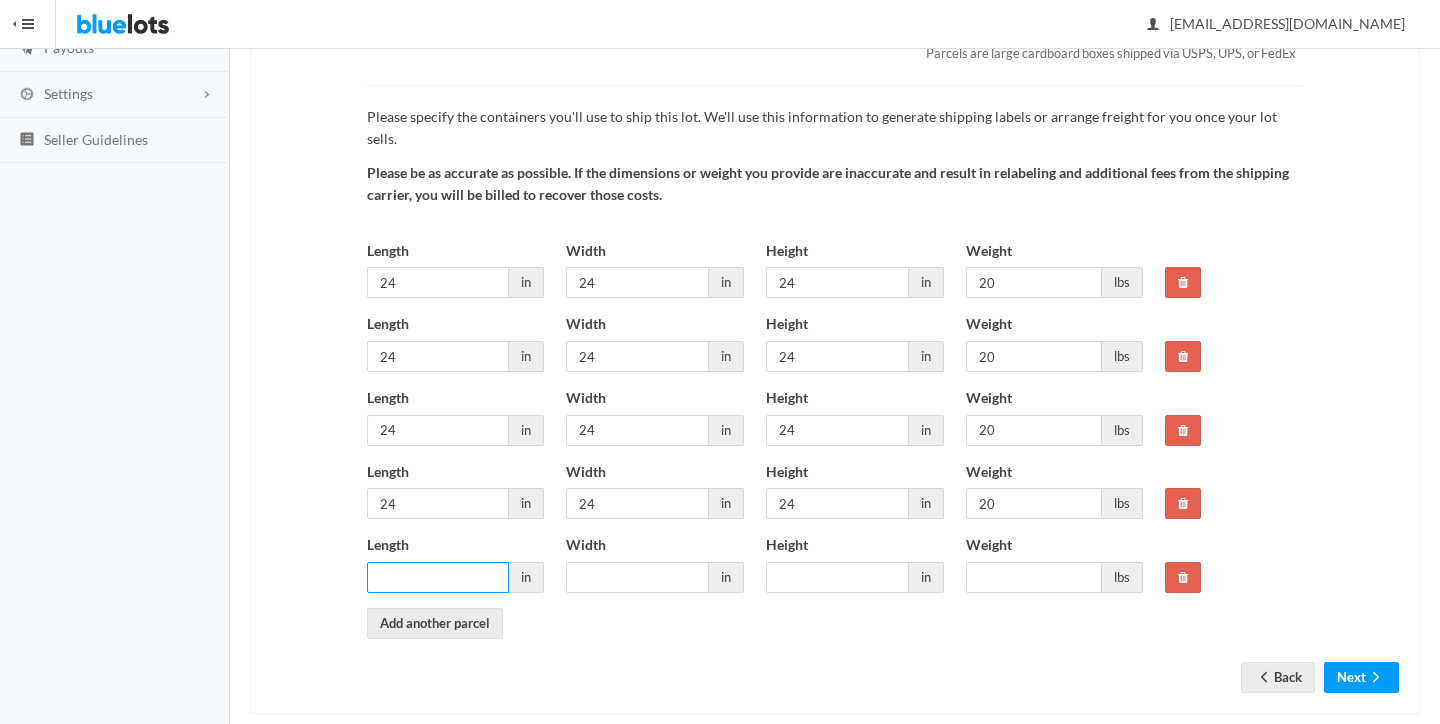 scroll, scrollTop: 320, scrollLeft: 0, axis: vertical 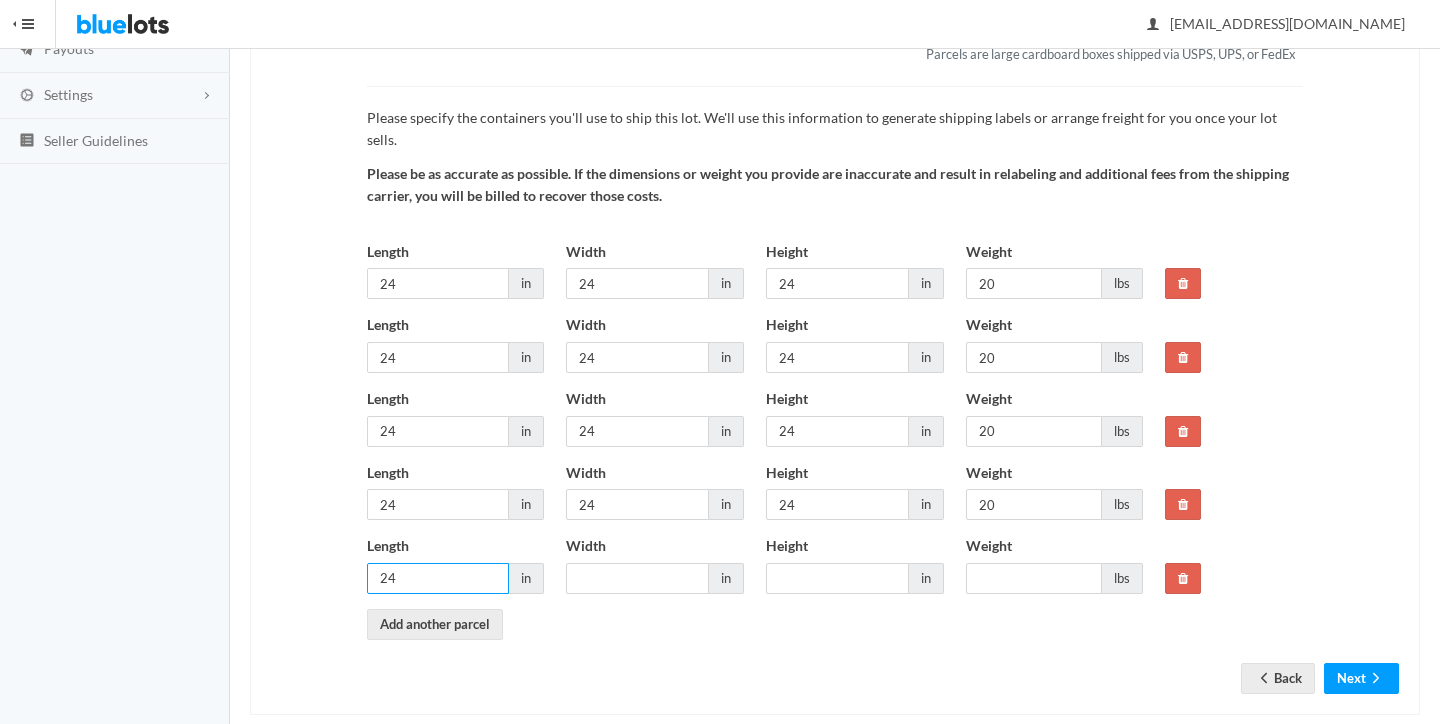 type on "24" 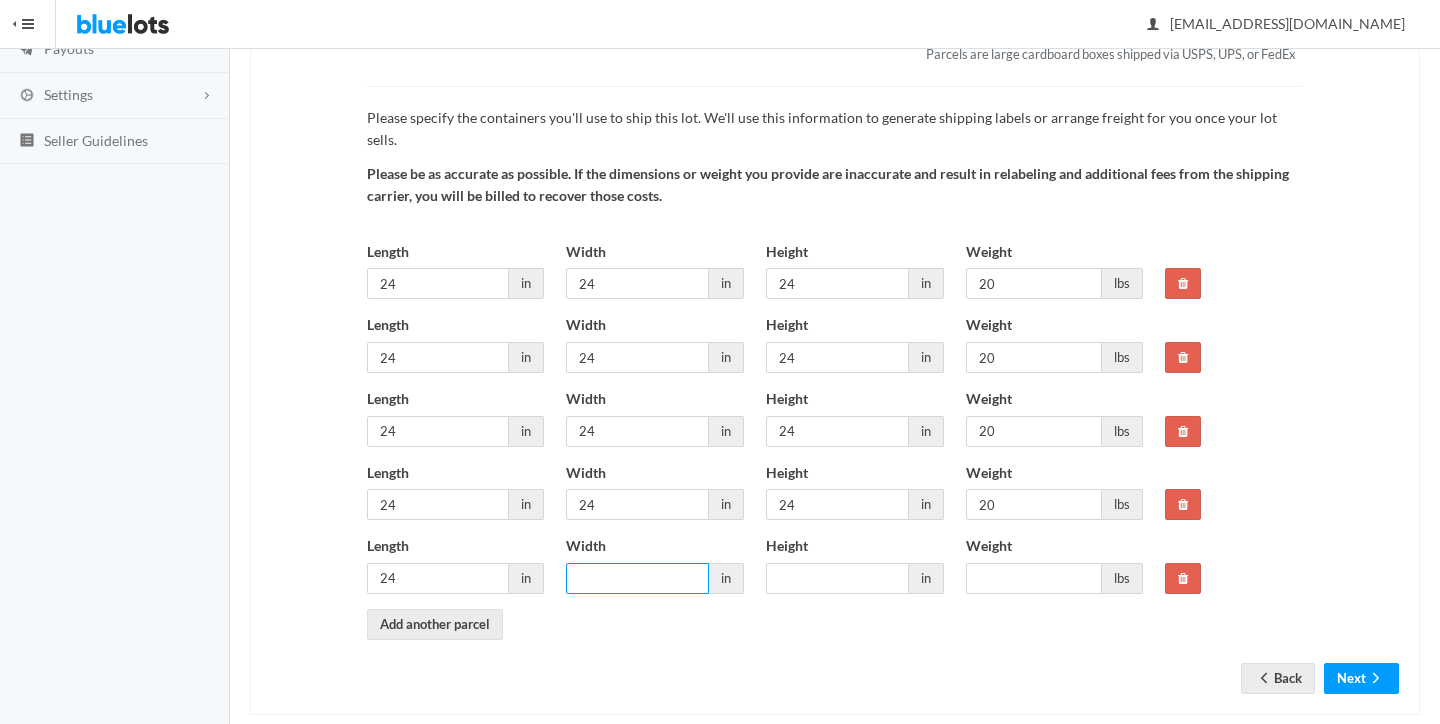 click on "Width" at bounding box center [637, 578] 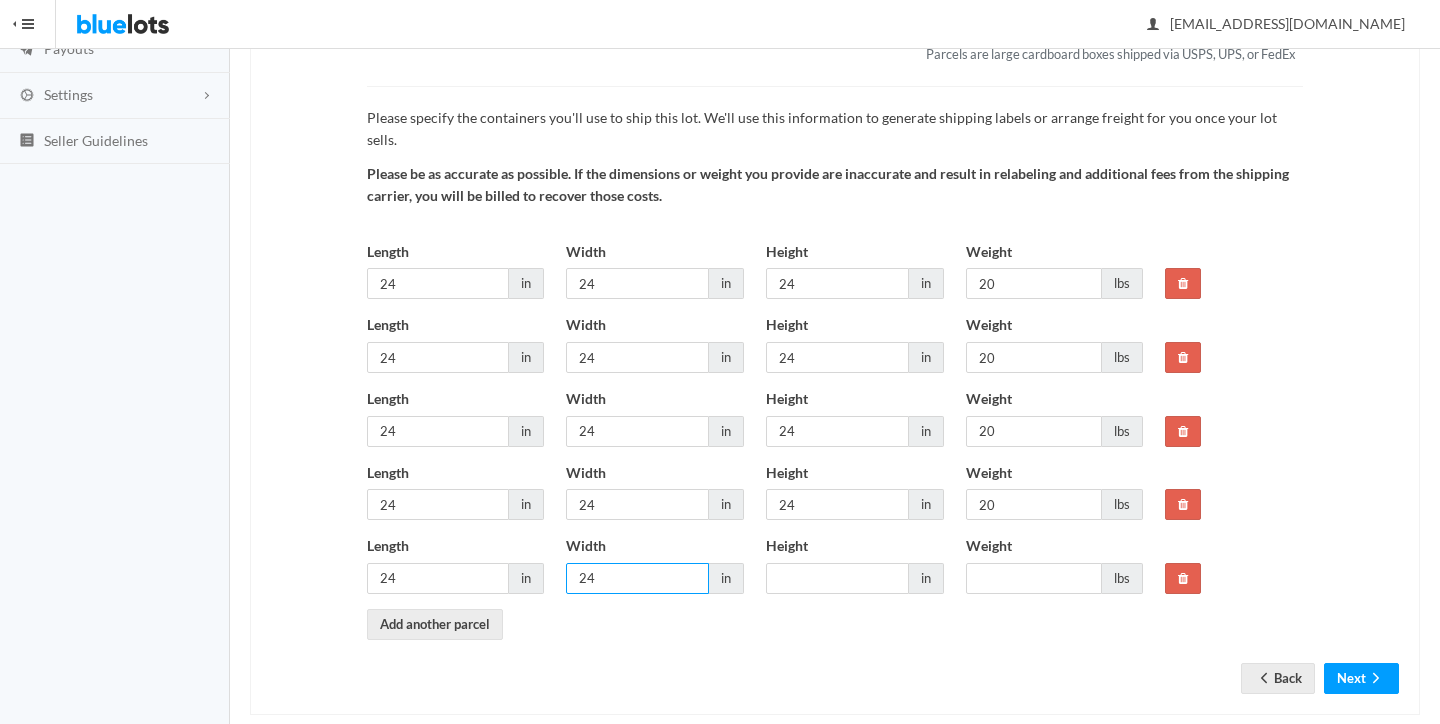 type on "24" 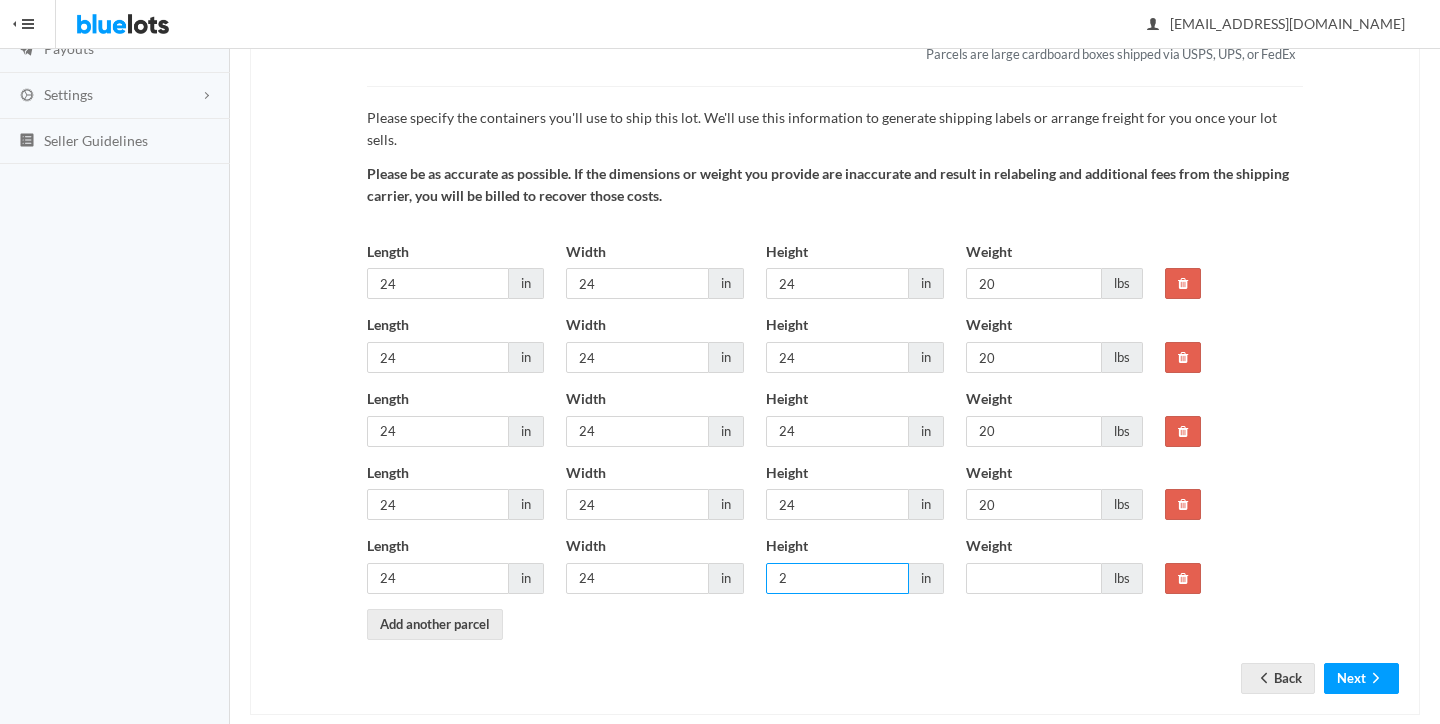 click on "2" at bounding box center [837, 578] 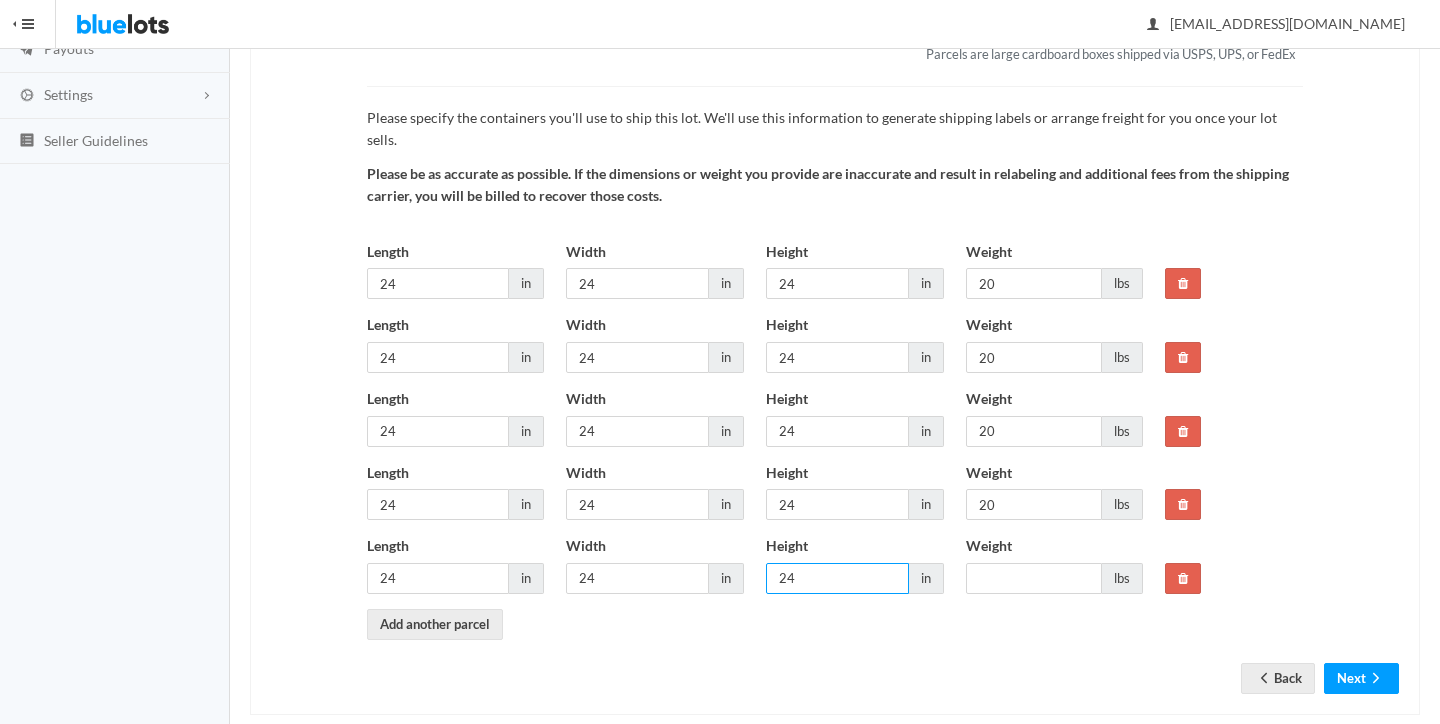 type on "24" 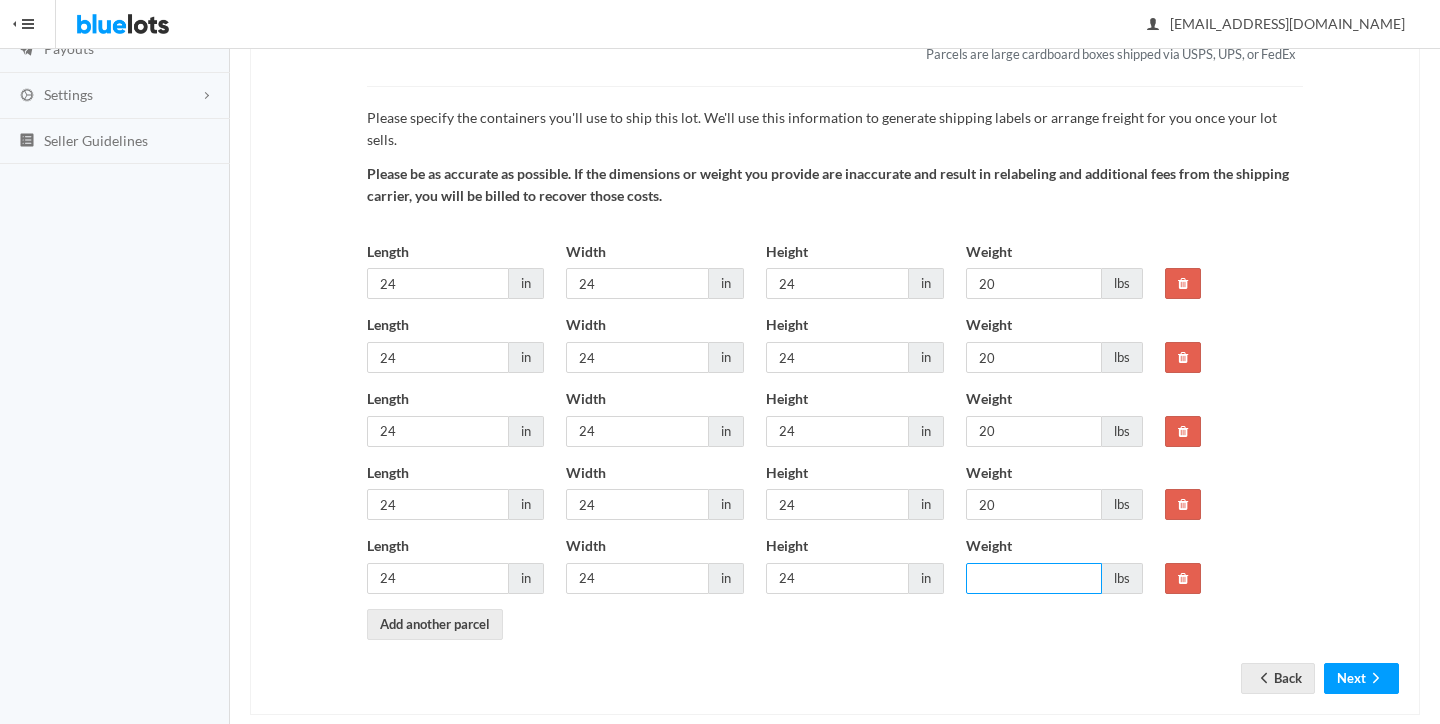click on "Weight" at bounding box center [1034, 578] 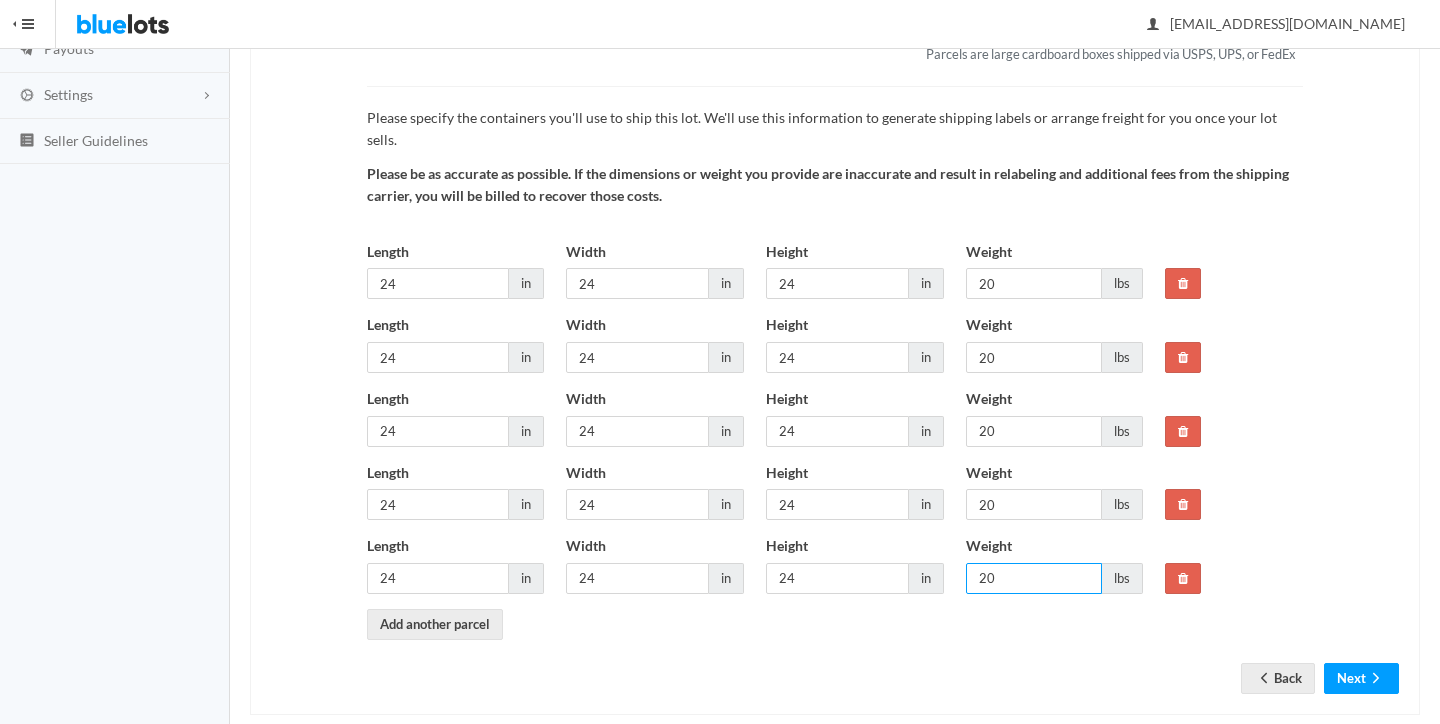 type on "20" 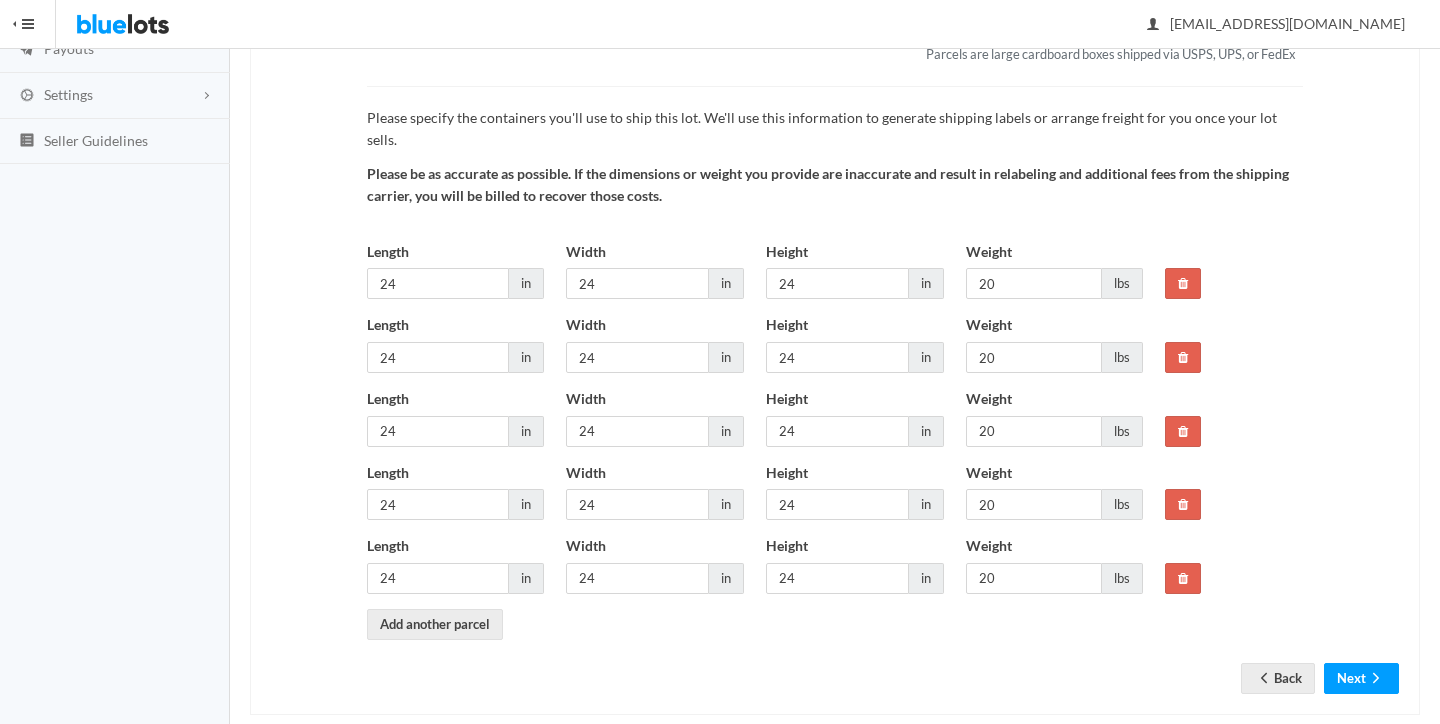 click on "Please specify the containers you'll use to ship this lot. We'll use this information to generate shipping labels or arrange freight for you once your lot sells.
Please be as accurate as possible. If the dimensions or weight you provide are inaccurate and result in relabeling and additional fees from the shipping carrier, you will be billed to recover those costs.
Length
24
in
Width
24
in
Height
24
in
Weight
20
lbs" at bounding box center (835, 363) 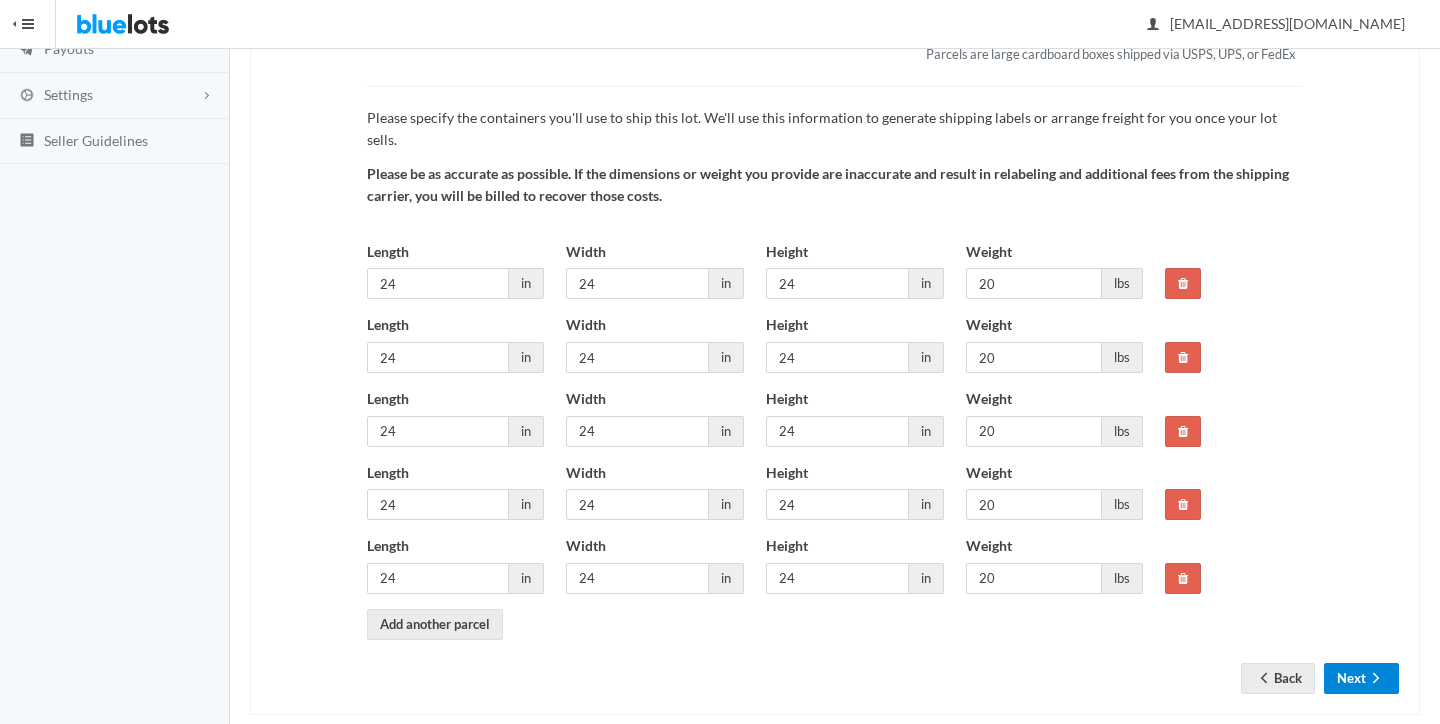 click on "Next" at bounding box center [1361, 678] 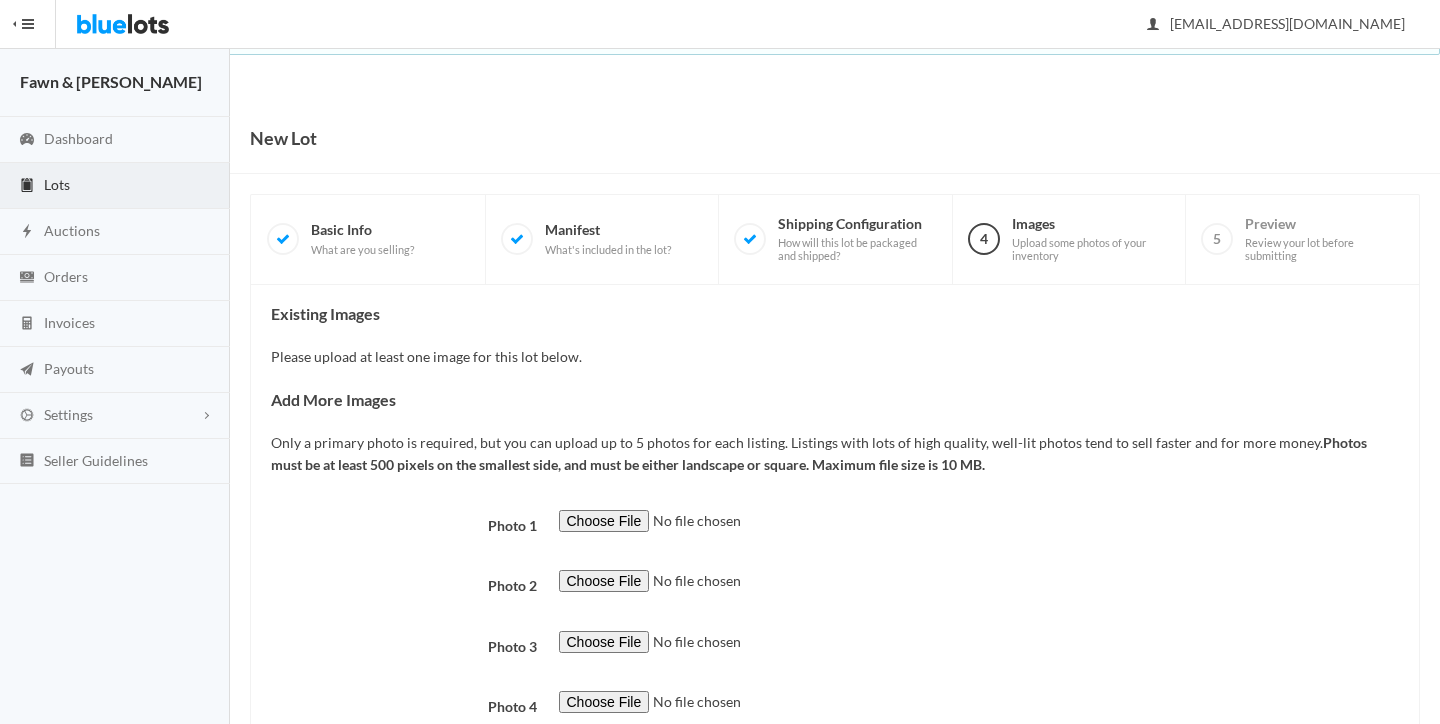 scroll, scrollTop: 0, scrollLeft: 0, axis: both 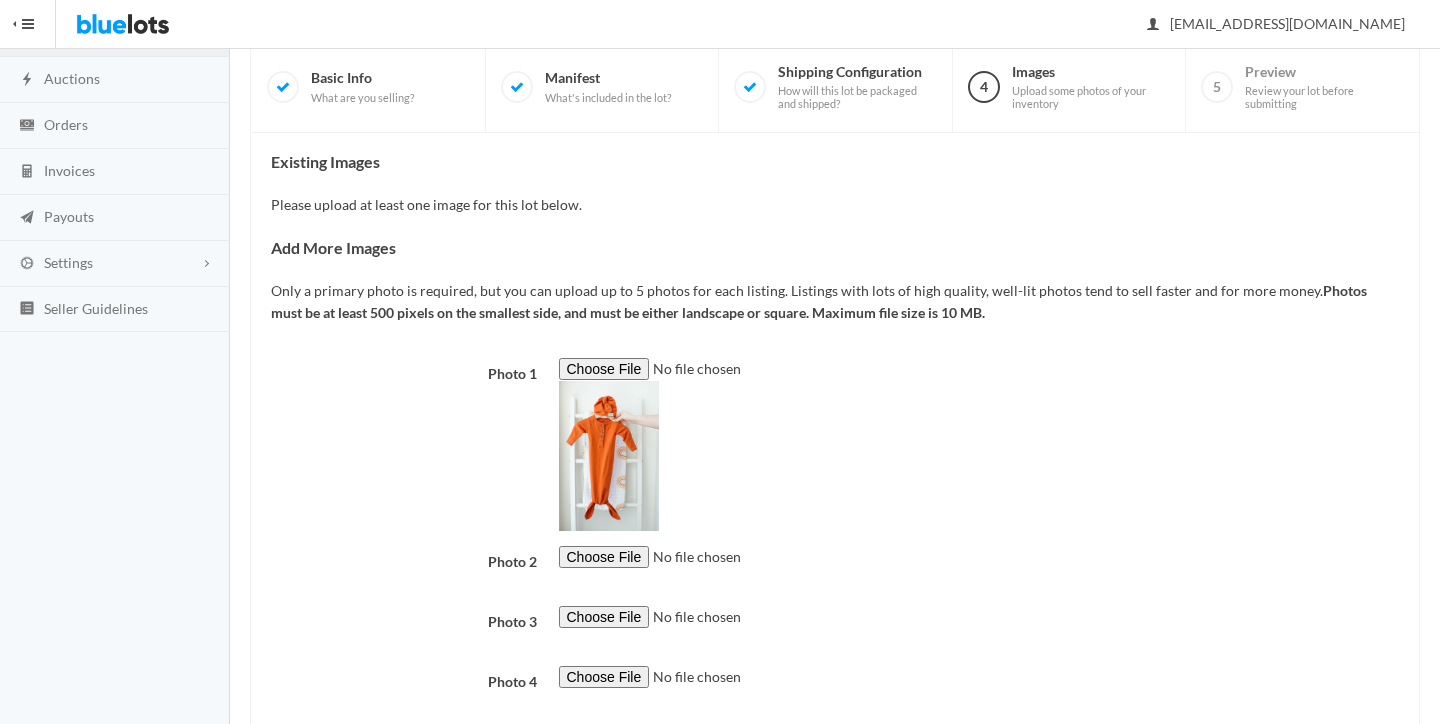 click at bounding box center [695, 369] 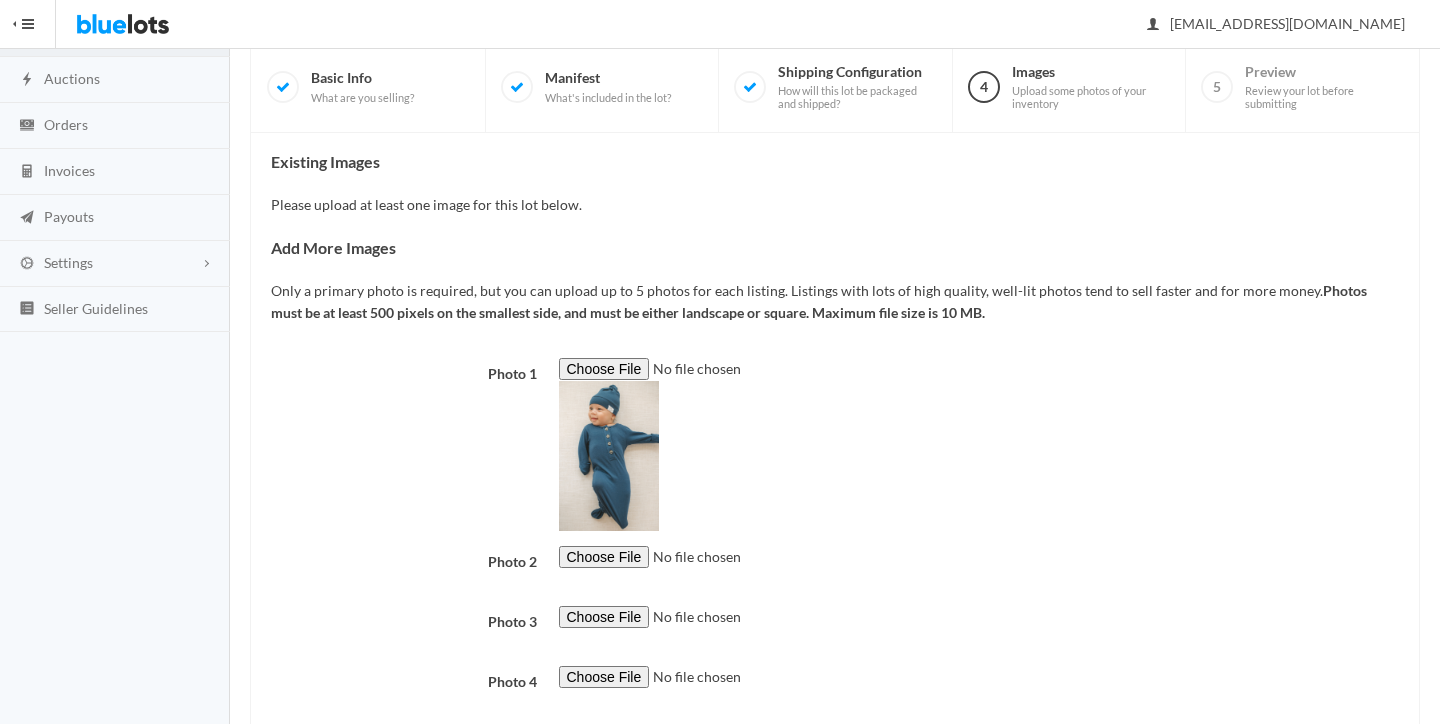 click at bounding box center (695, 557) 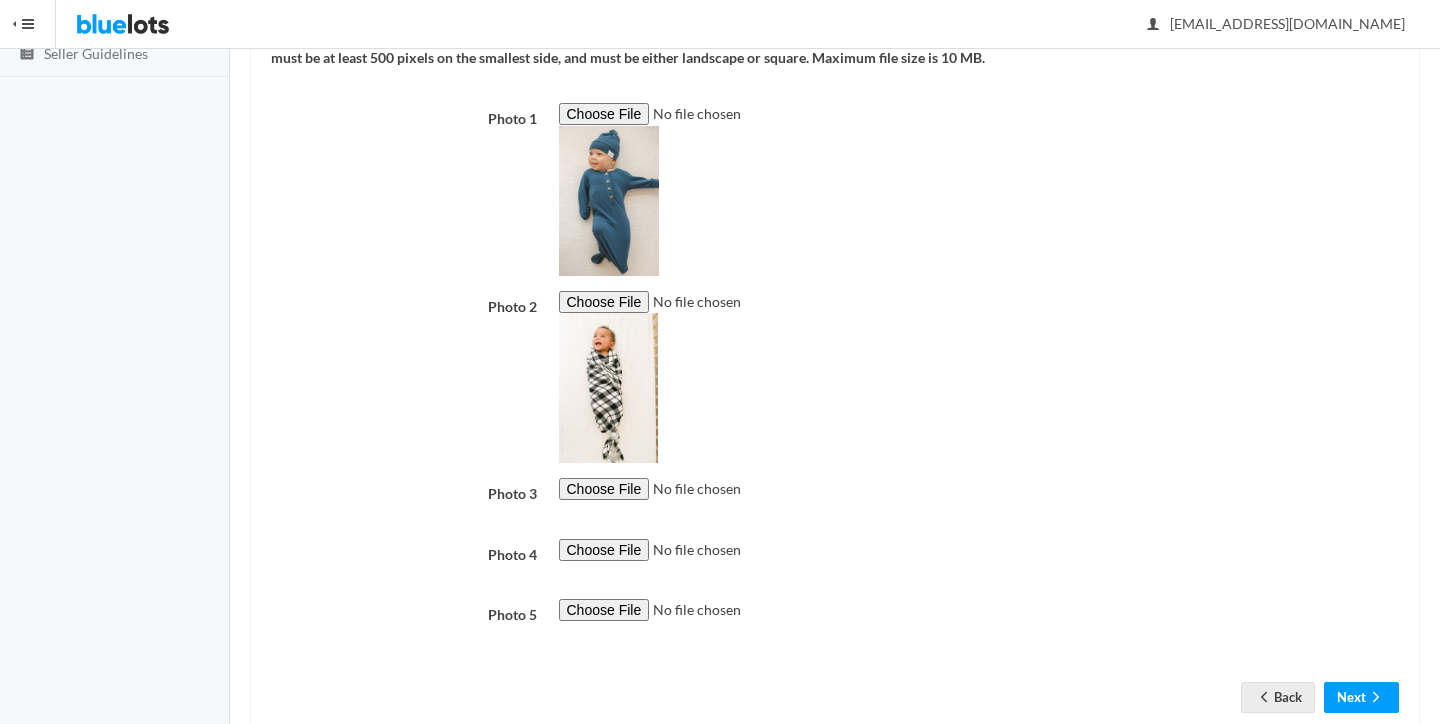 scroll, scrollTop: 414, scrollLeft: 0, axis: vertical 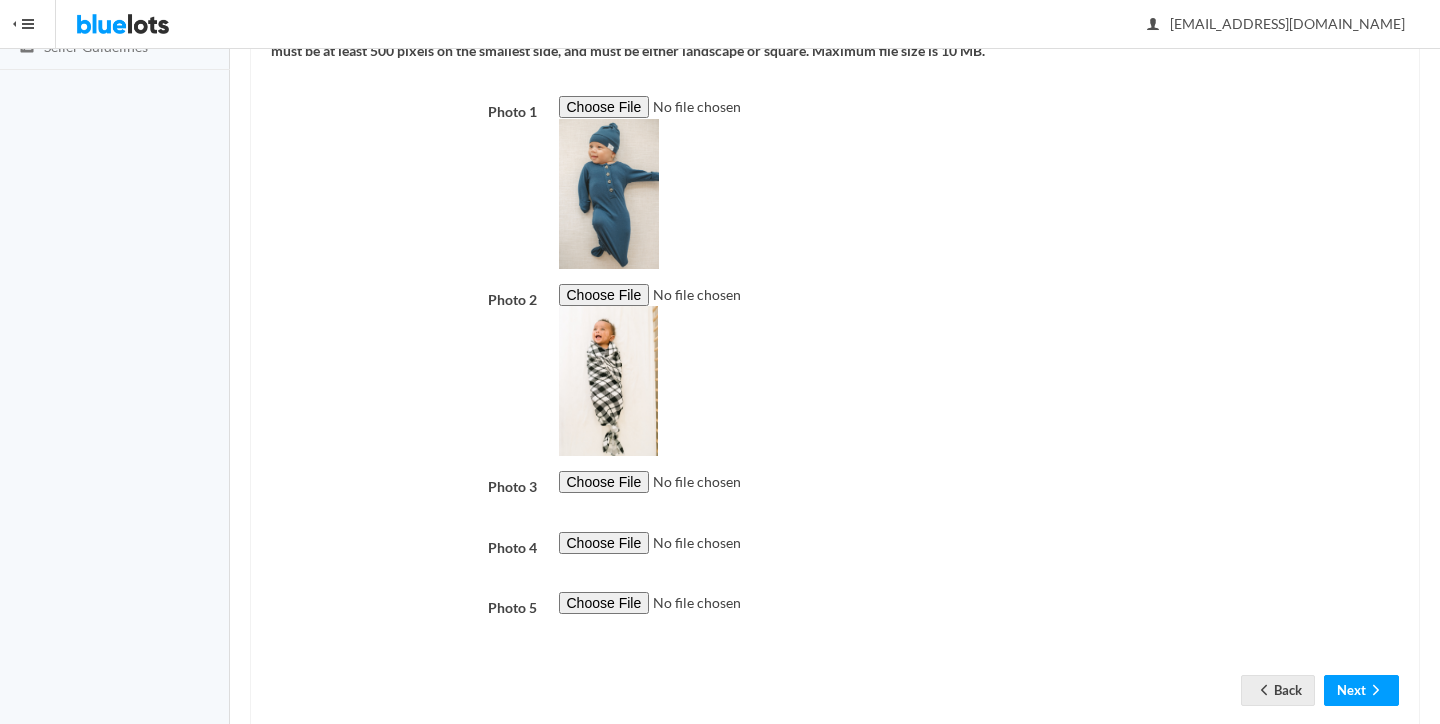 click at bounding box center (695, 482) 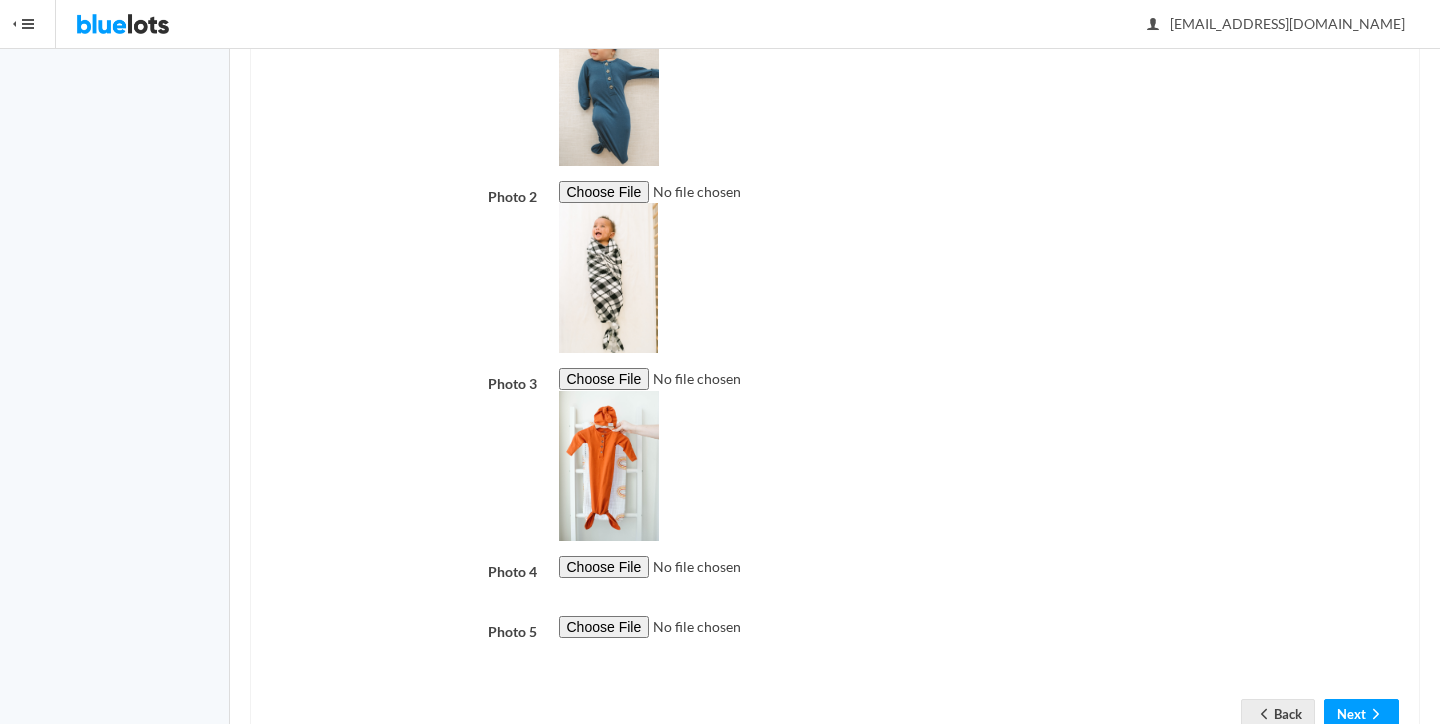 scroll, scrollTop: 649, scrollLeft: 0, axis: vertical 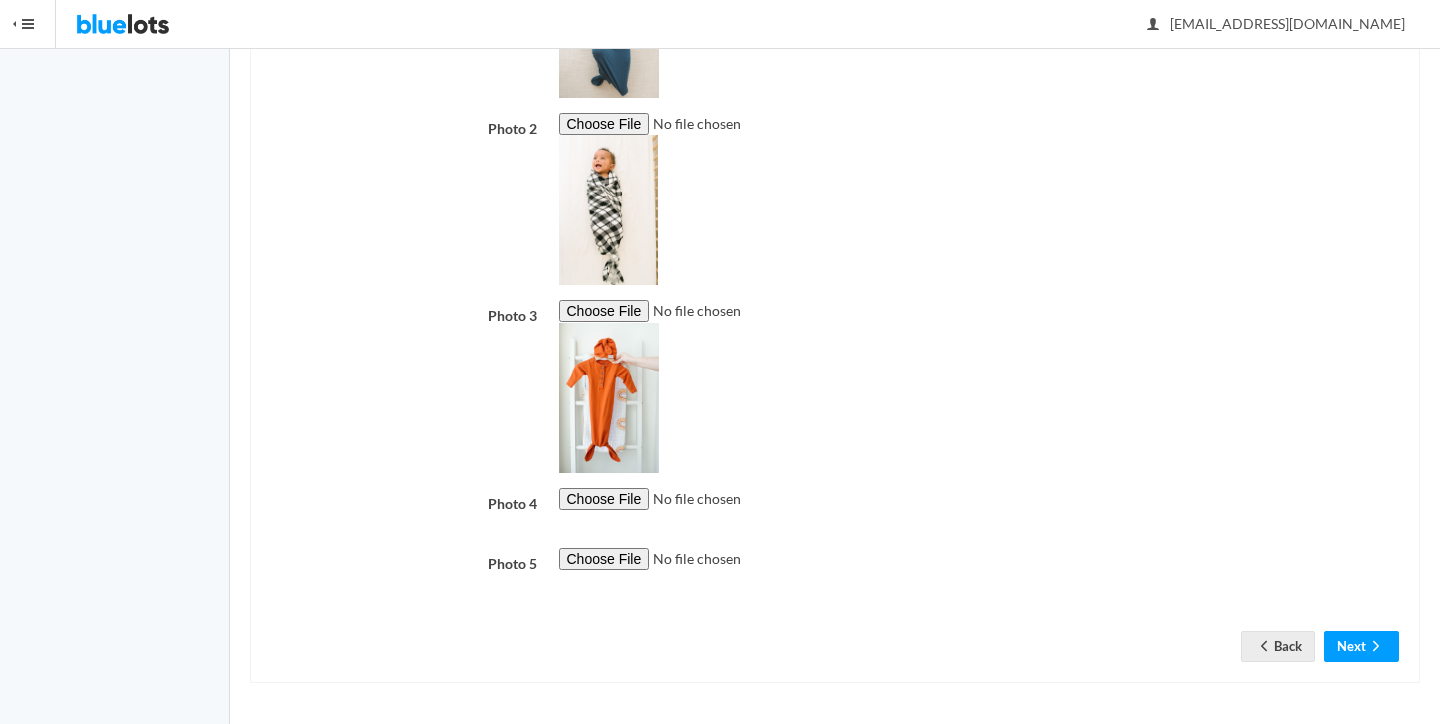 click at bounding box center (695, 499) 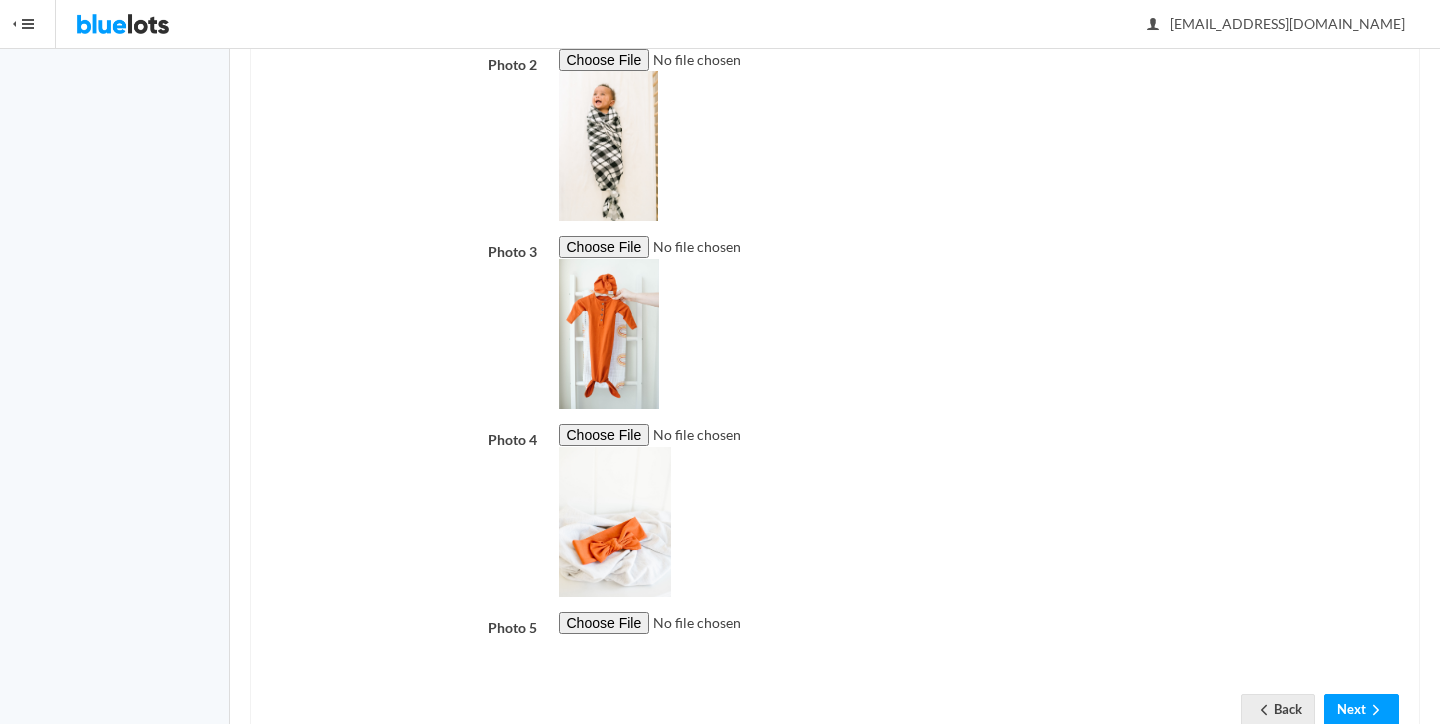 click at bounding box center [695, 623] 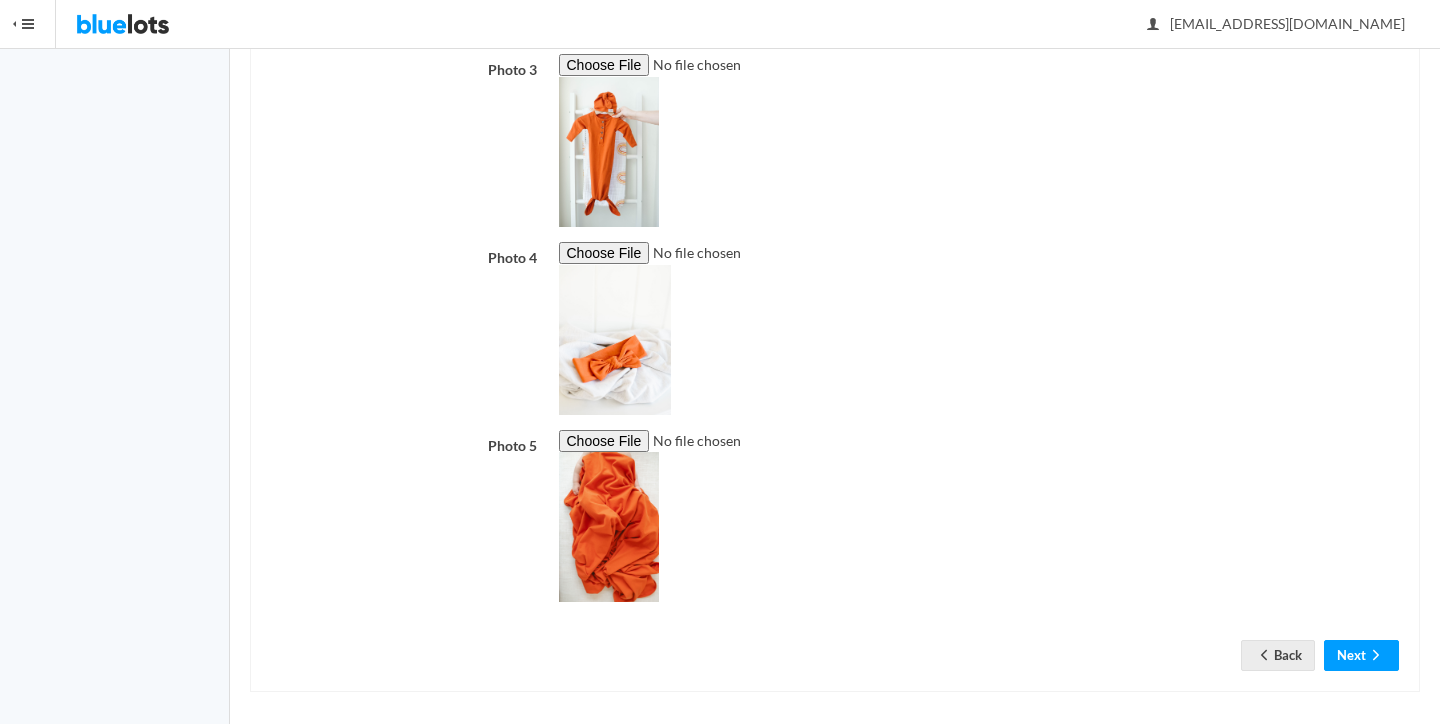 scroll, scrollTop: 830, scrollLeft: 0, axis: vertical 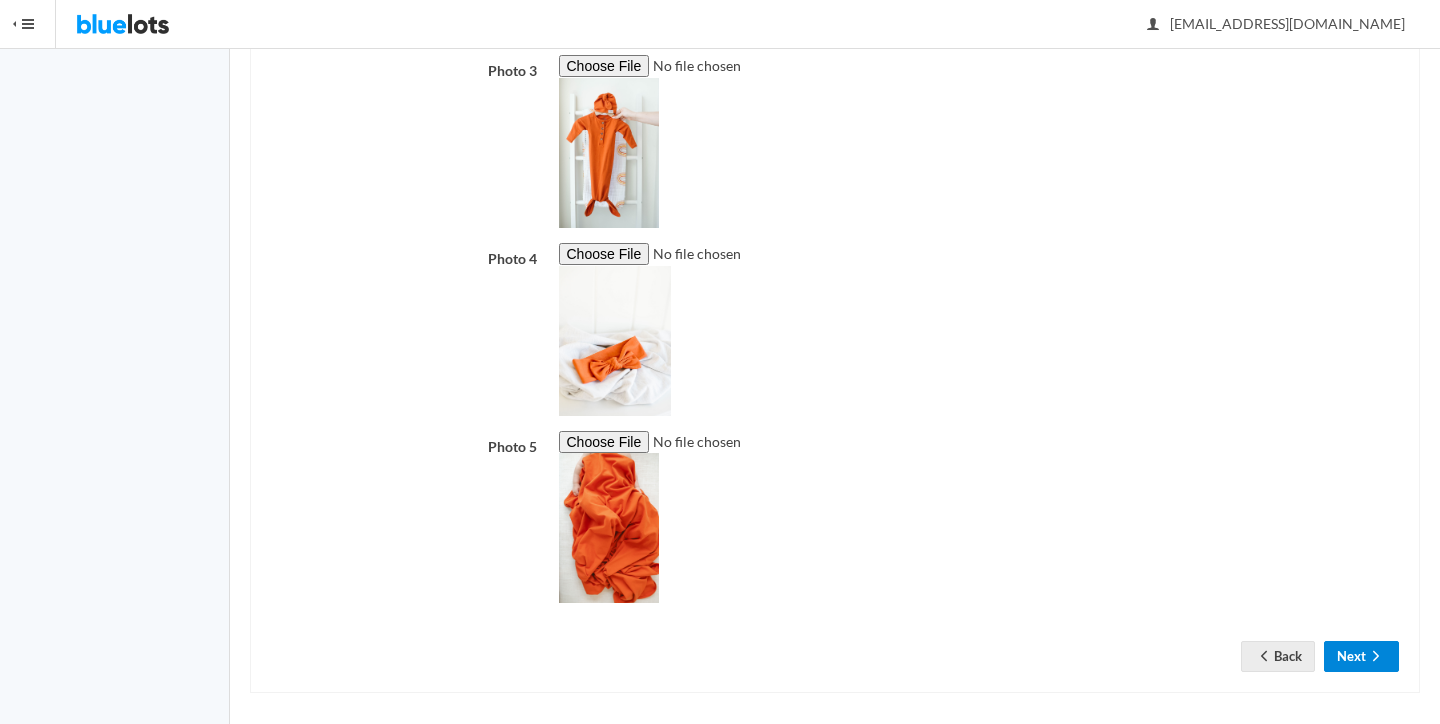 click 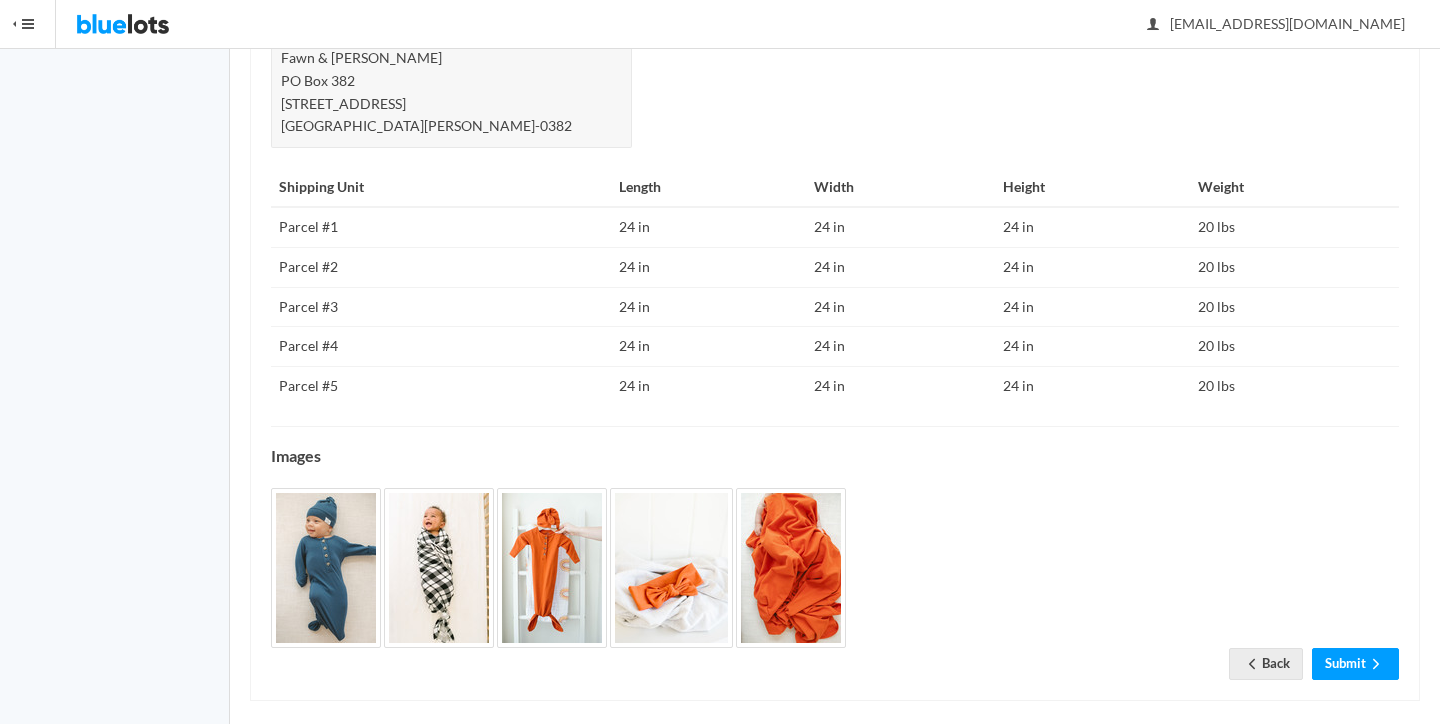scroll, scrollTop: 938, scrollLeft: 0, axis: vertical 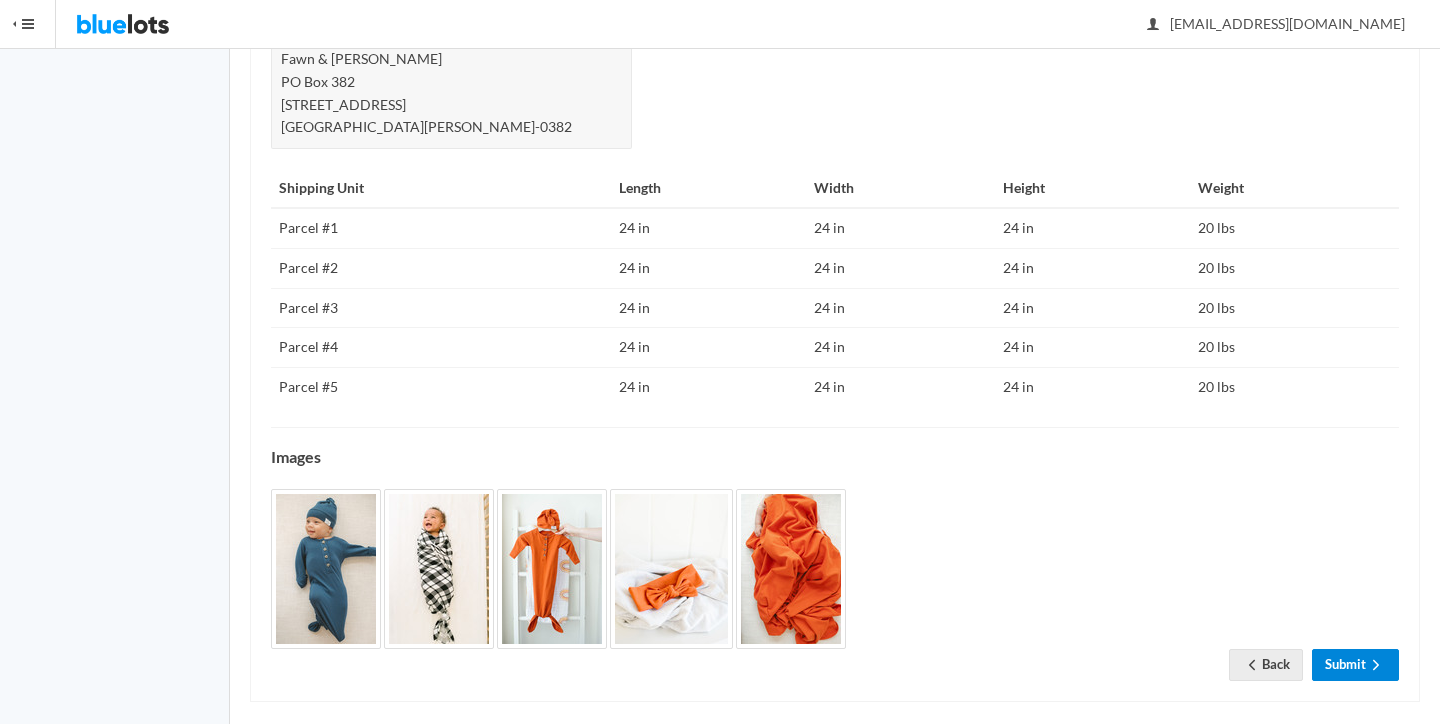 click on "Submit" at bounding box center (1355, 664) 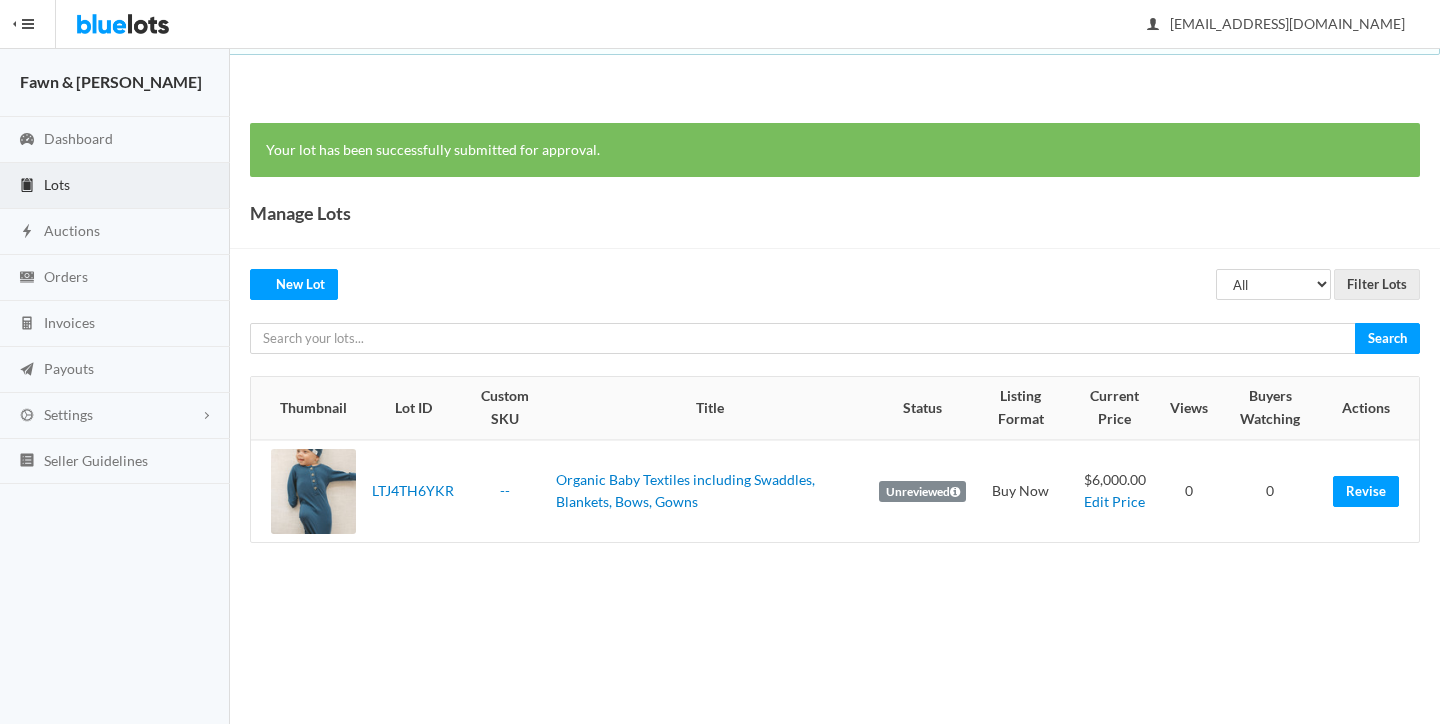 scroll, scrollTop: 0, scrollLeft: 0, axis: both 